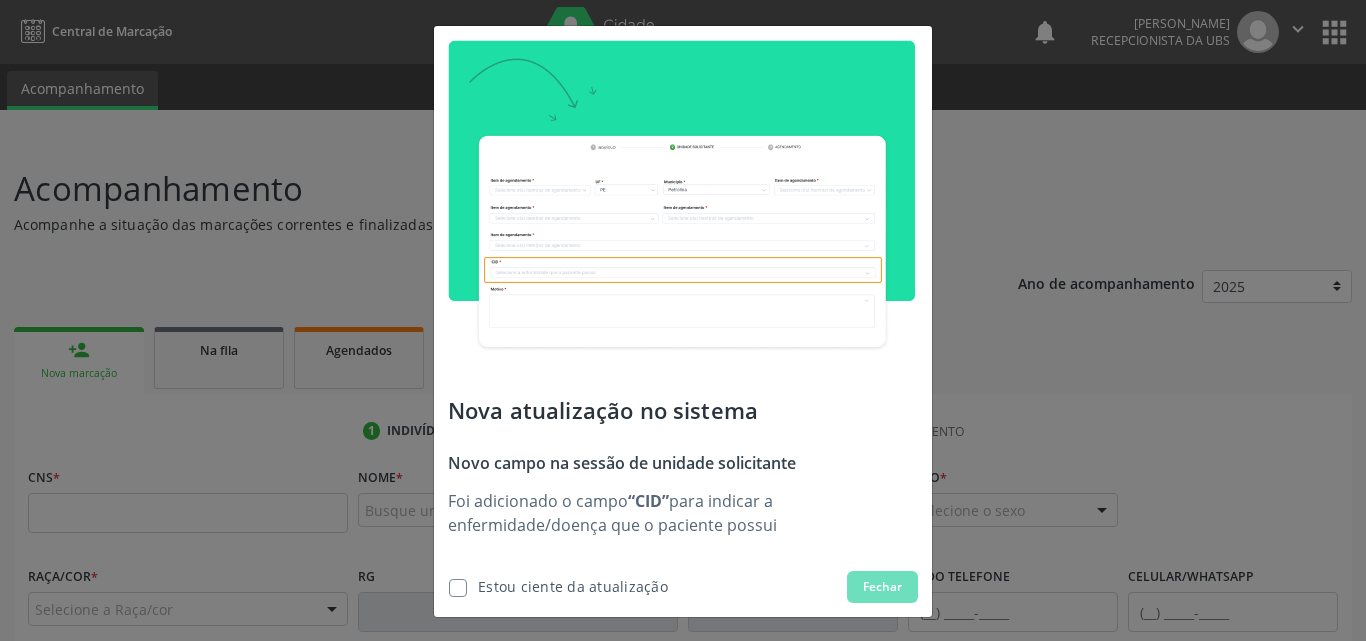scroll, scrollTop: 0, scrollLeft: 0, axis: both 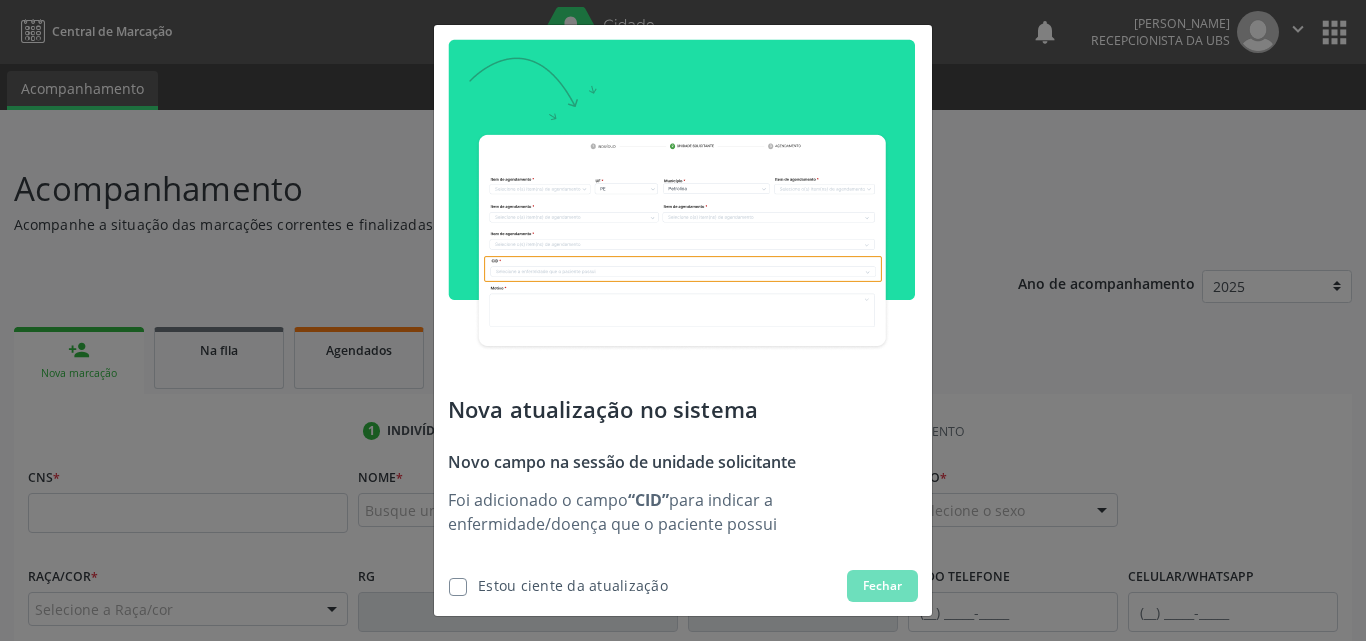 click at bounding box center [458, 587] 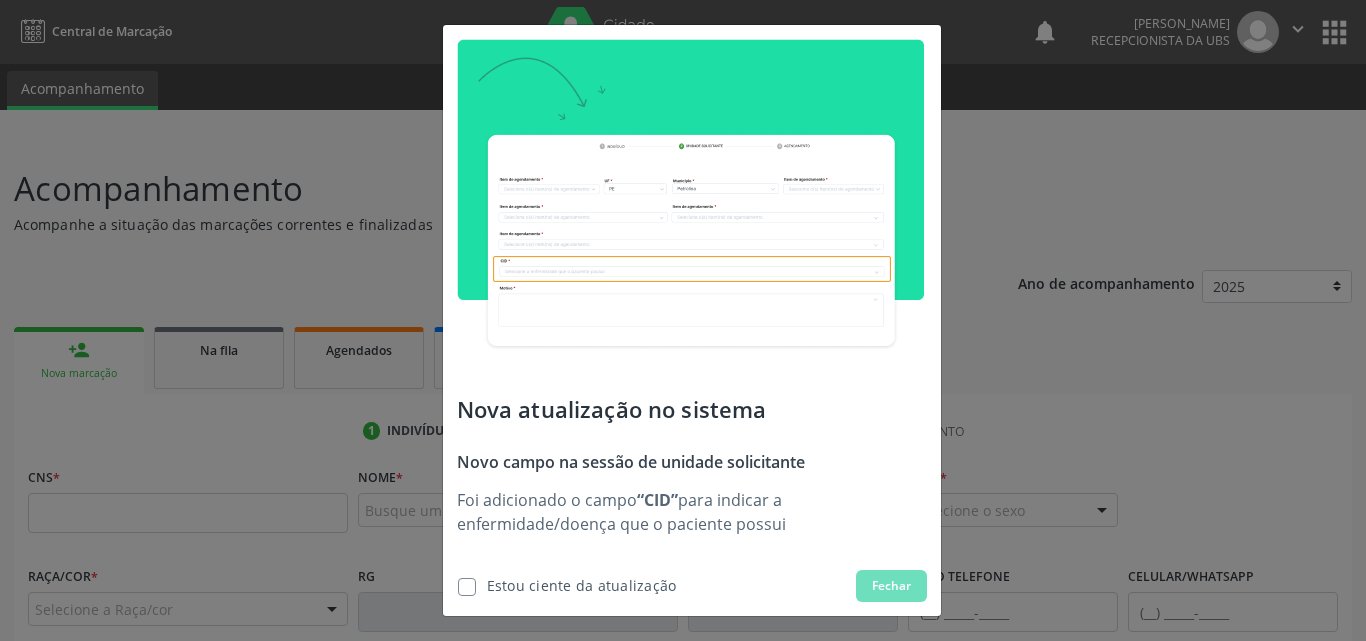 click at bounding box center (467, 587) 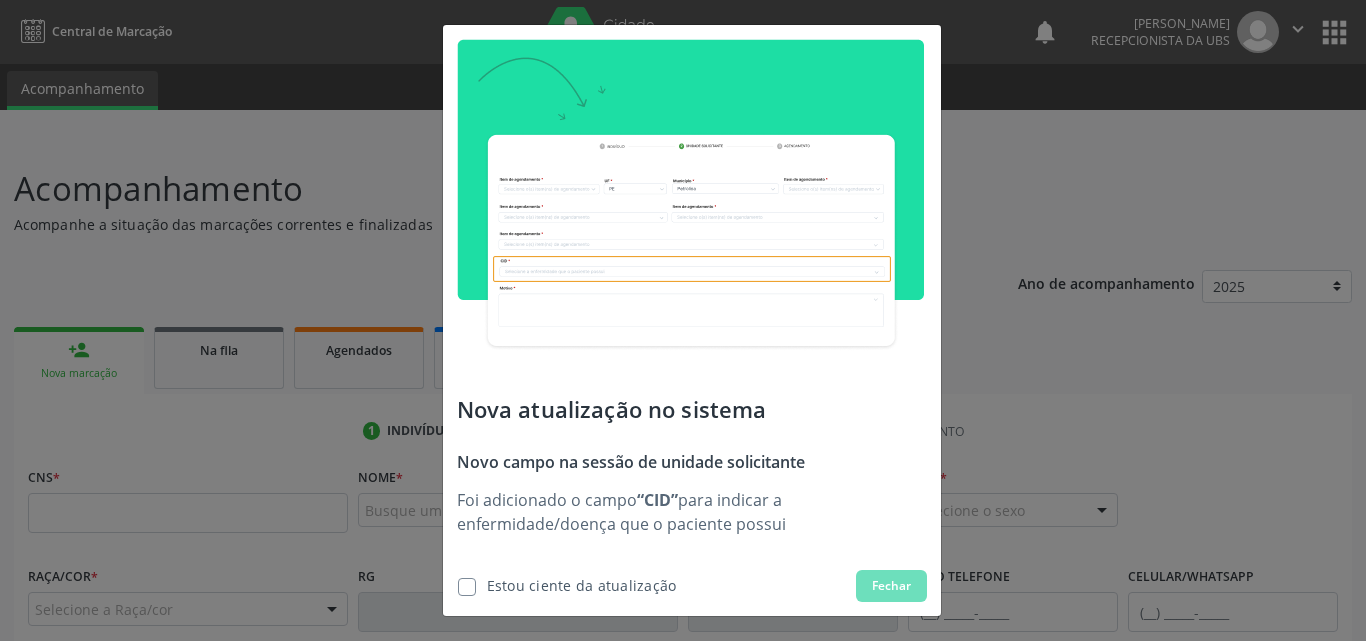 click at bounding box center (467, 587) 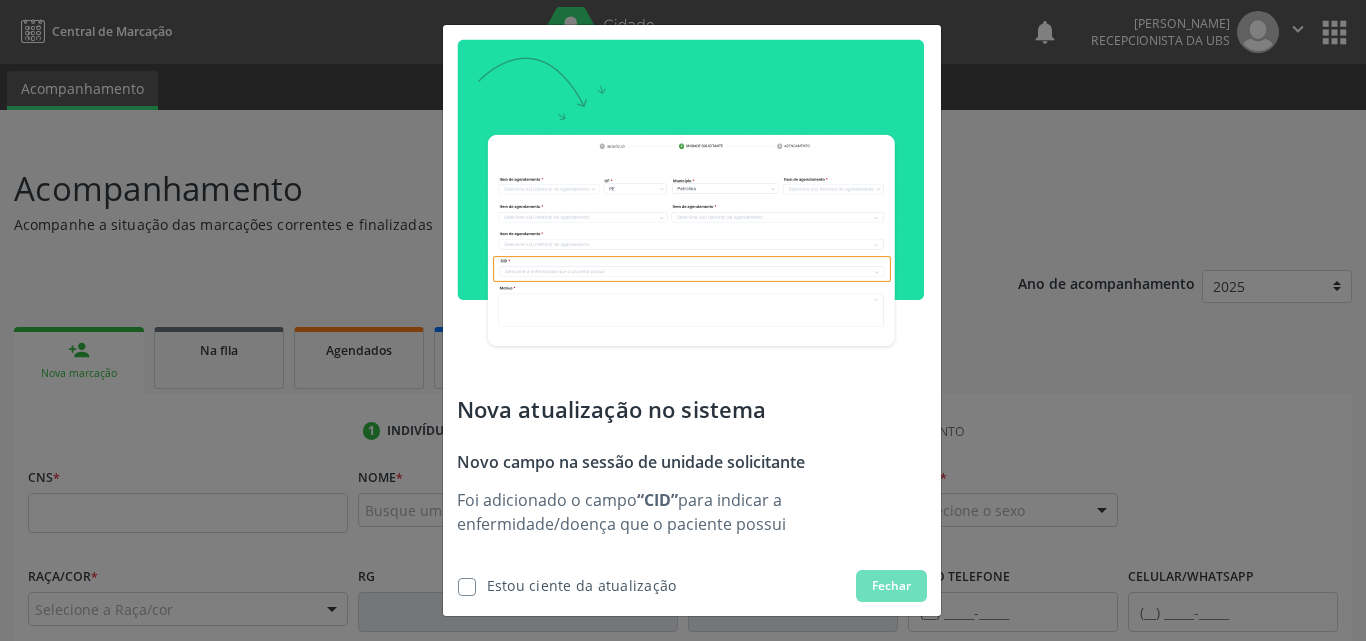 click at bounding box center (451, 584) 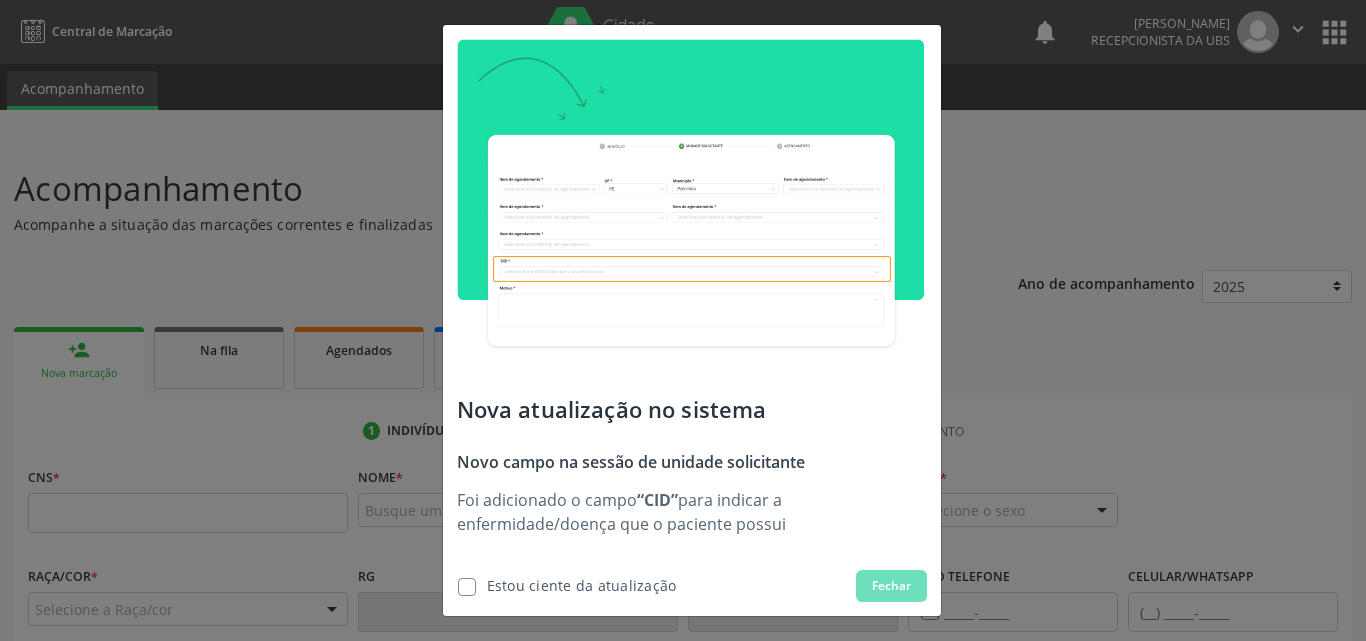 click at bounding box center (467, 587) 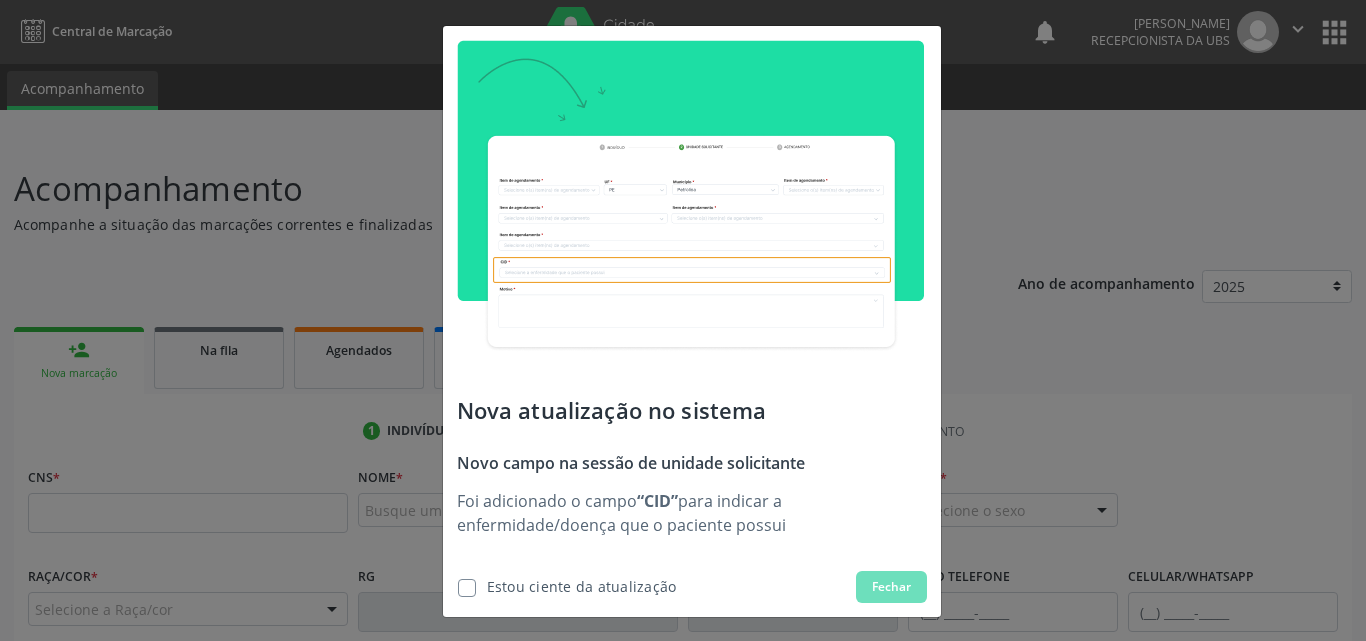 click at bounding box center (690, 205) 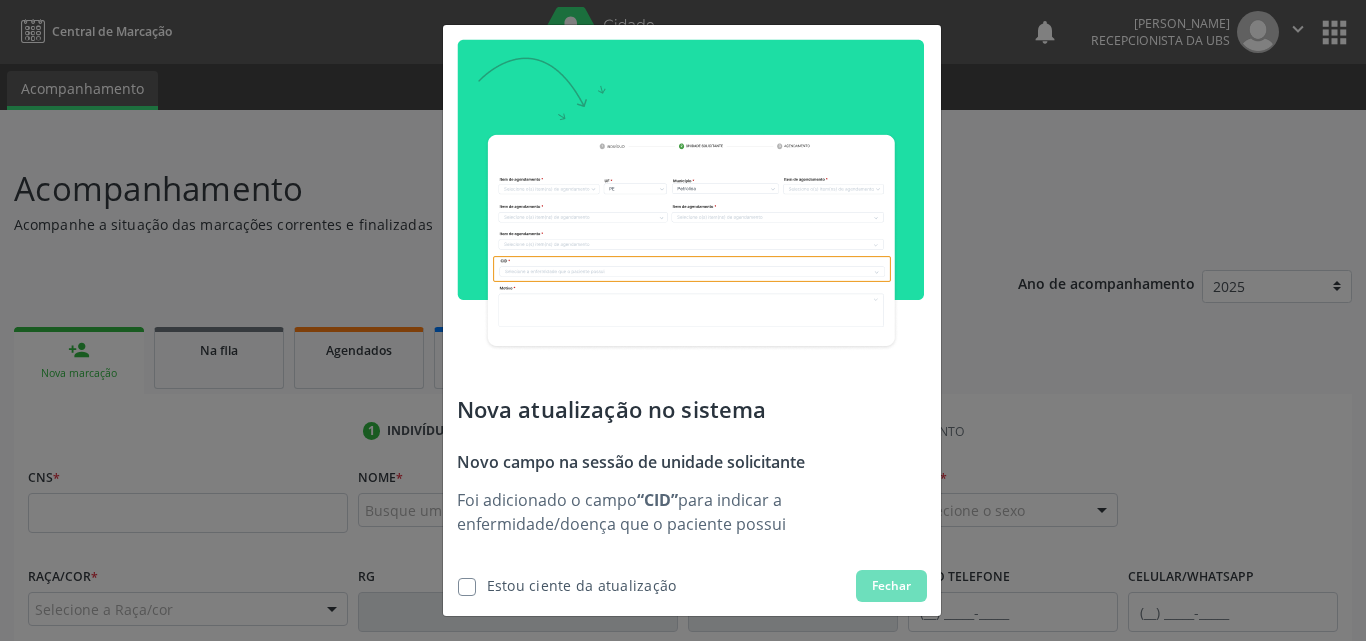 click on "Fechar" at bounding box center [891, 586] 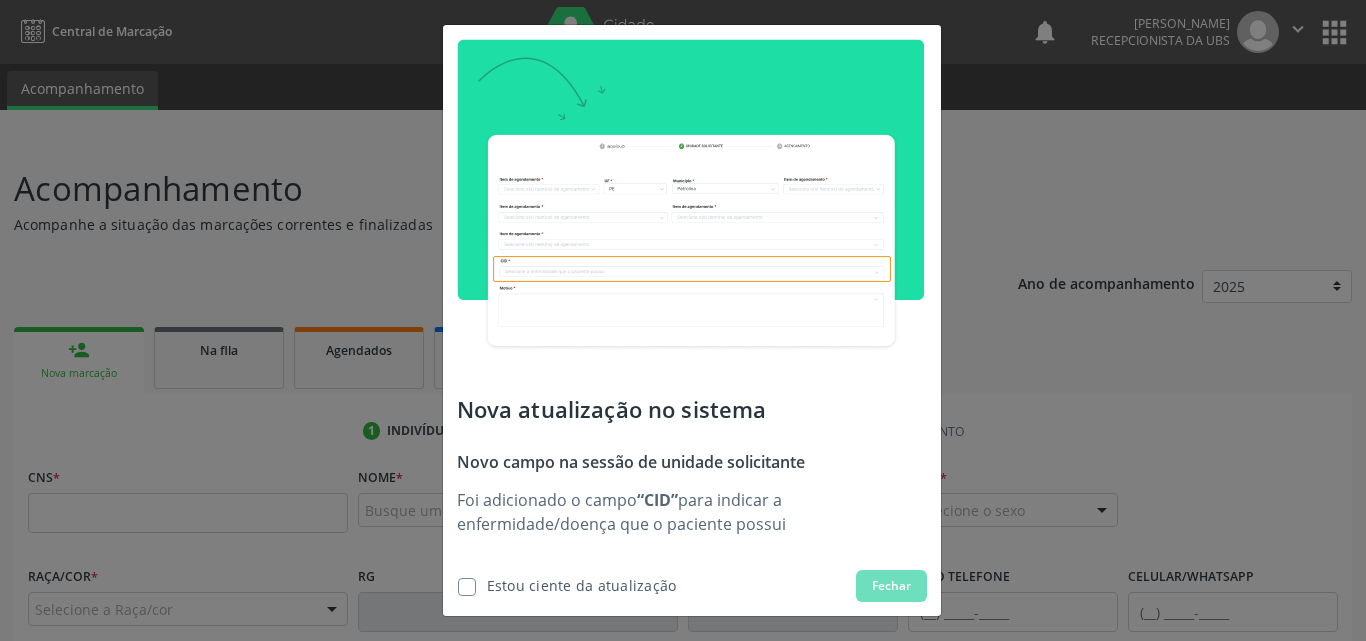 click at bounding box center [467, 587] 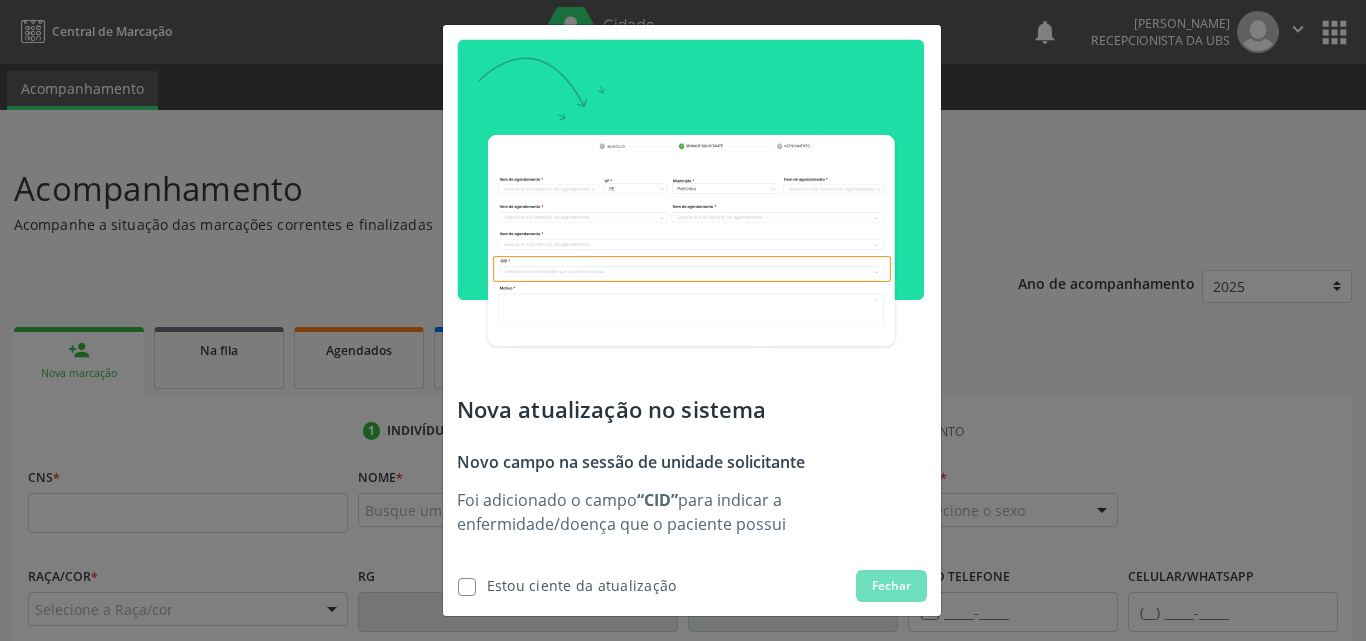 drag, startPoint x: 595, startPoint y: 123, endPoint x: 1181, endPoint y: 112, distance: 586.1032 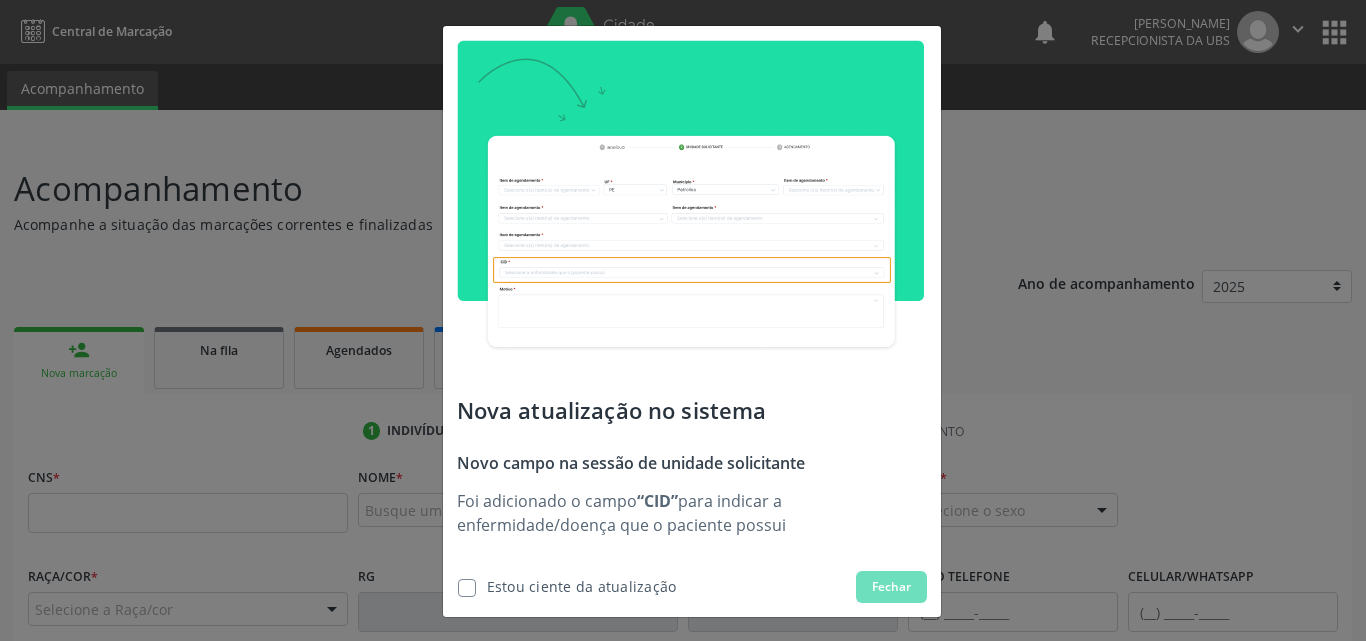 click at bounding box center (467, 588) 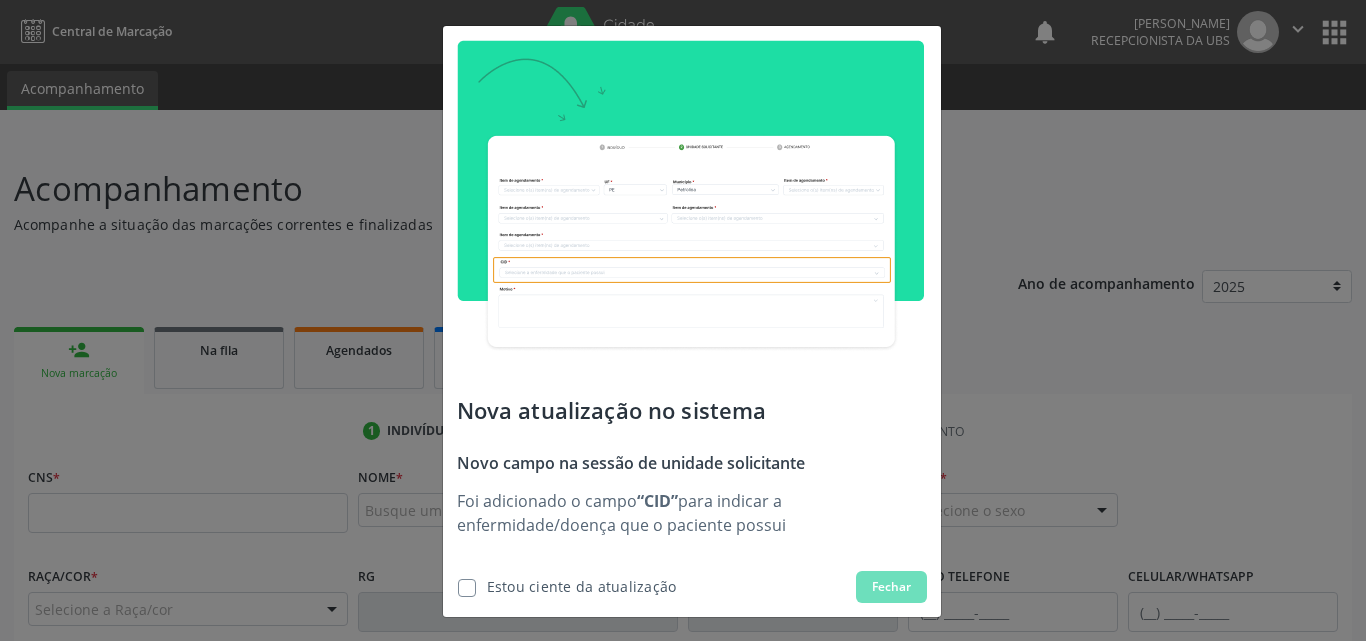 click at bounding box center (467, 588) 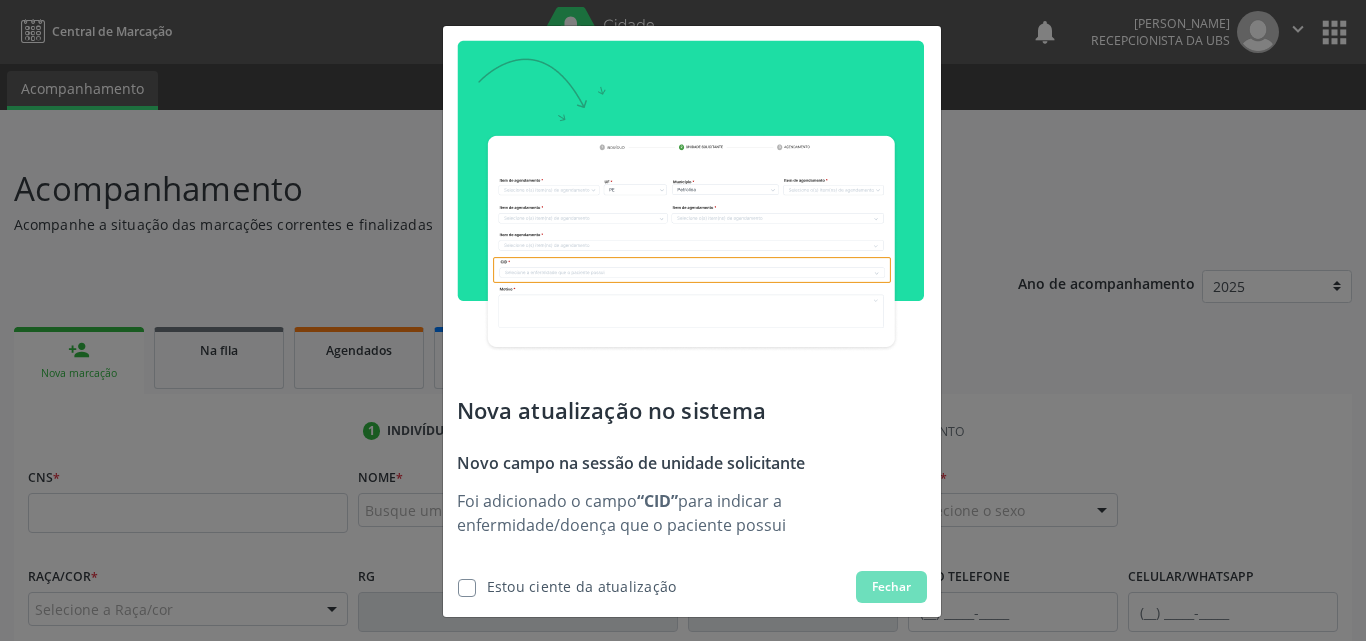 click on "Nova atualização no sistema
Novo campo na sessão de unidade solicitante
Foi adicionado o campo  “CID”  para indicar a enfermidade/doença que o paciente possui
Estou ciente da atualização
Fechar" at bounding box center (683, 320) 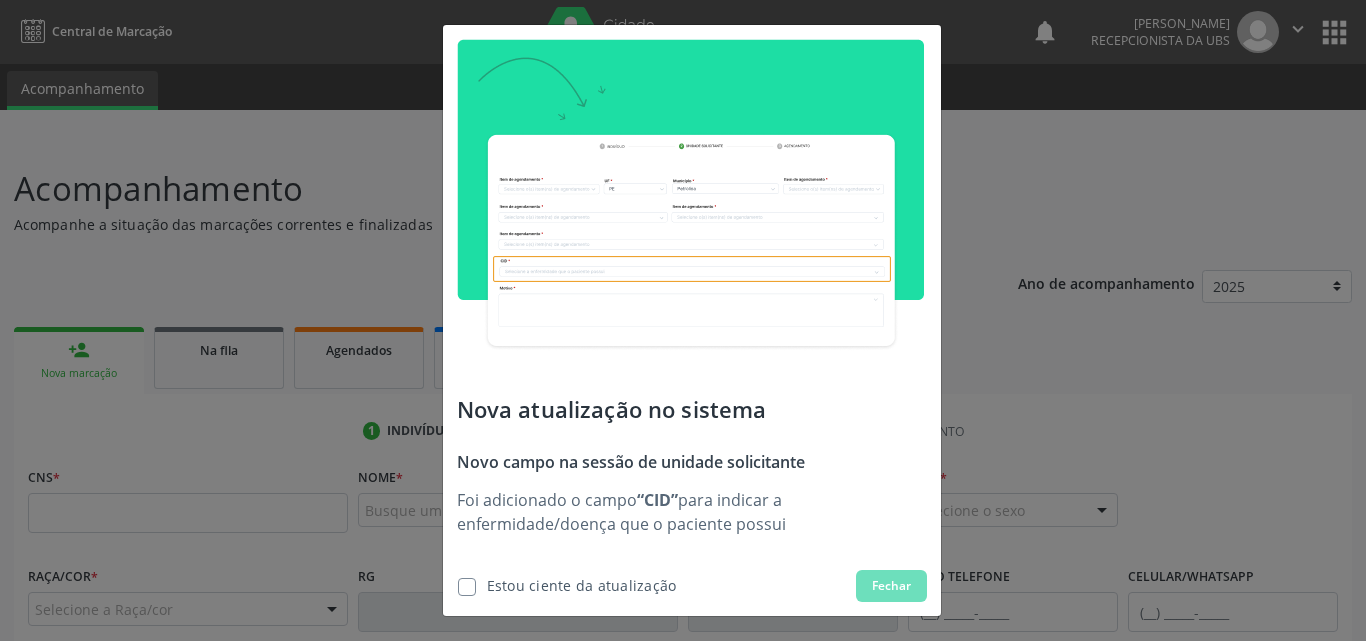 click at bounding box center [467, 587] 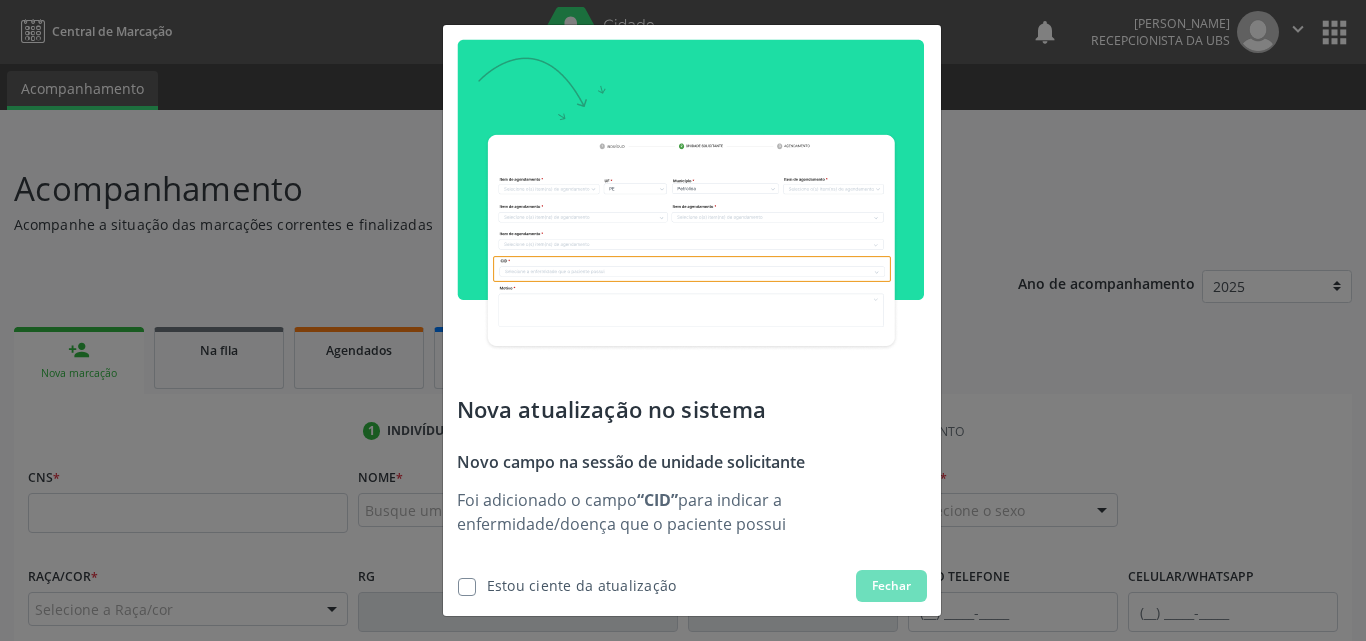 click at bounding box center (451, 584) 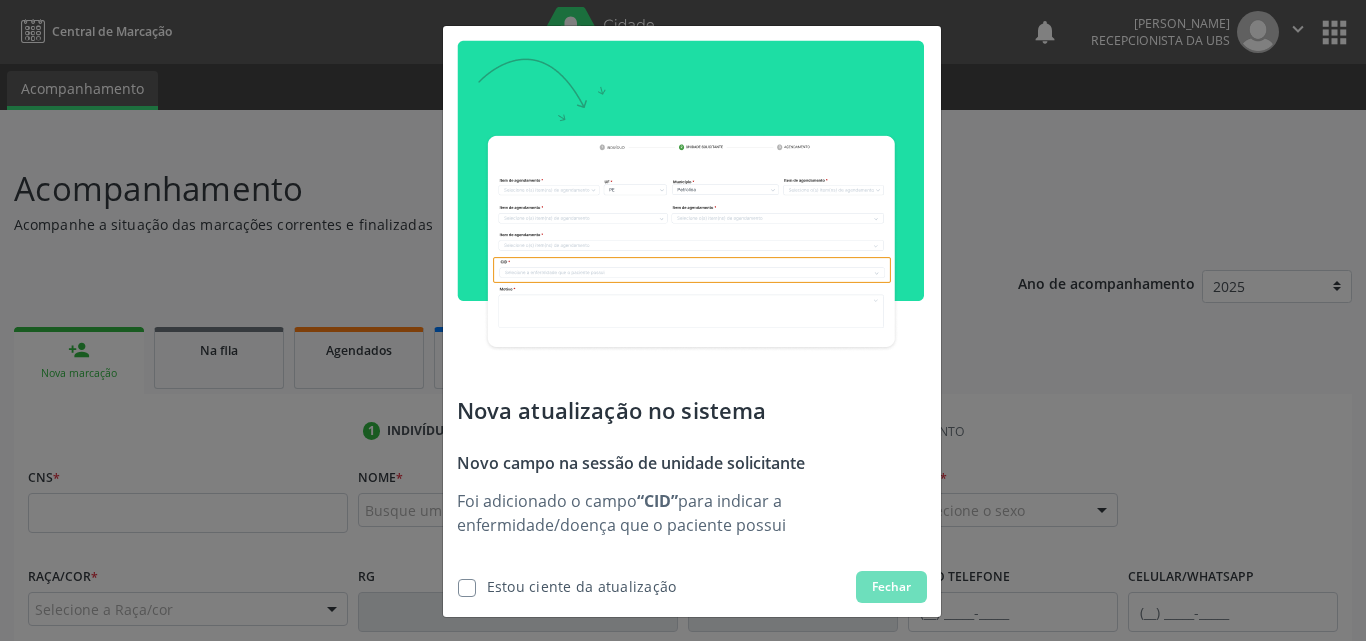 scroll, scrollTop: 0, scrollLeft: 0, axis: both 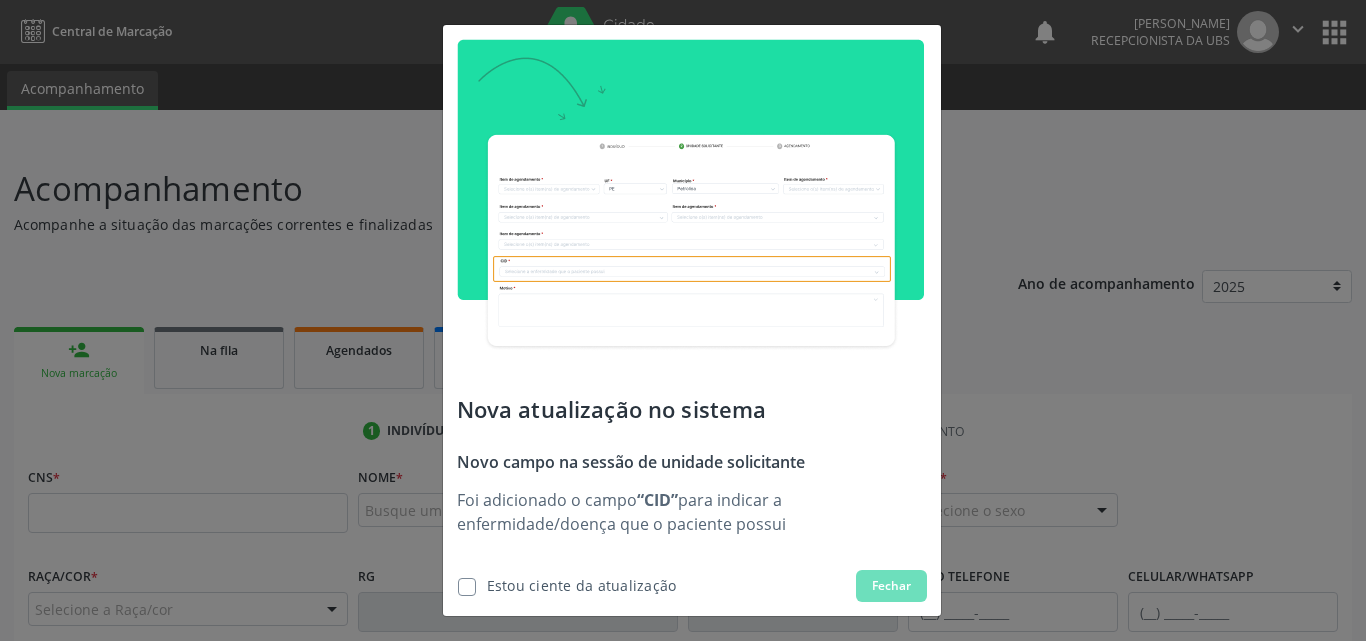 click on "Nova atualização no sistema
Novo campo na sessão de unidade solicitante
Foi adicionado o campo  “CID”  para indicar a enfermidade/doença que o paciente possui
Estou ciente da atualização
Fechar" at bounding box center [683, 320] 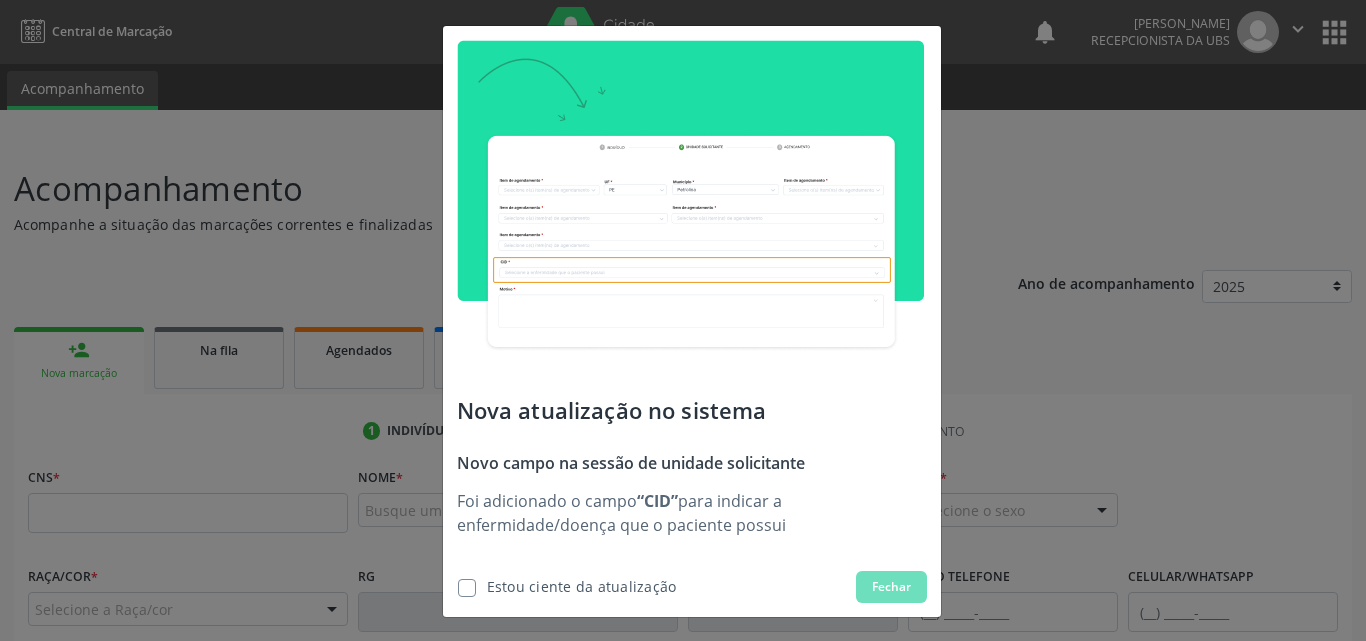 click on "Fechar" at bounding box center [891, 587] 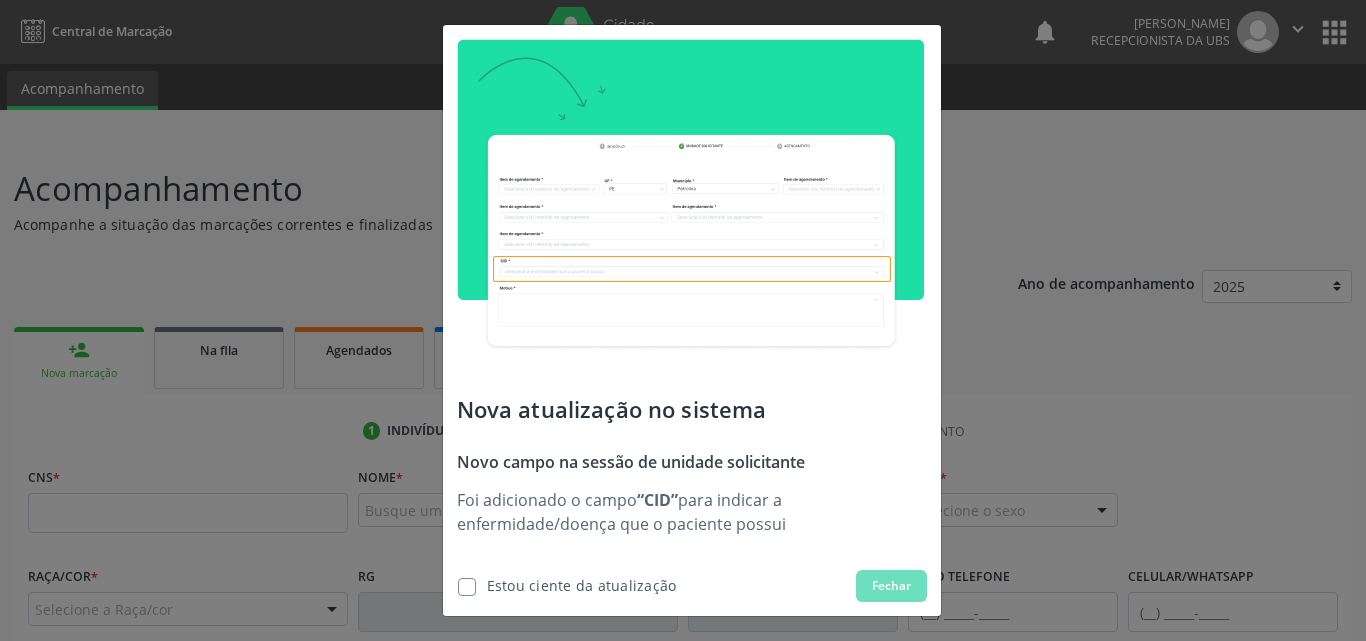 scroll, scrollTop: 0, scrollLeft: 0, axis: both 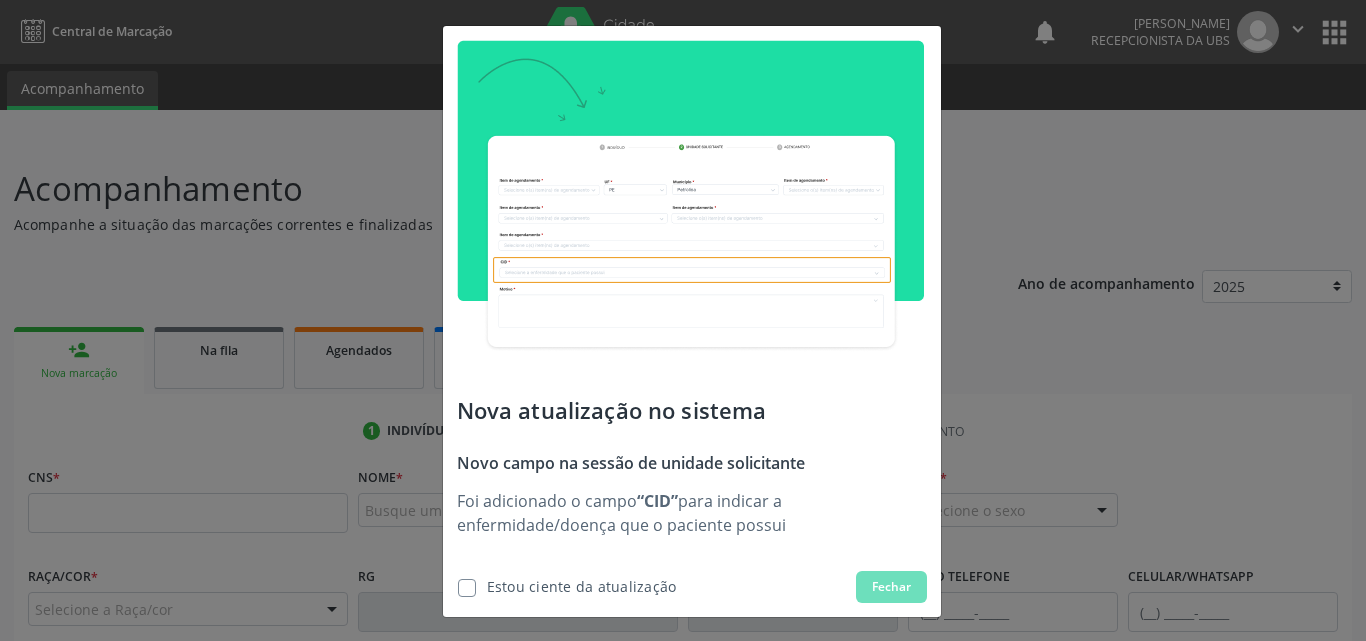 click at bounding box center [690, 205] 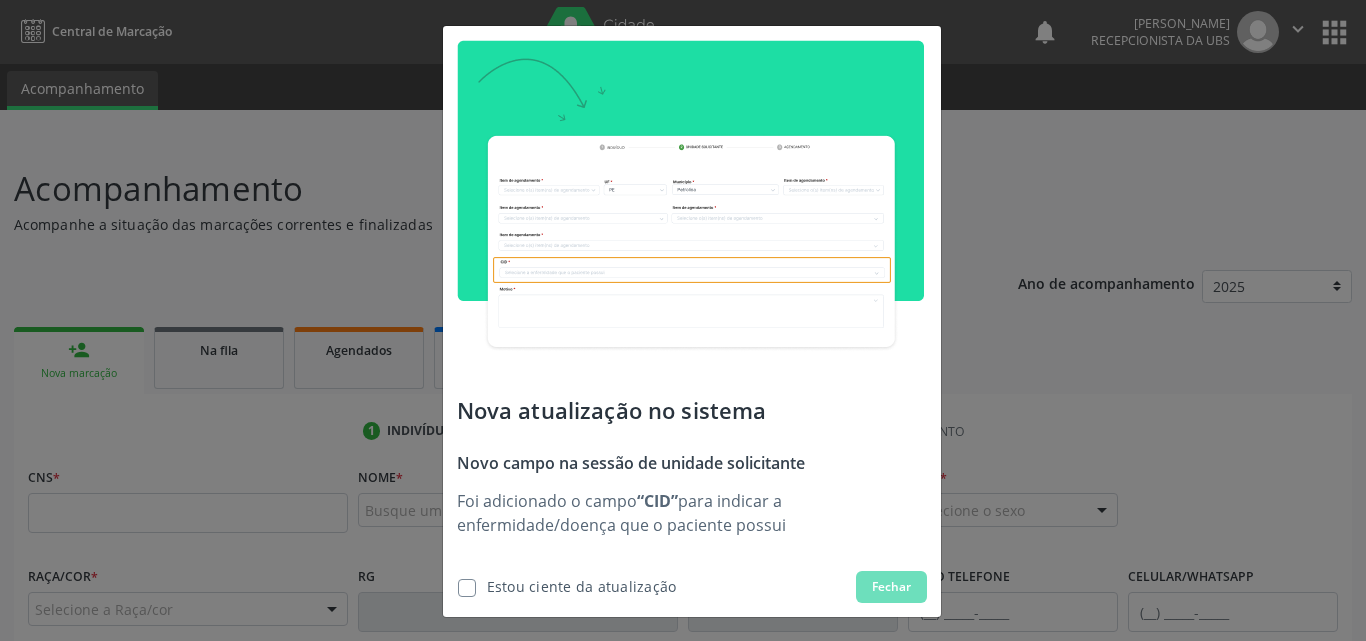 click at bounding box center [467, 588] 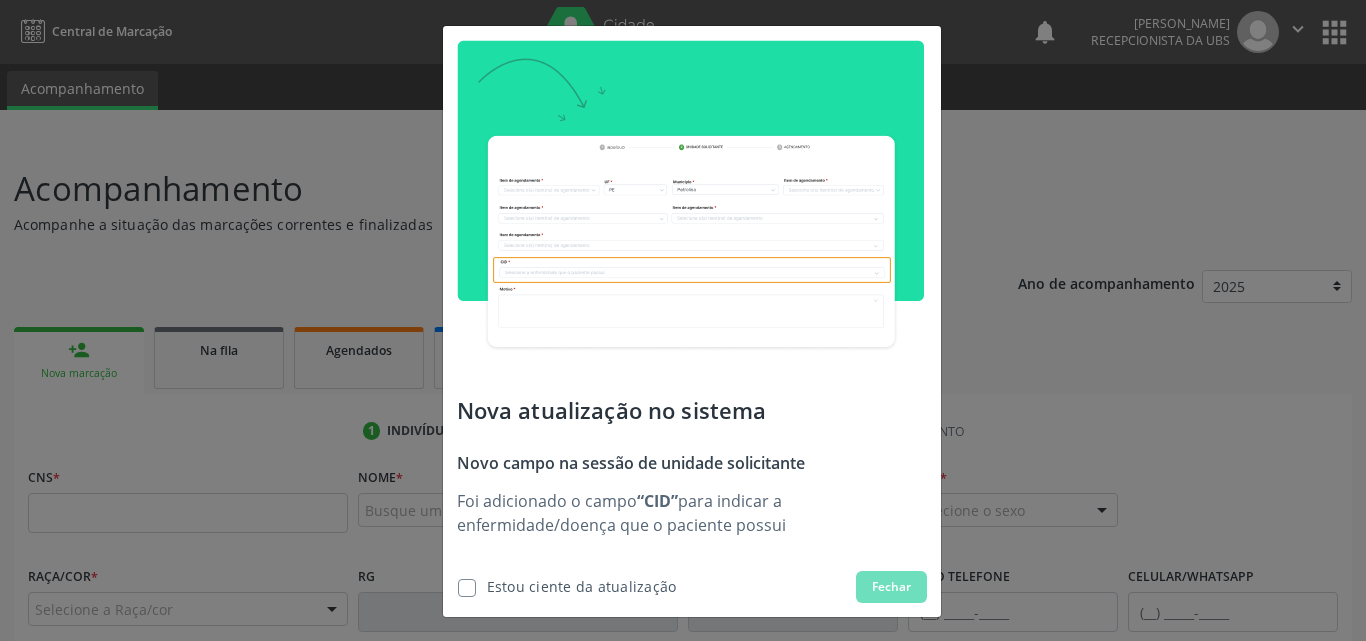 click on "Nova atualização no sistema
Novo campo na sessão de unidade solicitante
Foi adicionado o campo  “CID”  para indicar a enfermidade/doença que o paciente possui
Estou ciente da atualização
Fechar" at bounding box center (683, 320) 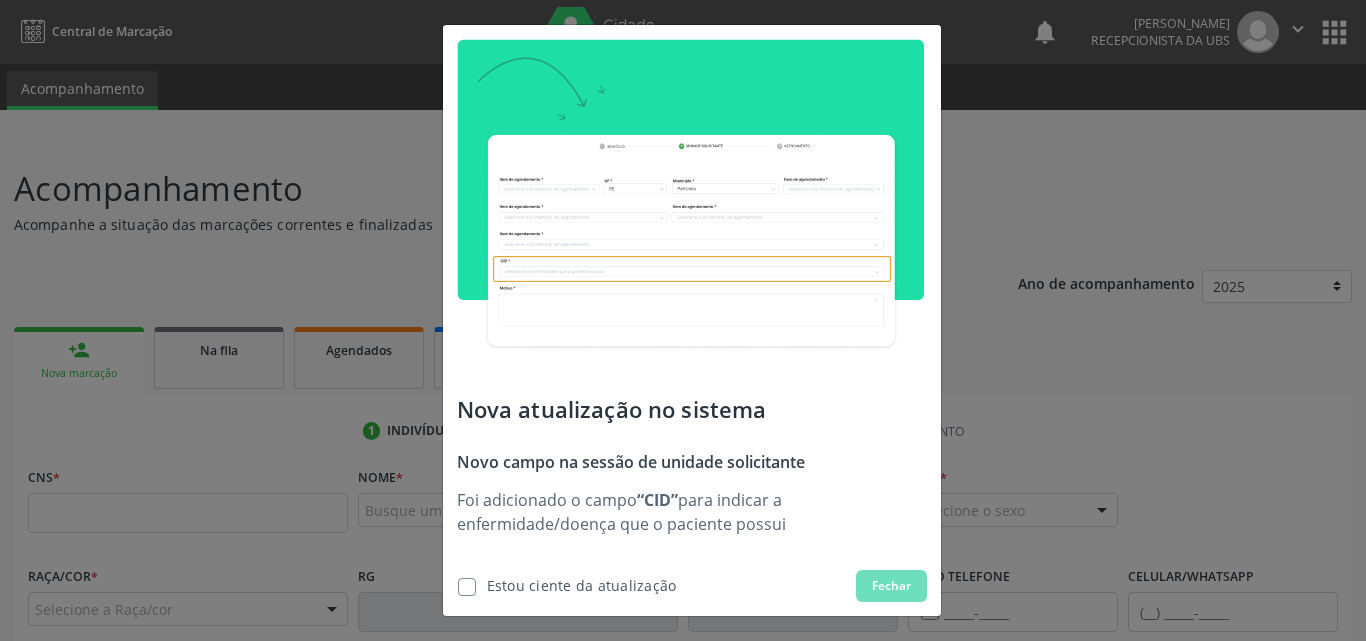 click on "Fechar" at bounding box center (891, 586) 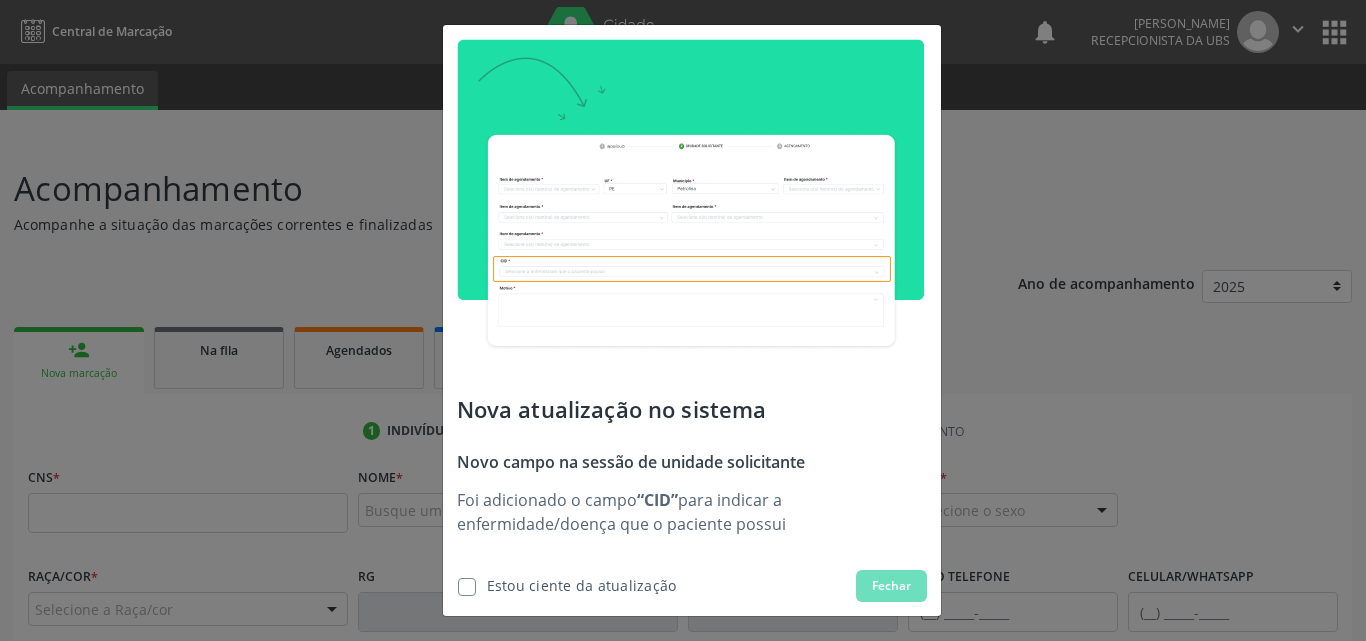 click at bounding box center (467, 587) 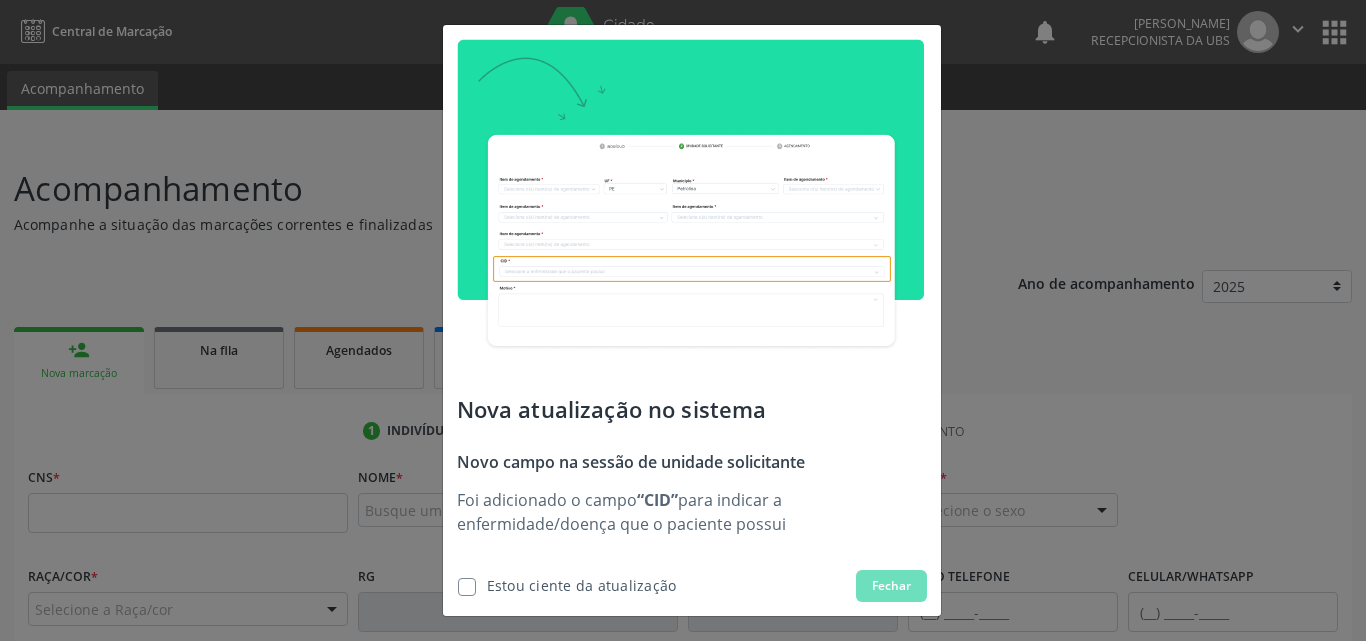 click on "Nova atualização no sistema
Novo campo na sessão de unidade solicitante
Foi adicionado o campo  “CID”  para indicar a enfermidade/doença que o paciente possui
Estou ciente da atualização
Fechar" at bounding box center [692, 320] 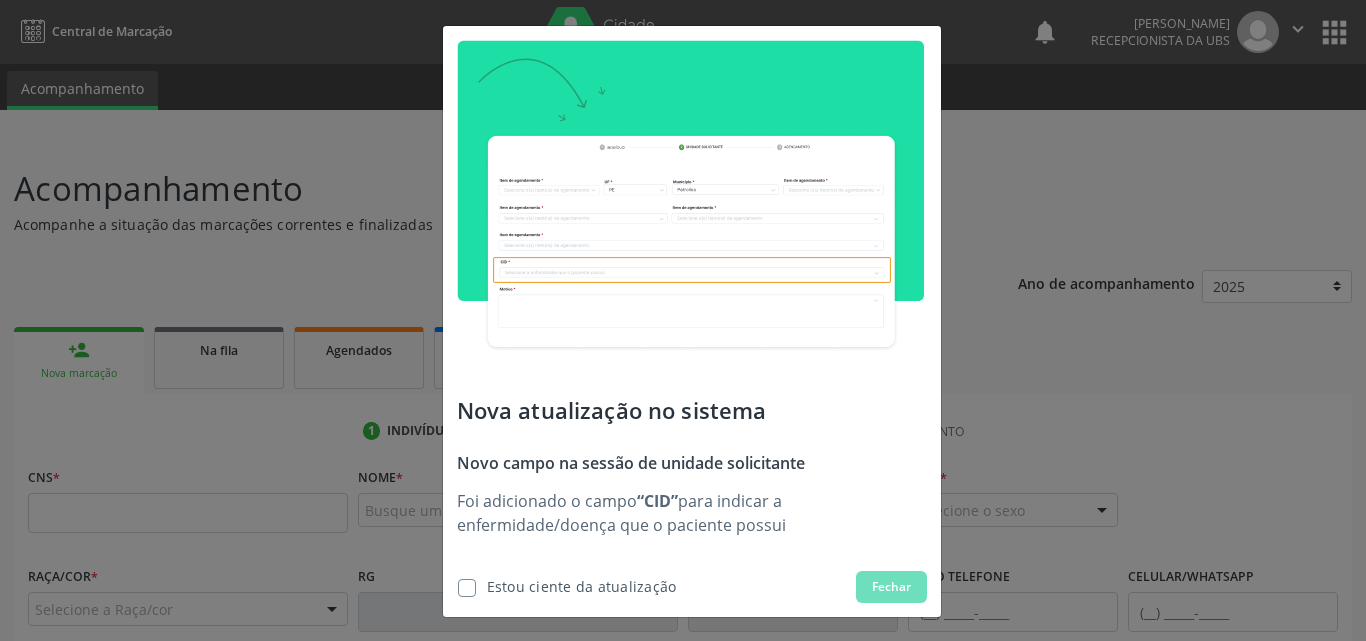 click at bounding box center [690, 205] 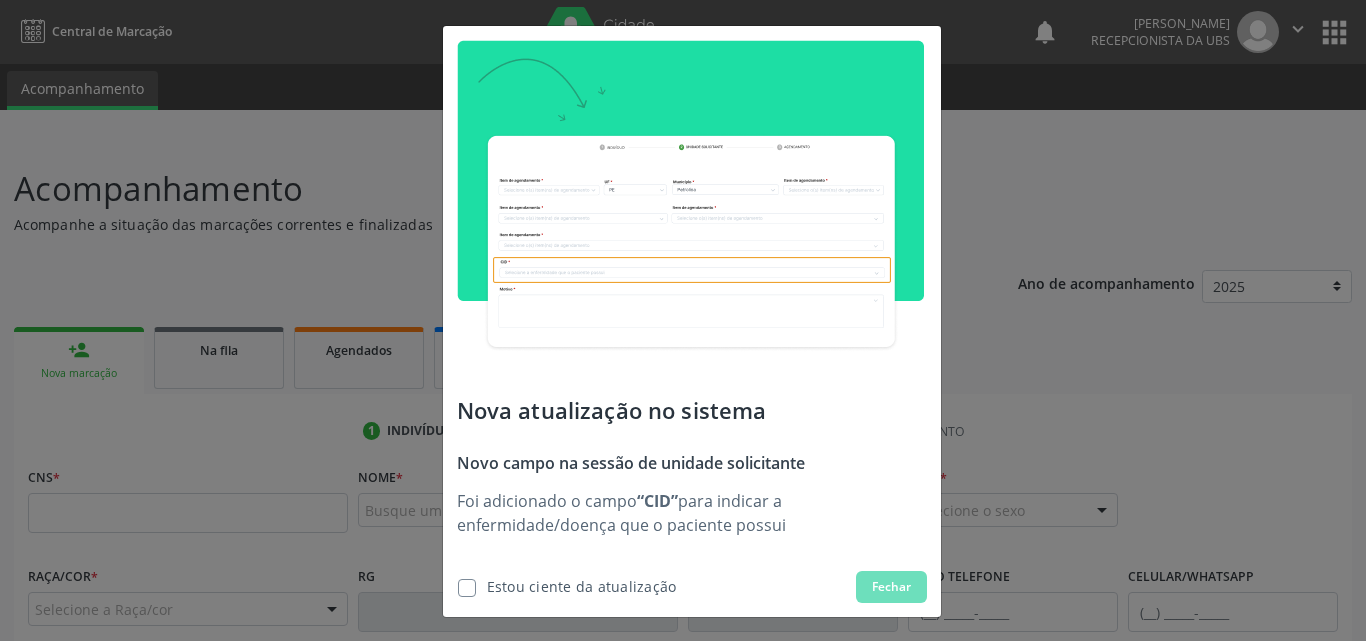 click at bounding box center [467, 588] 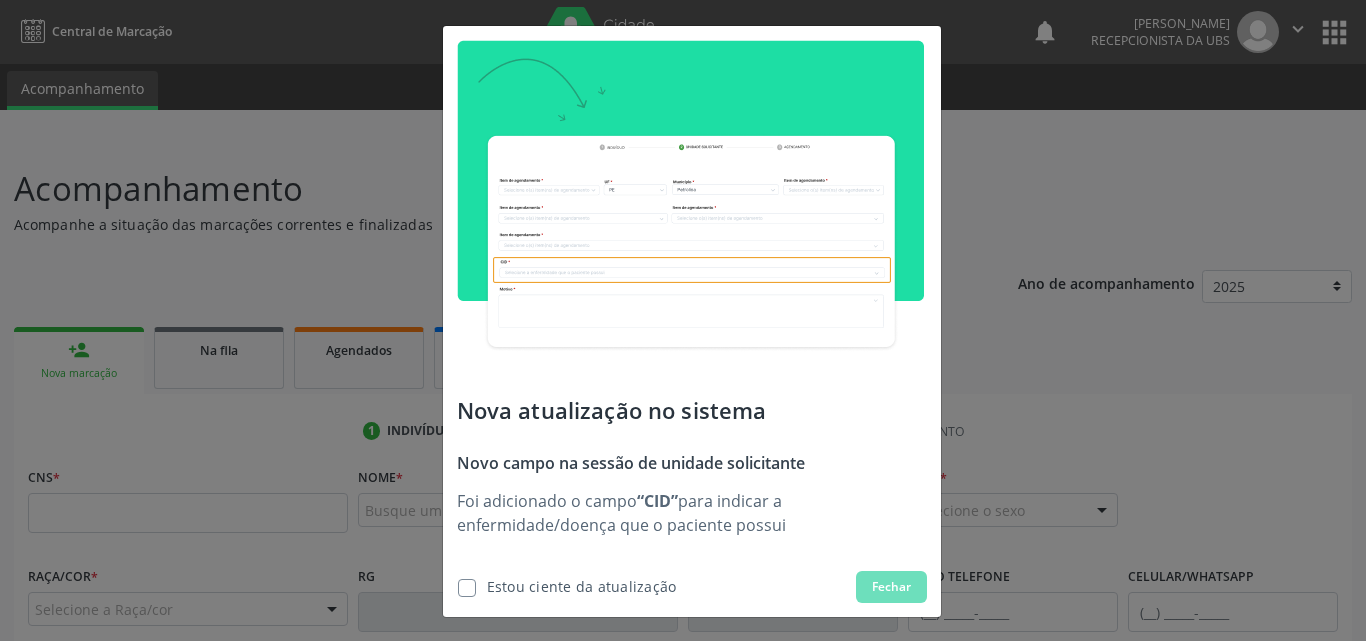 click at bounding box center [467, 588] 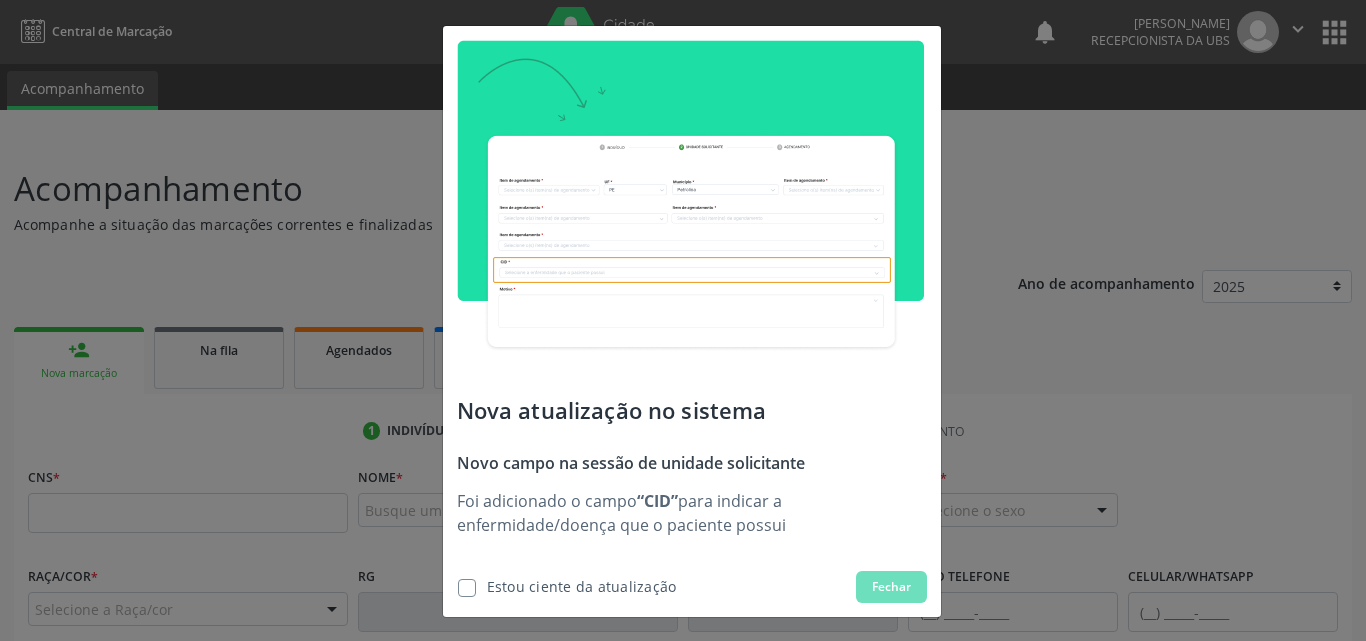 click at bounding box center (467, 588) 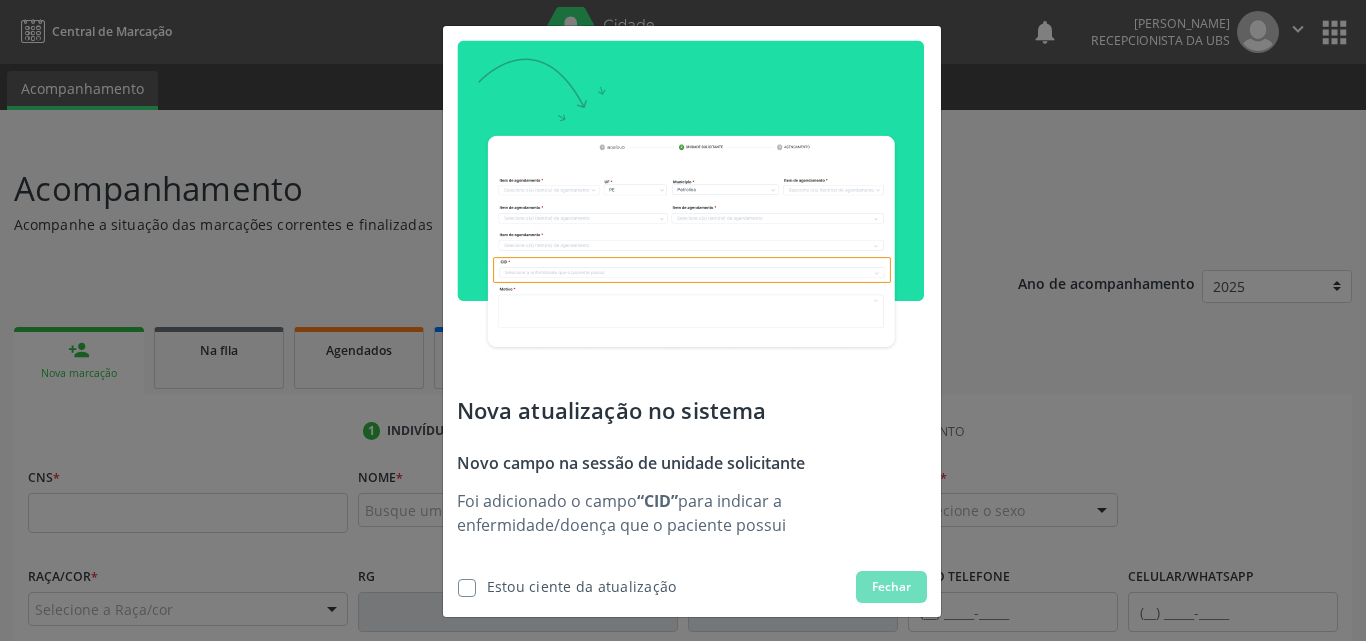 click at bounding box center [467, 588] 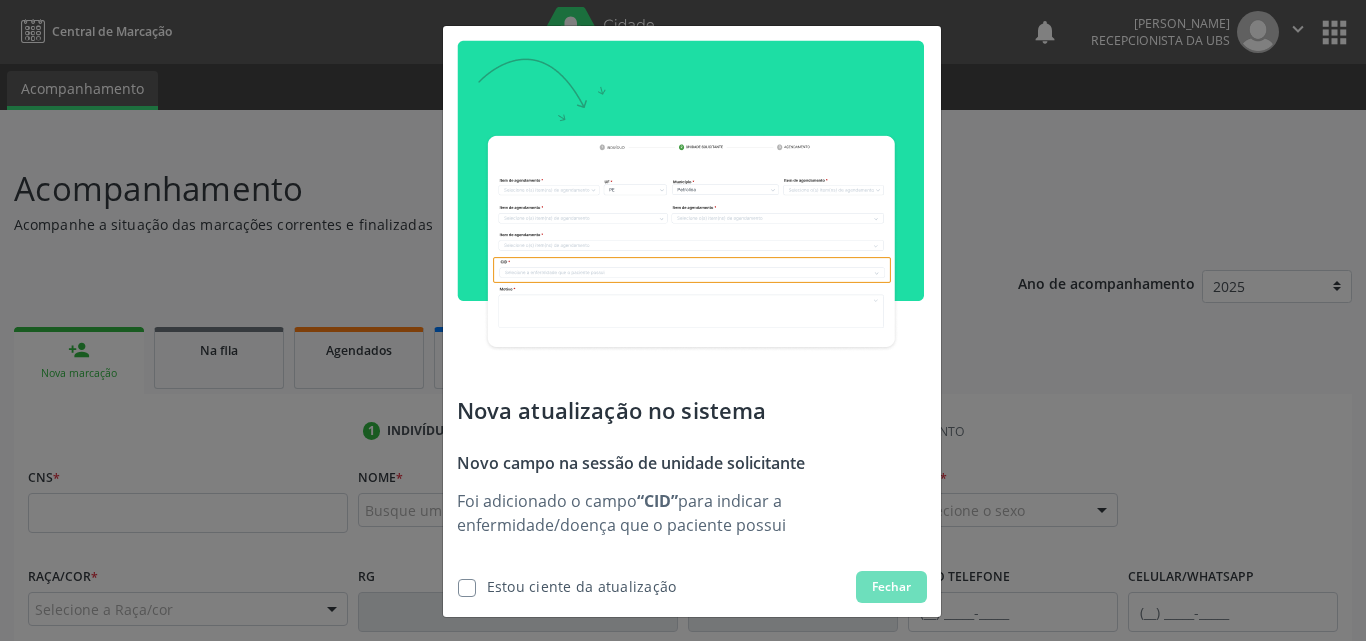 scroll, scrollTop: 0, scrollLeft: 0, axis: both 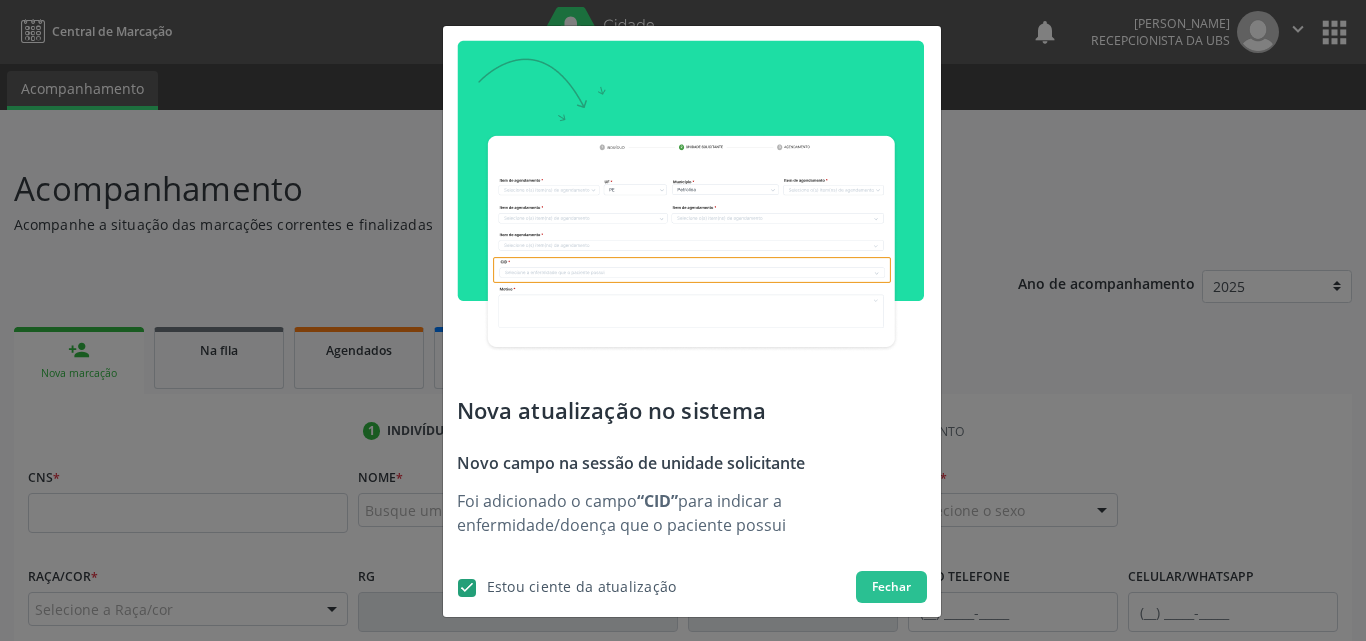 click at bounding box center [467, 588] 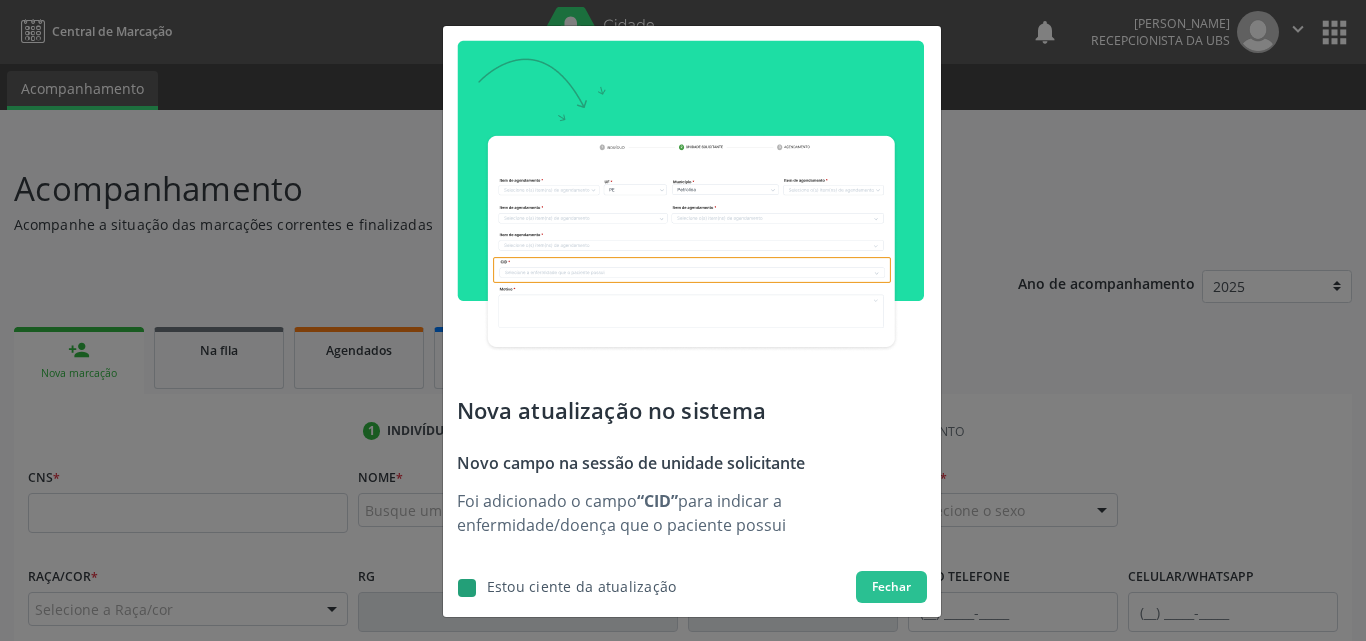 click at bounding box center [451, 585] 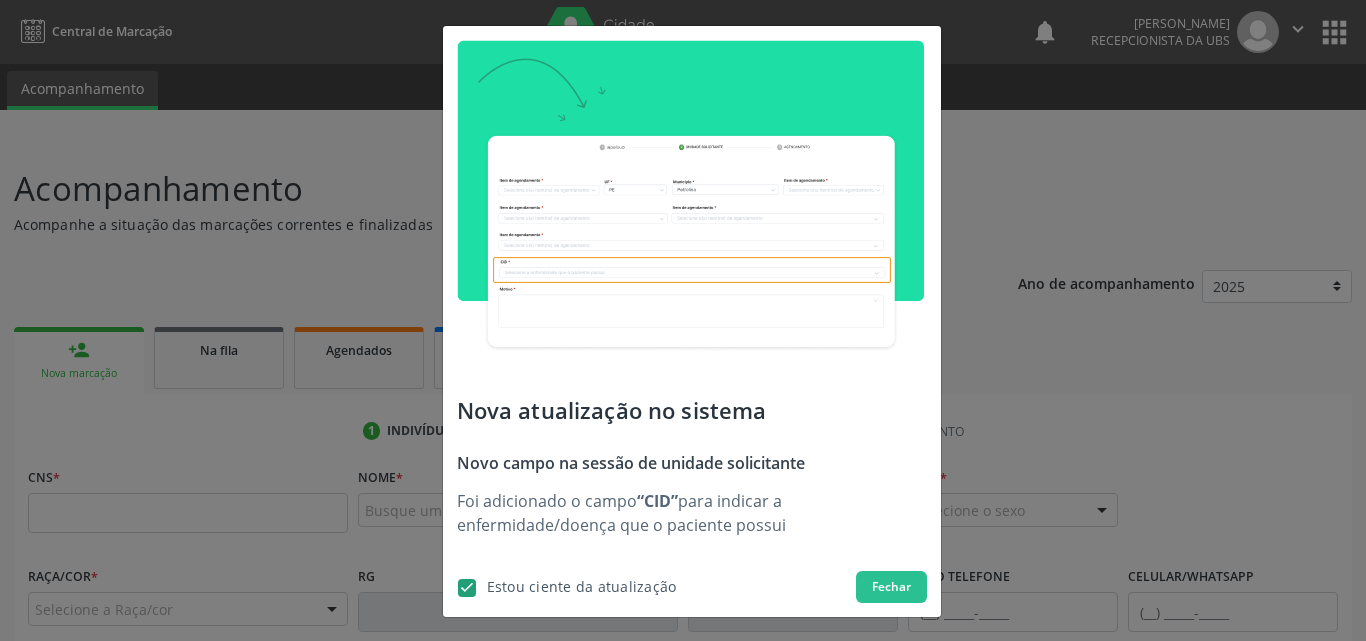 checkbox on "true" 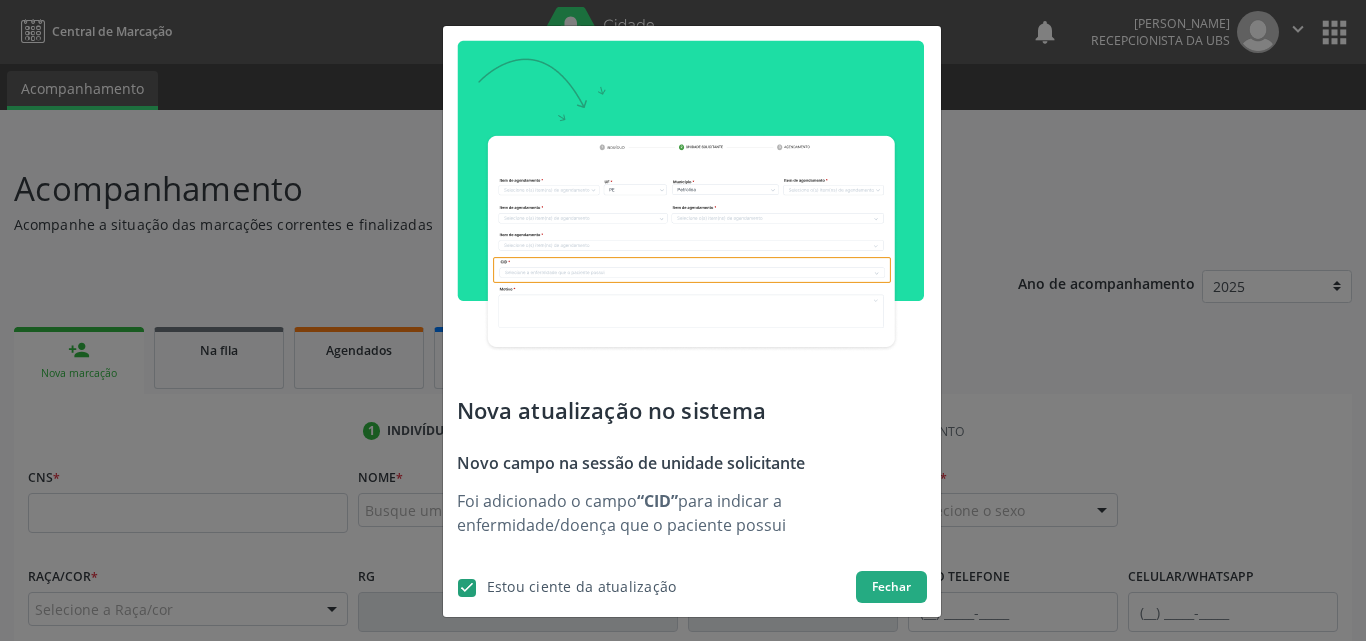click on "Fechar" at bounding box center [891, 587] 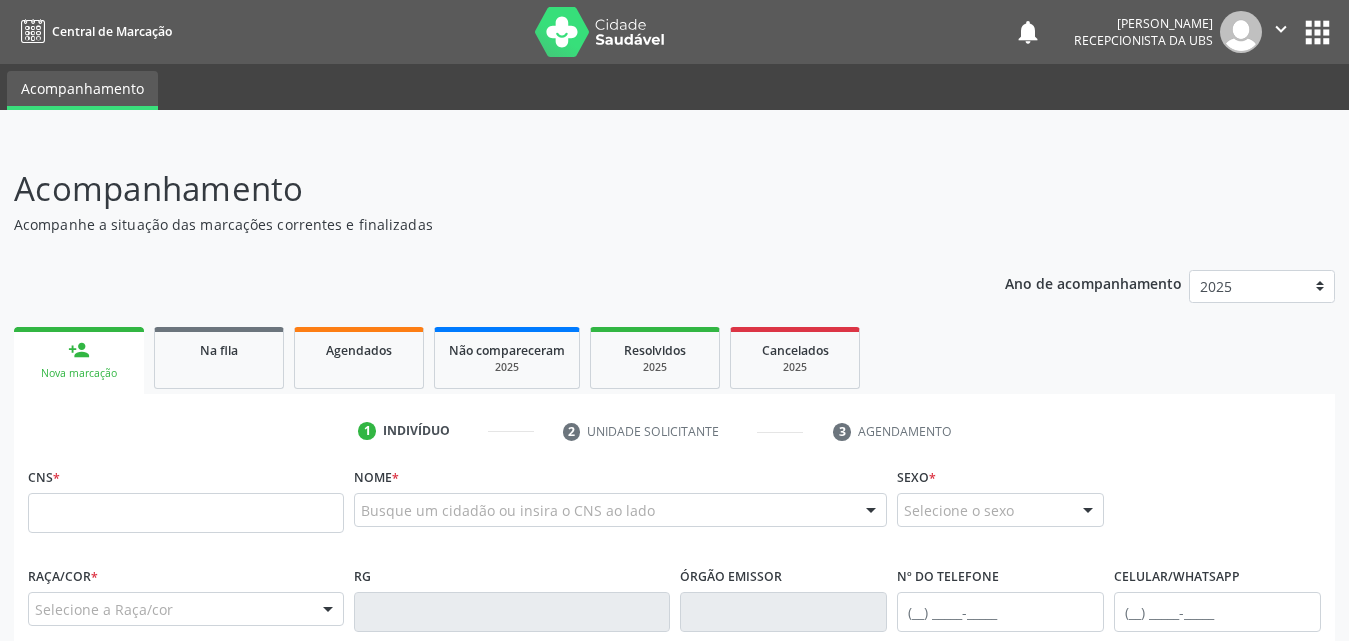 scroll, scrollTop: 0, scrollLeft: 0, axis: both 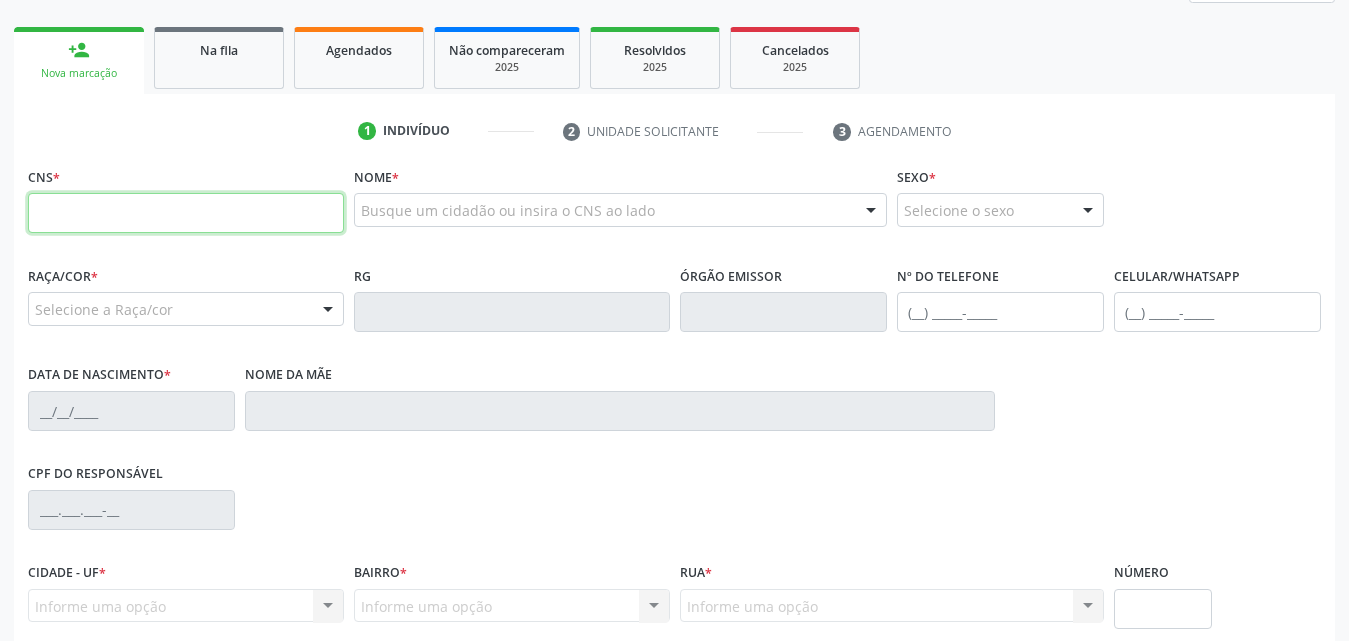click at bounding box center [186, 213] 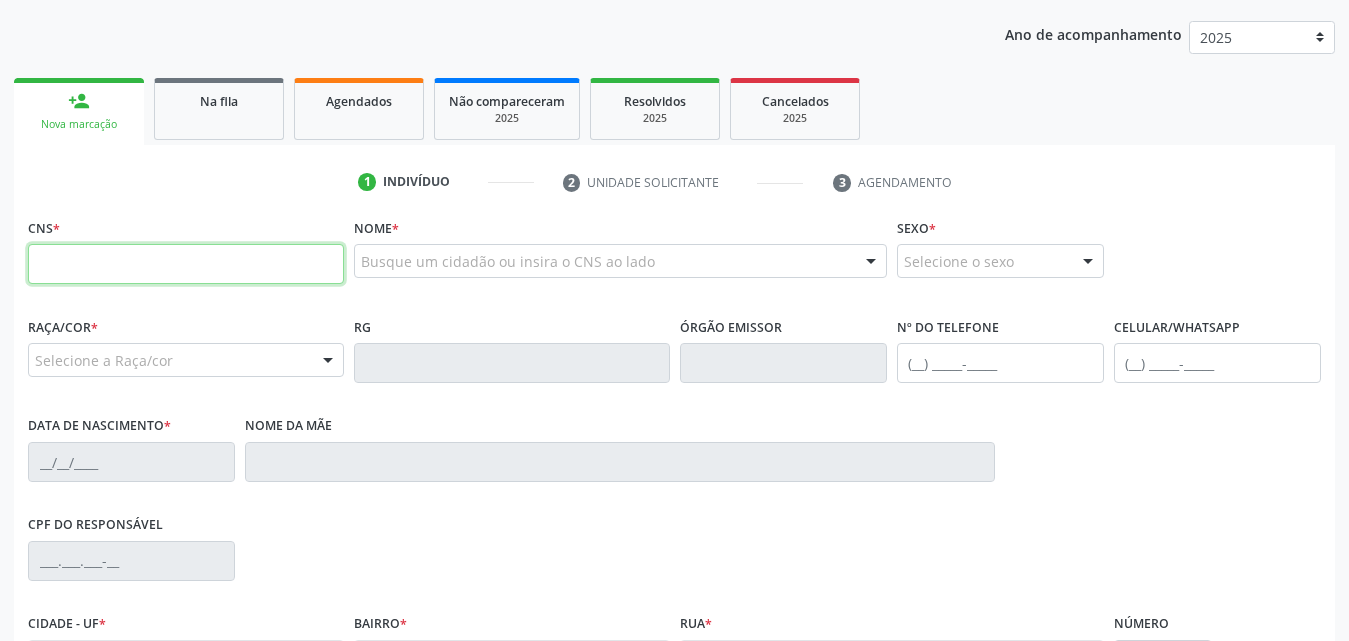 scroll, scrollTop: 200, scrollLeft: 0, axis: vertical 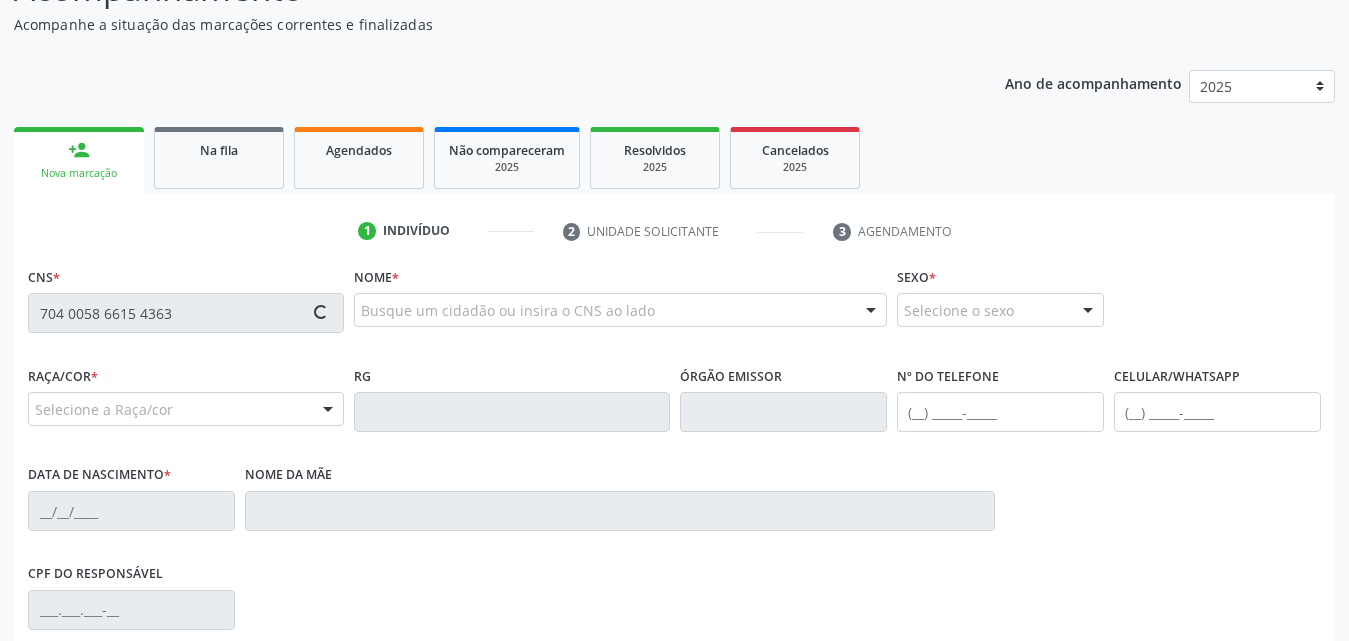 type on "704 0058 6615 4363" 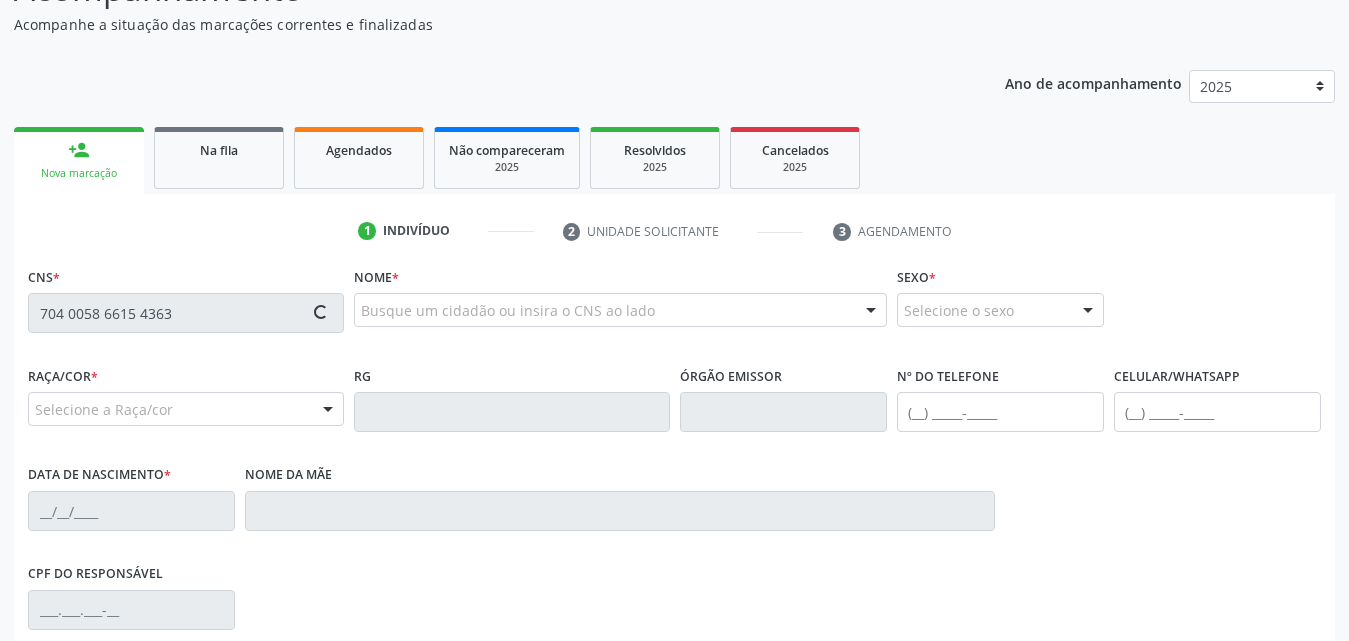 type 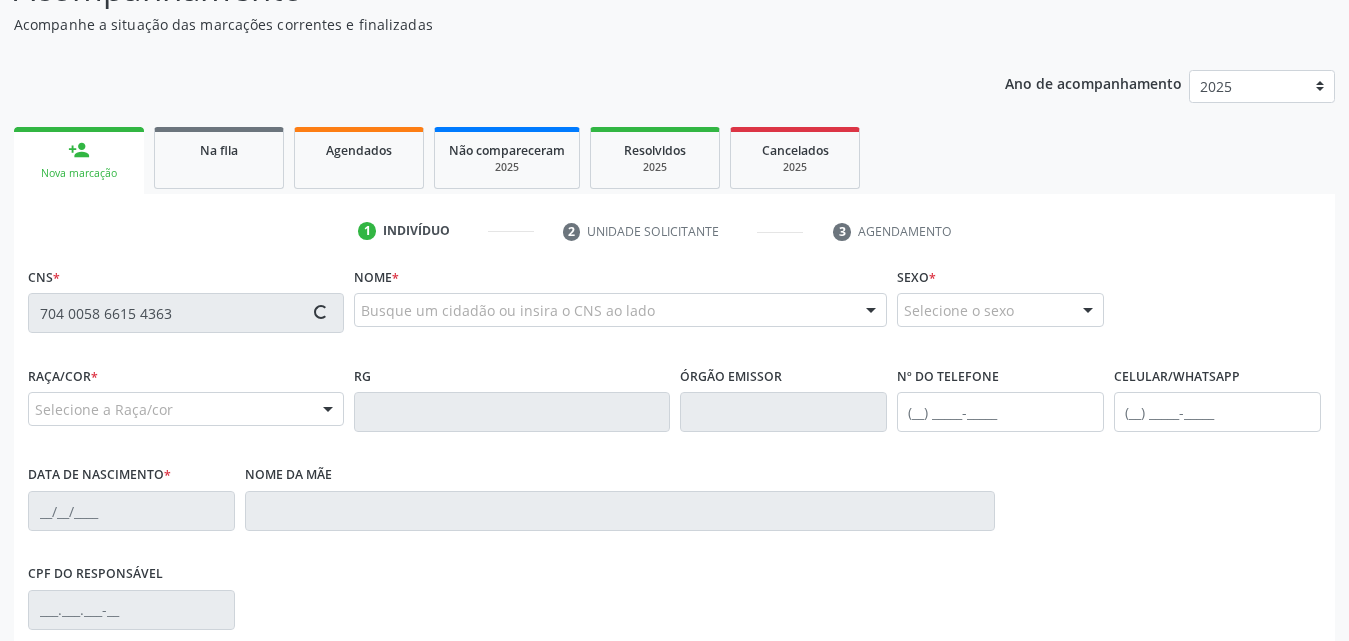 type 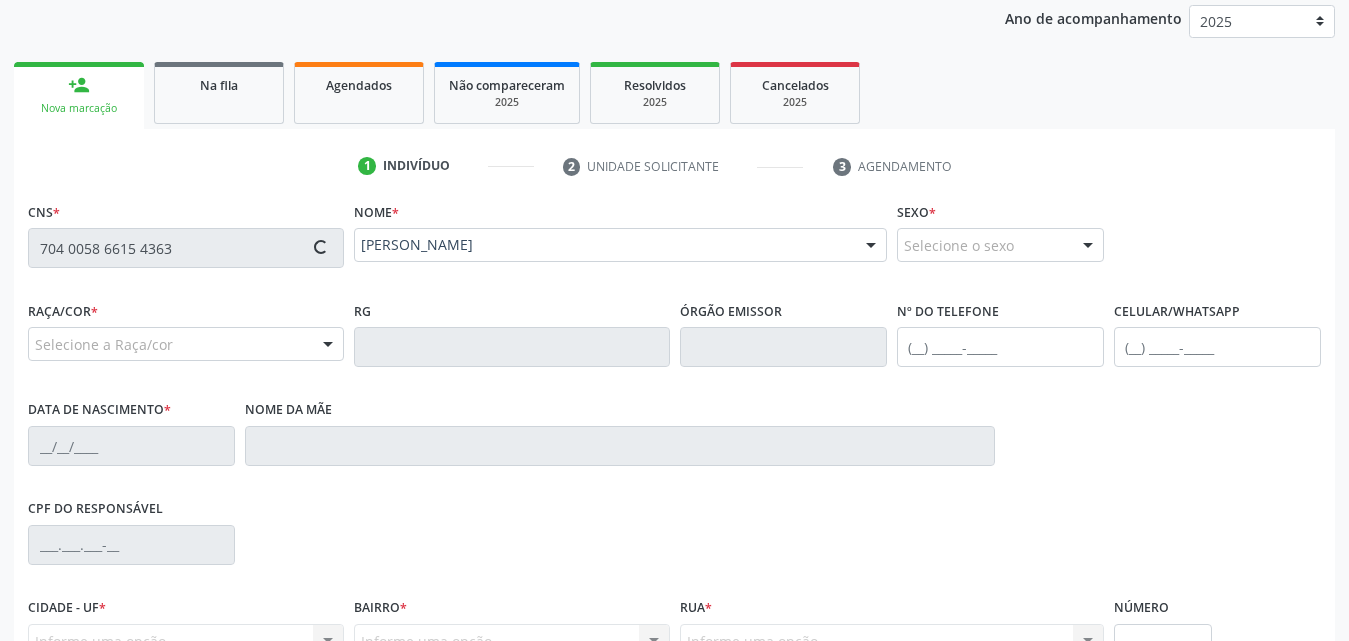 scroll, scrollTop: 300, scrollLeft: 0, axis: vertical 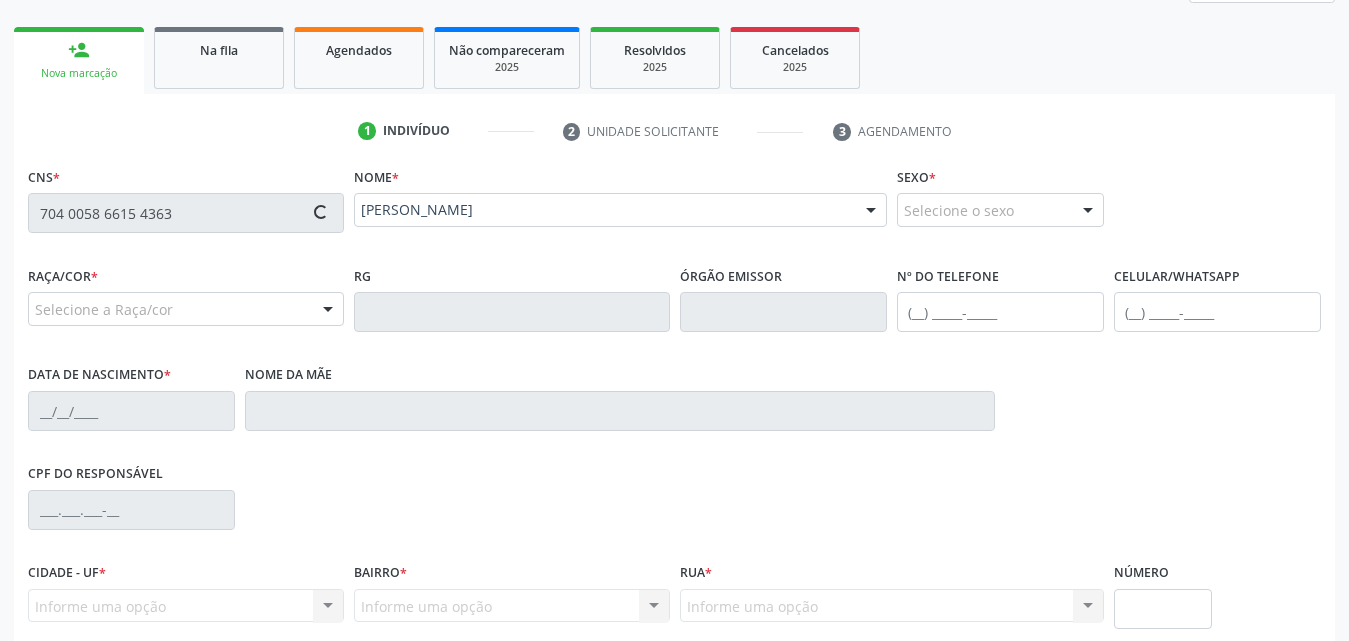 type on "[PHONE_NUMBER]" 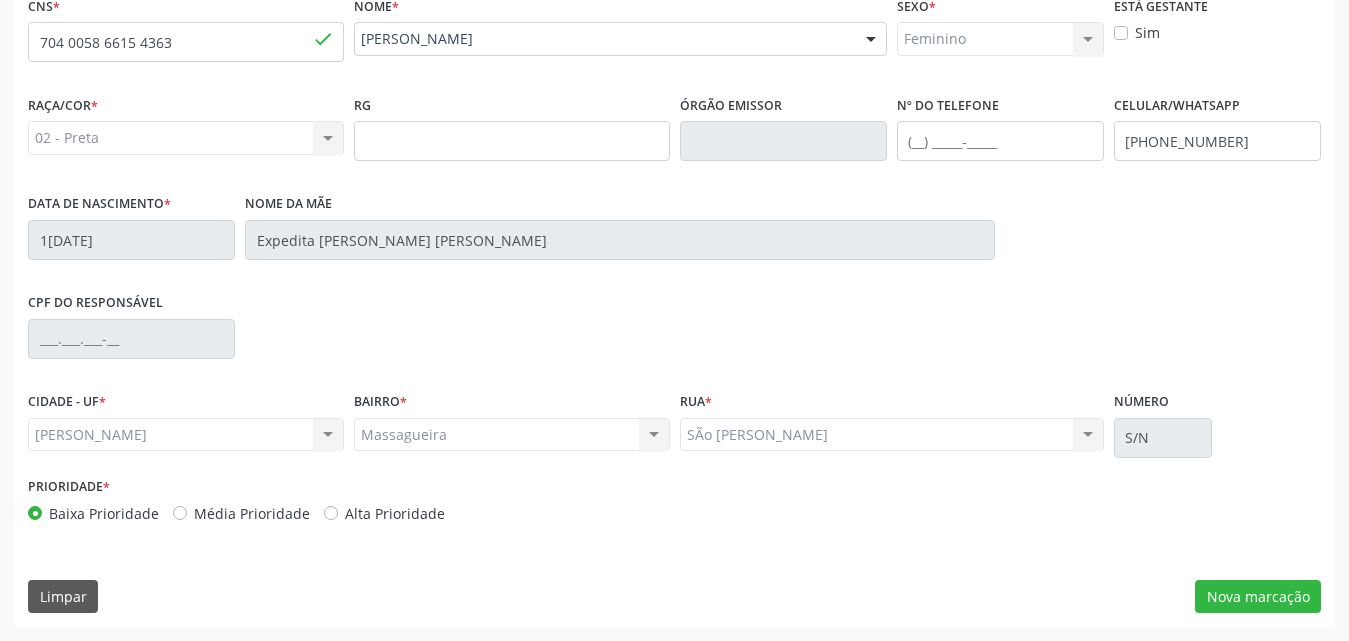 scroll, scrollTop: 371, scrollLeft: 0, axis: vertical 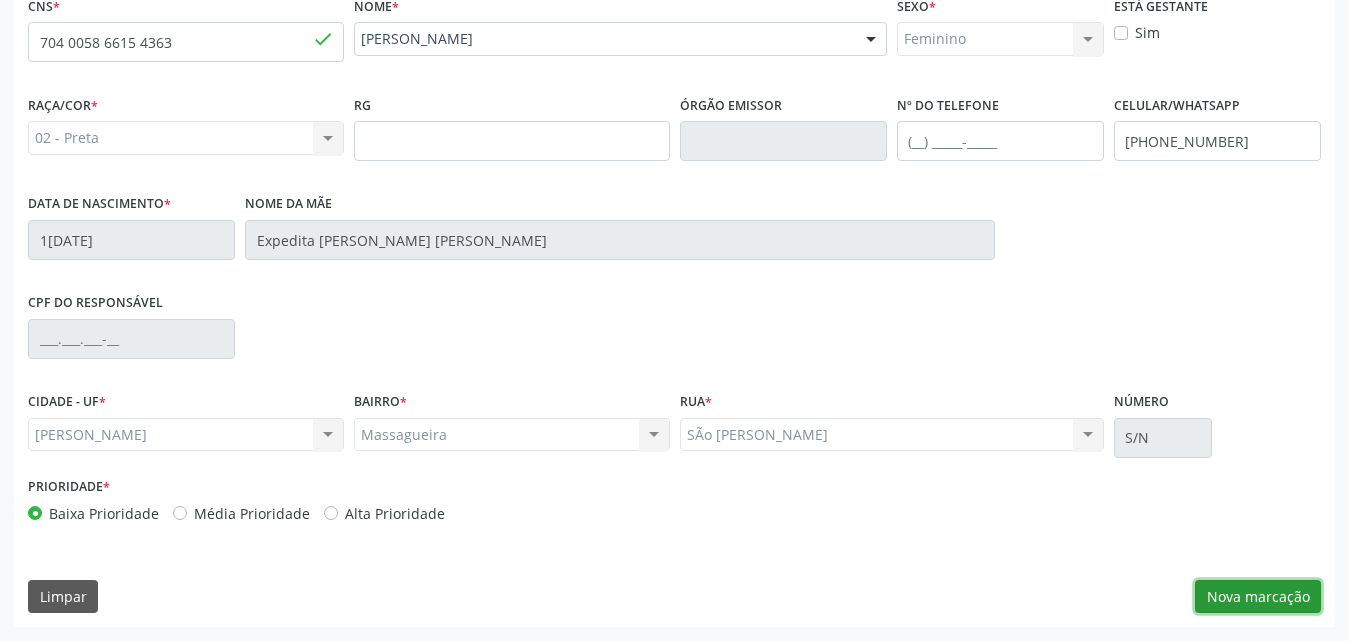 click on "Nova marcação" at bounding box center [1258, 597] 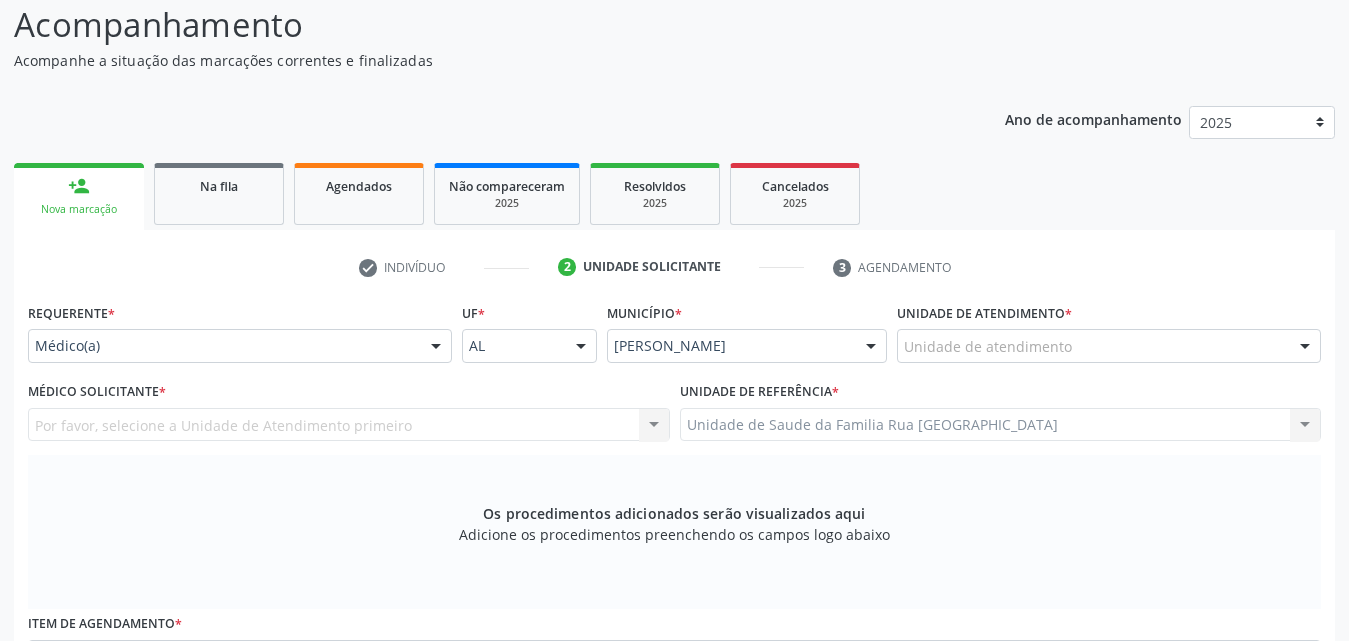 scroll, scrollTop: 200, scrollLeft: 0, axis: vertical 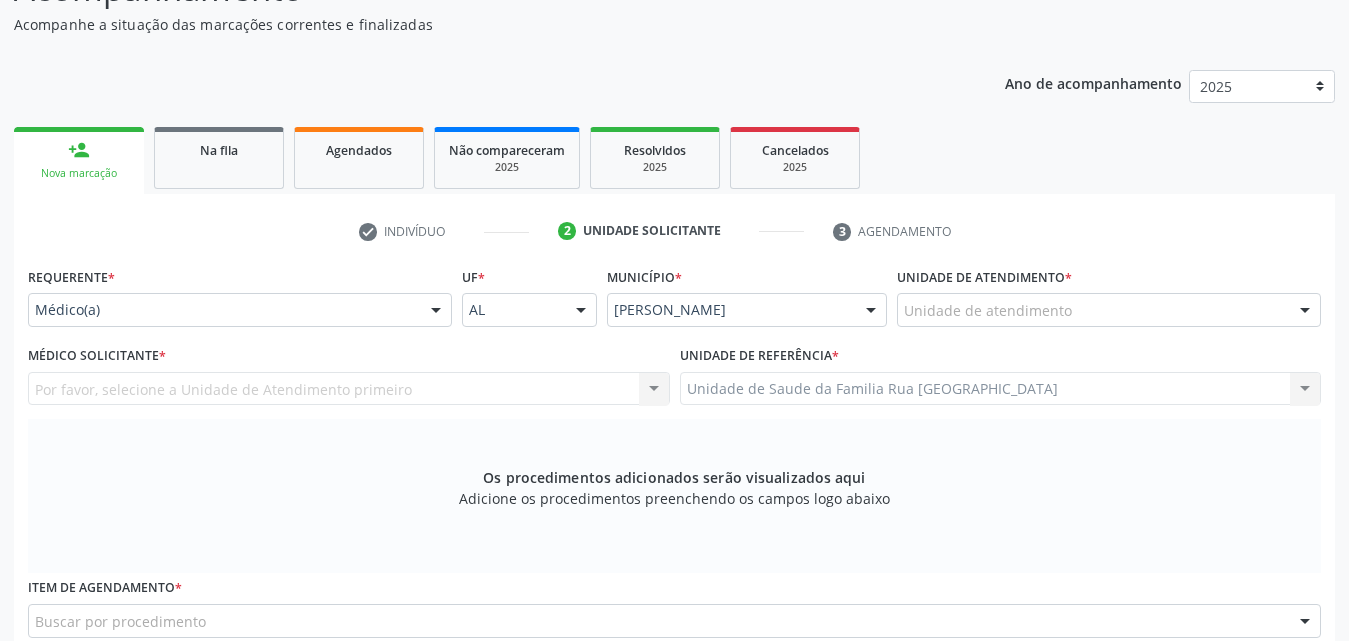 click at bounding box center [436, 311] 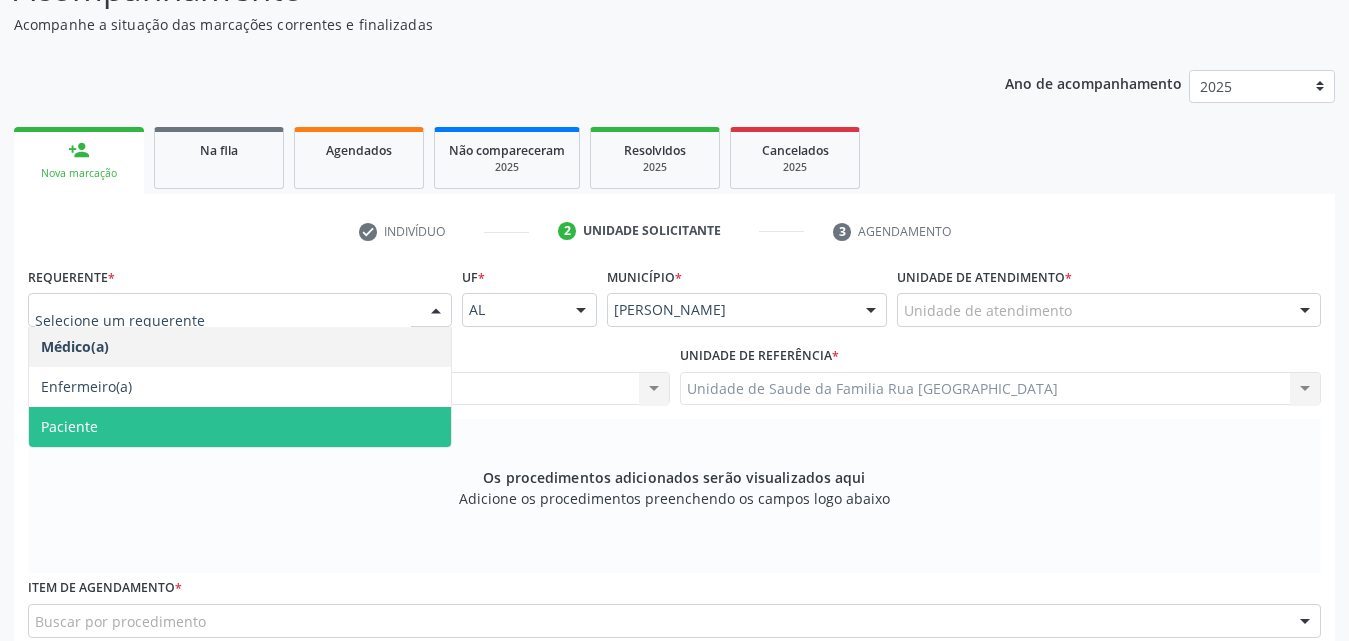 click on "Paciente" at bounding box center (240, 427) 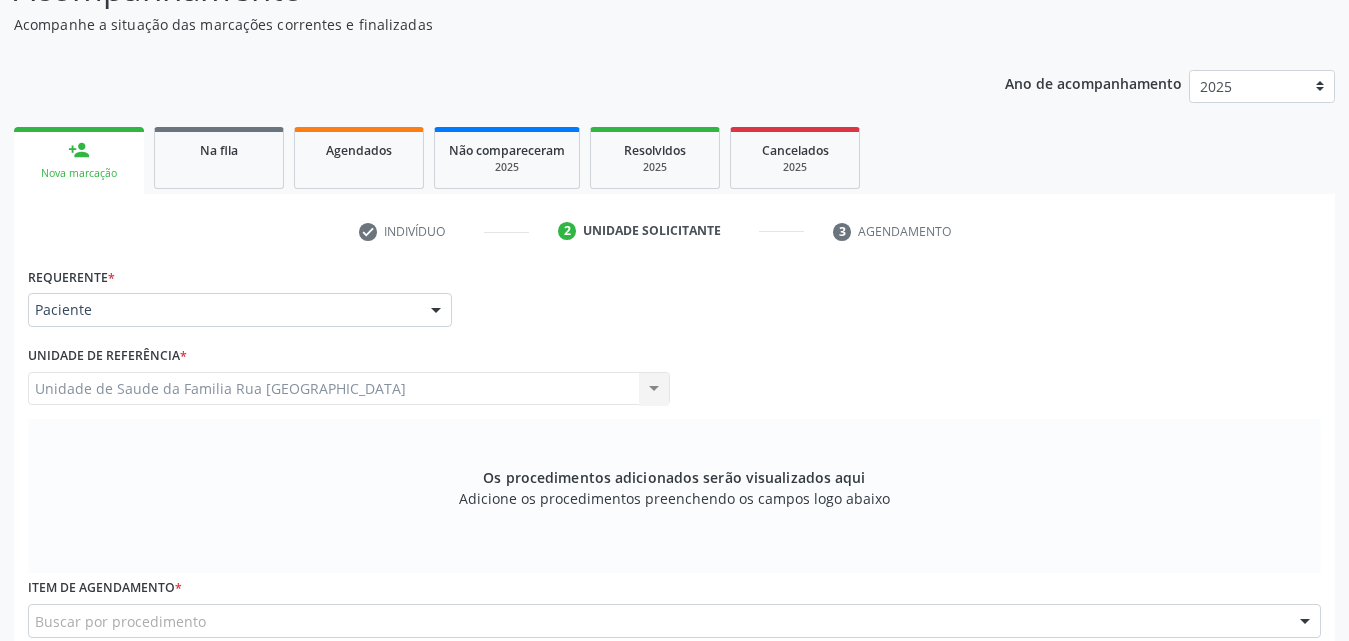 click at bounding box center (436, 311) 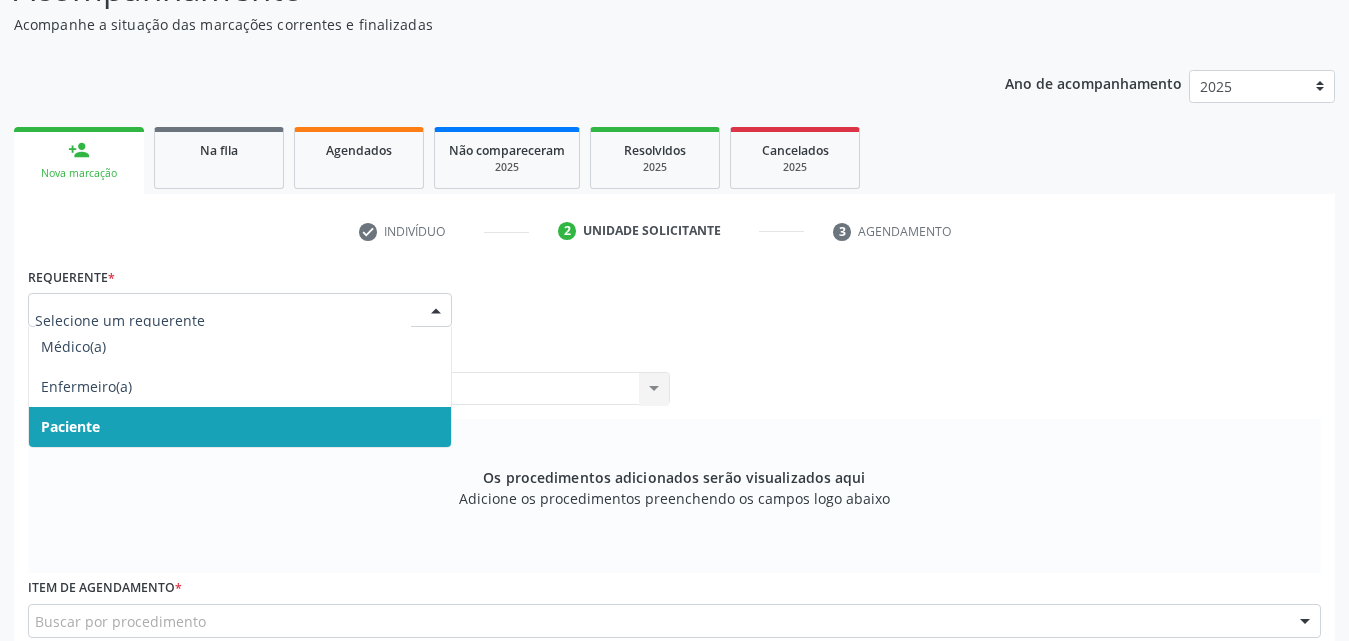 click on "Paciente" at bounding box center [240, 427] 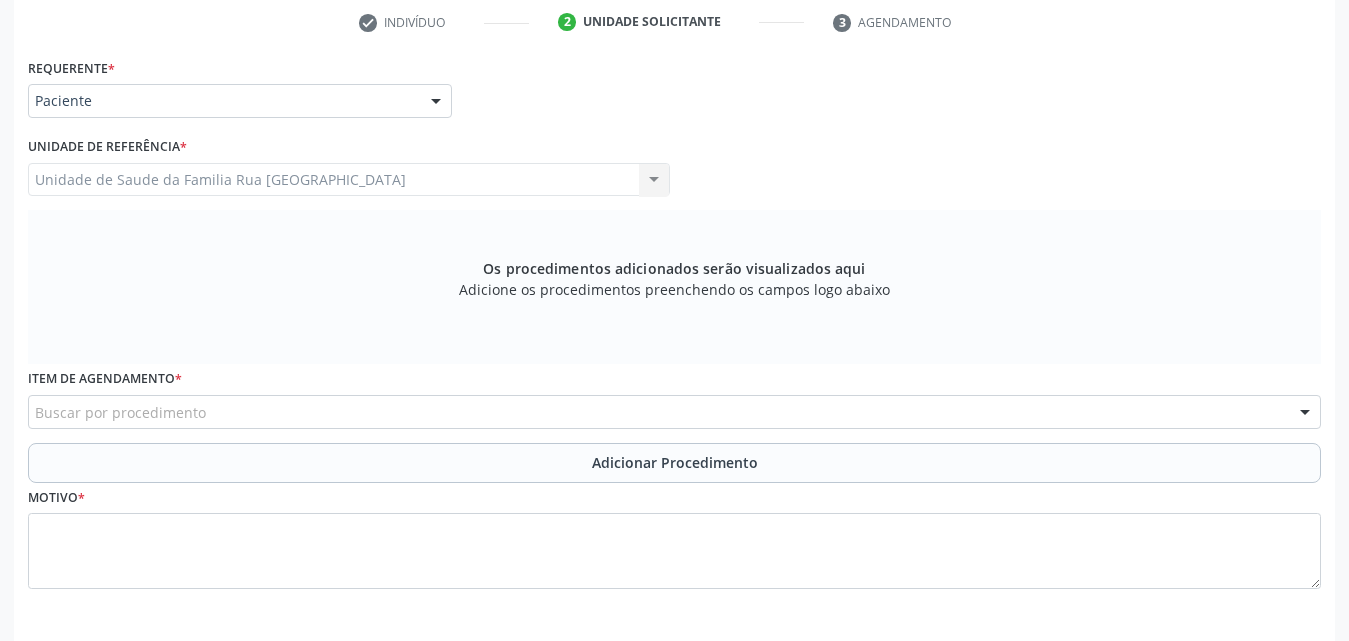 scroll, scrollTop: 288, scrollLeft: 0, axis: vertical 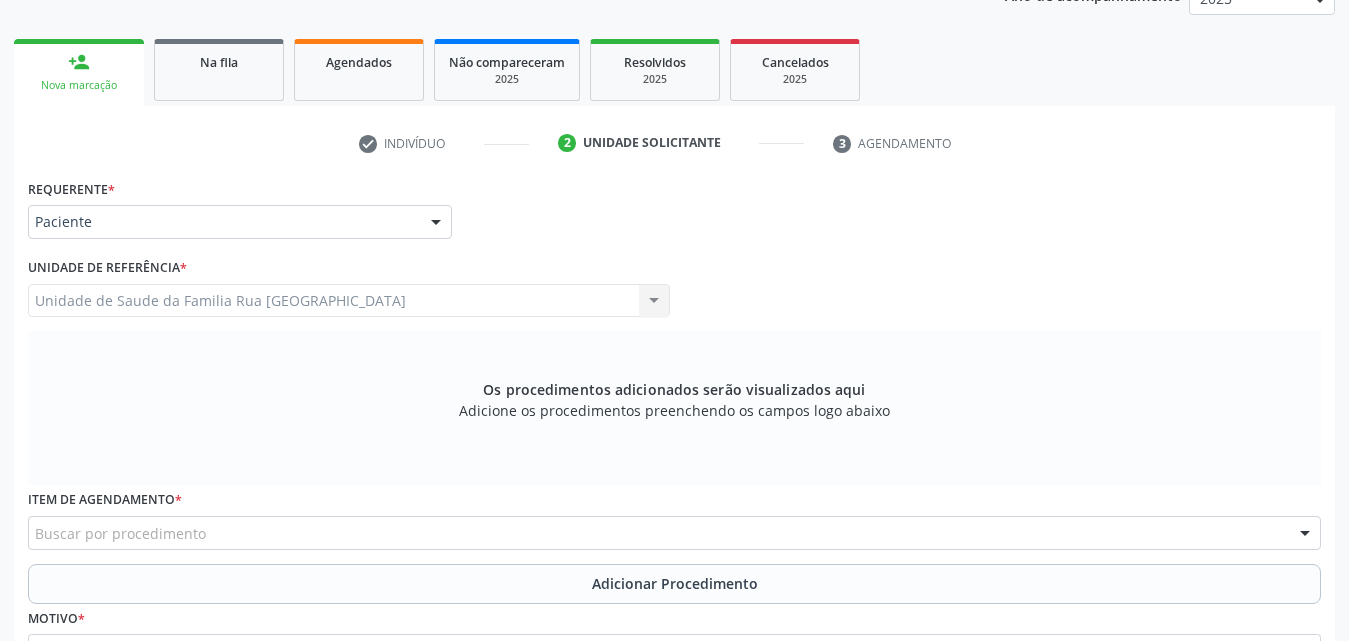 click at bounding box center [436, 223] 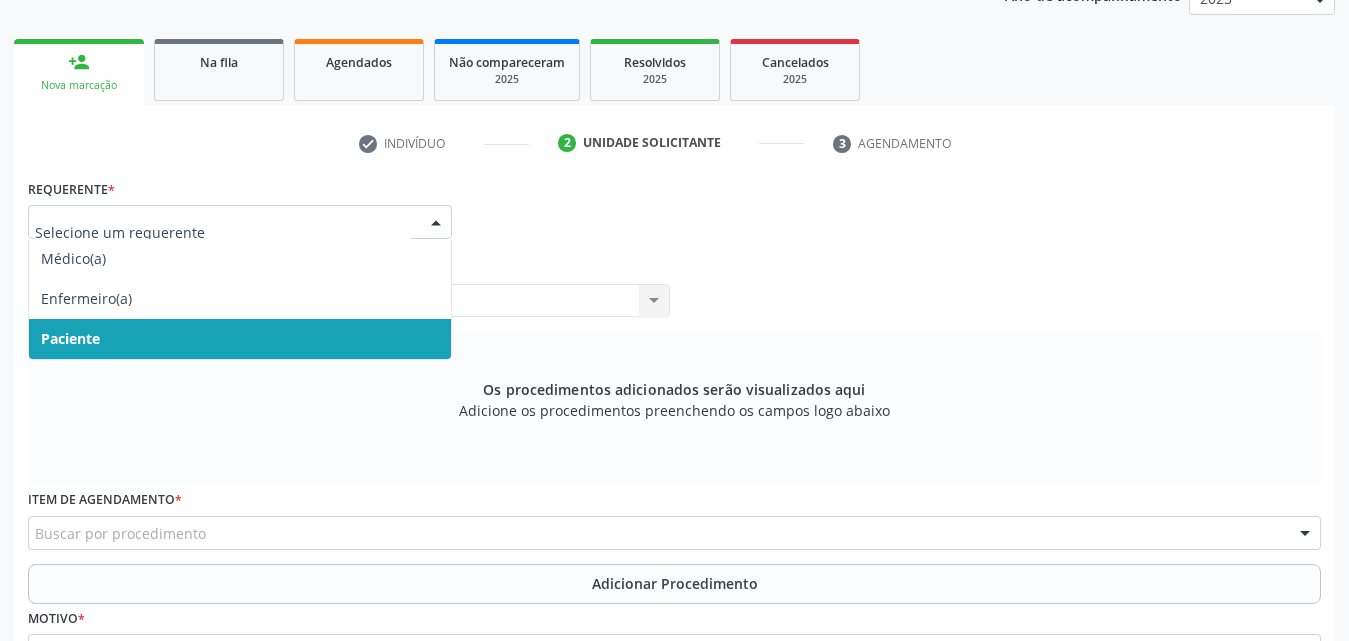 click on "Paciente" at bounding box center [240, 339] 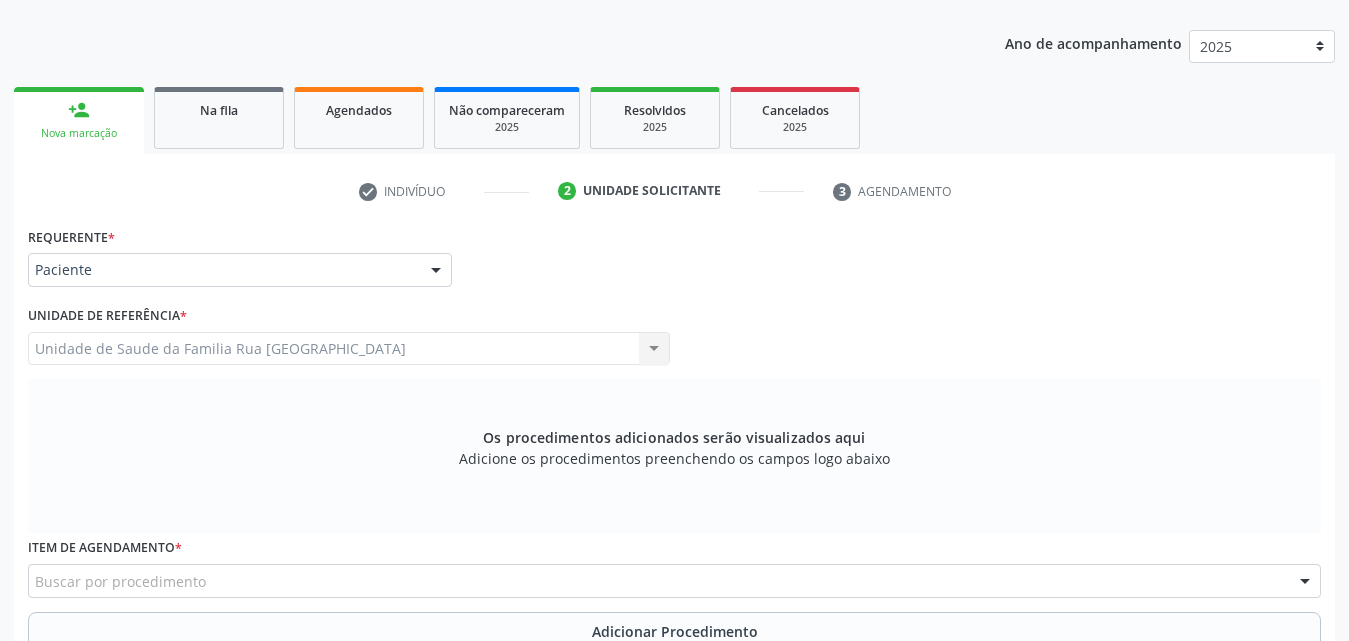 scroll, scrollTop: 288, scrollLeft: 0, axis: vertical 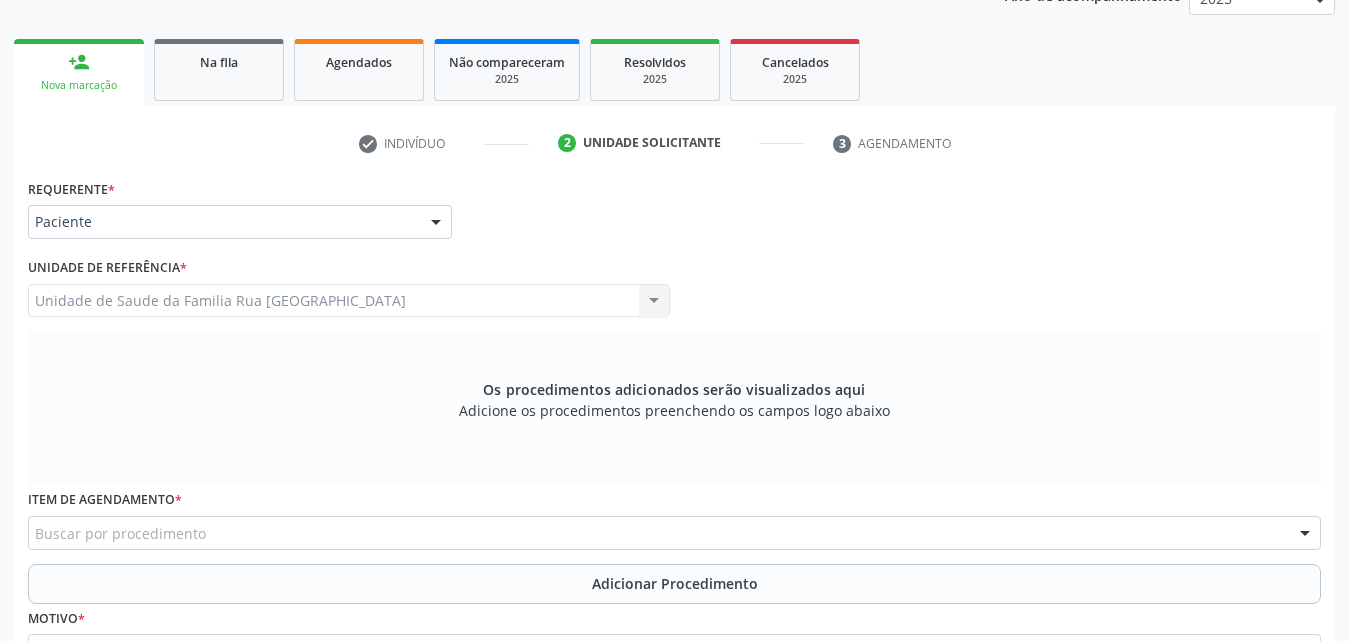click on "Unidade de Saude da Familia Rua [GEOGRAPHIC_DATA] da Familia [GEOGRAPHIC_DATA] resultado encontrado para: "   "
Não há nenhuma opção para ser exibida." at bounding box center [349, 301] 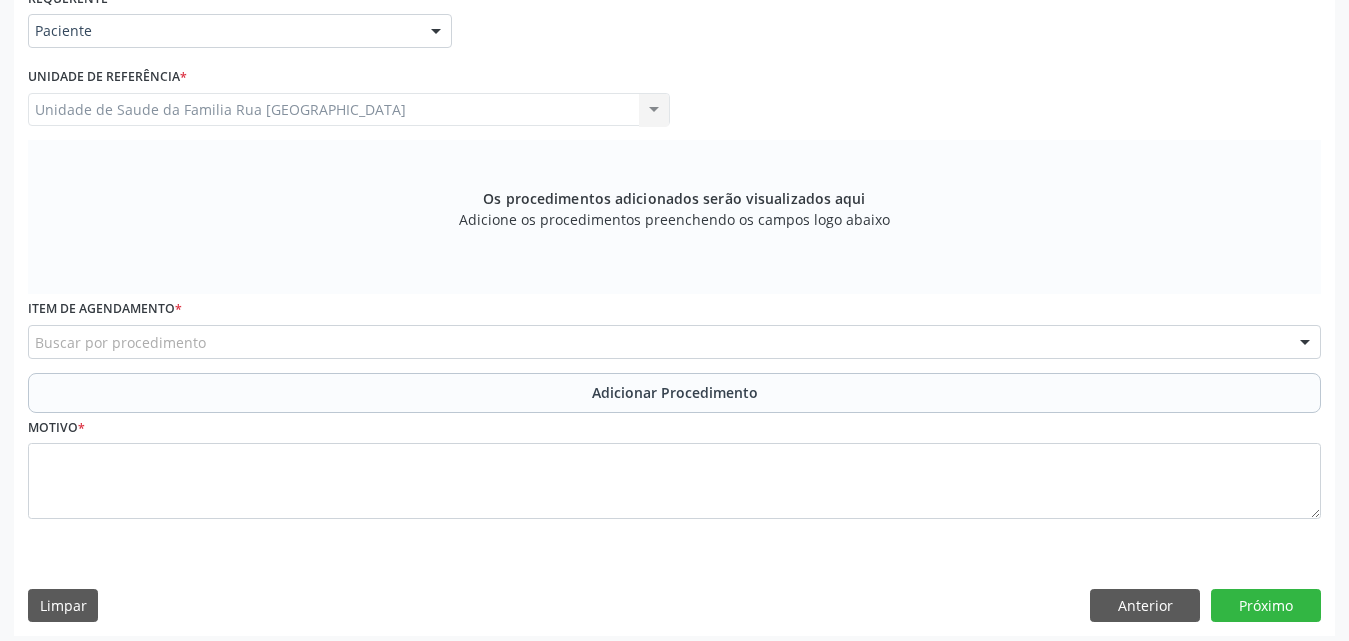 scroll, scrollTop: 488, scrollLeft: 0, axis: vertical 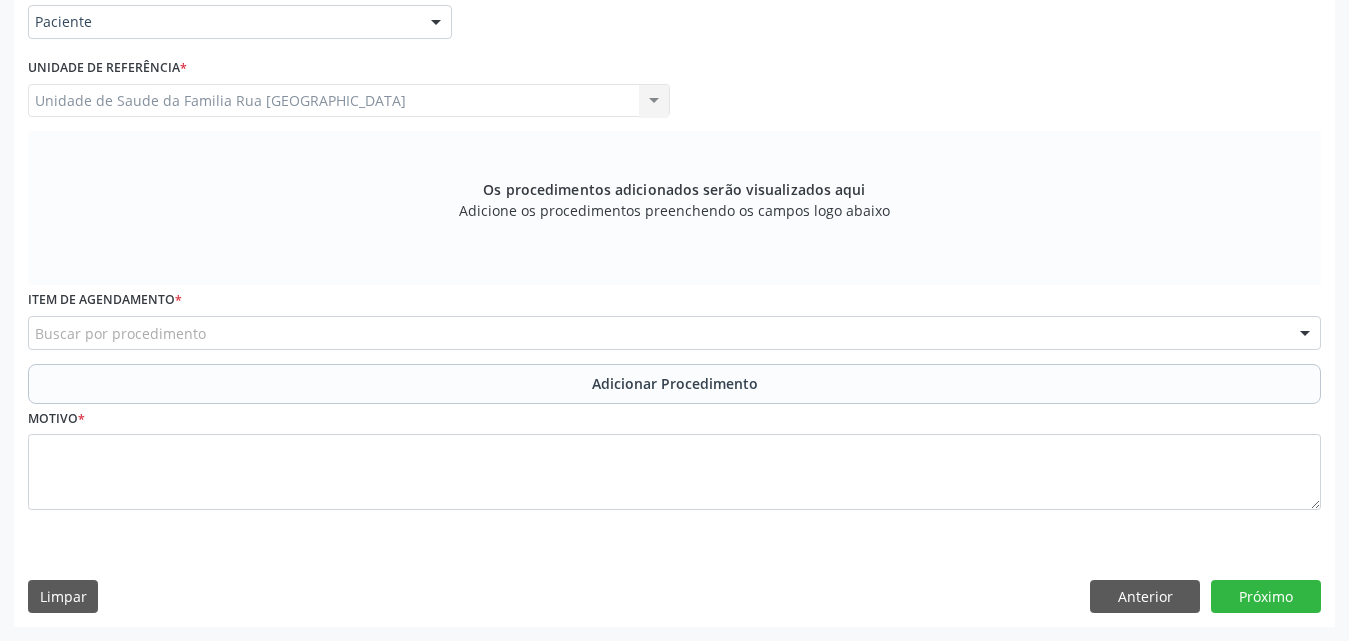 click at bounding box center (1305, 334) 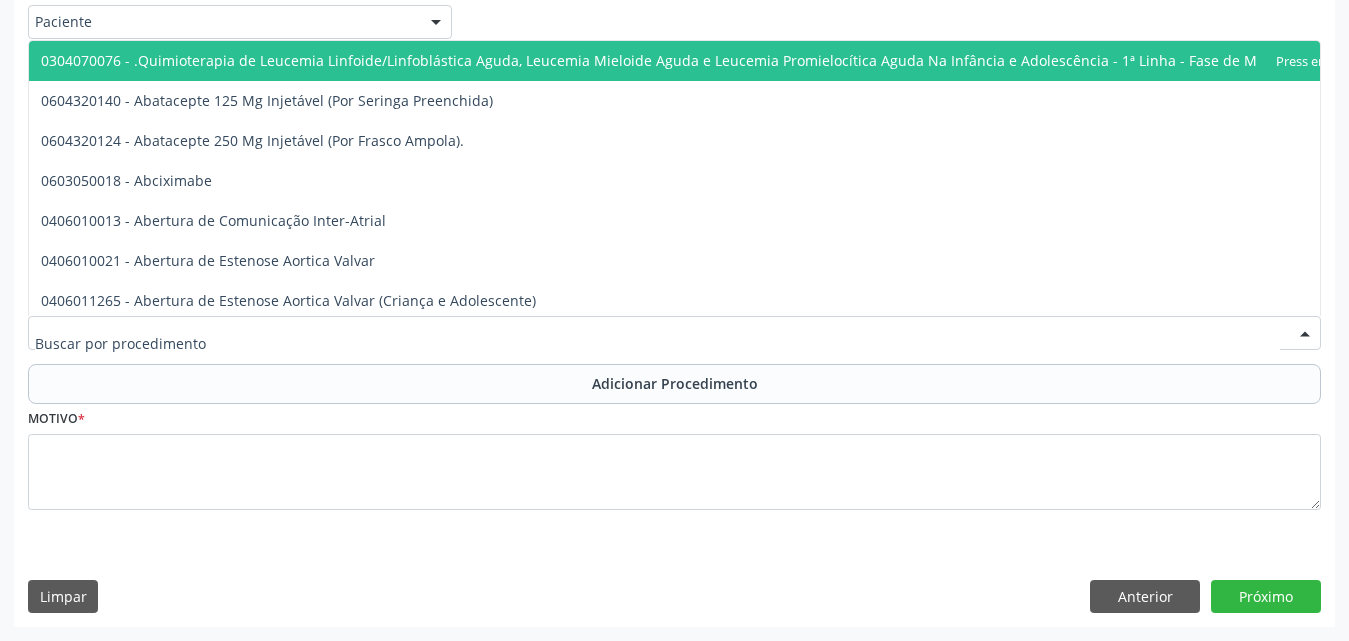 click at bounding box center (657, 343) 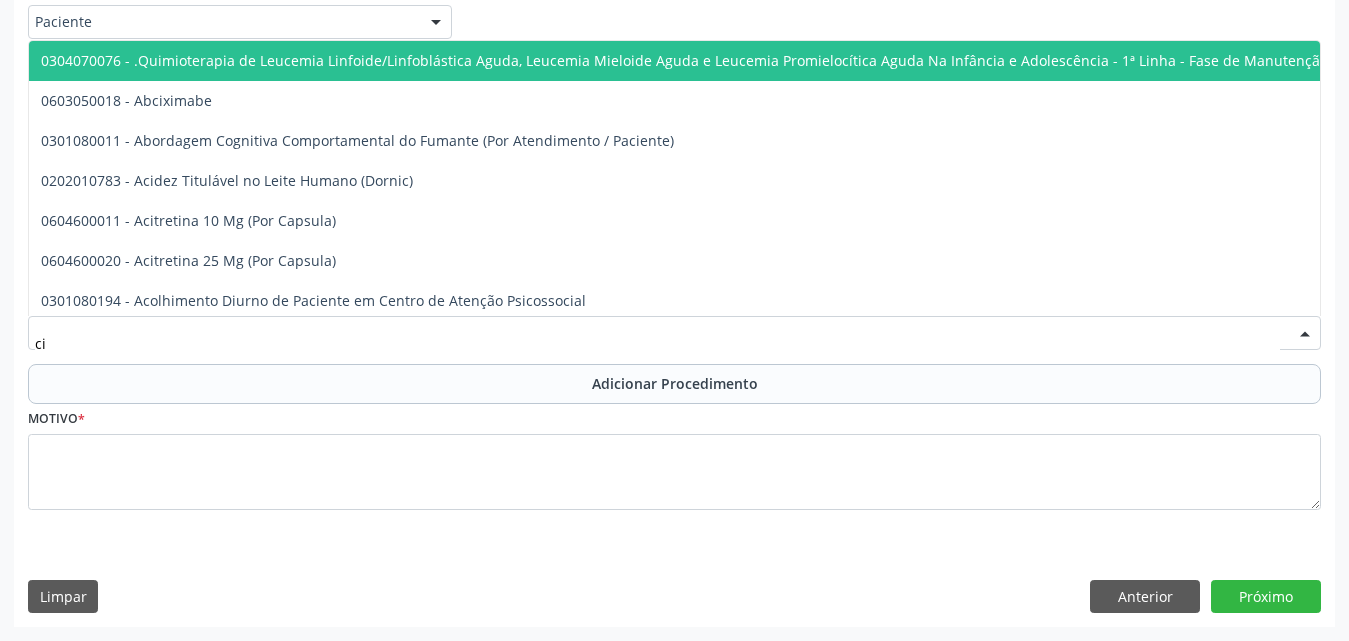 type on "c" 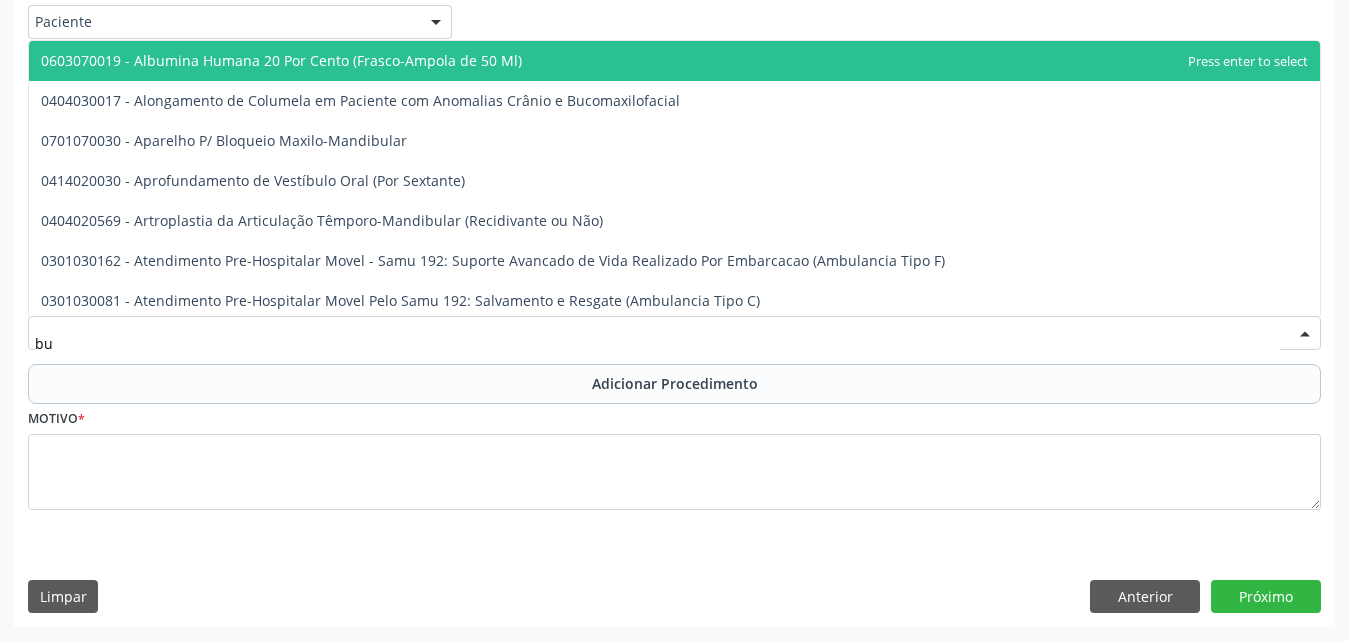 type on "b" 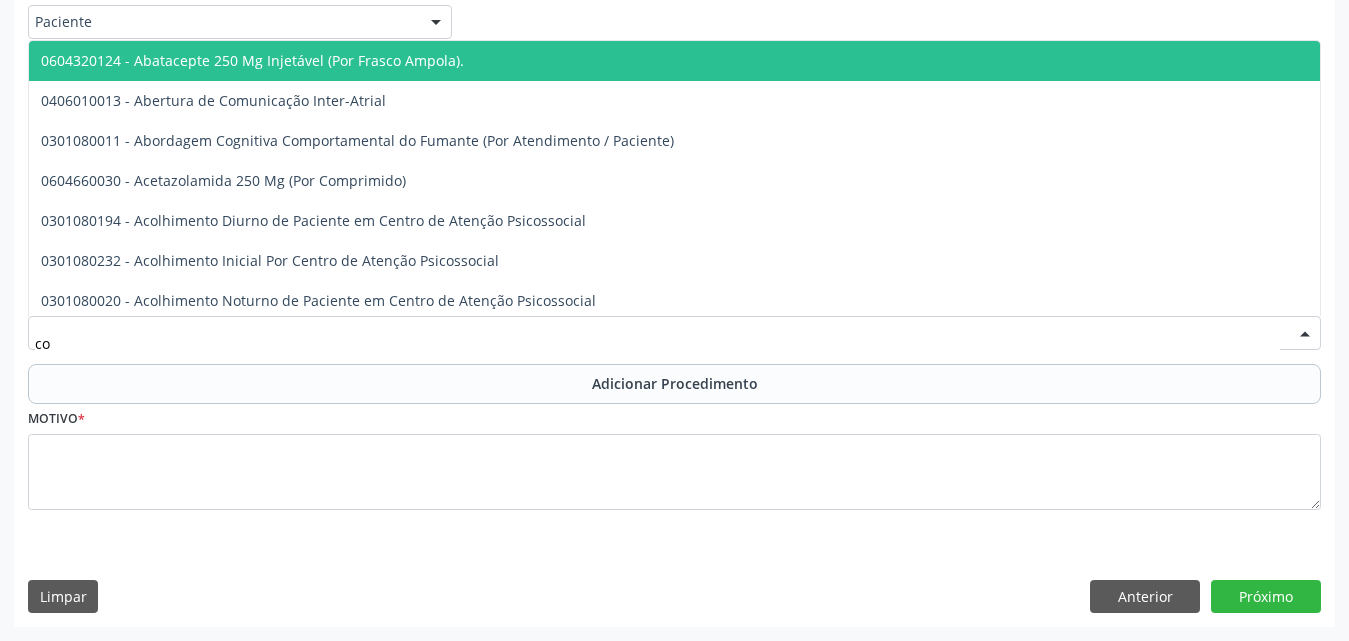 type on "c" 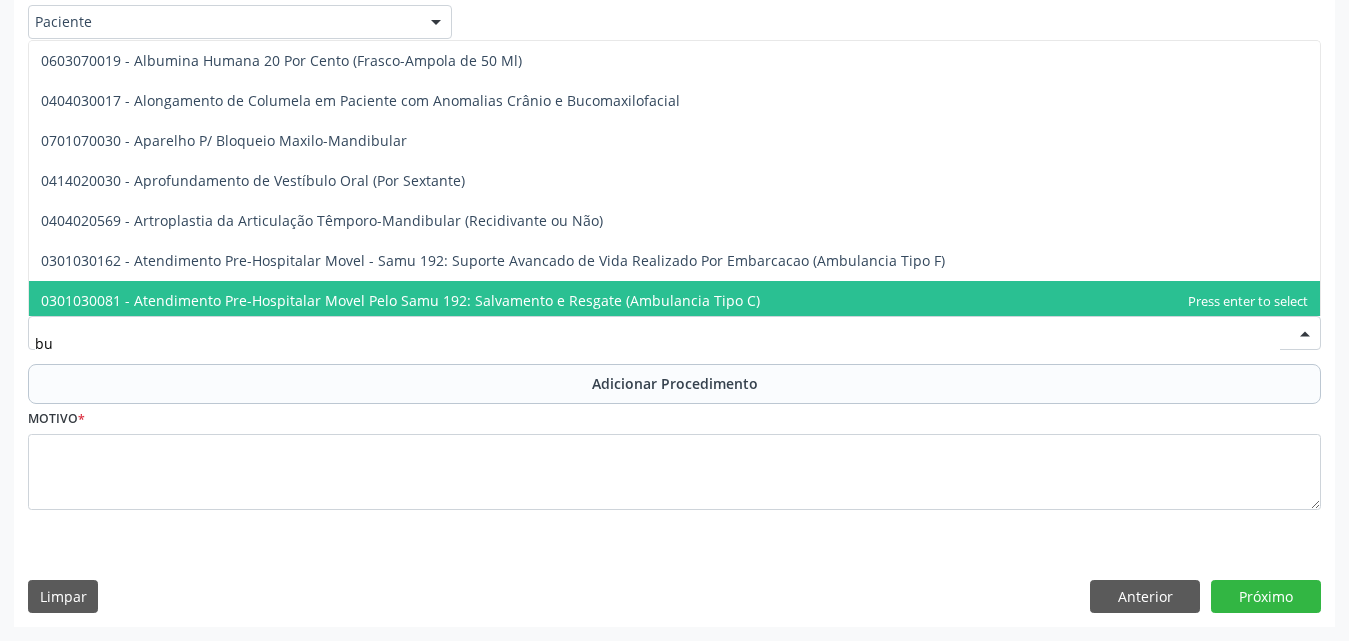 type on "b" 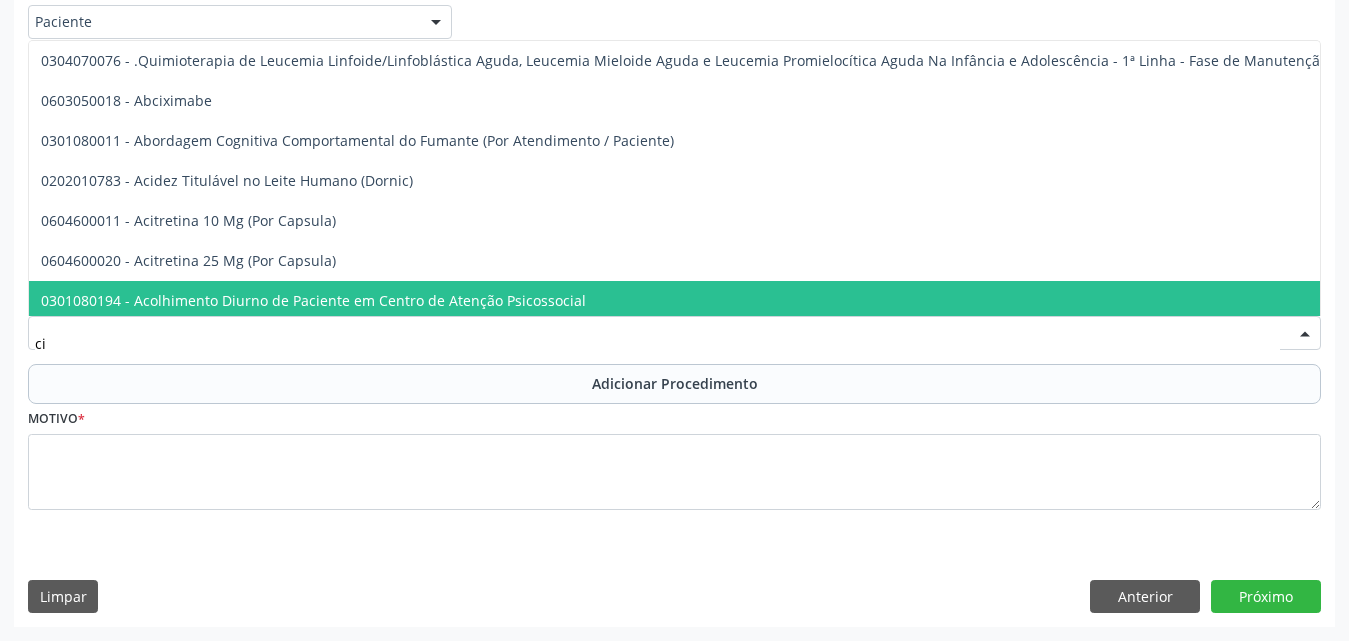 type on "c" 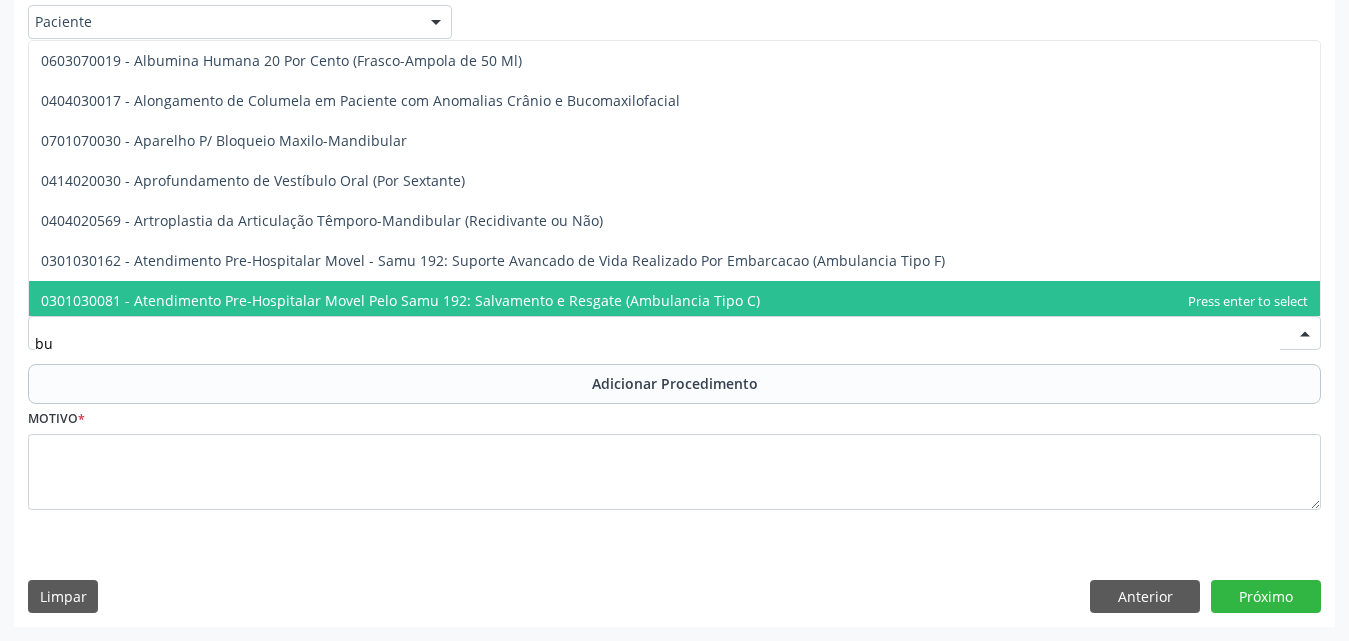 type on "b" 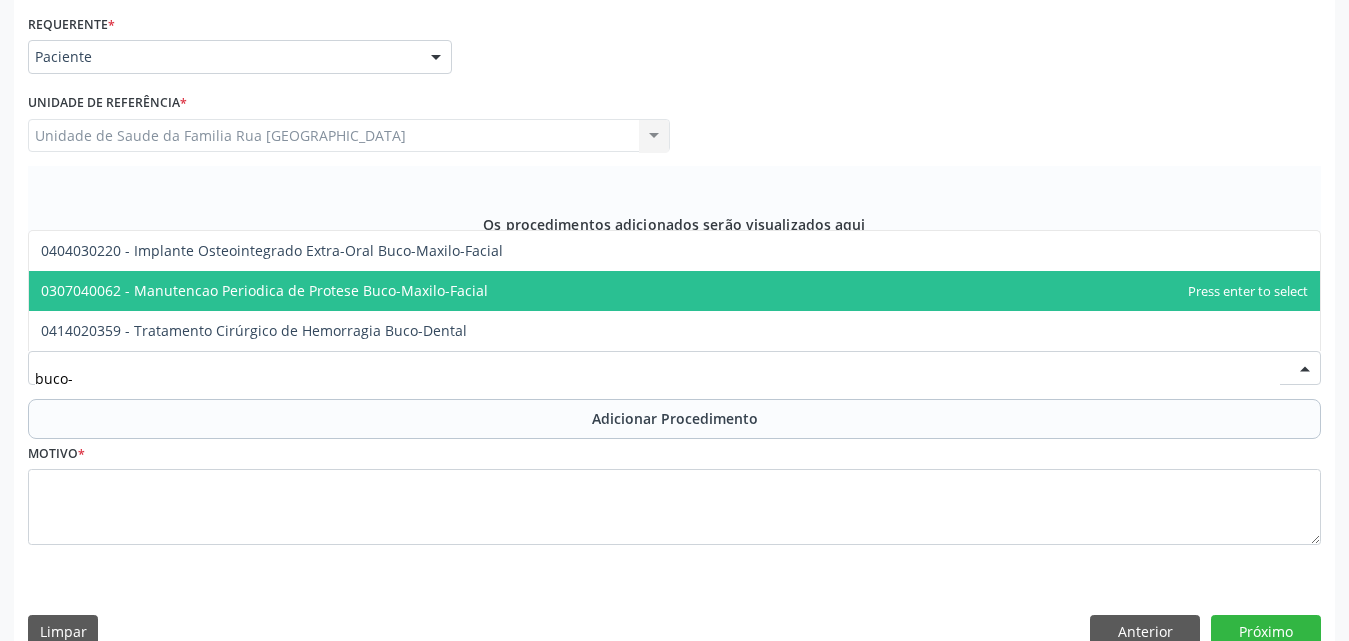 scroll, scrollTop: 488, scrollLeft: 0, axis: vertical 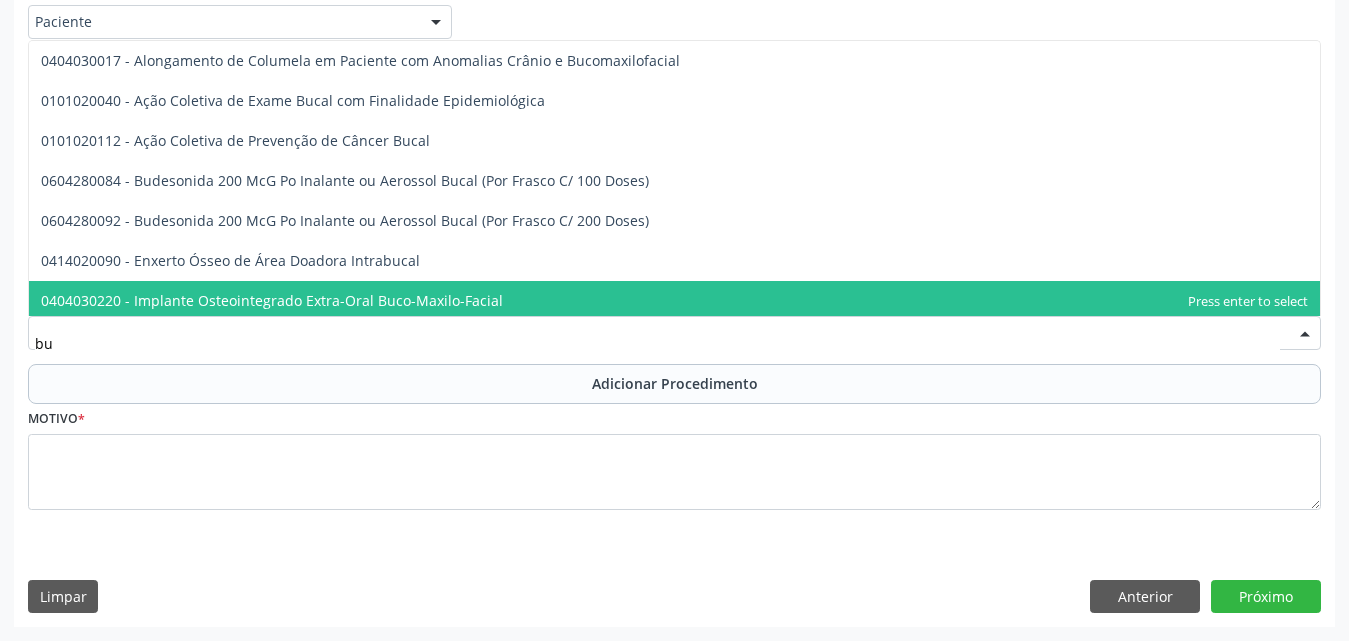 type on "b" 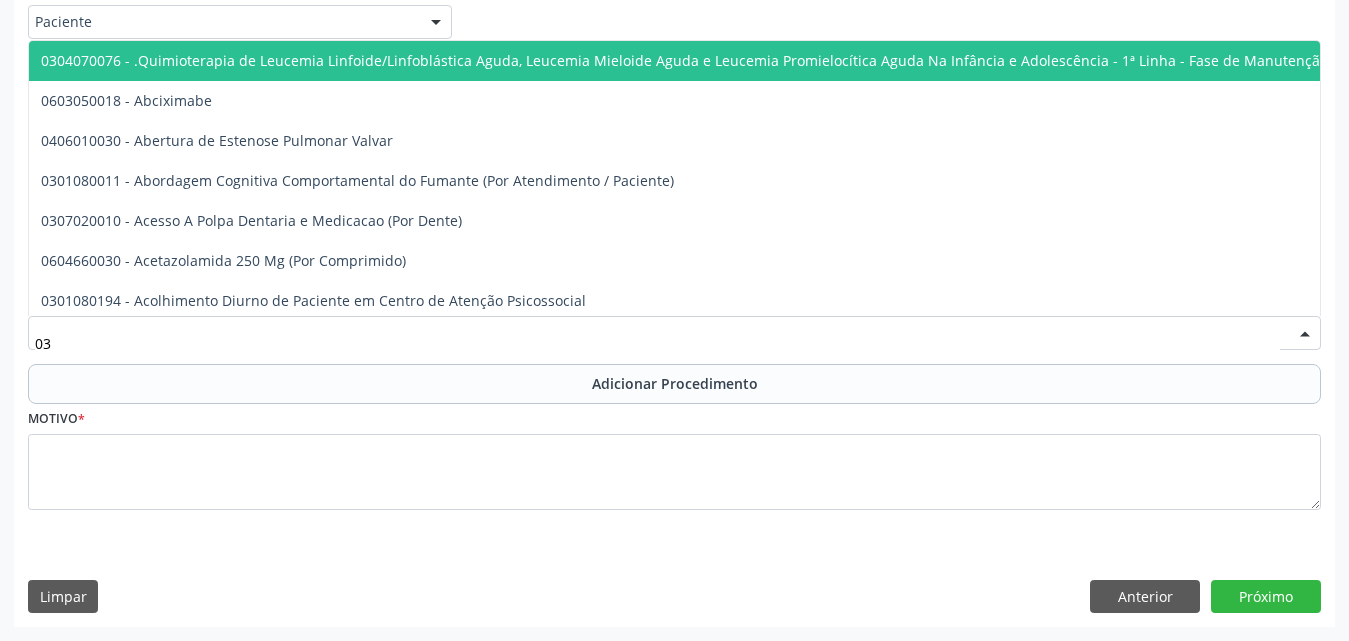type on "0" 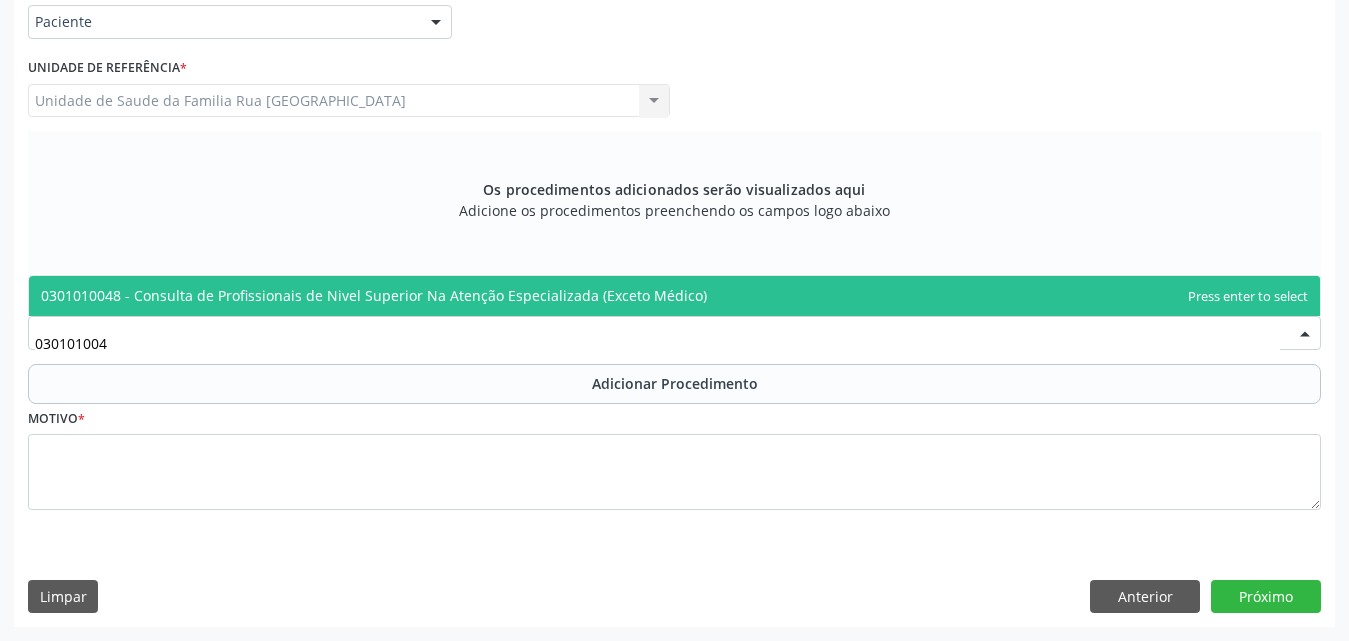type on "0301010048" 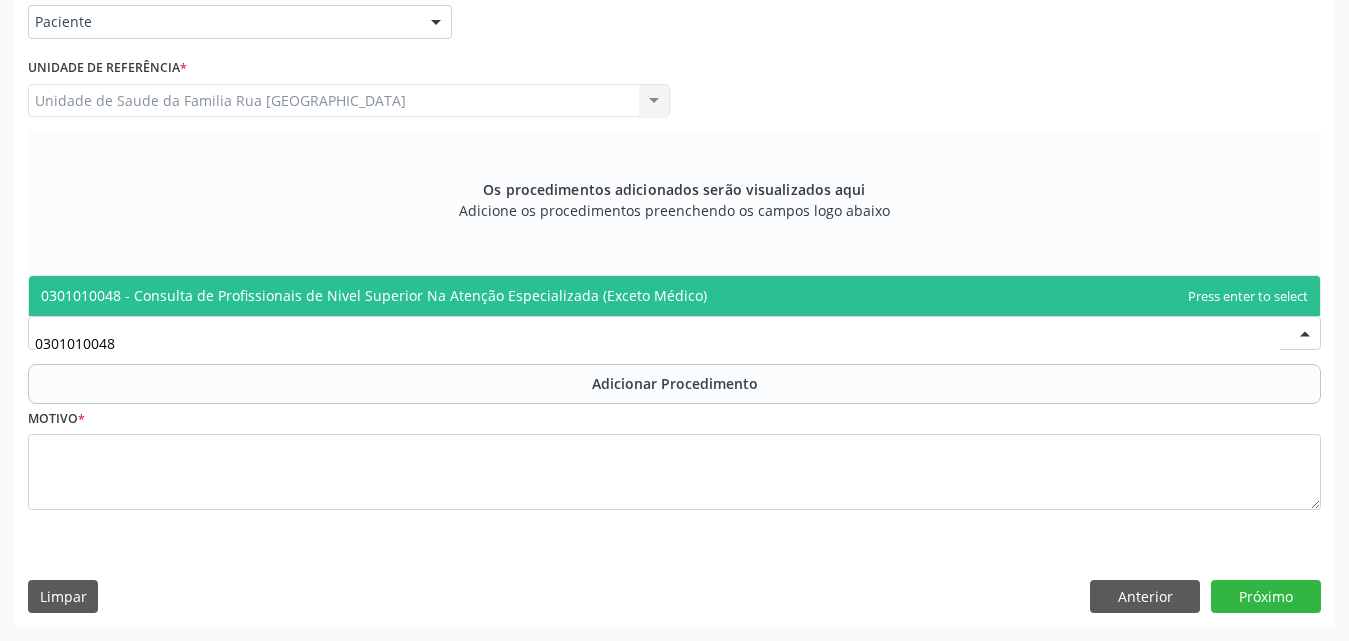 click on "0301010048 - Consulta de Profissionais de Nivel Superior Na Atenção Especializada (Exceto Médico)" at bounding box center (674, 296) 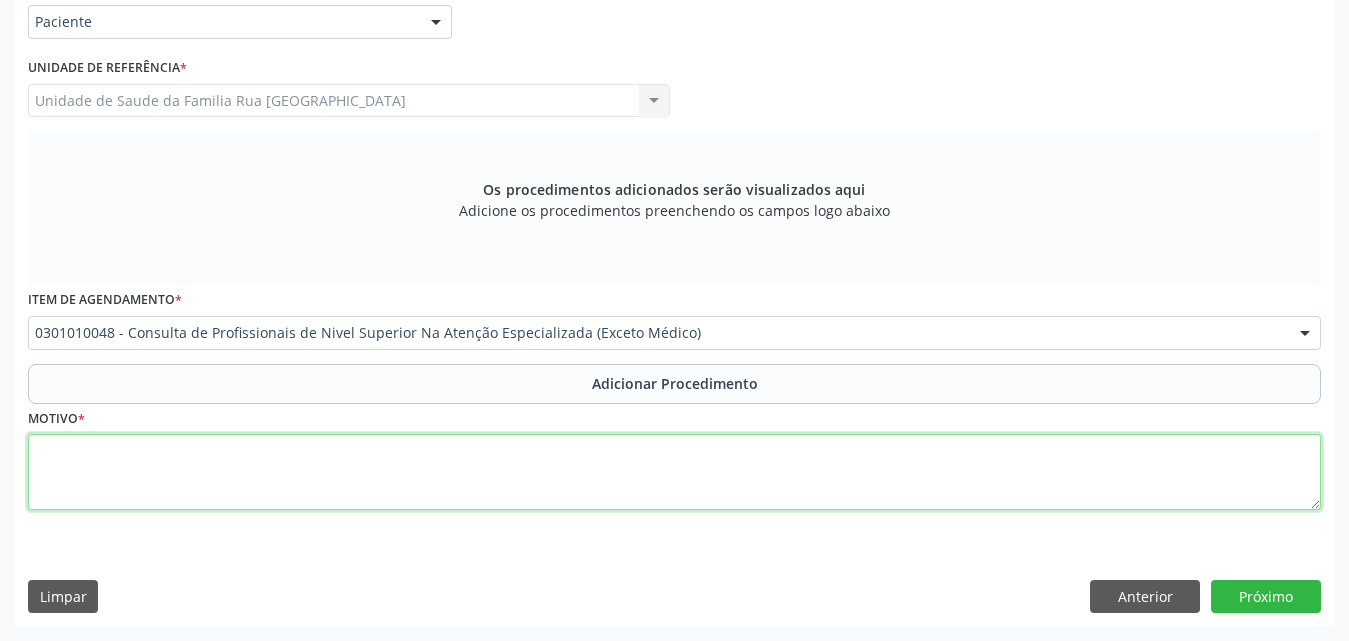 click at bounding box center (674, 472) 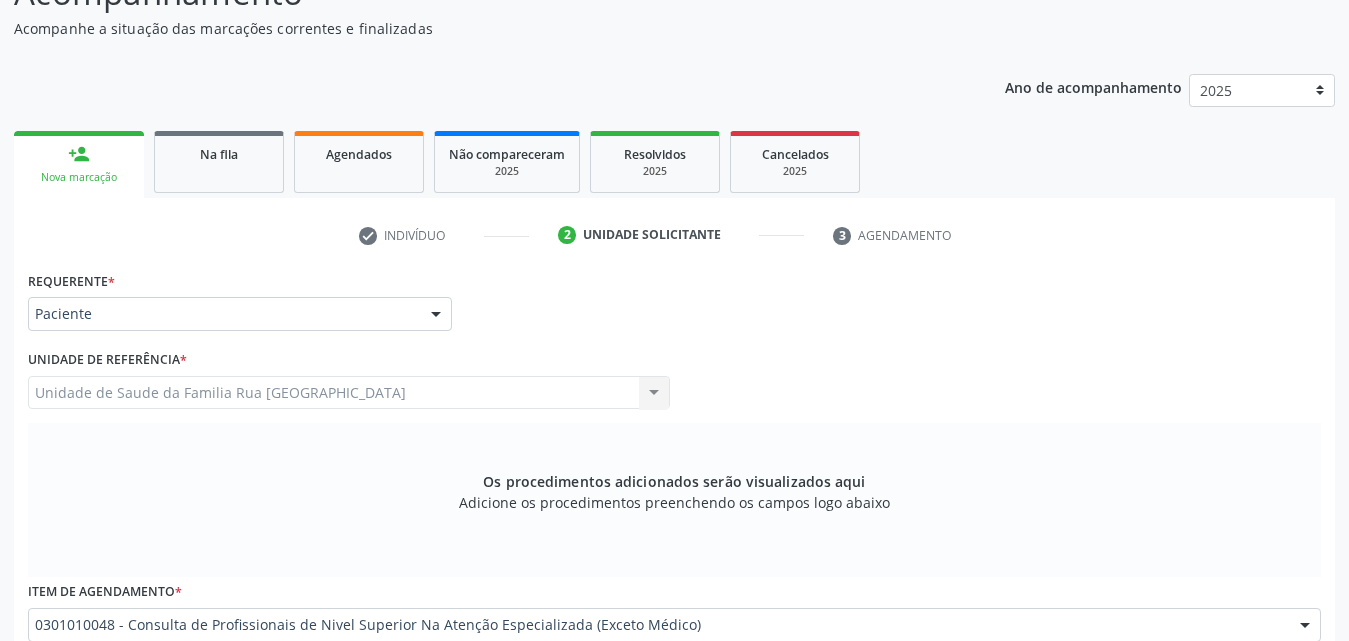 scroll, scrollTop: 200, scrollLeft: 0, axis: vertical 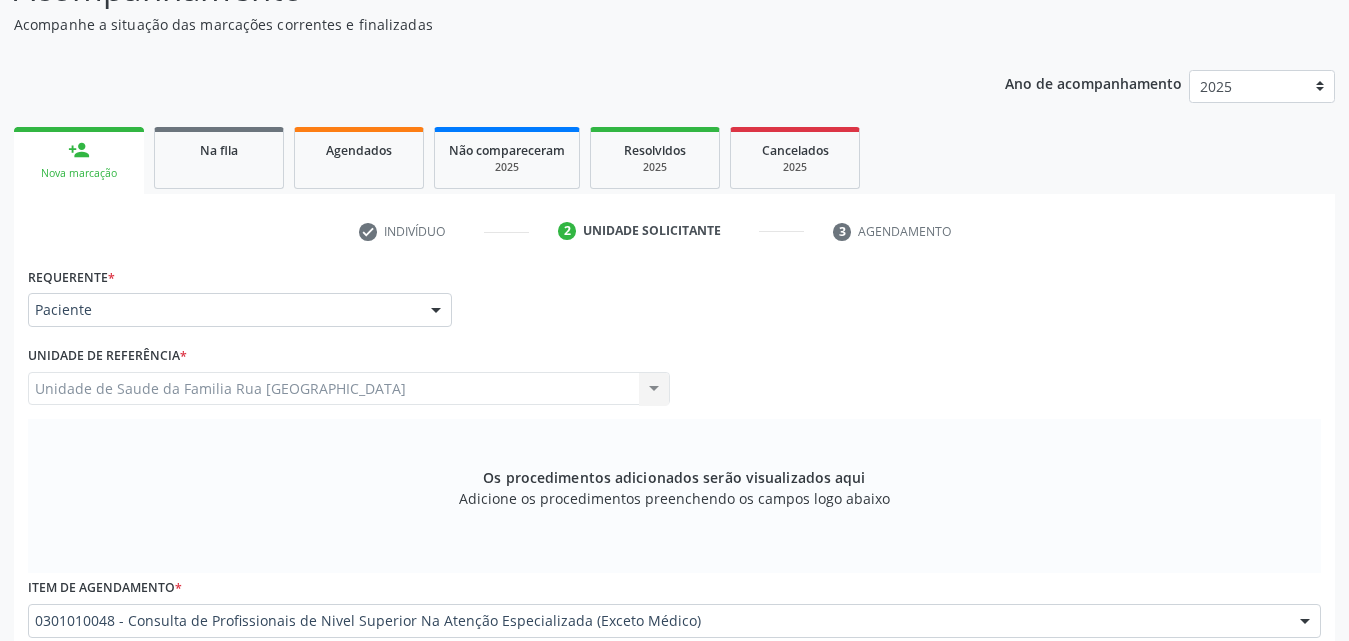 click at bounding box center [436, 311] 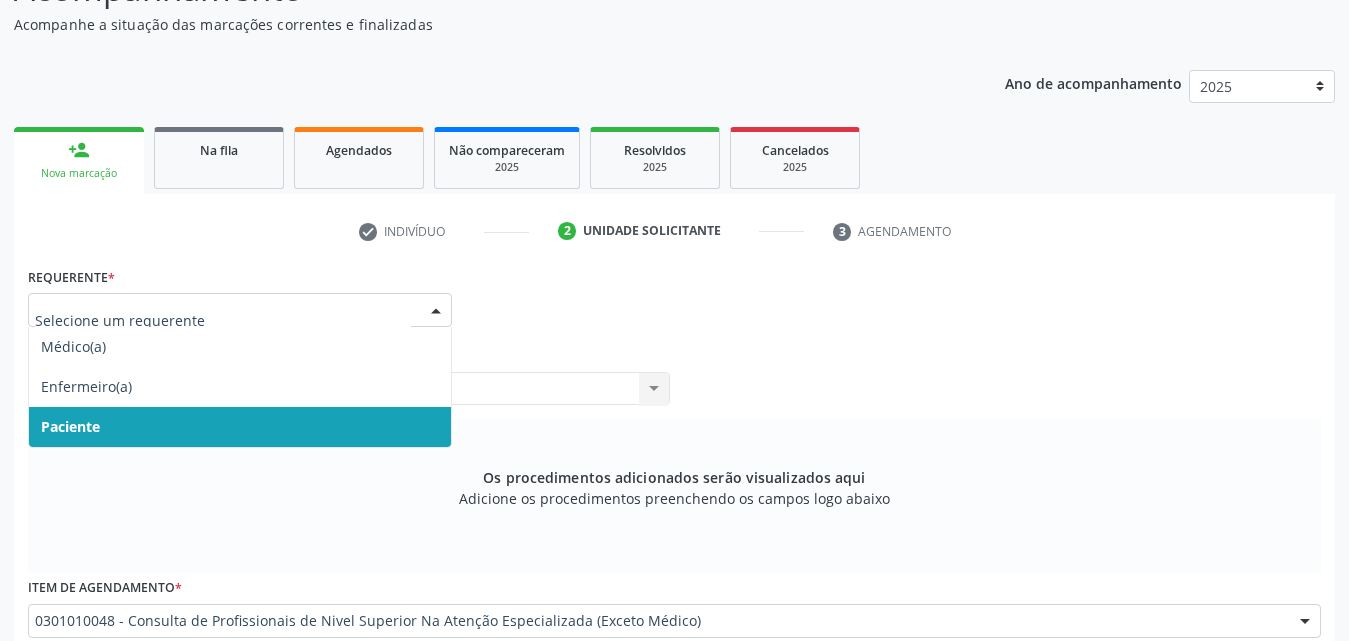 click at bounding box center [223, 320] 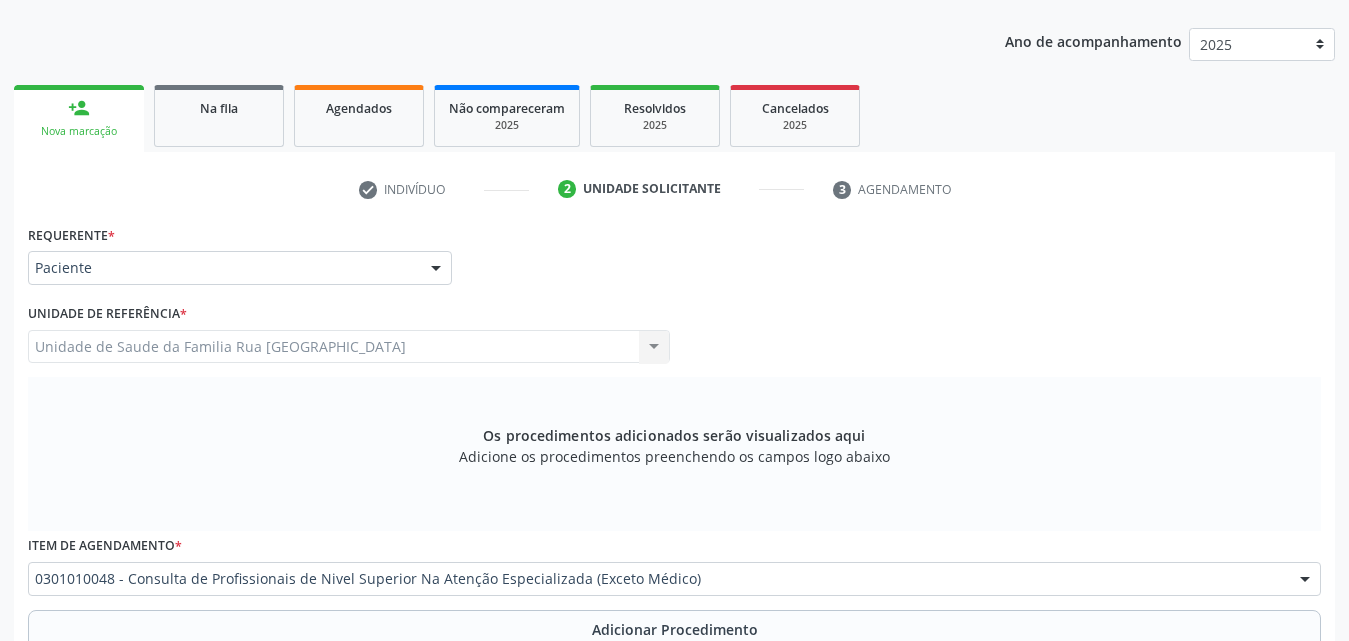 scroll, scrollTop: 488, scrollLeft: 0, axis: vertical 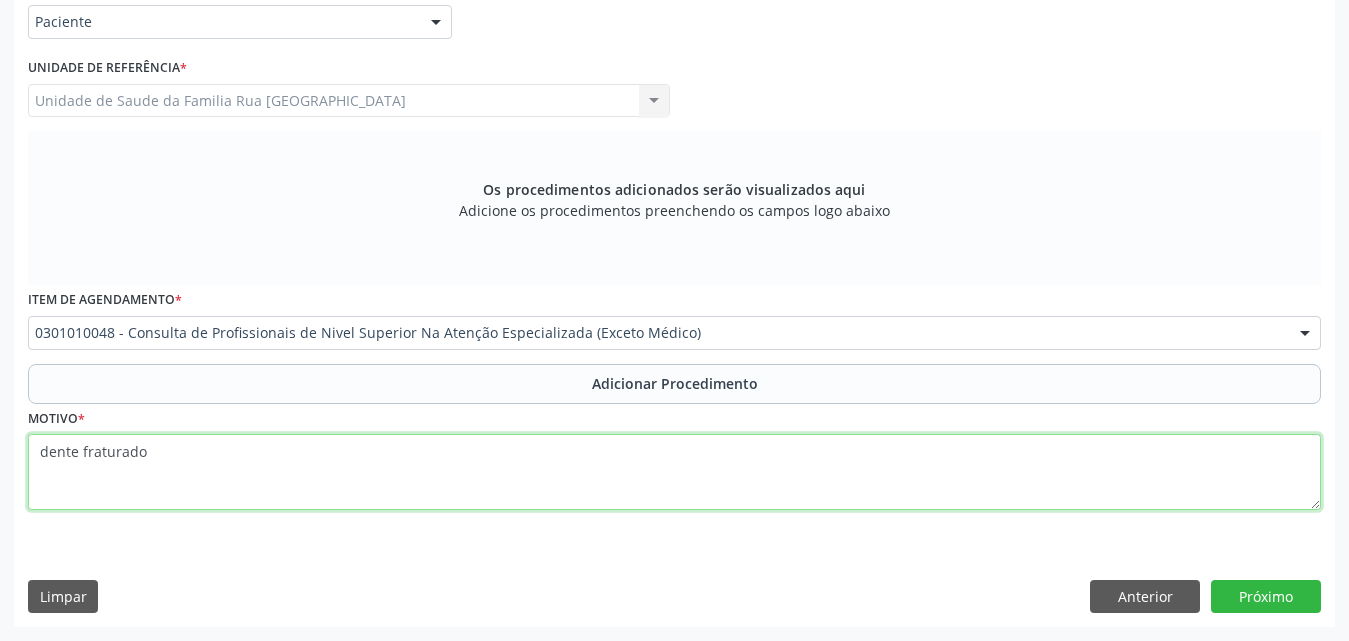 click on "dente fraturado" at bounding box center [674, 472] 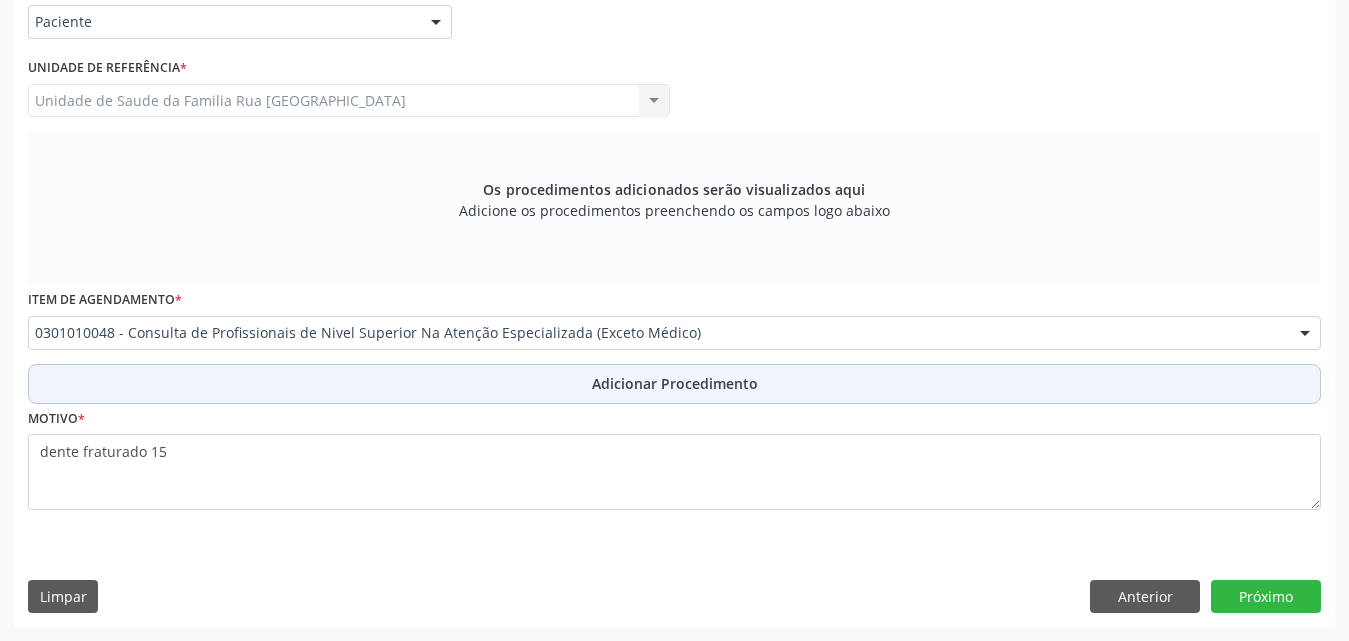 click on "Adicionar Procedimento" at bounding box center [675, 383] 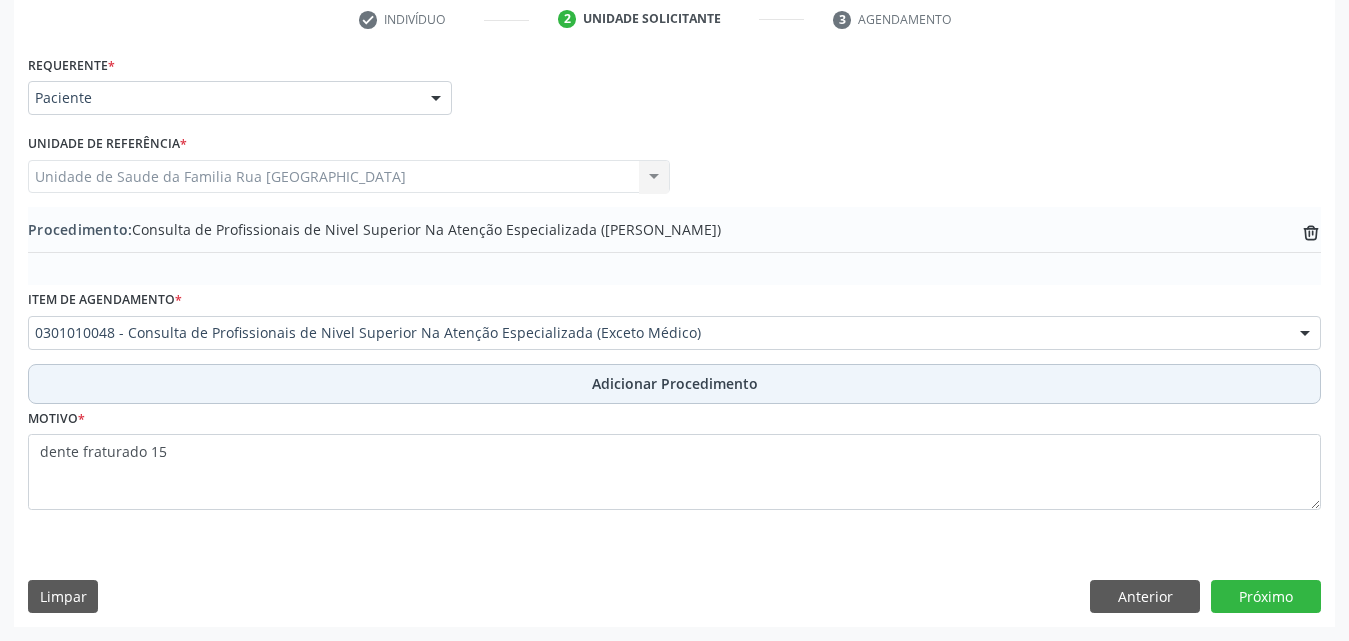 scroll, scrollTop: 412, scrollLeft: 0, axis: vertical 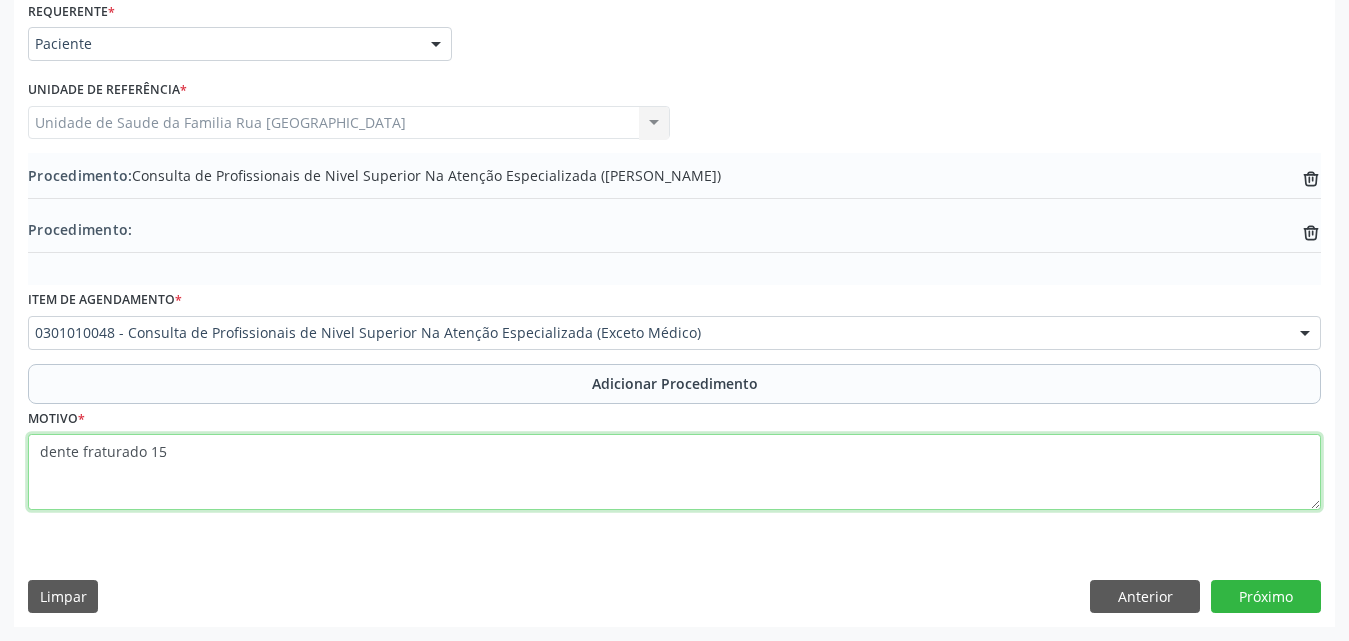click on "dente fraturado 15" at bounding box center [674, 472] 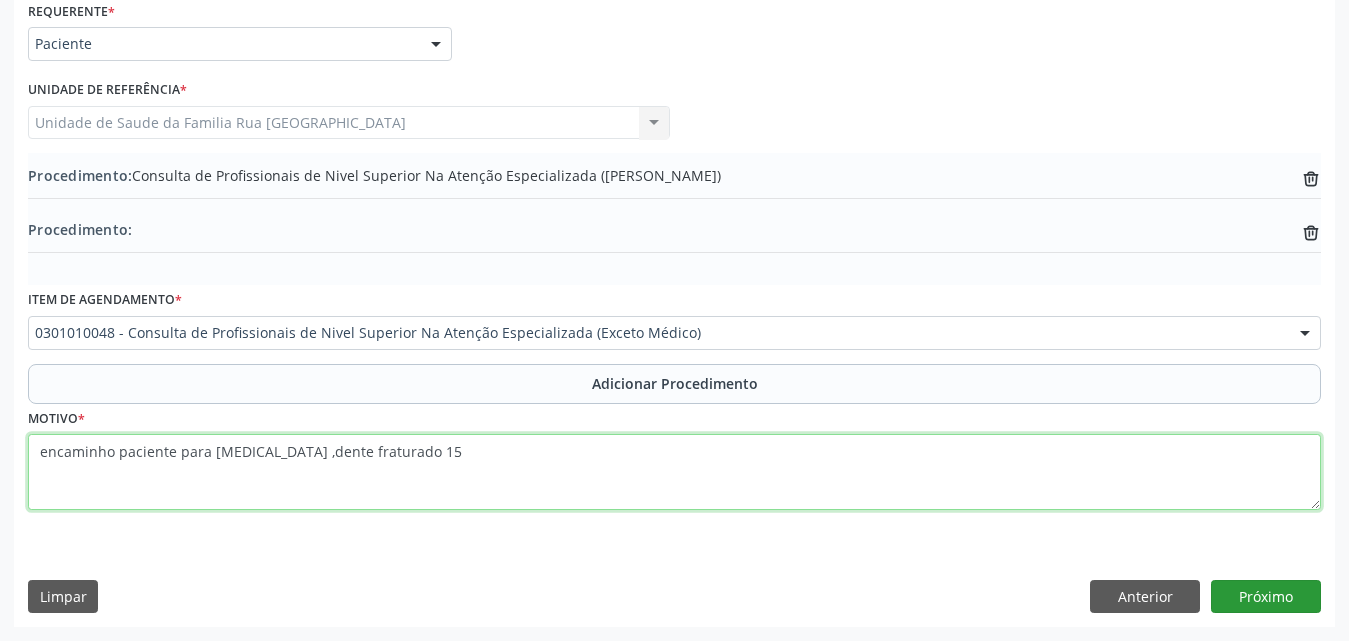 type on "encaminho paciente para [MEDICAL_DATA] ,dente fraturado 15" 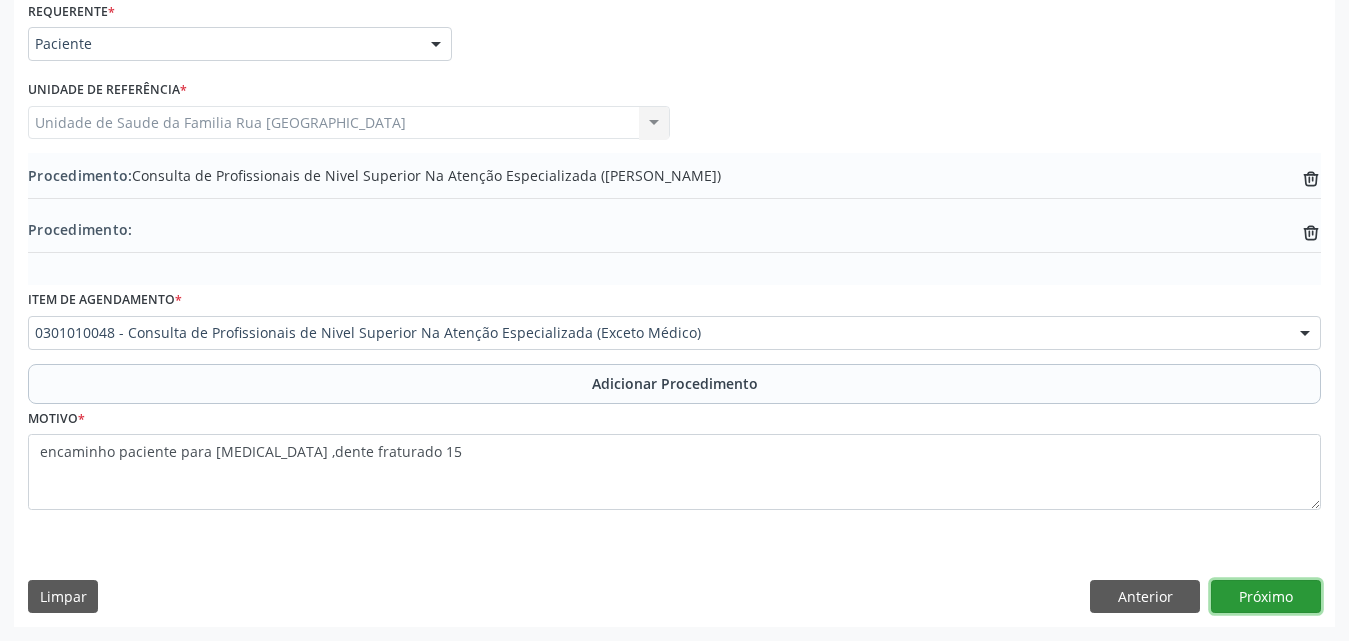 click on "Próximo" at bounding box center [1266, 597] 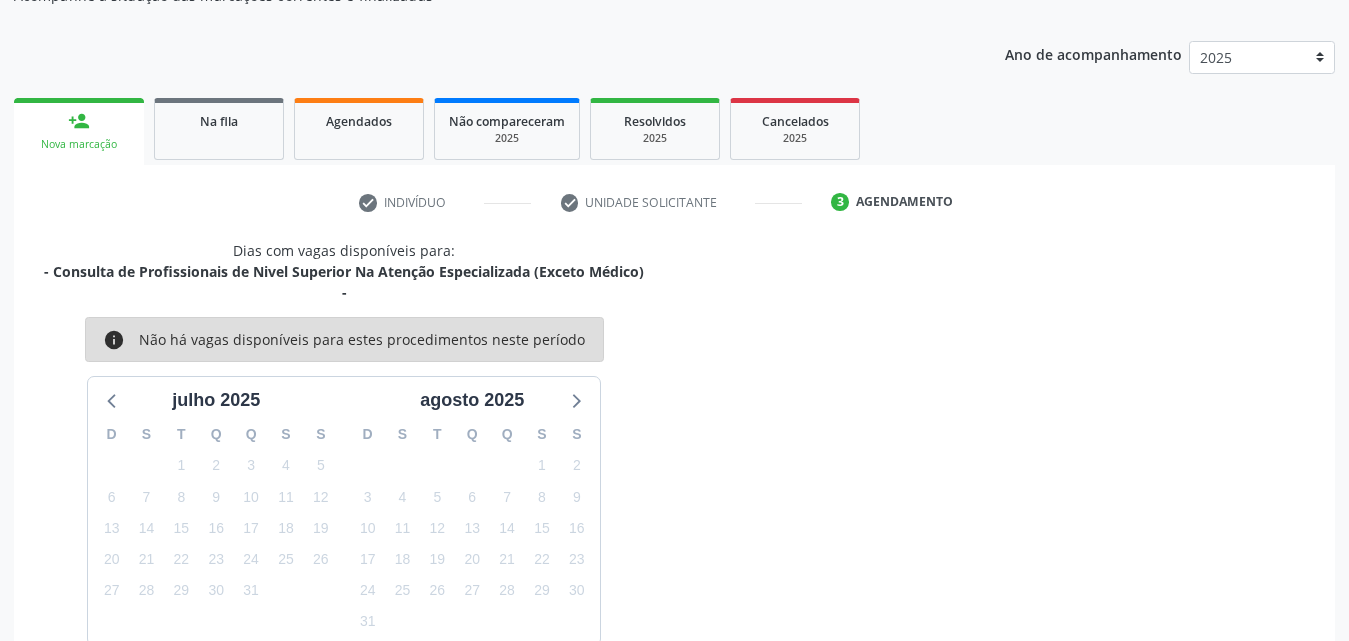 scroll, scrollTop: 337, scrollLeft: 0, axis: vertical 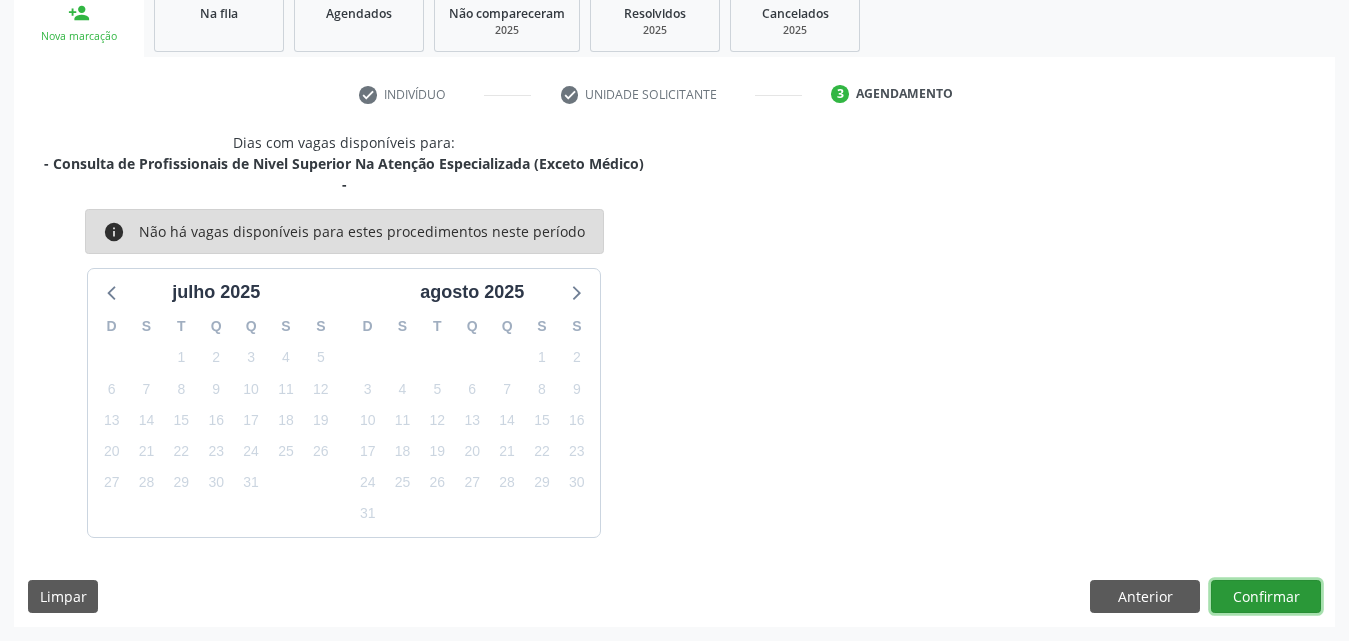 click on "Confirmar" at bounding box center (1266, 597) 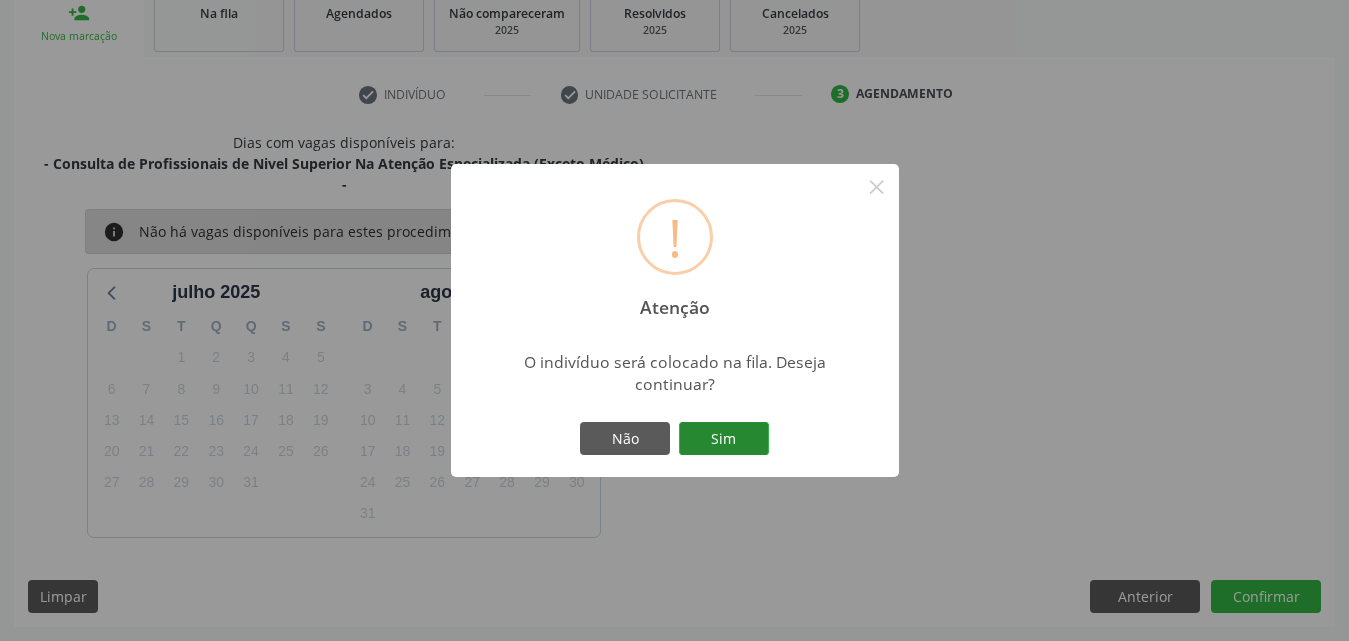 click on "Sim" at bounding box center [724, 439] 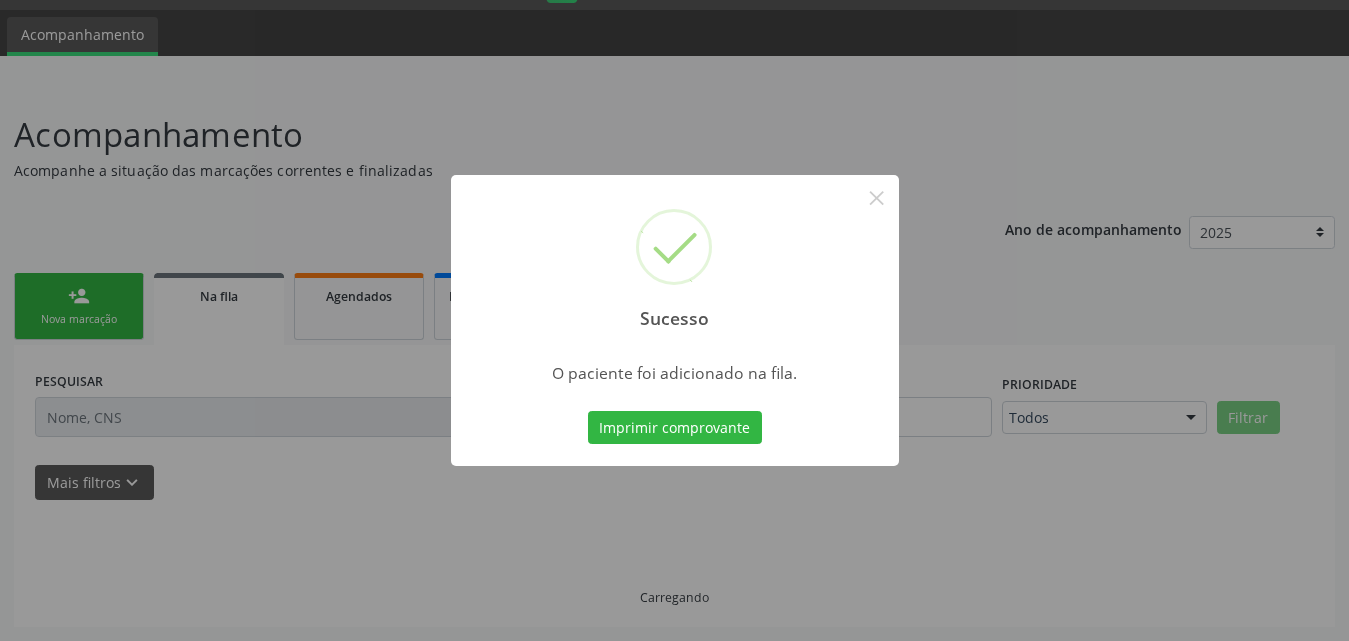scroll, scrollTop: 54, scrollLeft: 0, axis: vertical 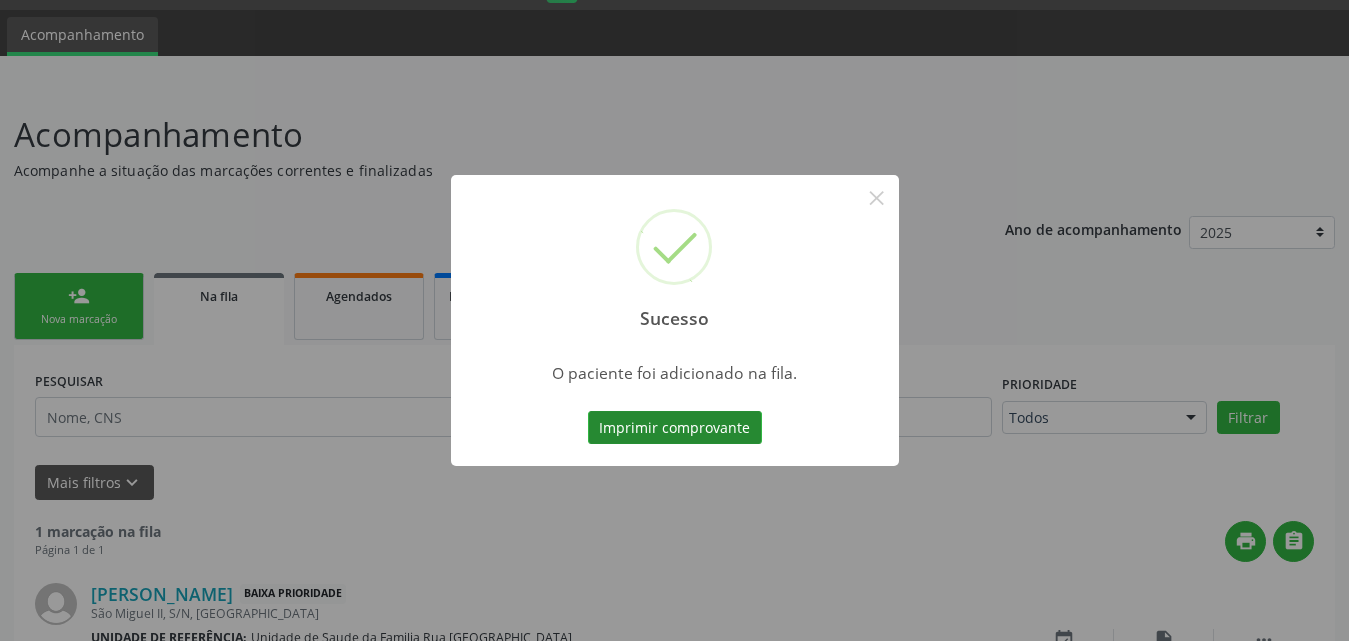 click on "Imprimir comprovante" at bounding box center (675, 428) 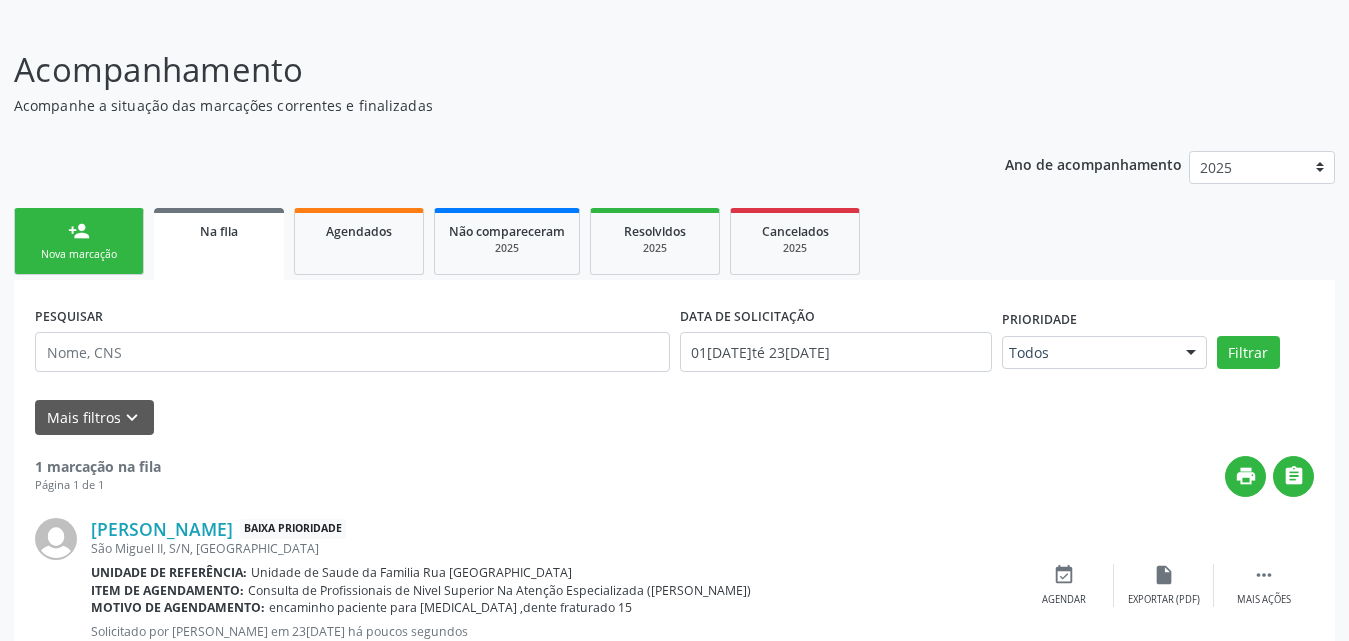 scroll, scrollTop: 154, scrollLeft: 0, axis: vertical 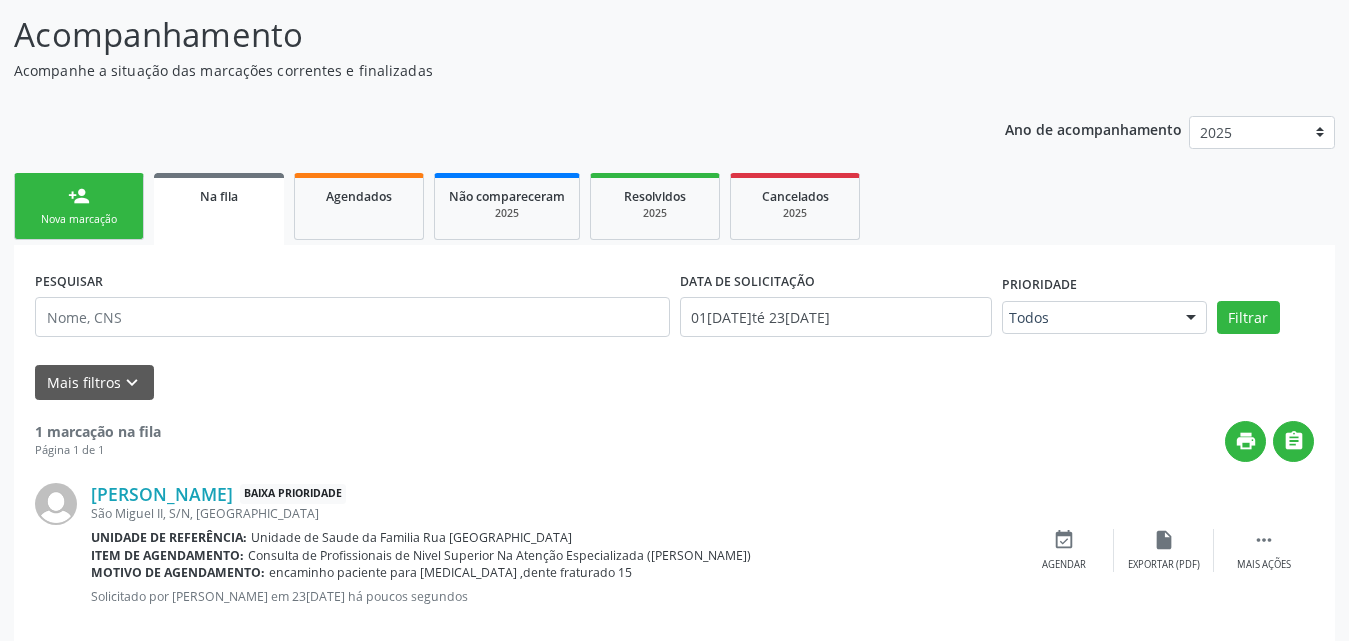 click on "Na fila" at bounding box center (219, 196) 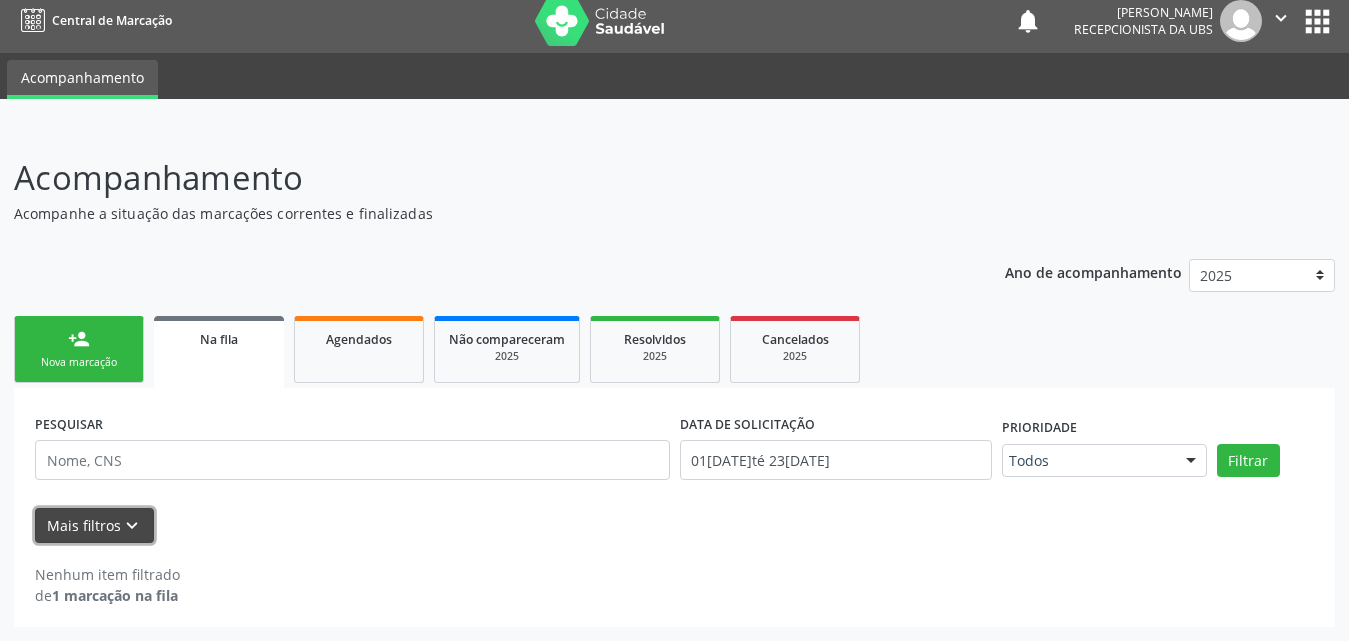 click on "Mais filtros
keyboard_arrow_down" at bounding box center [94, 525] 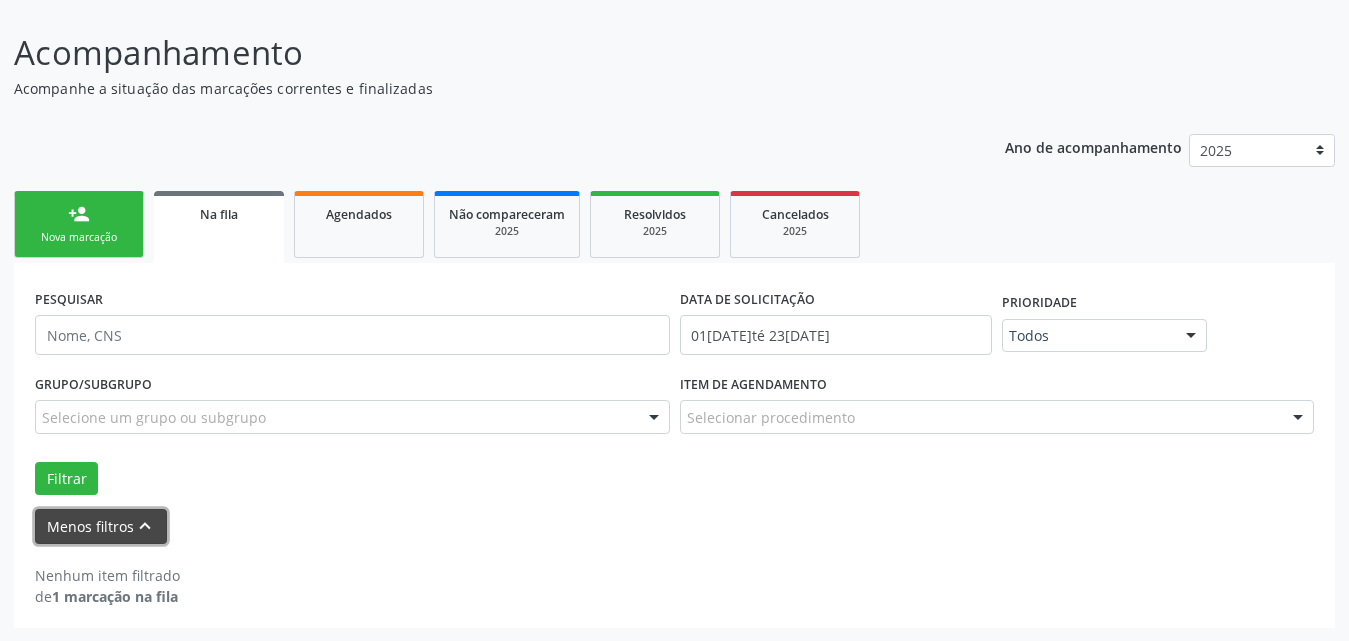scroll, scrollTop: 137, scrollLeft: 0, axis: vertical 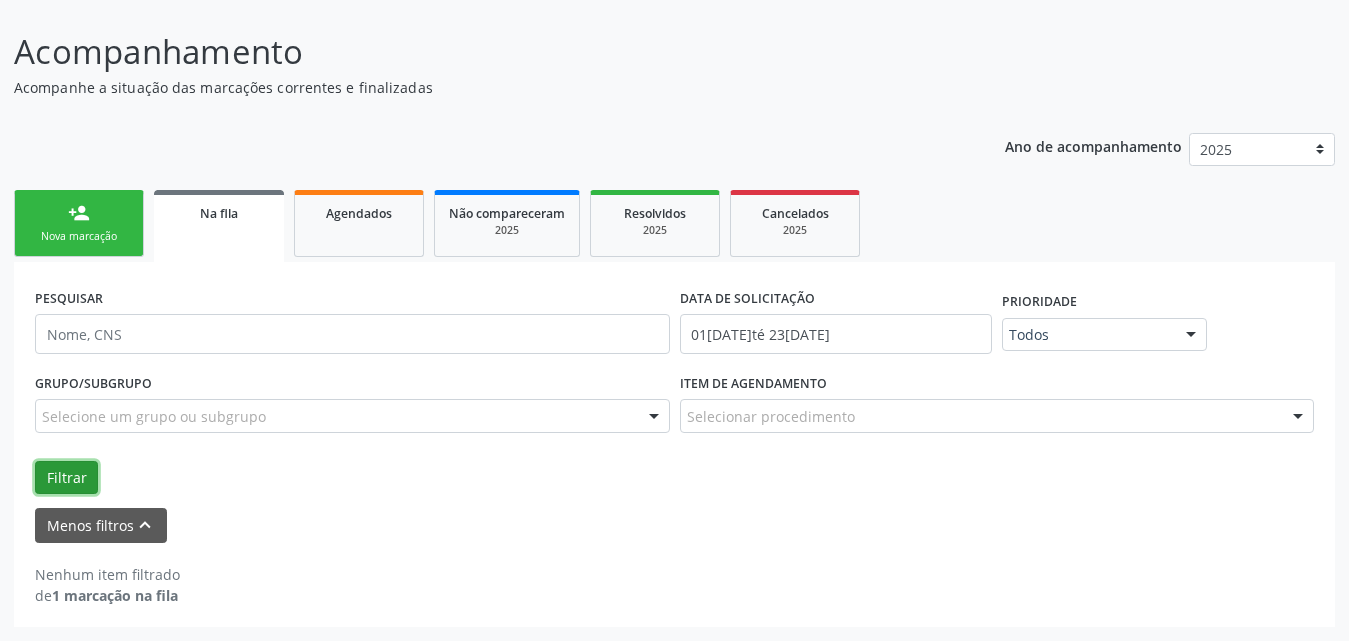 click on "Filtrar" at bounding box center (66, 478) 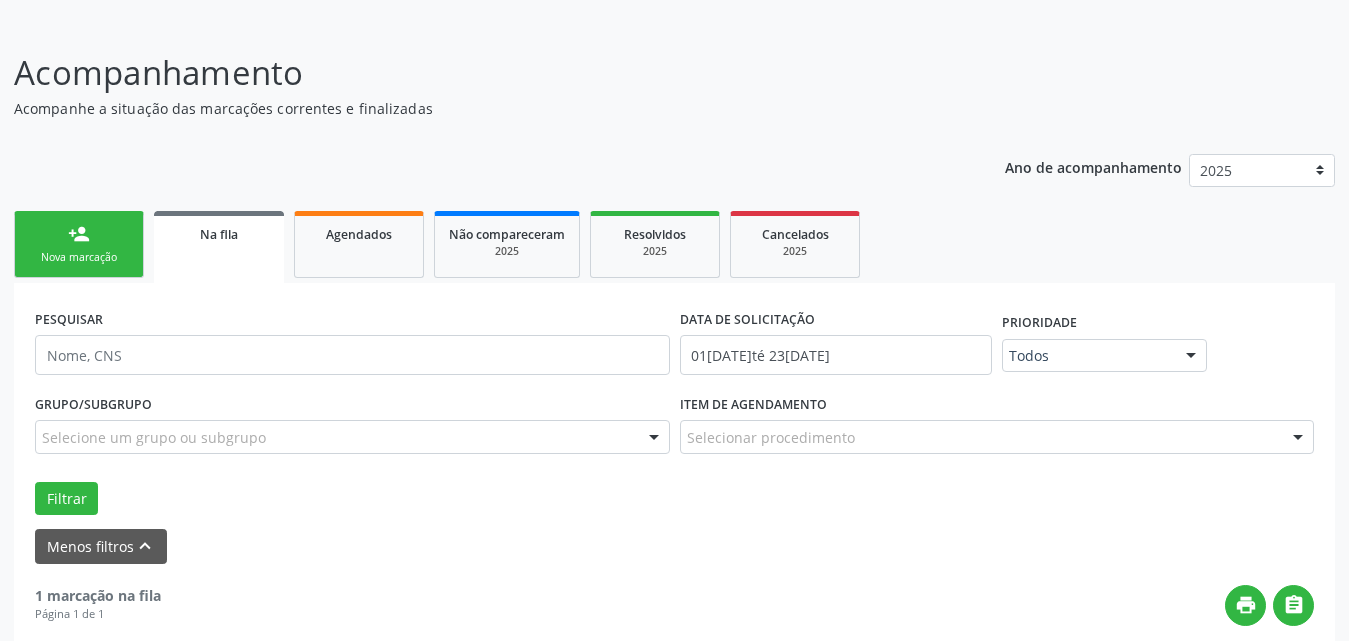 scroll, scrollTop: 14, scrollLeft: 0, axis: vertical 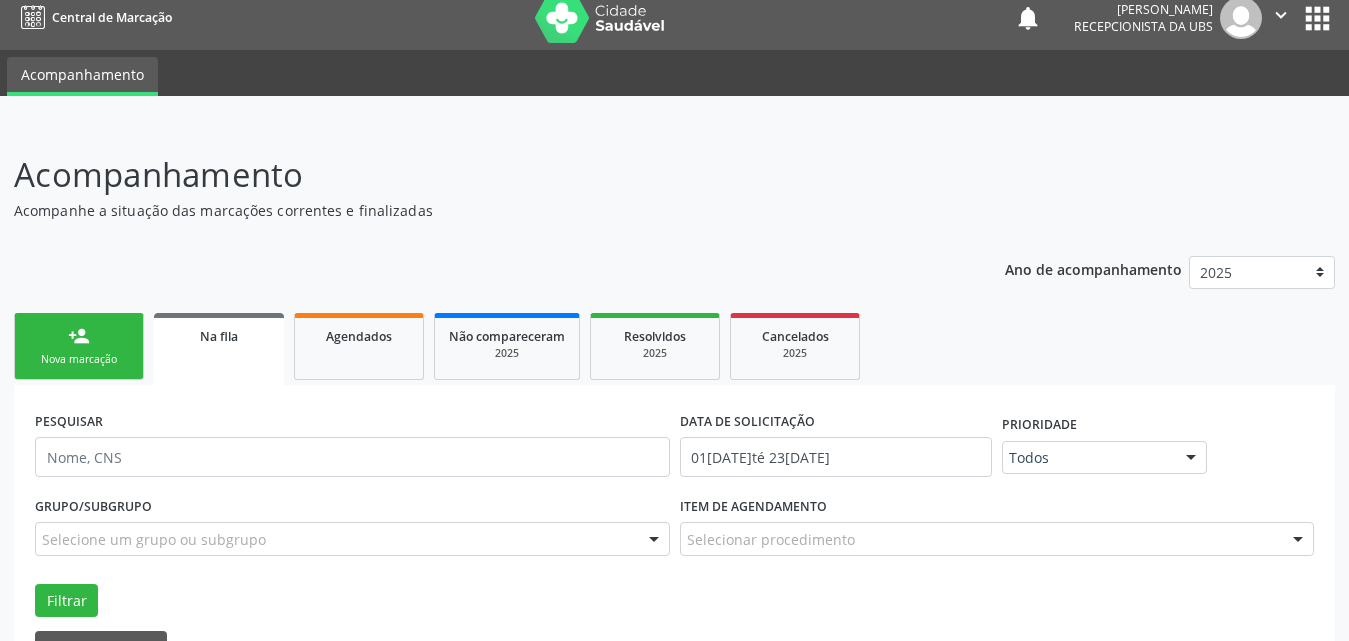 click on "person_add" at bounding box center [79, 336] 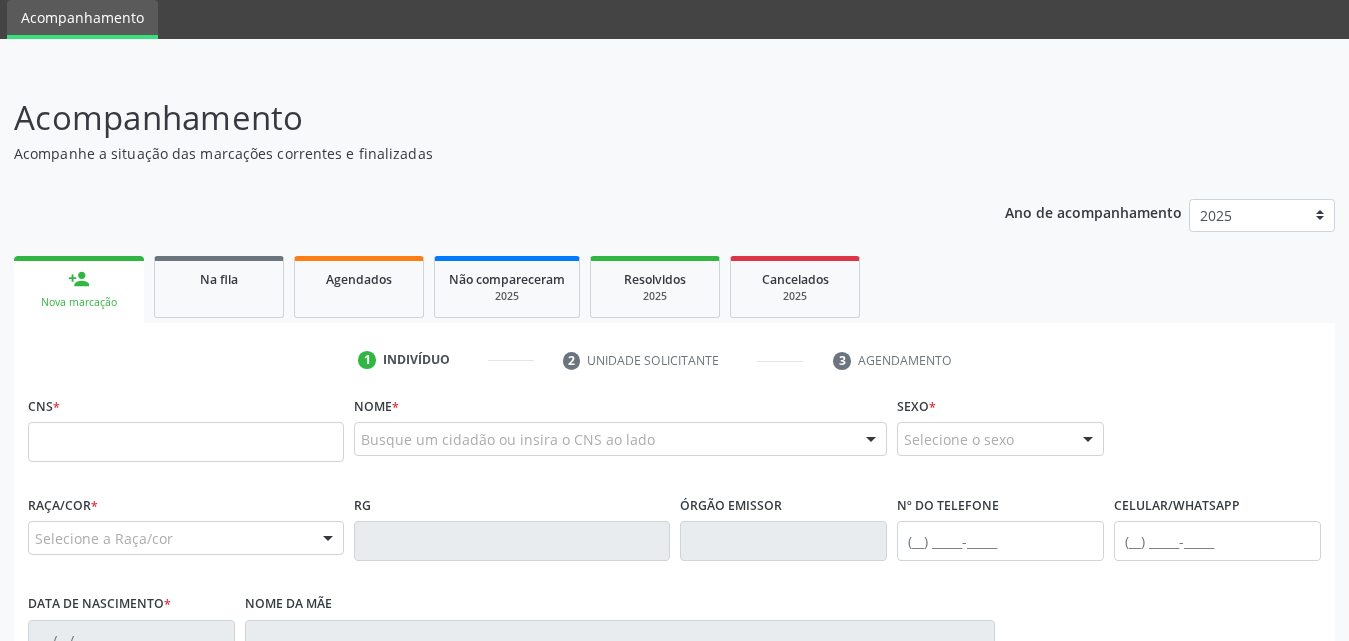 scroll, scrollTop: 0, scrollLeft: 0, axis: both 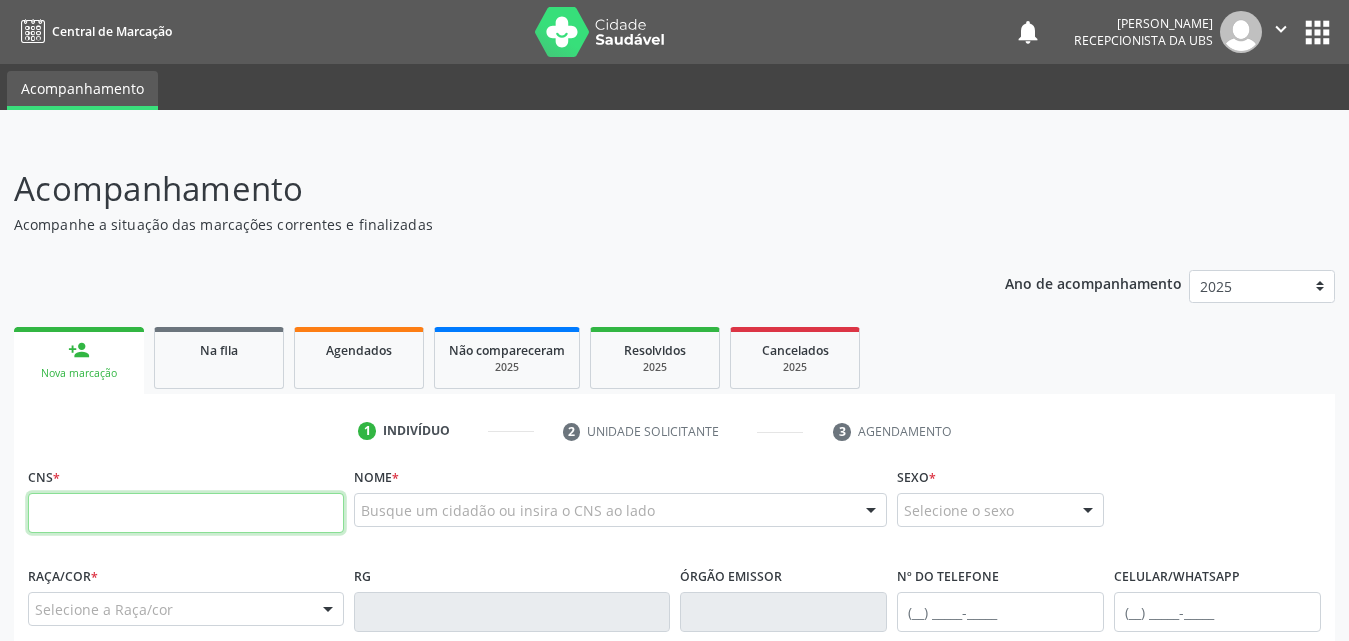 click at bounding box center (186, 513) 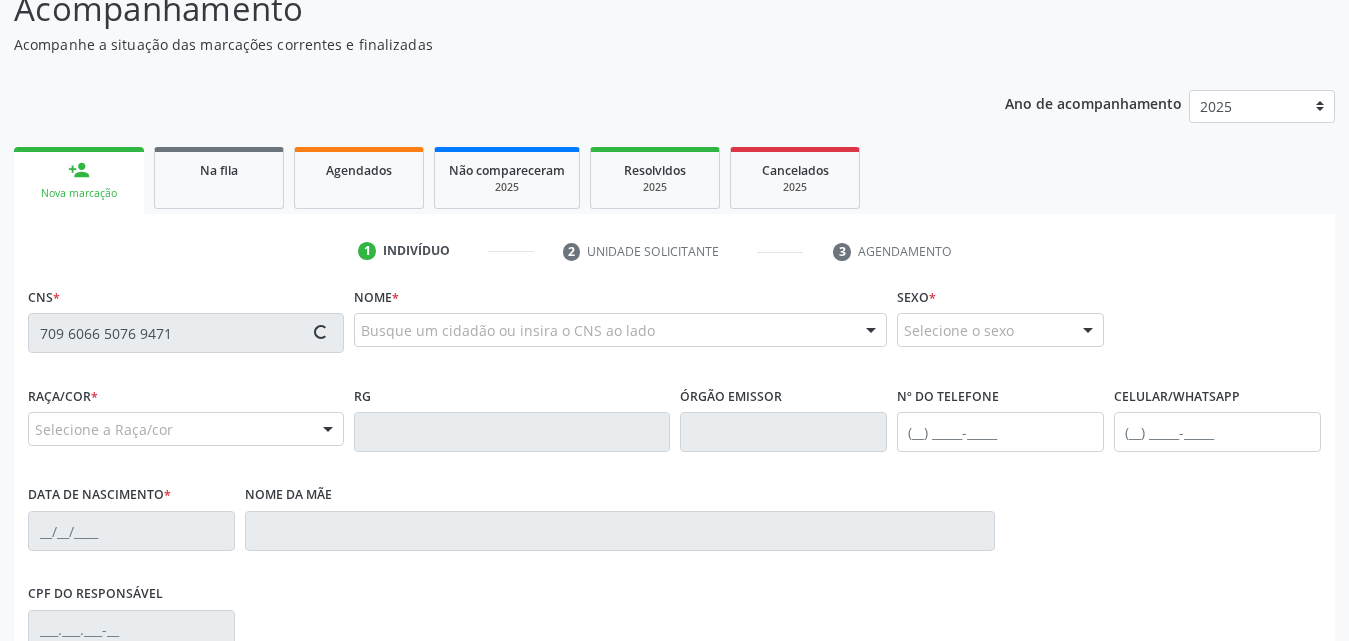 scroll, scrollTop: 300, scrollLeft: 0, axis: vertical 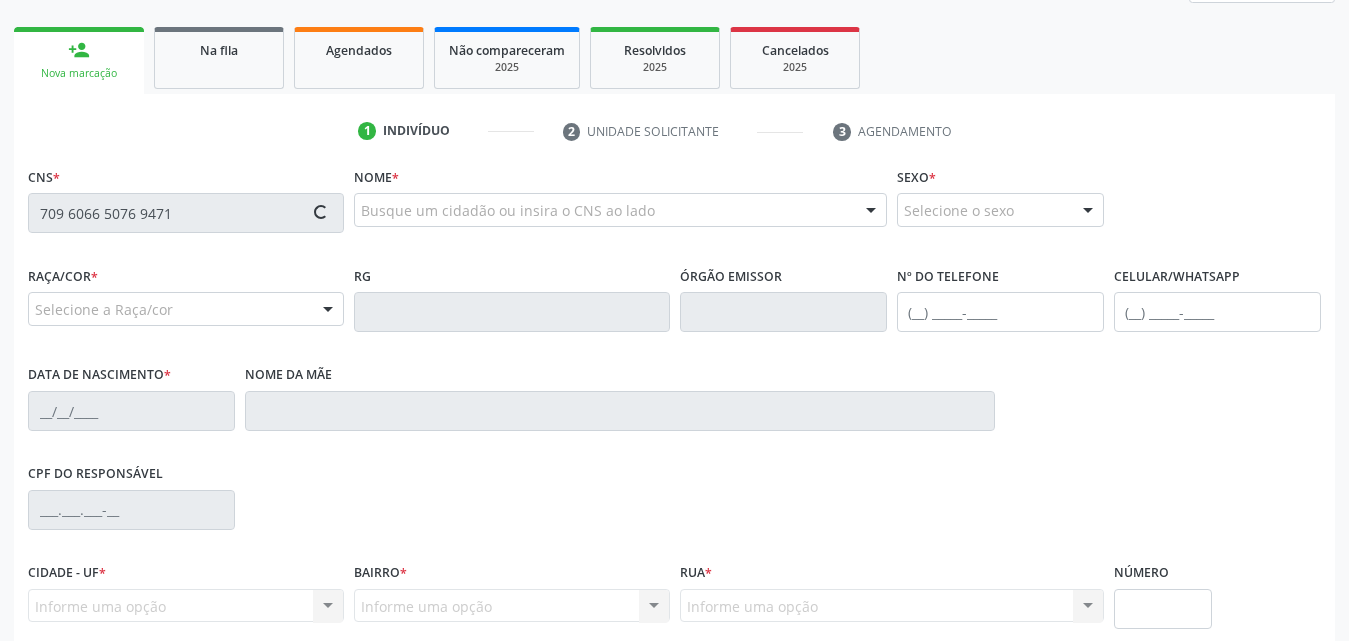 type on "709 6066 5076 9471" 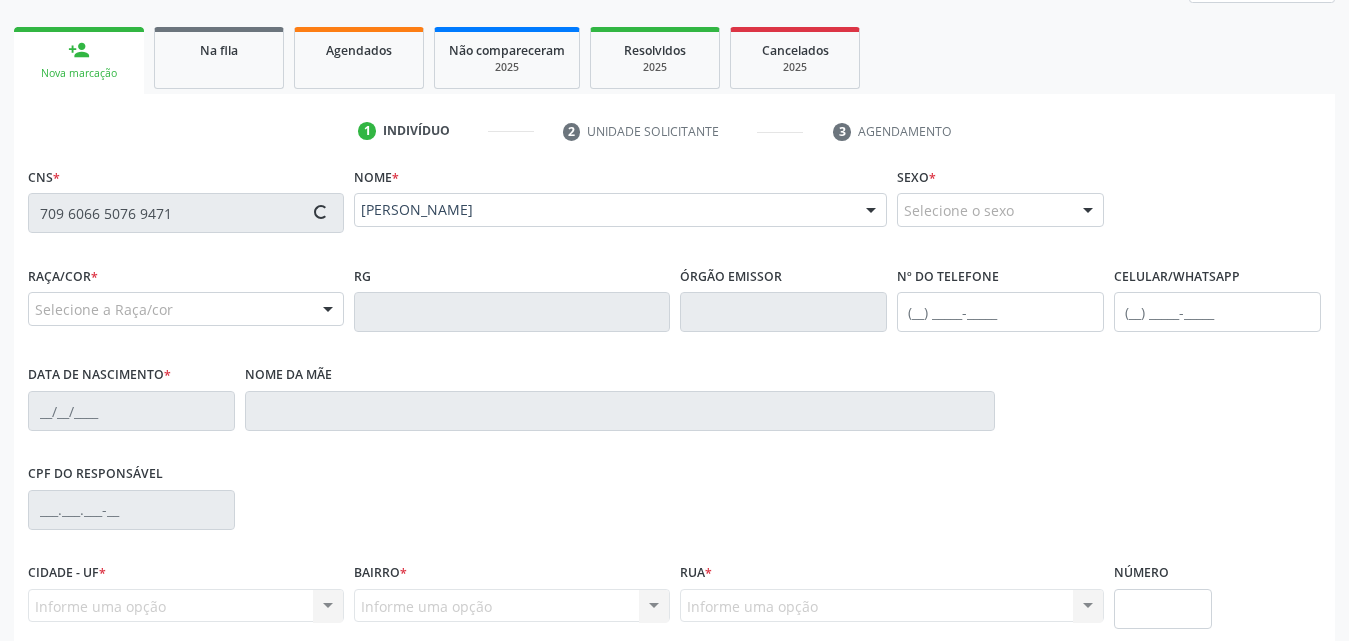 type on "[PHONE_NUMBER]" 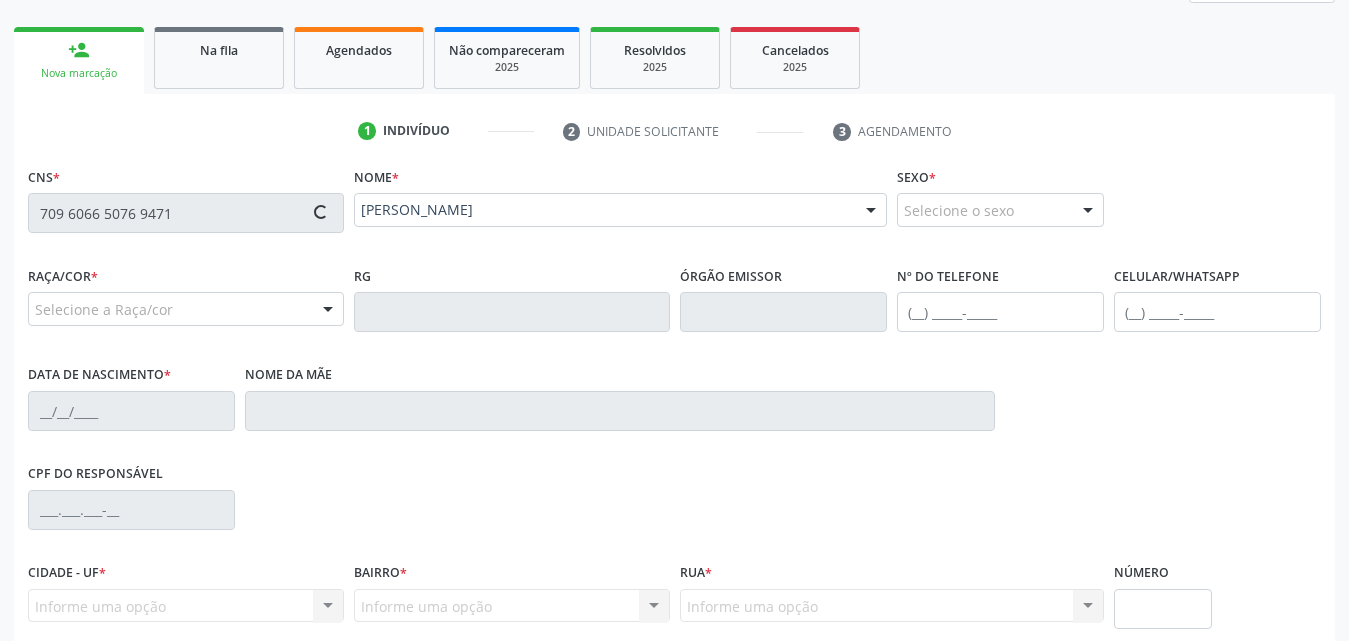 type on "29[DATE]" 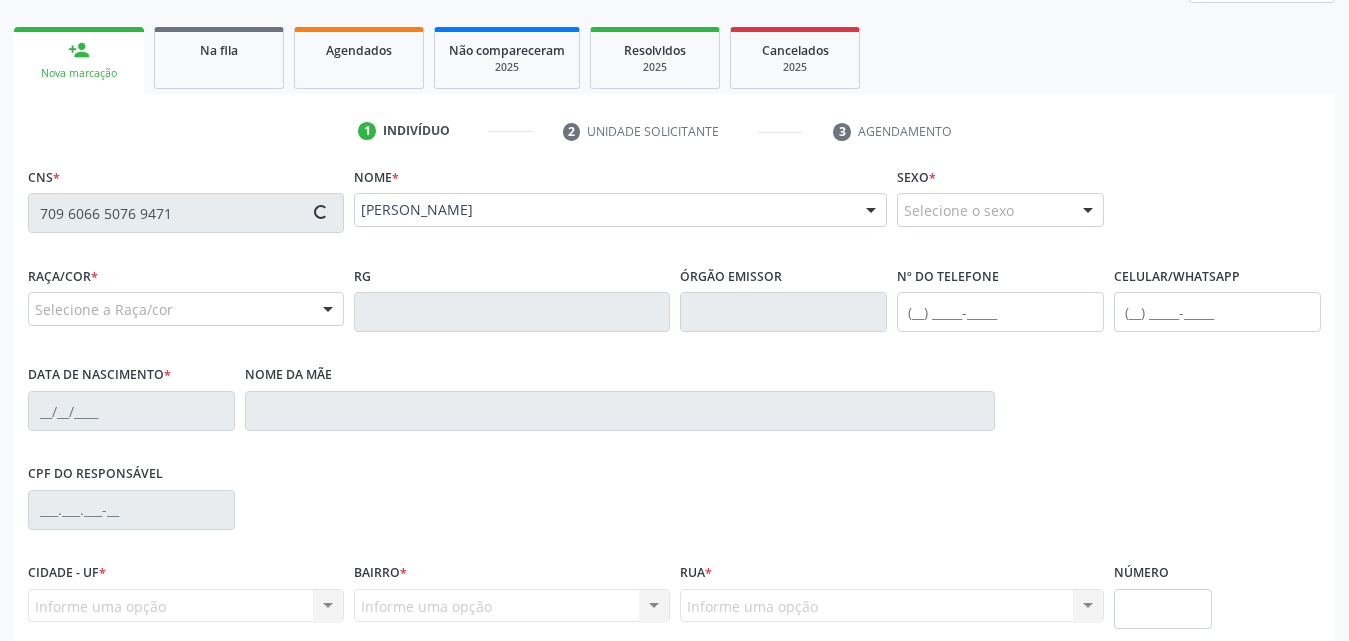 type on "[PERSON_NAME]" 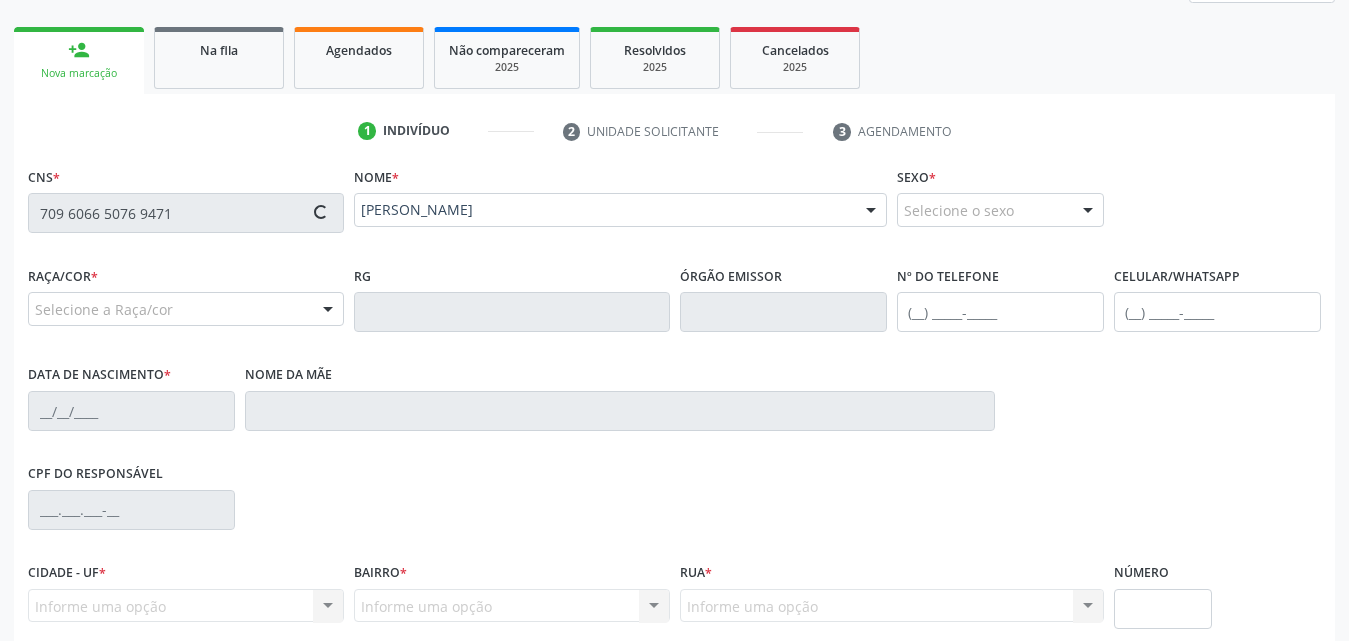 type on "87" 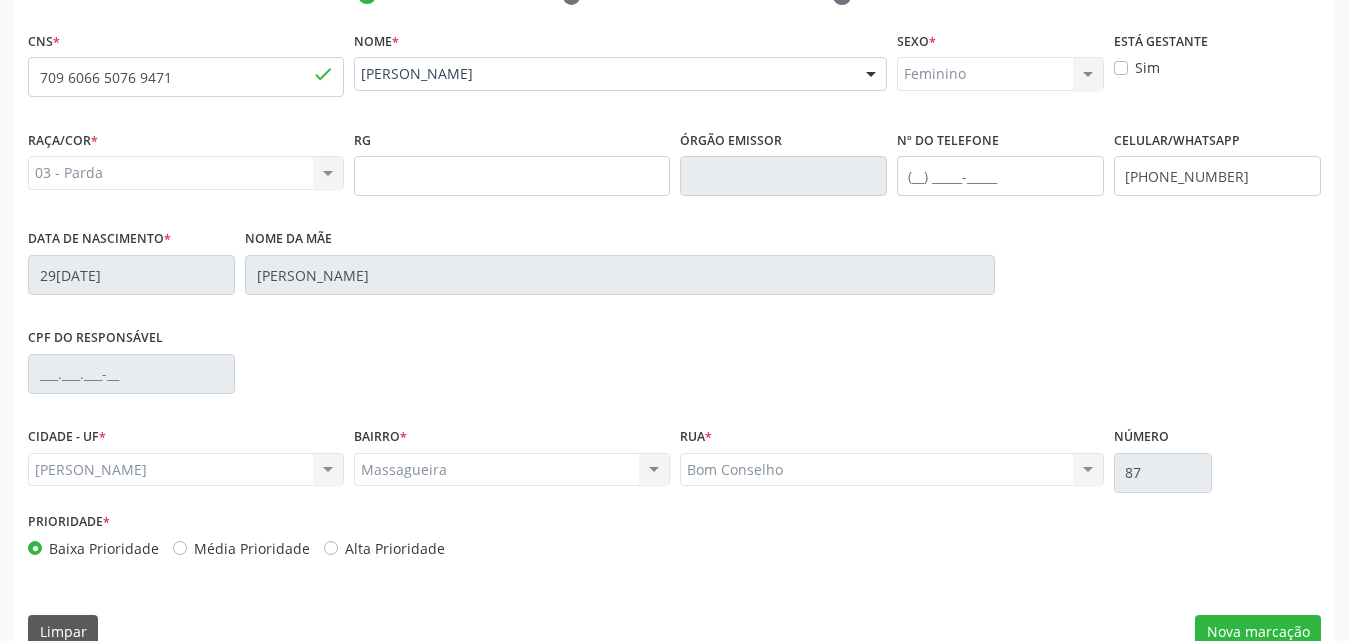 scroll, scrollTop: 471, scrollLeft: 0, axis: vertical 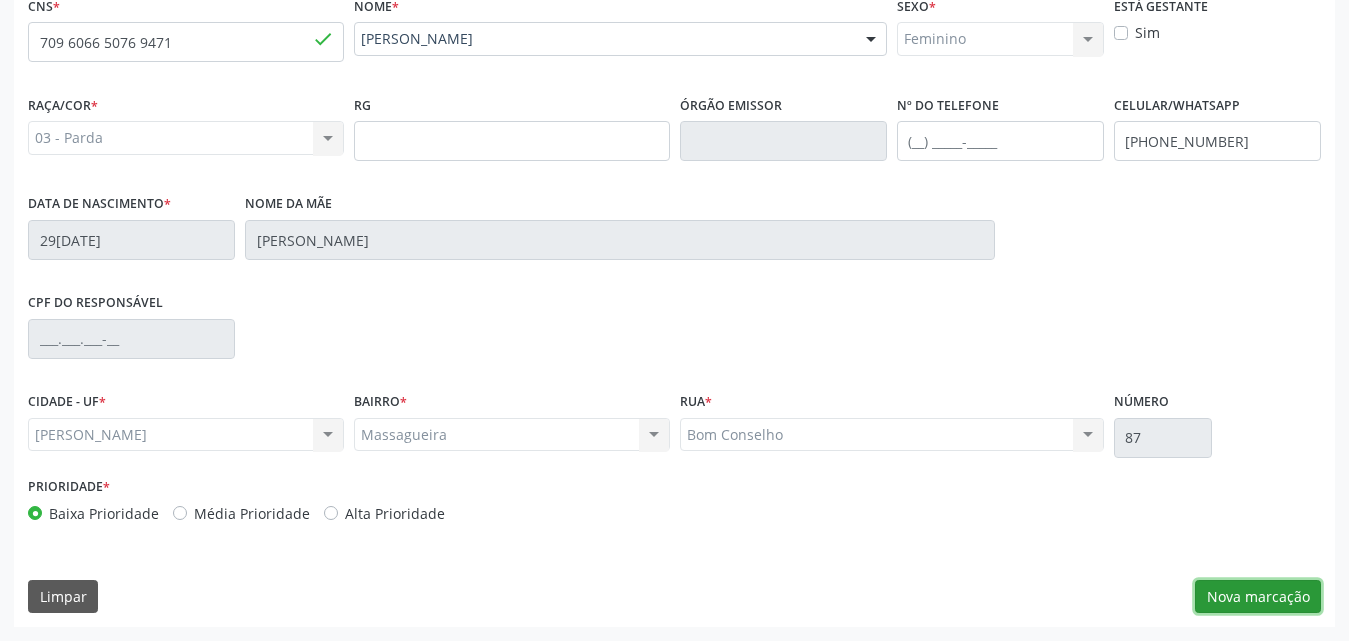 click on "Nova marcação" at bounding box center [1258, 597] 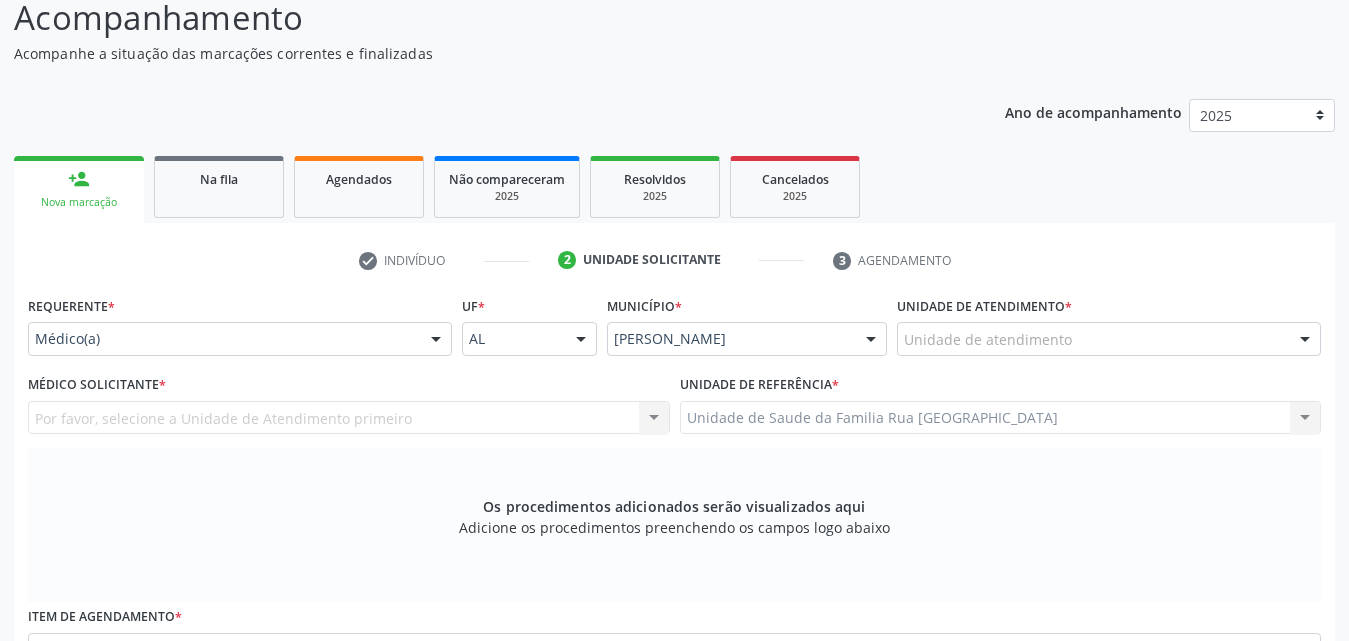 scroll, scrollTop: 271, scrollLeft: 0, axis: vertical 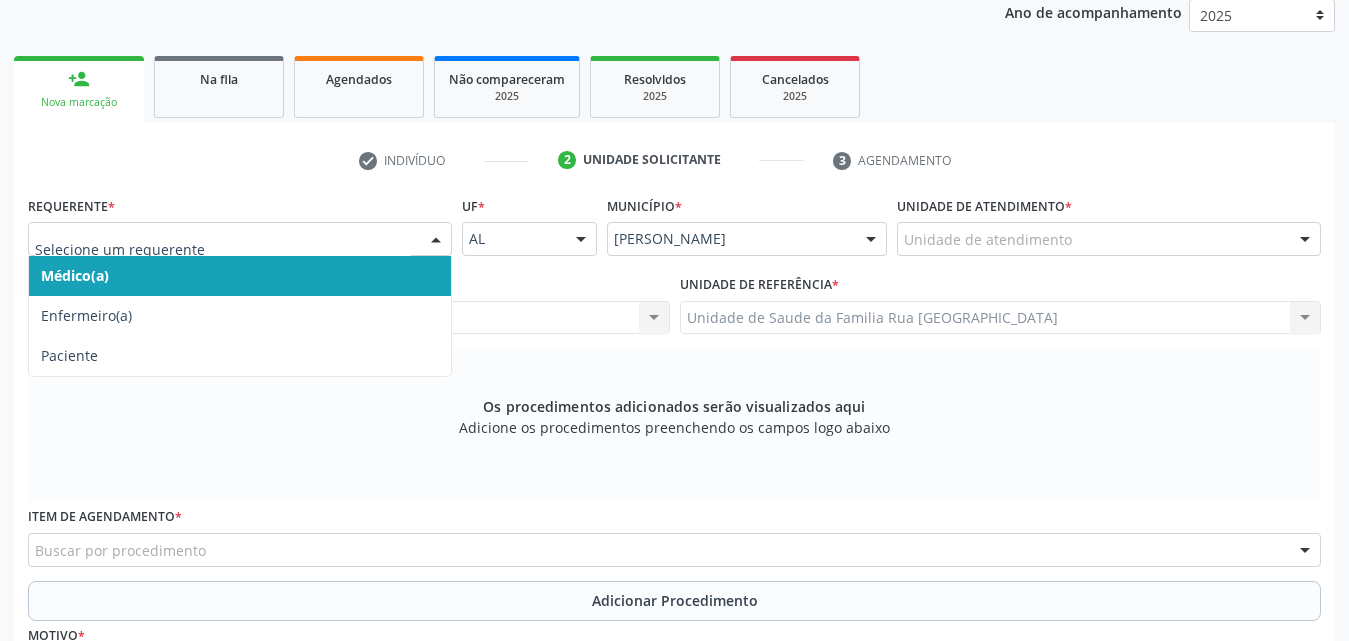 click at bounding box center (436, 240) 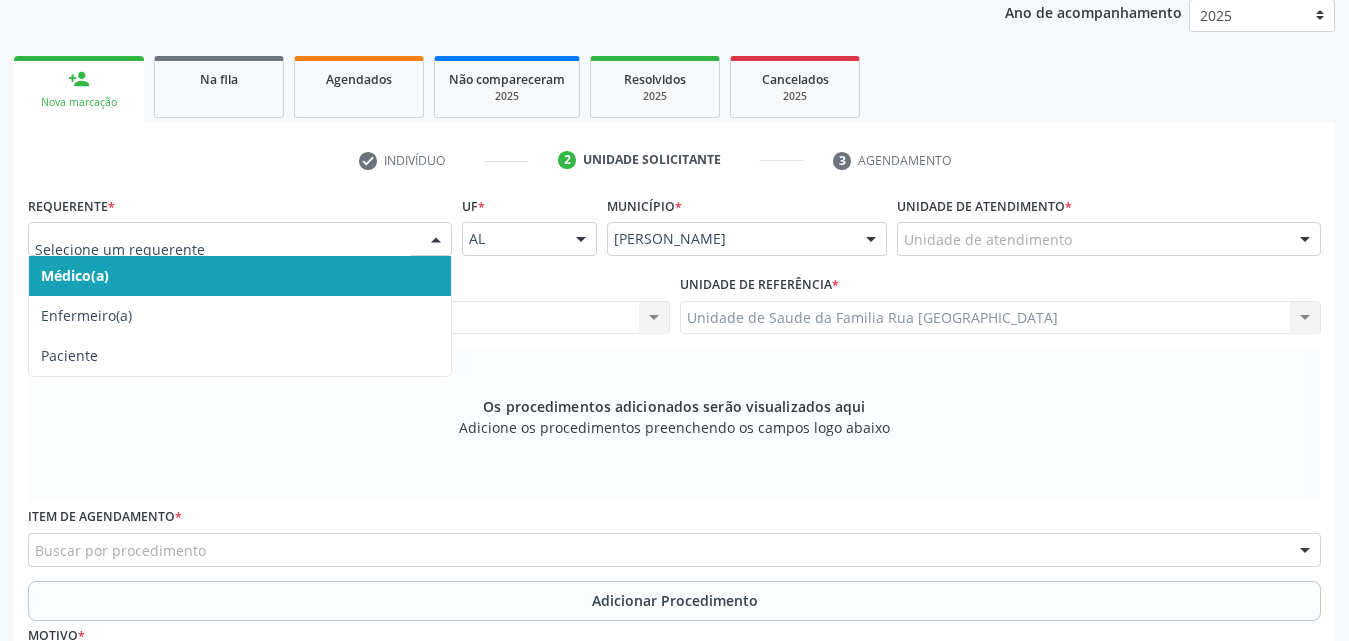 click on "Médico(a)" at bounding box center [240, 276] 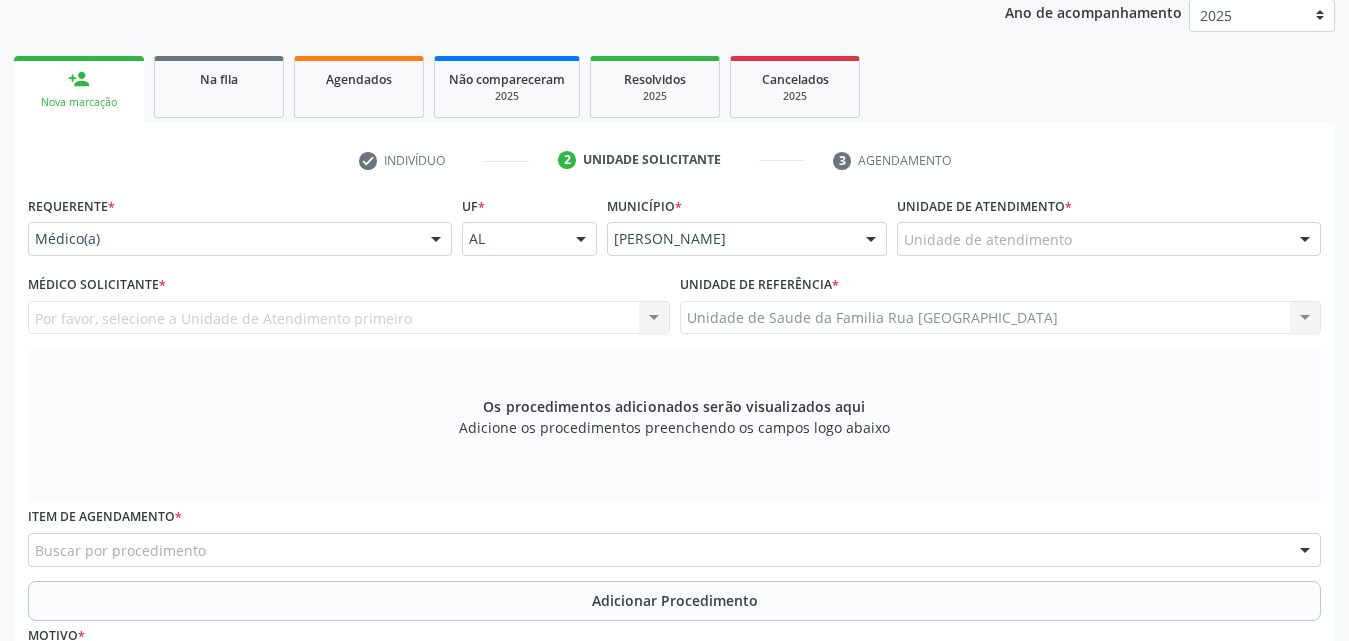 click at bounding box center [1305, 240] 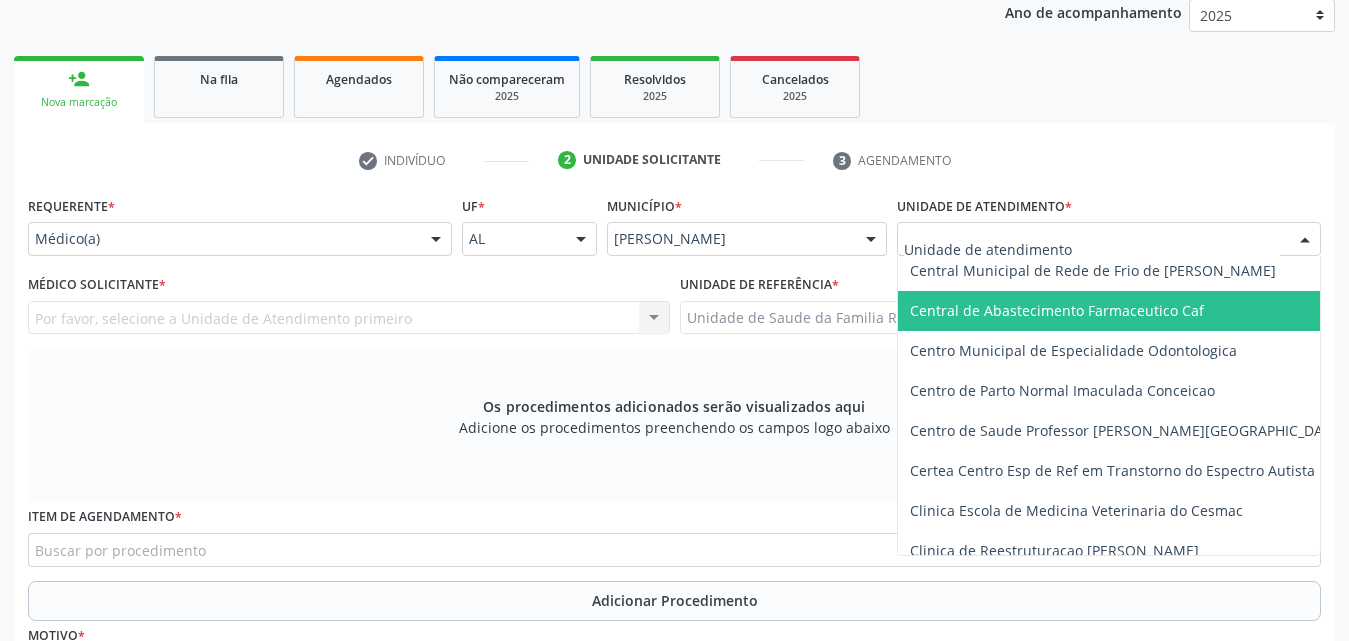 scroll, scrollTop: 200, scrollLeft: 0, axis: vertical 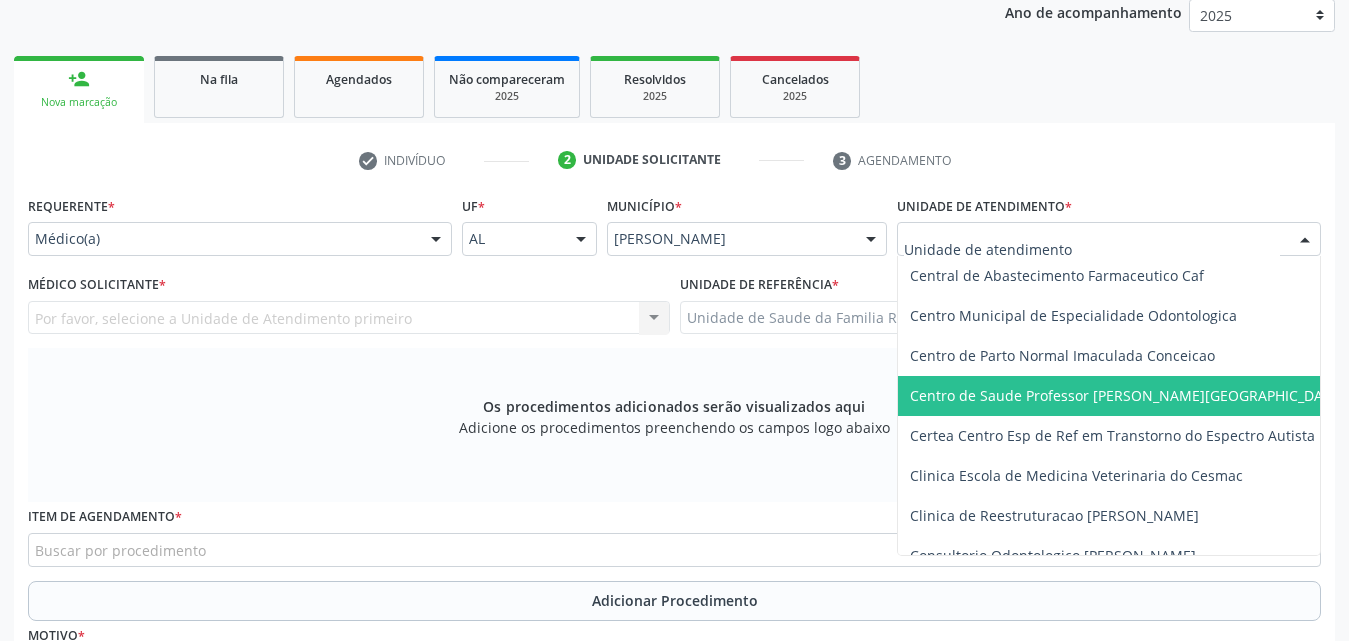 click on "Centro de Saude Professor [PERSON_NAME][GEOGRAPHIC_DATA]" at bounding box center [1127, 395] 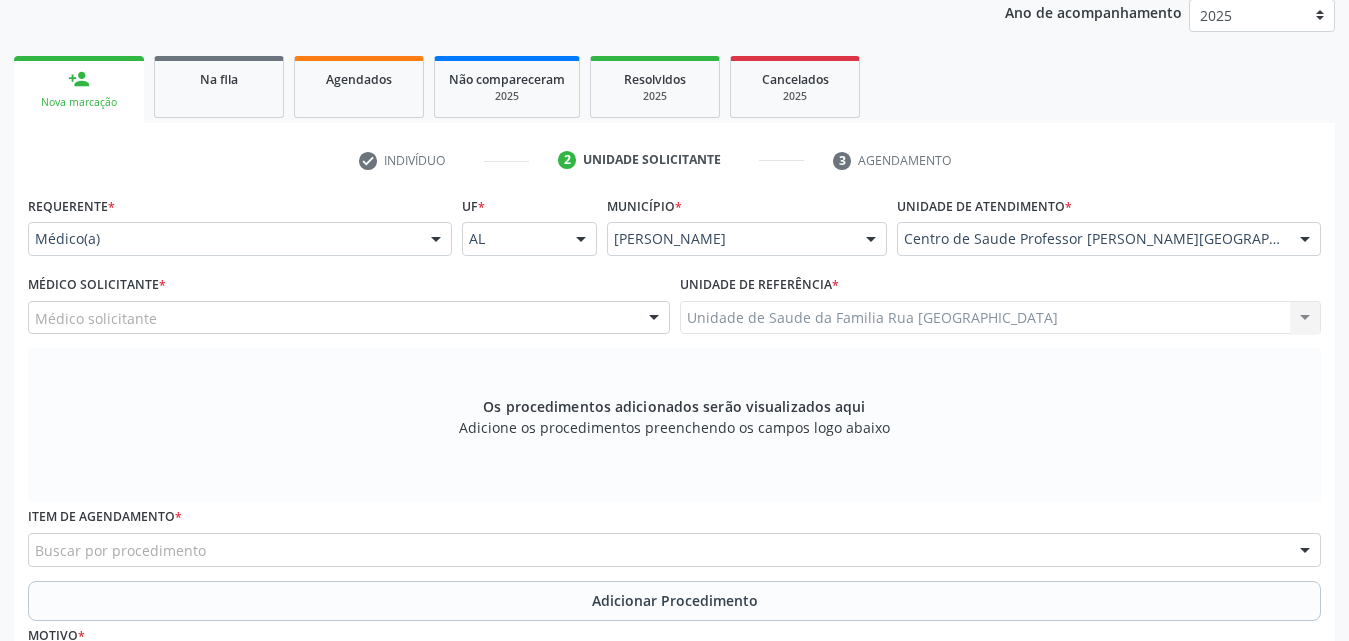 click at bounding box center (654, 319) 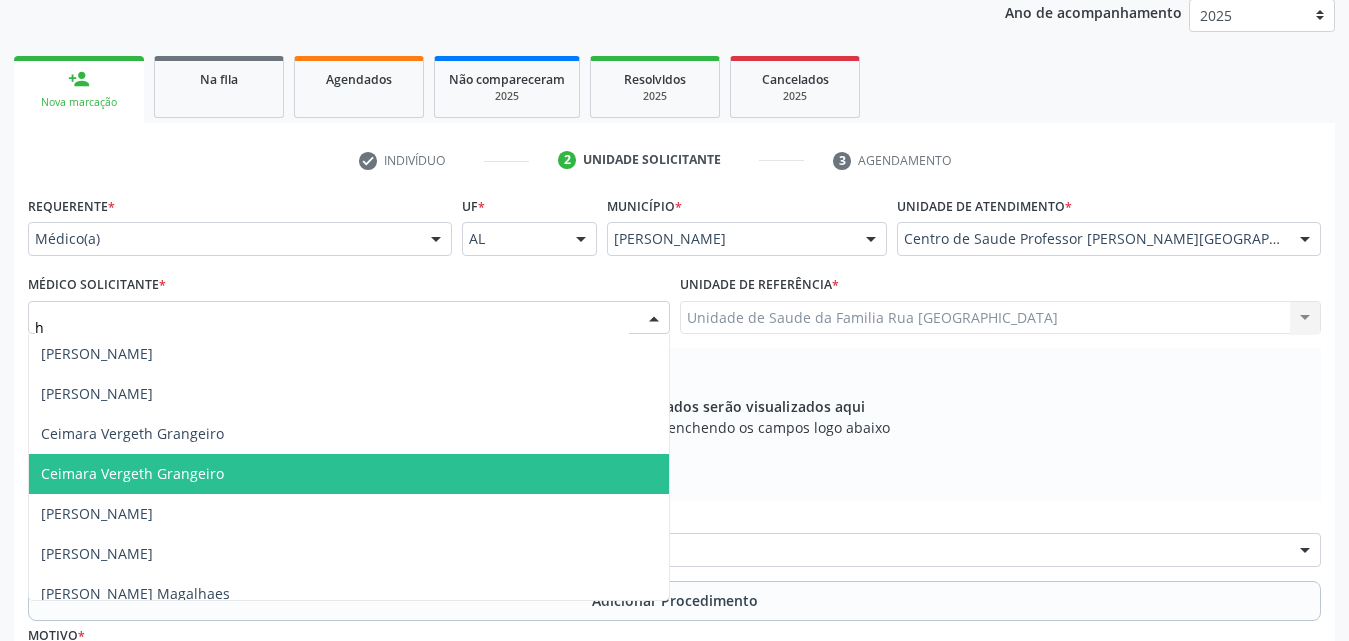 type on "h" 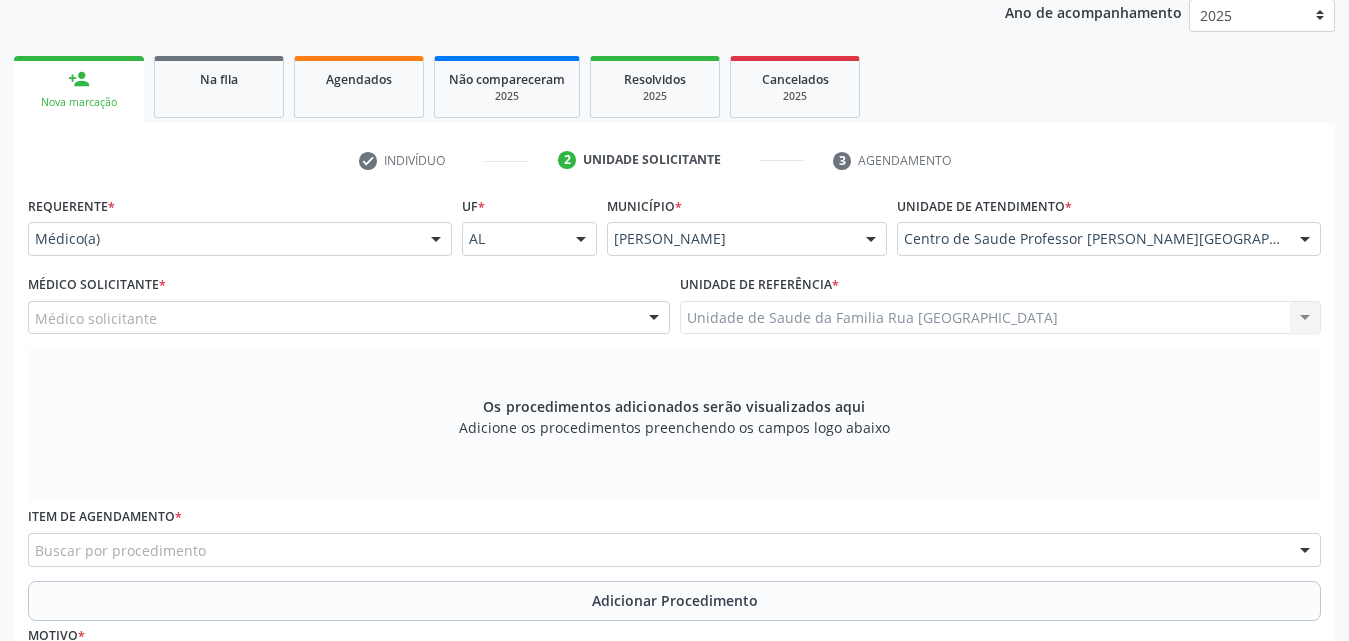click on "Os procedimentos adicionados serão visualizados aqui
Adicione os procedimentos preenchendo os campos logo abaixo" at bounding box center (674, 425) 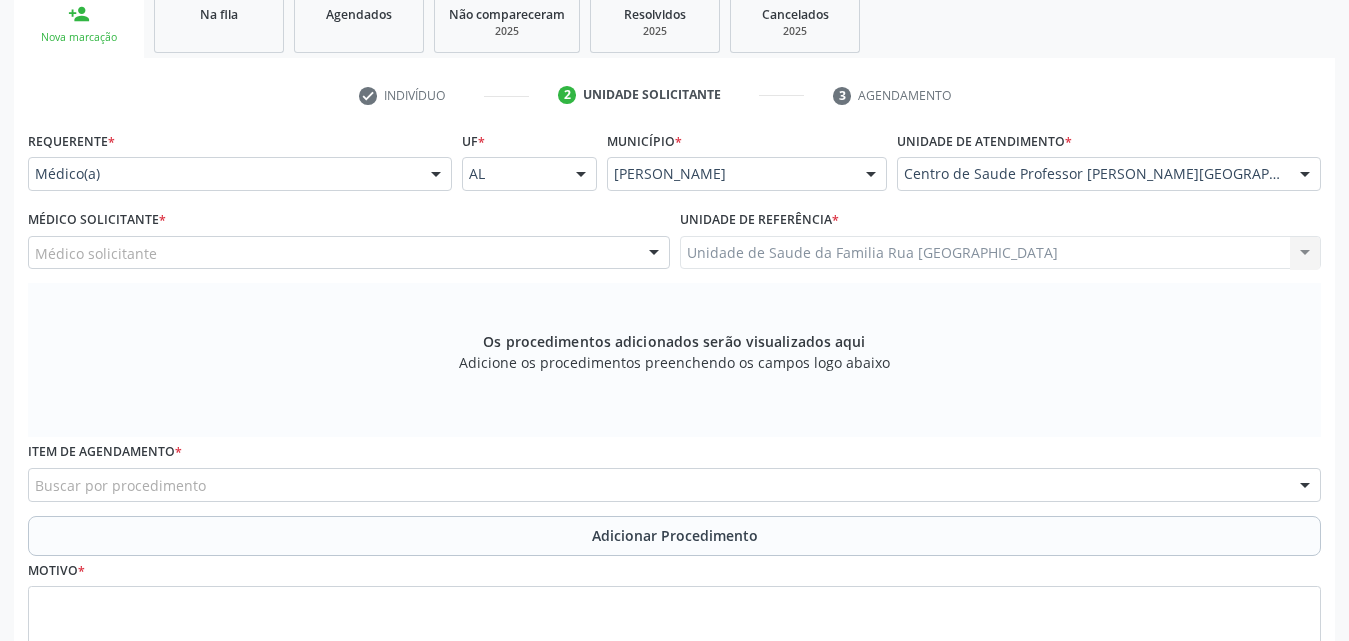 scroll, scrollTop: 371, scrollLeft: 0, axis: vertical 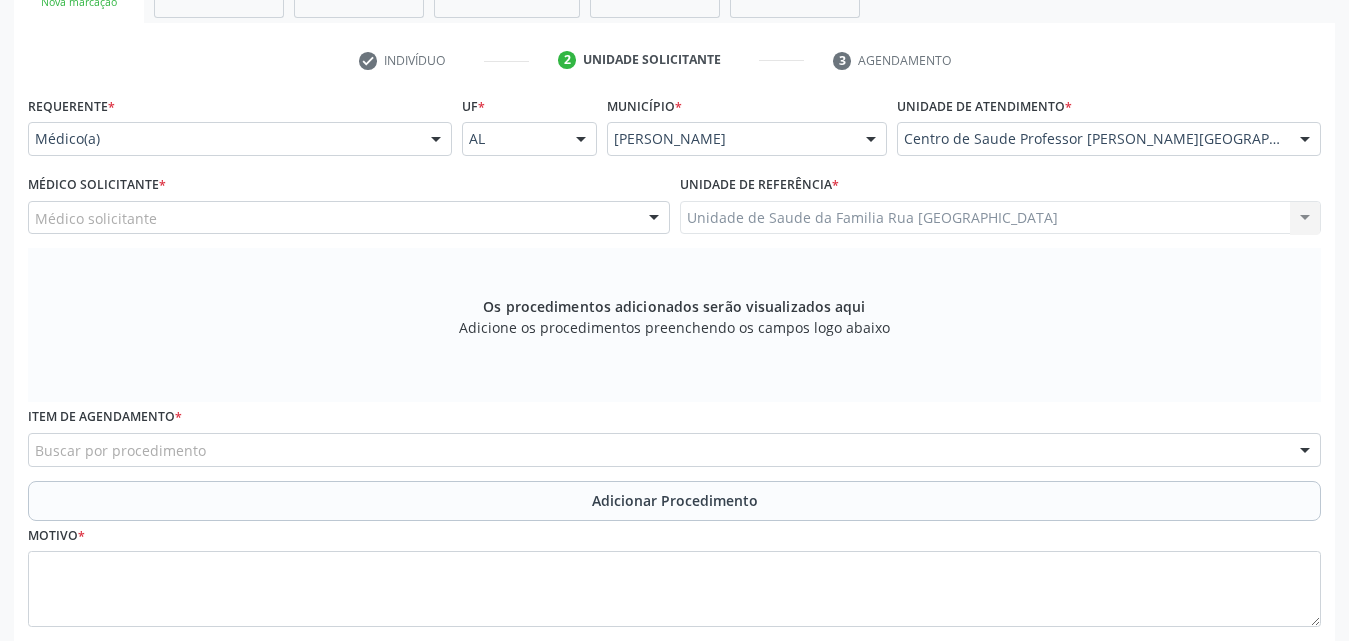 click on "Médico solicitante" at bounding box center [349, 218] 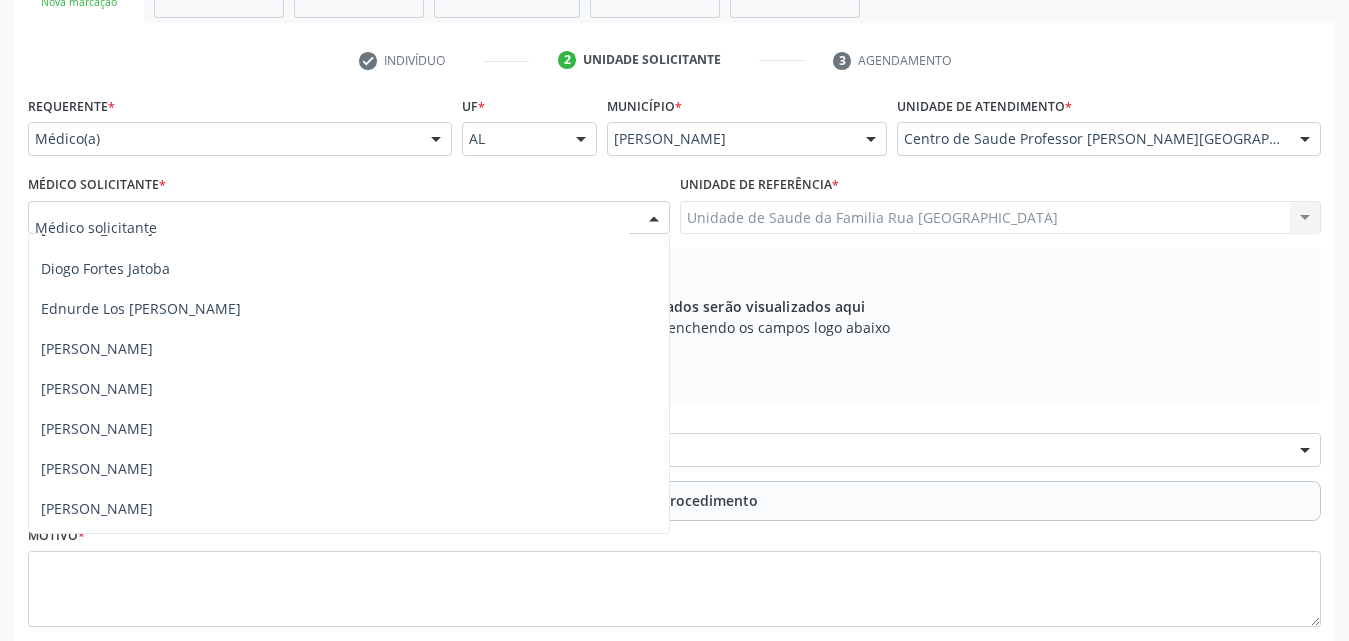 scroll, scrollTop: 500, scrollLeft: 0, axis: vertical 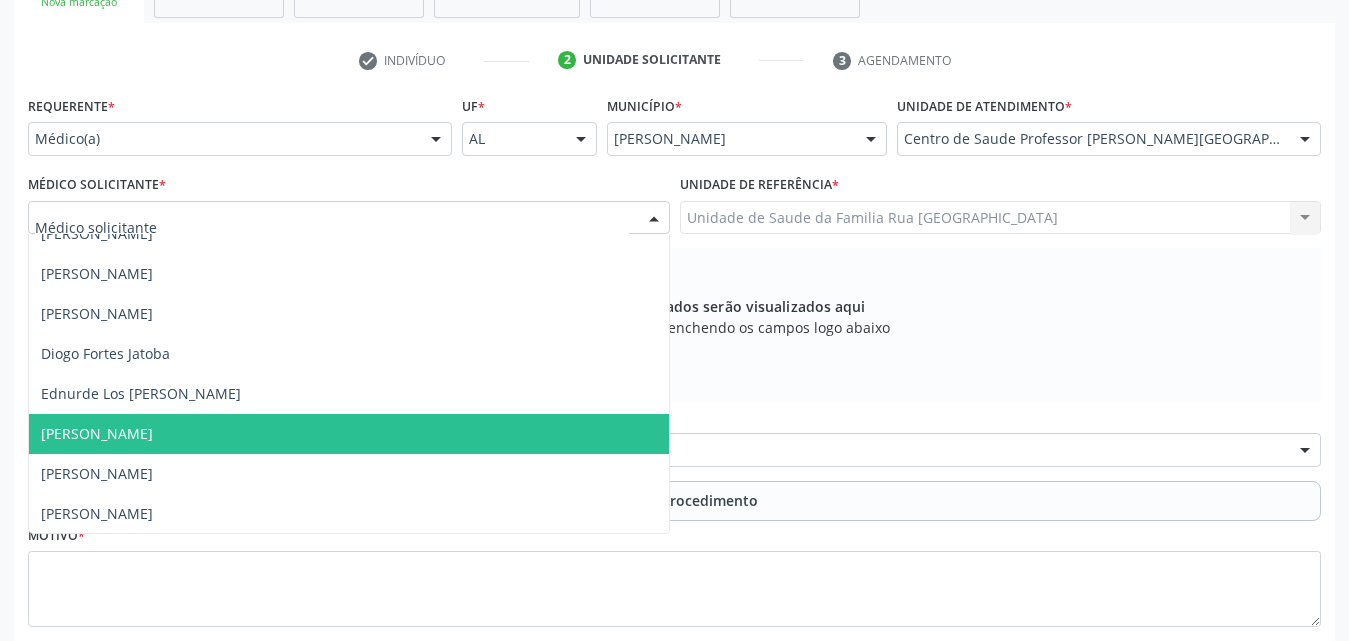 click on "[PERSON_NAME]" at bounding box center (97, 433) 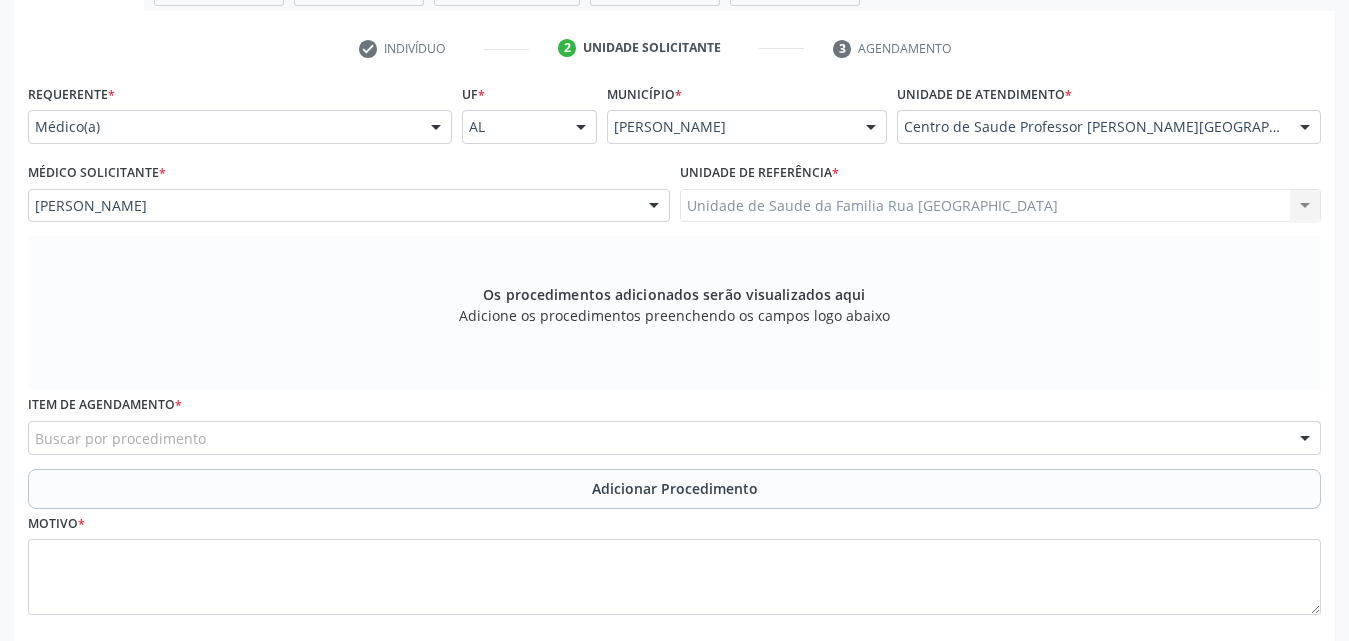 scroll, scrollTop: 488, scrollLeft: 0, axis: vertical 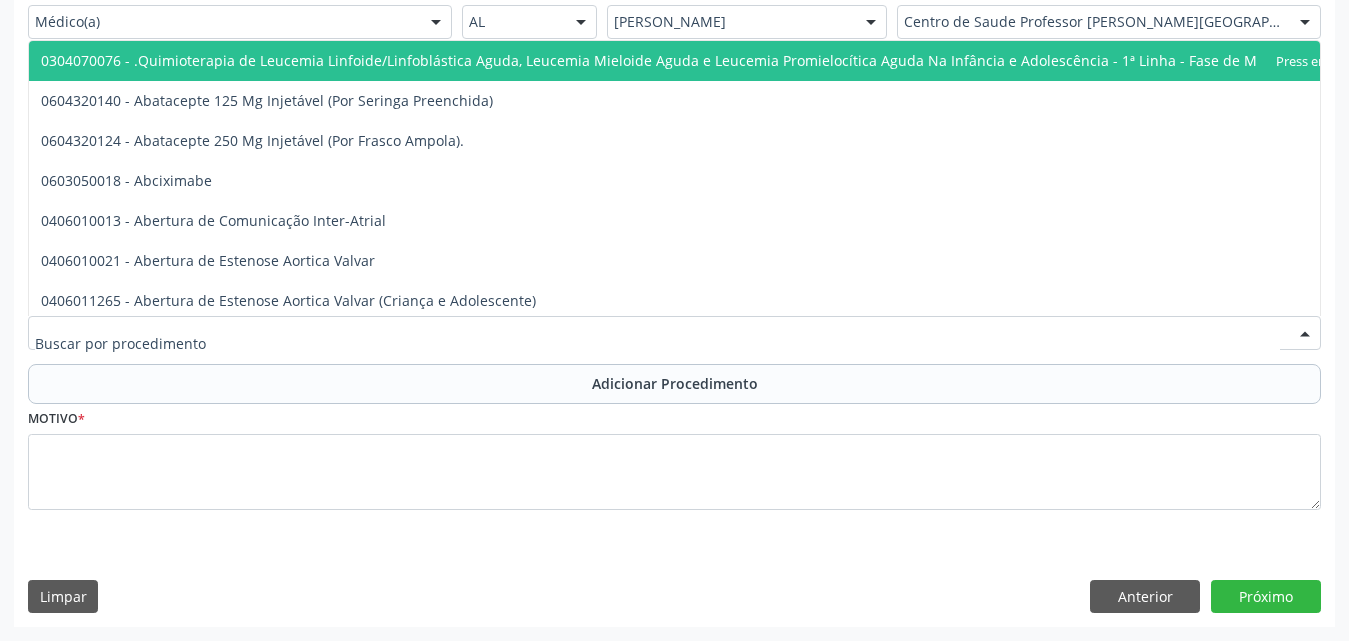 click at bounding box center (674, 333) 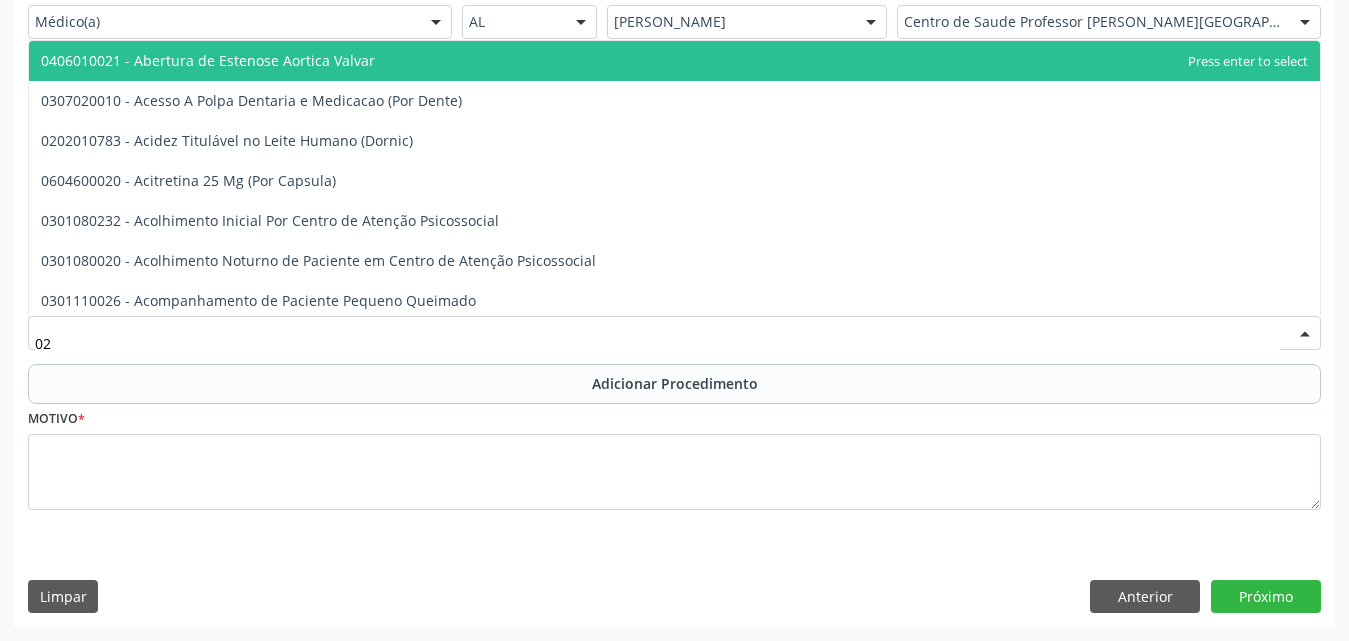 type on "0" 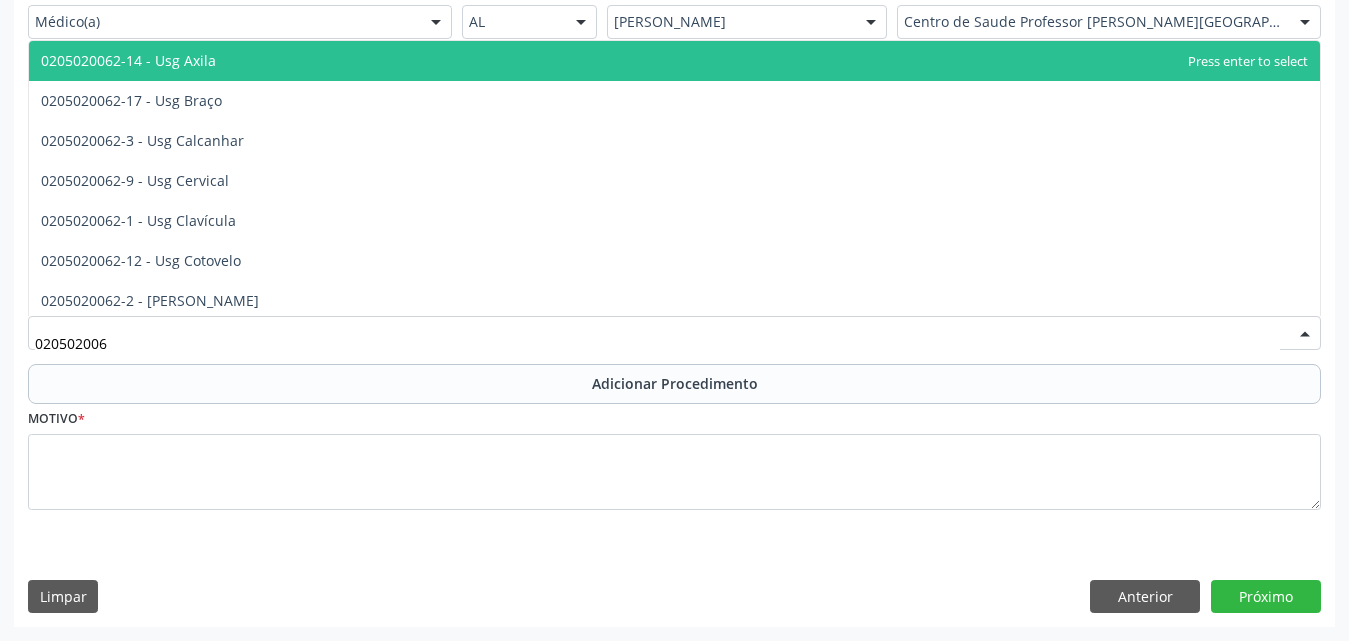 type on "0205020062" 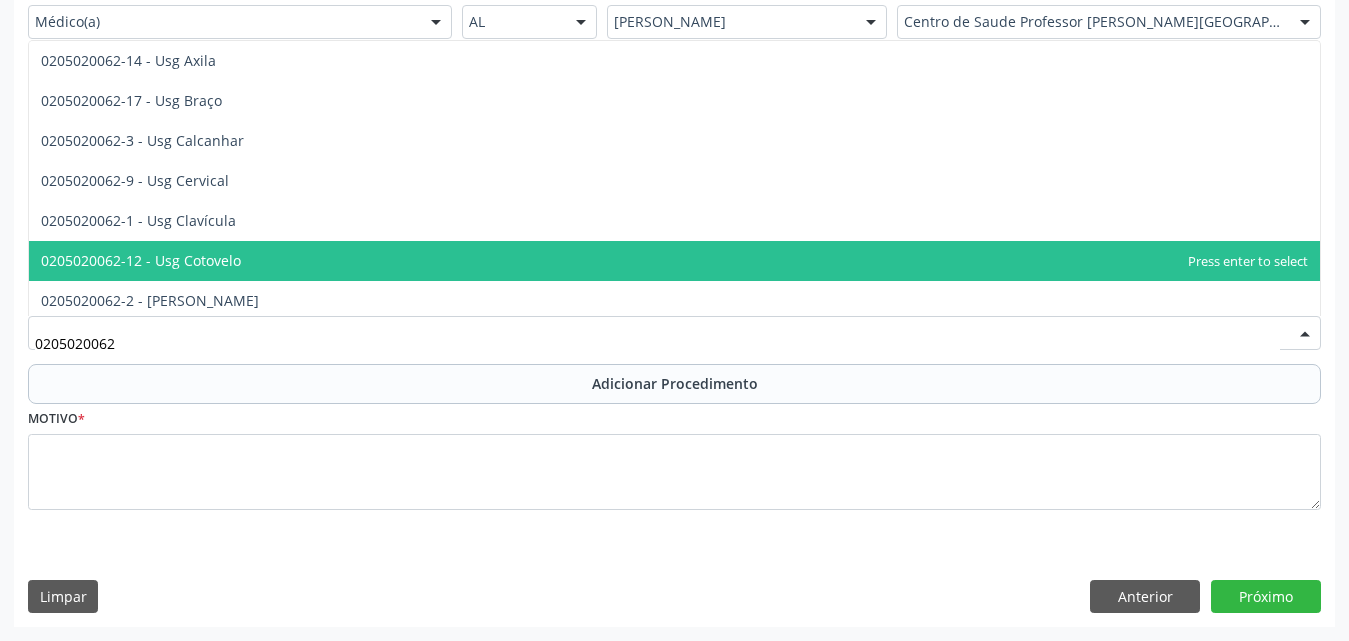 click on "0205020062-12 - Usg Cotovelo" at bounding box center [141, 260] 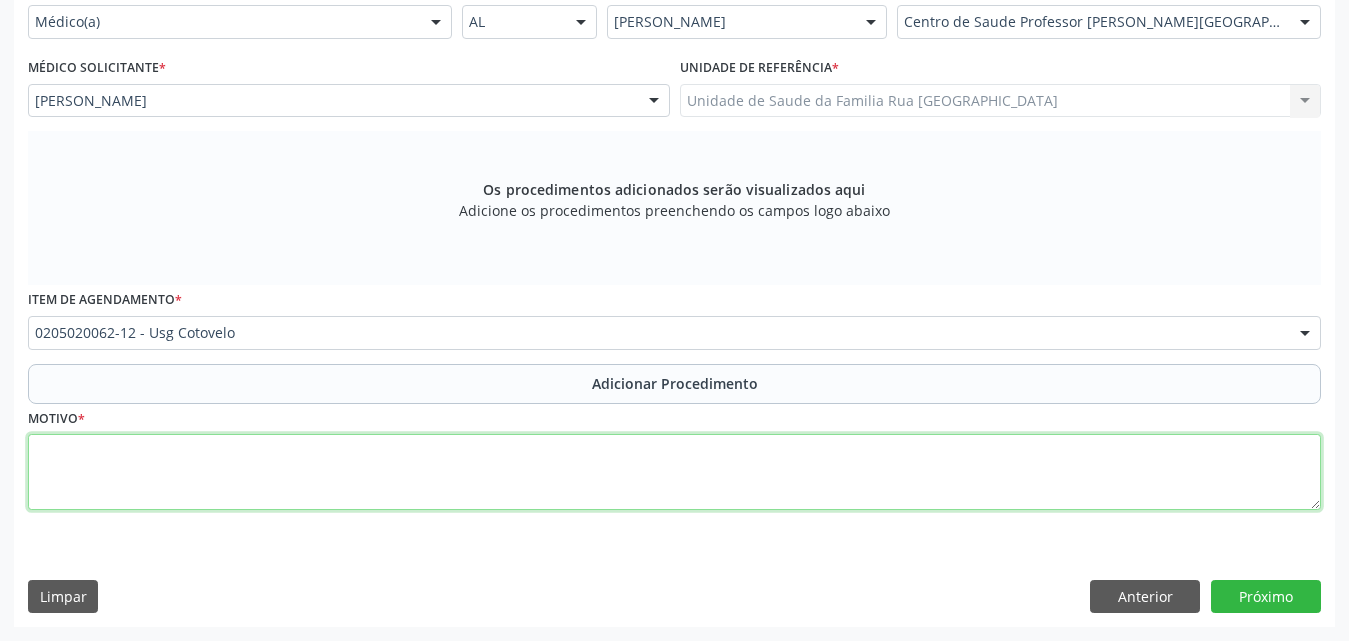 click at bounding box center [674, 472] 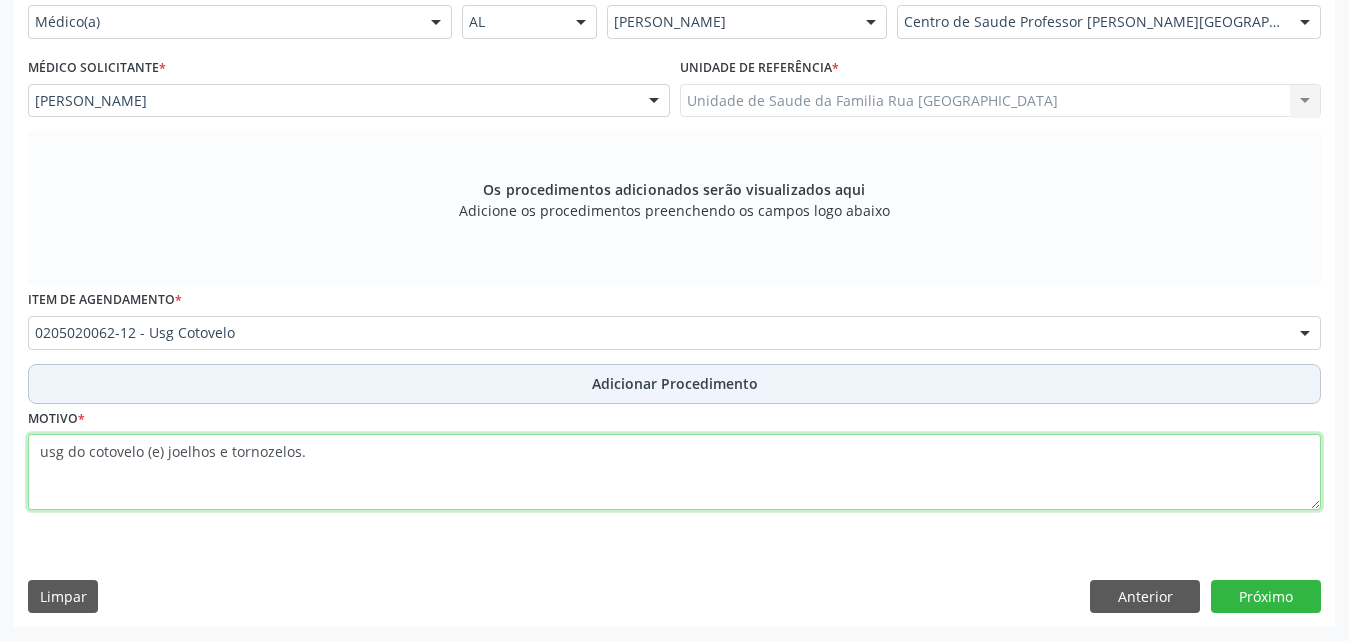 type on "usg do cotovelo (e) joelhos e tornozelos." 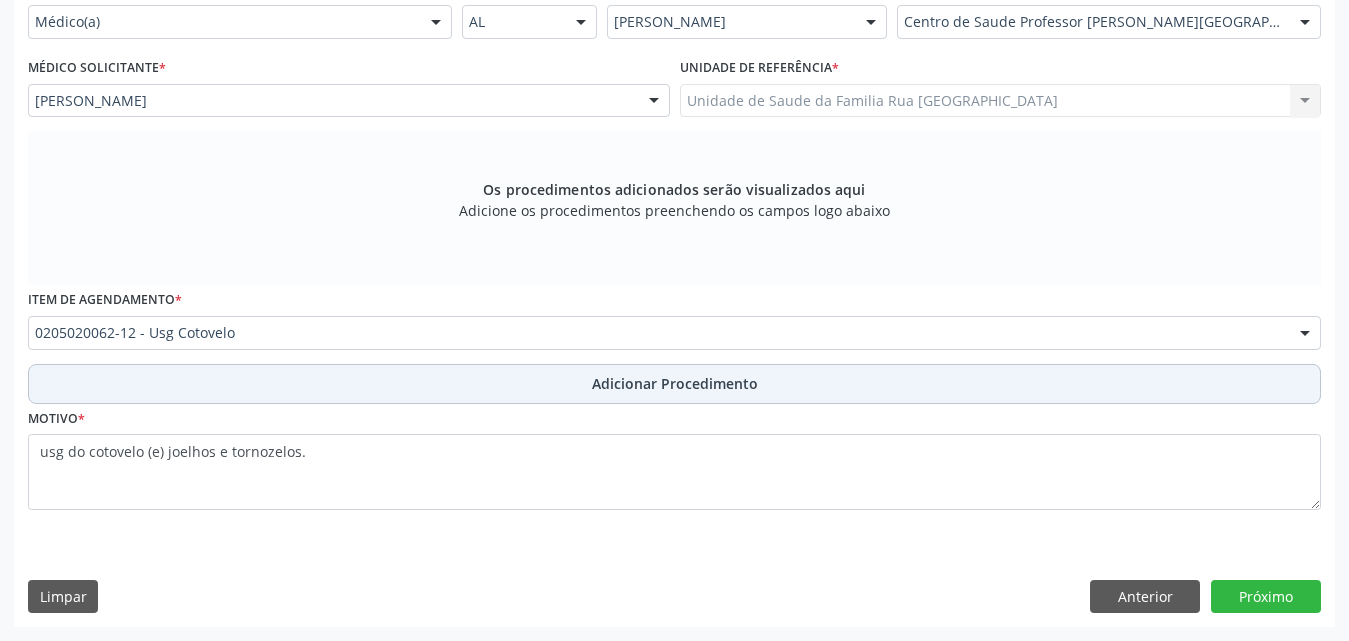 click on "Adicionar Procedimento" at bounding box center [675, 383] 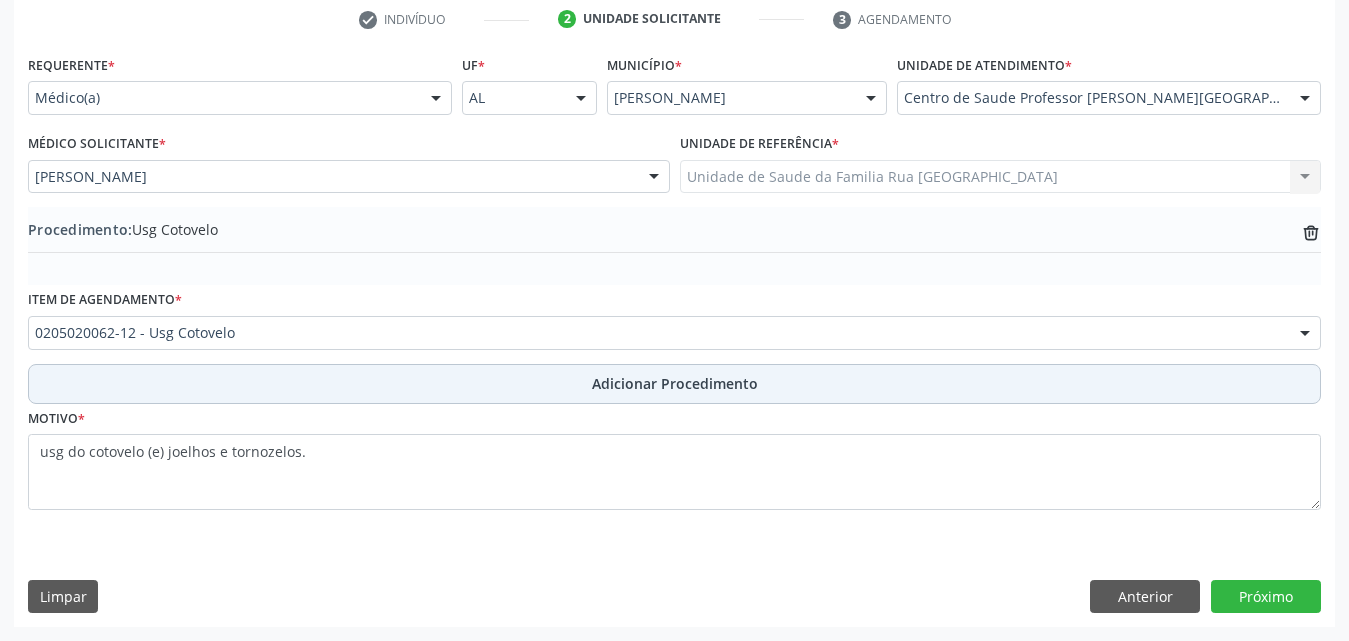 click on "Adicionar Procedimento" at bounding box center [674, 384] 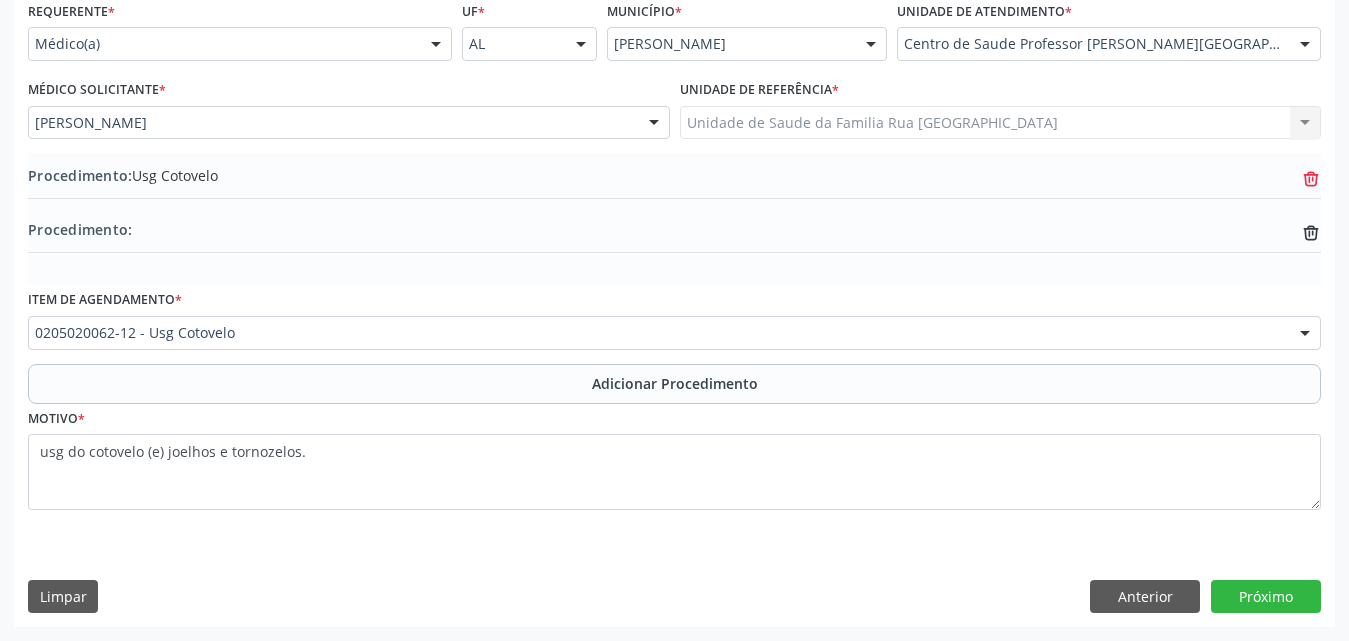 click 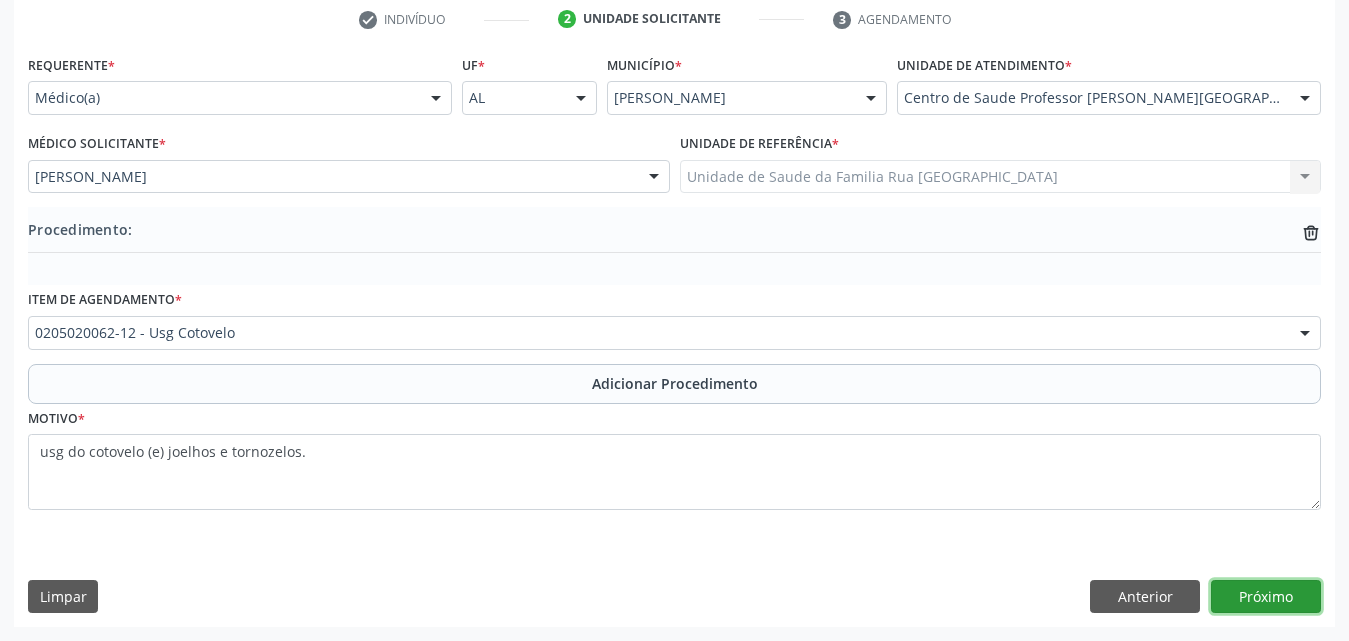 click on "Próximo" at bounding box center [1266, 597] 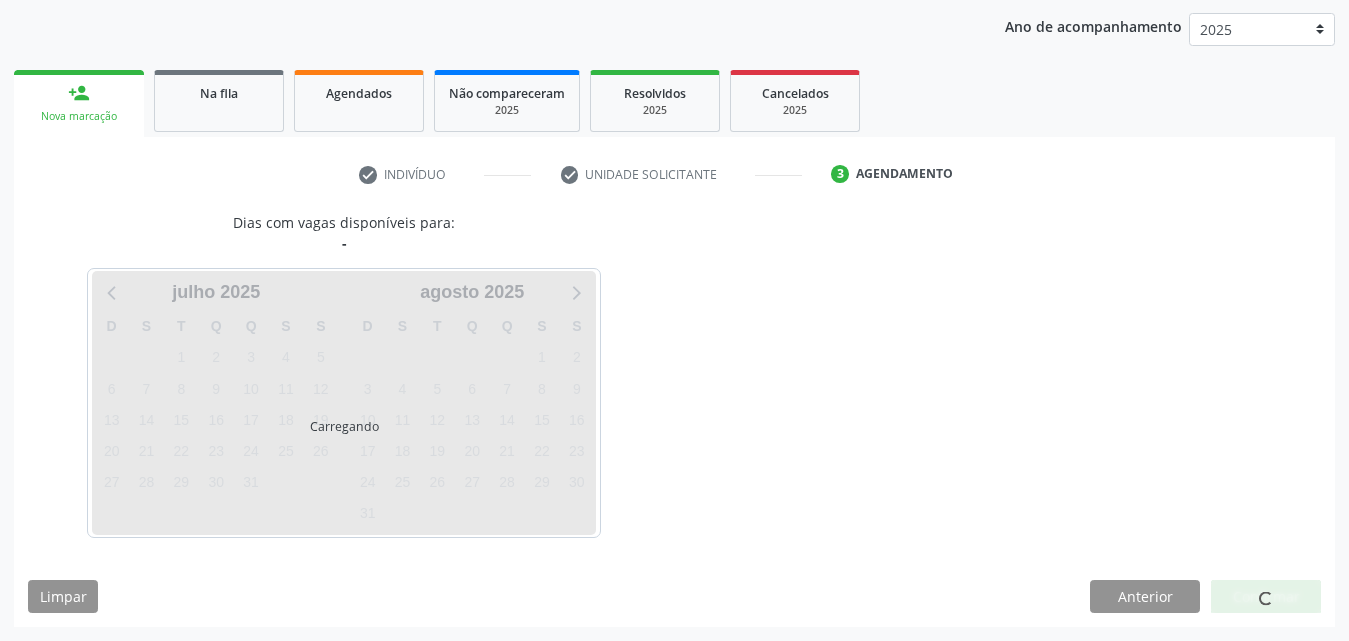 scroll, scrollTop: 316, scrollLeft: 0, axis: vertical 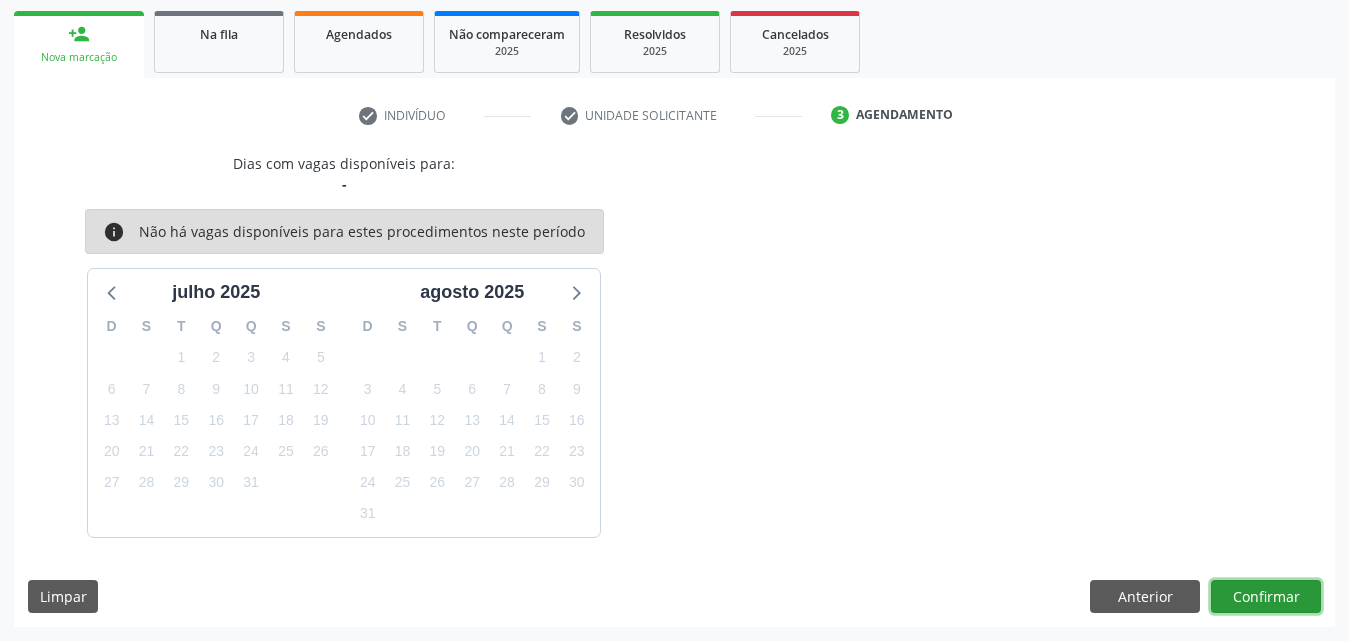 click on "Confirmar" at bounding box center [1266, 597] 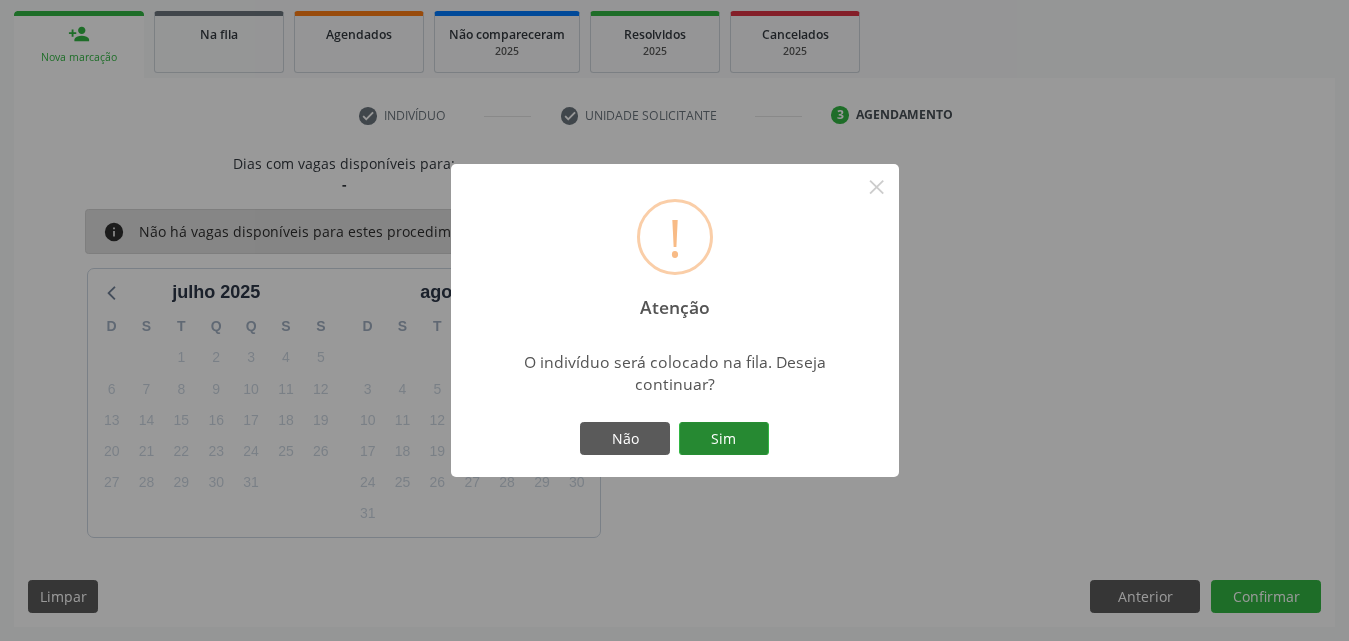 click on "Sim" at bounding box center (724, 439) 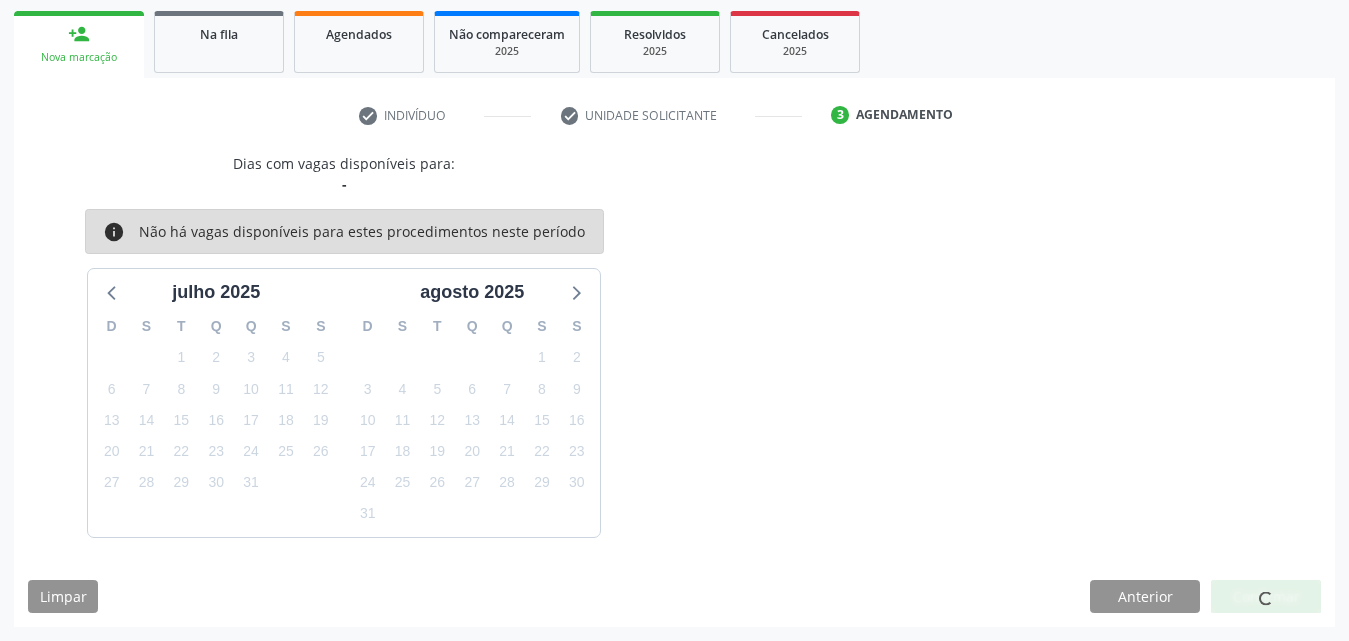 scroll, scrollTop: 54, scrollLeft: 0, axis: vertical 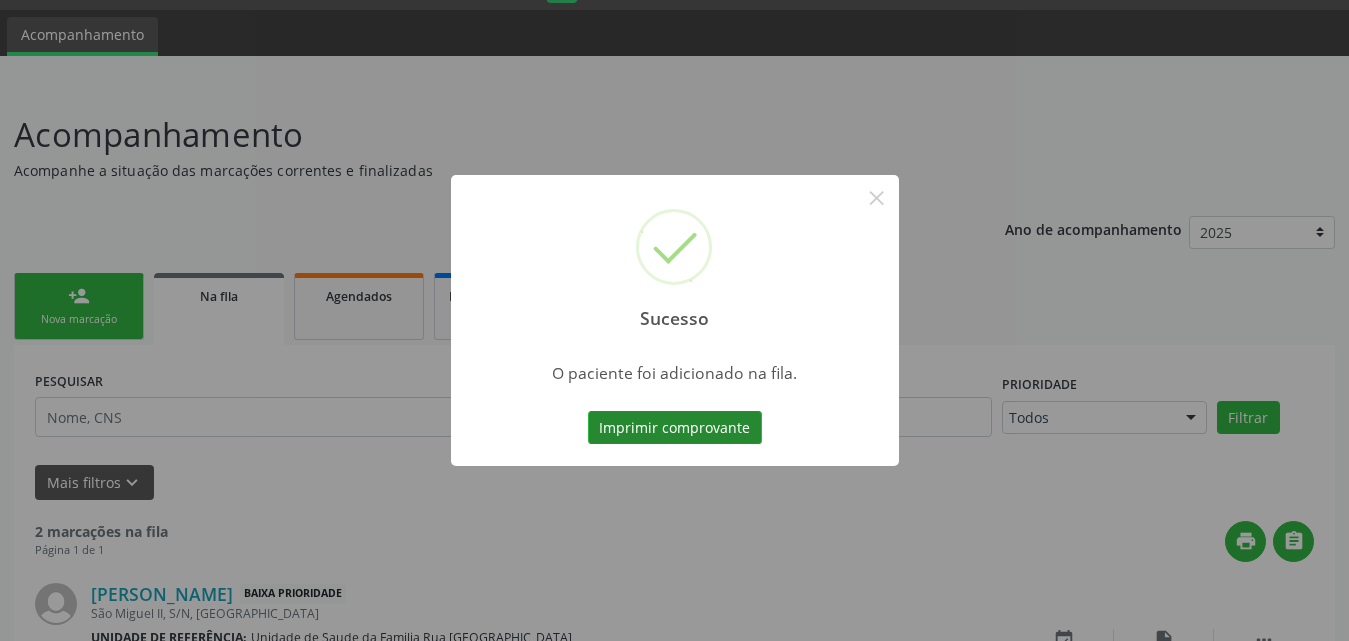 click on "Imprimir comprovante" at bounding box center [675, 428] 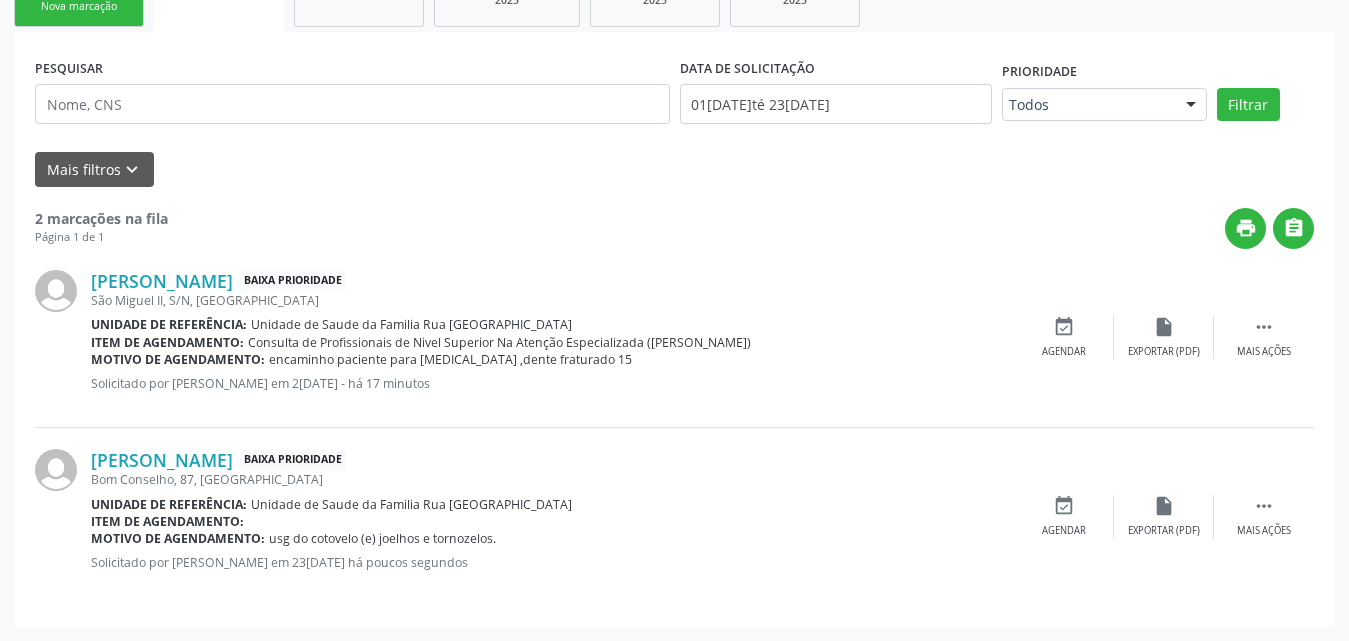 scroll, scrollTop: 67, scrollLeft: 0, axis: vertical 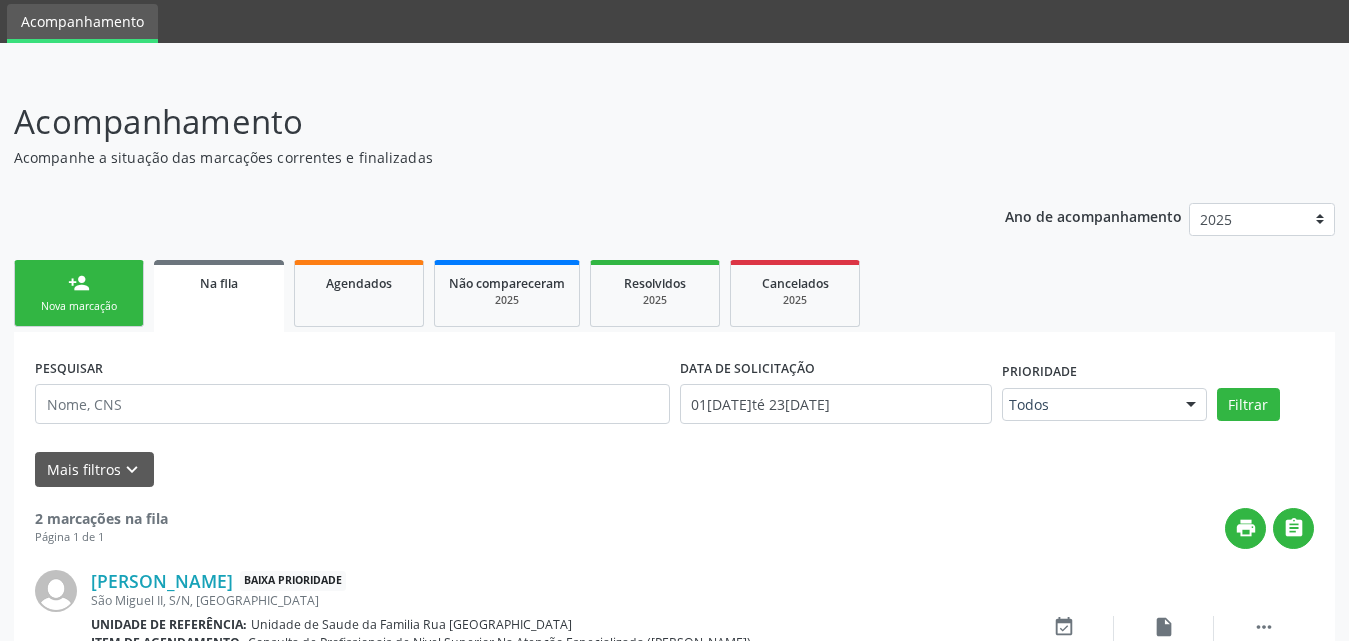 click on "person_add
Nova marcação" at bounding box center (79, 293) 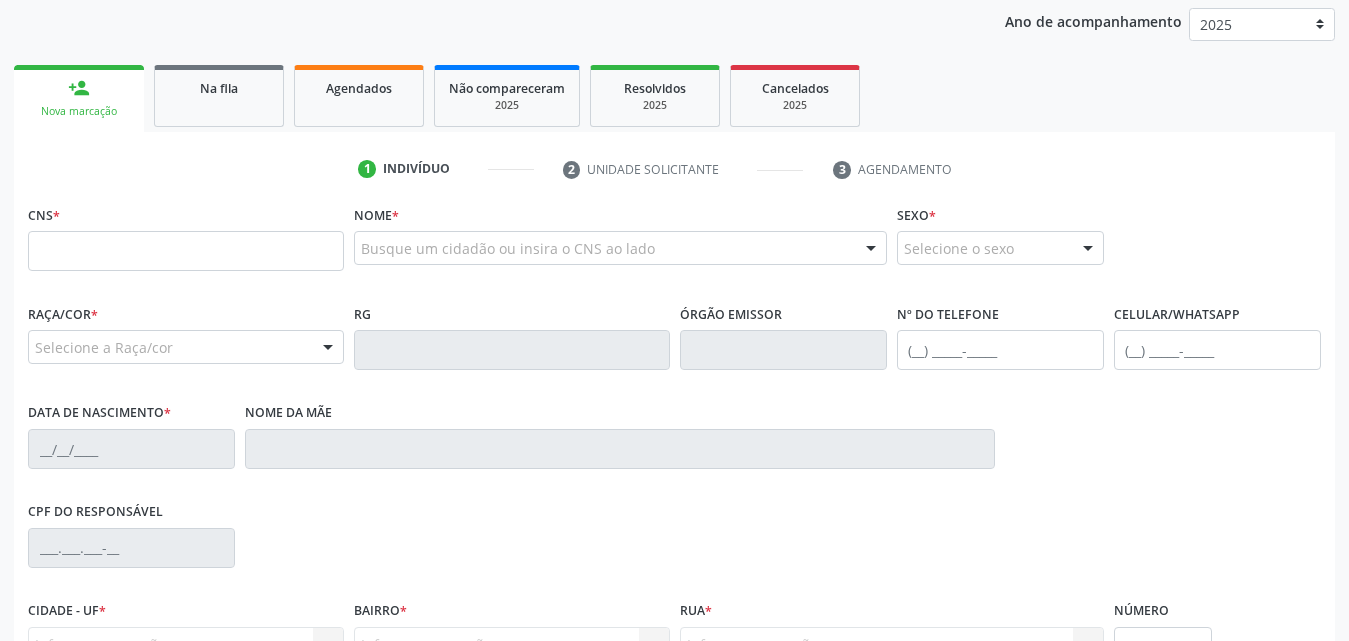 scroll, scrollTop: 267, scrollLeft: 0, axis: vertical 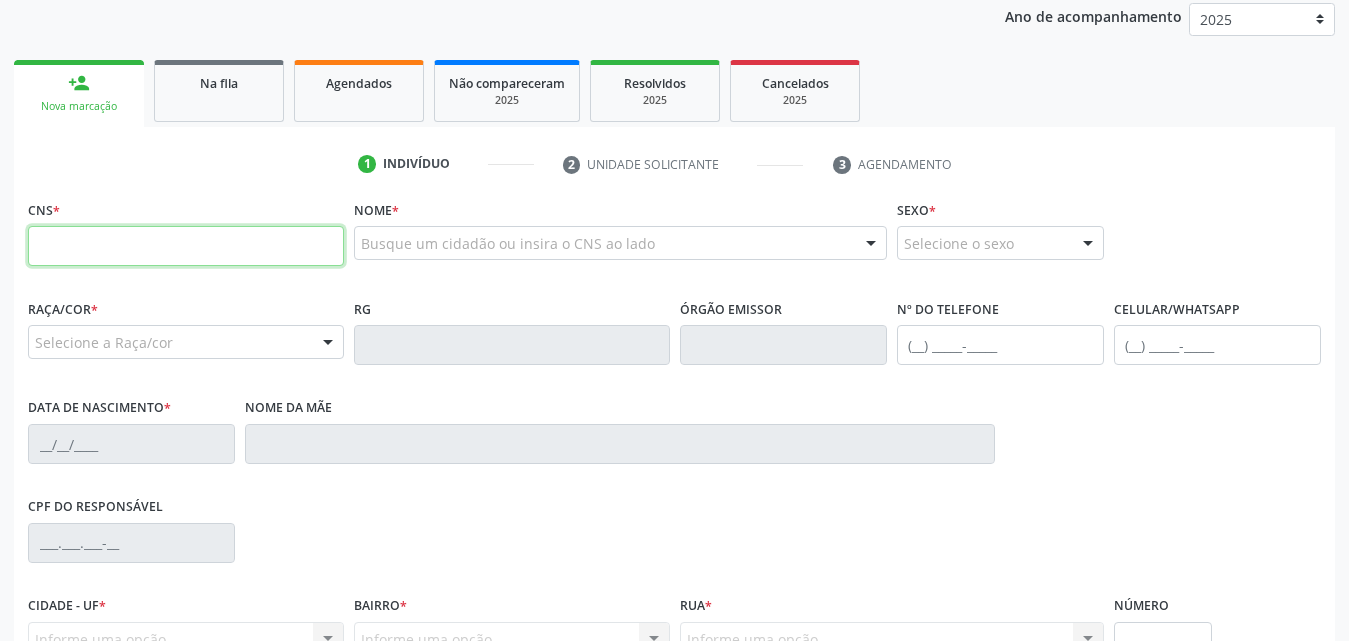 drag, startPoint x: 230, startPoint y: 259, endPoint x: 362, endPoint y: 246, distance: 132.63861 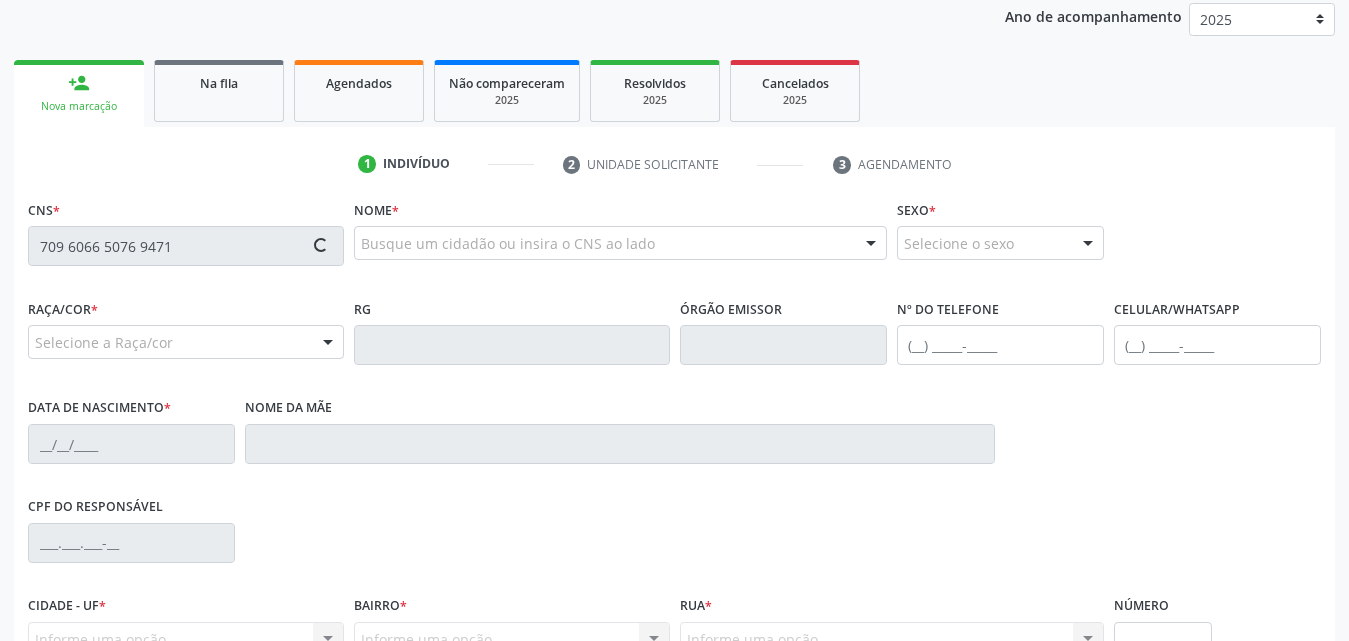 type on "709 6066 5076 9471" 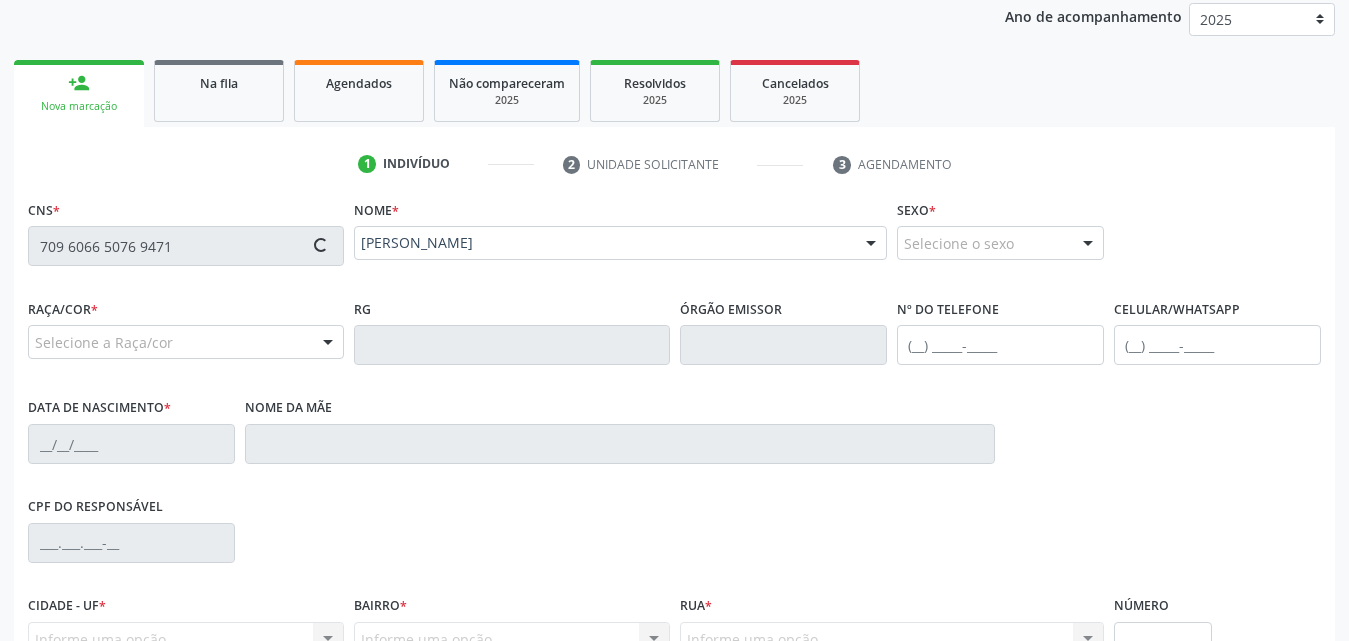 type on "[PHONE_NUMBER]" 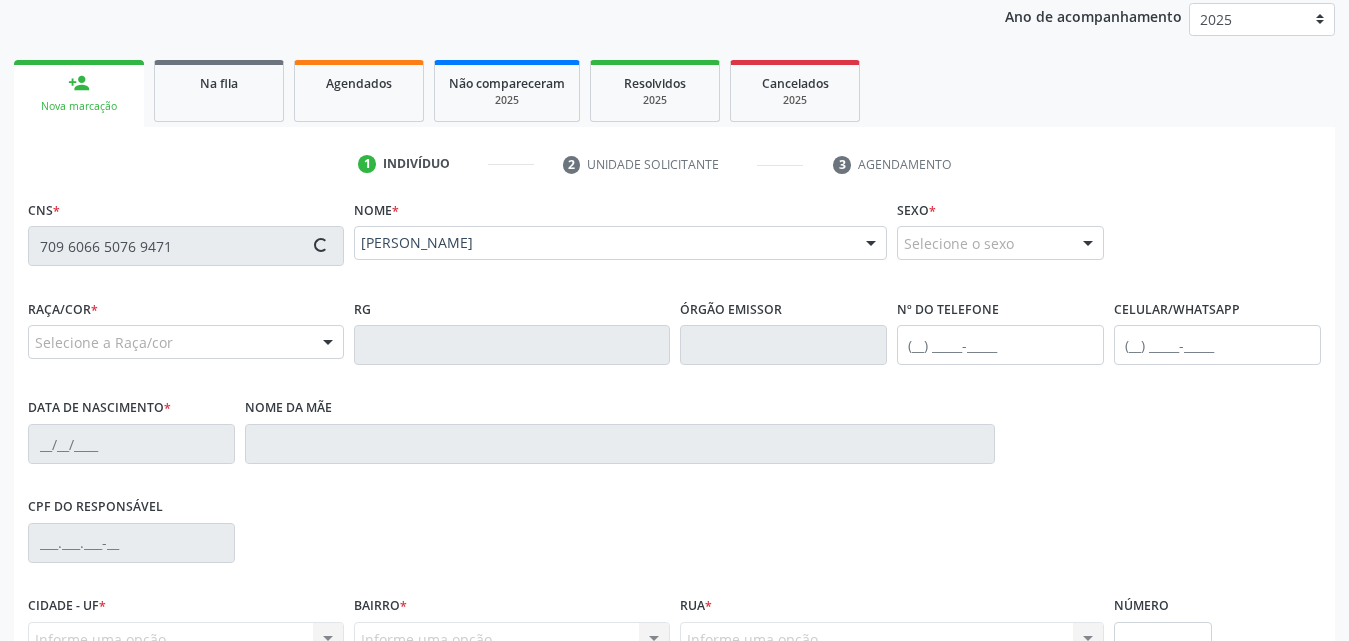type on "29[DATE]" 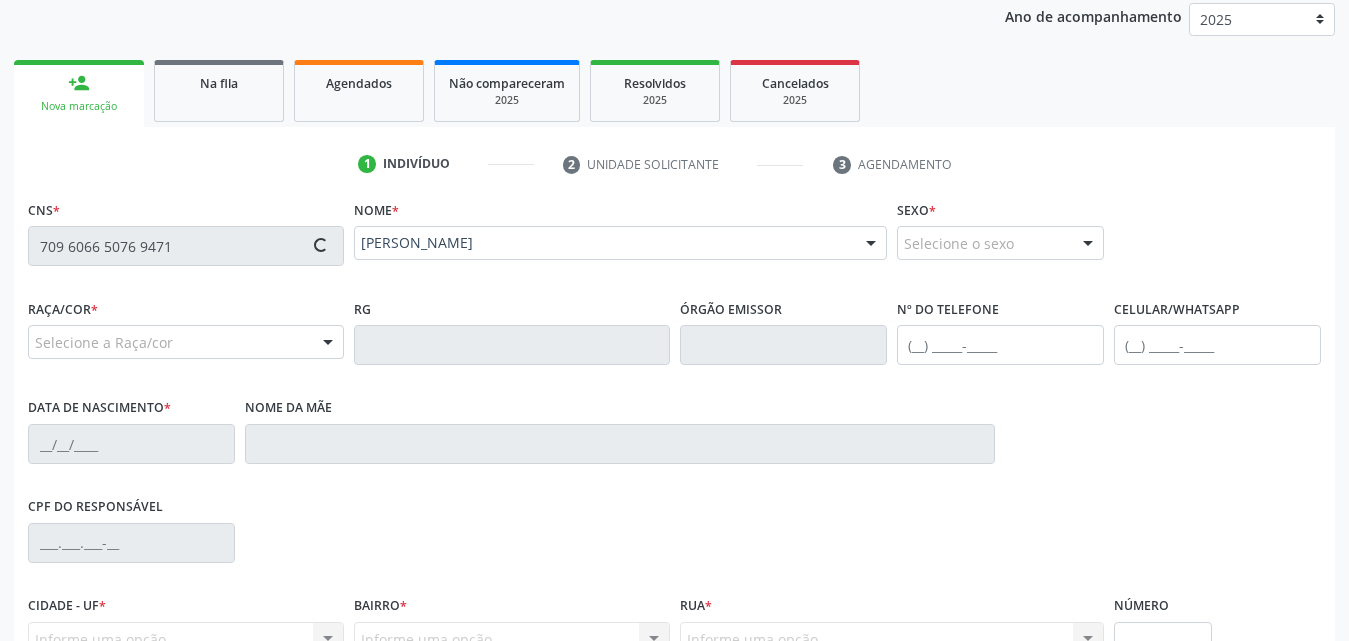 type on "[PERSON_NAME]" 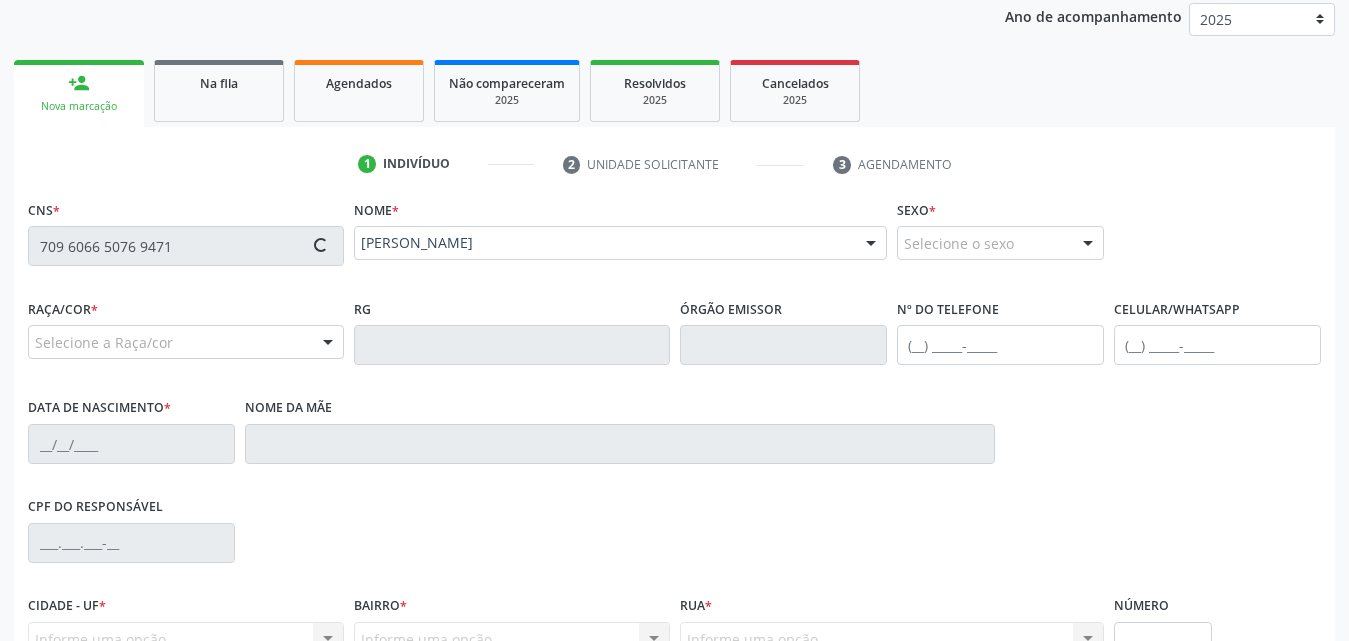 type on "87" 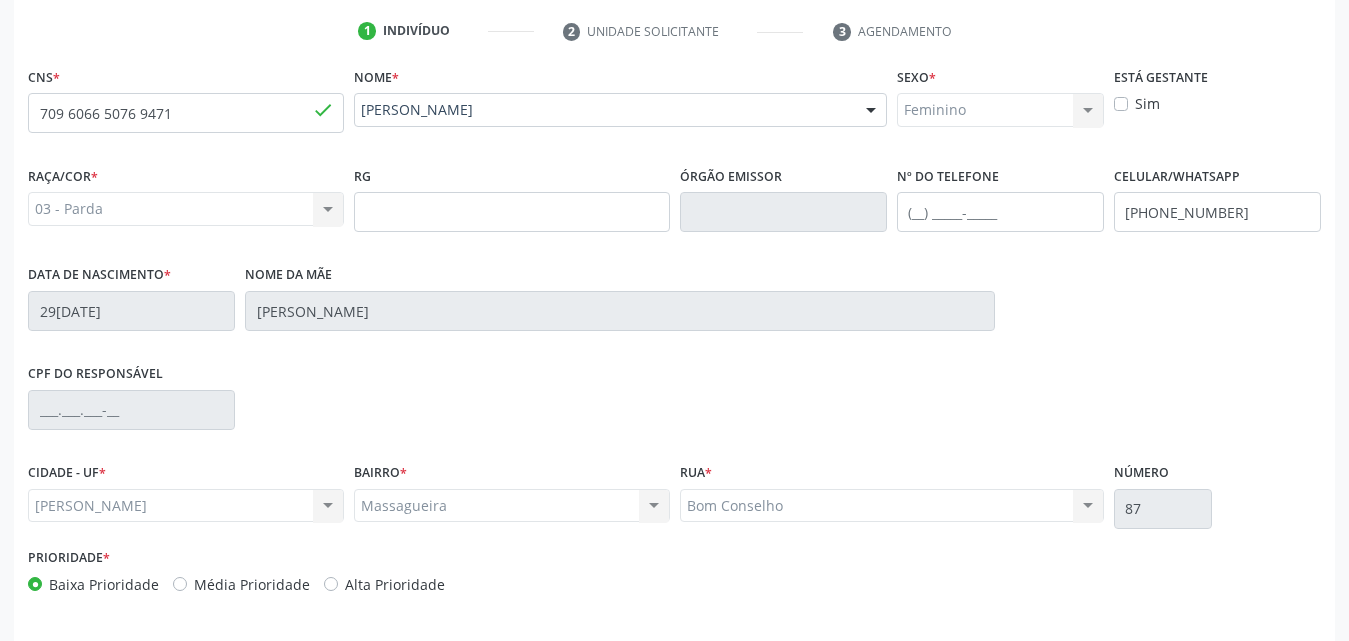 scroll, scrollTop: 471, scrollLeft: 0, axis: vertical 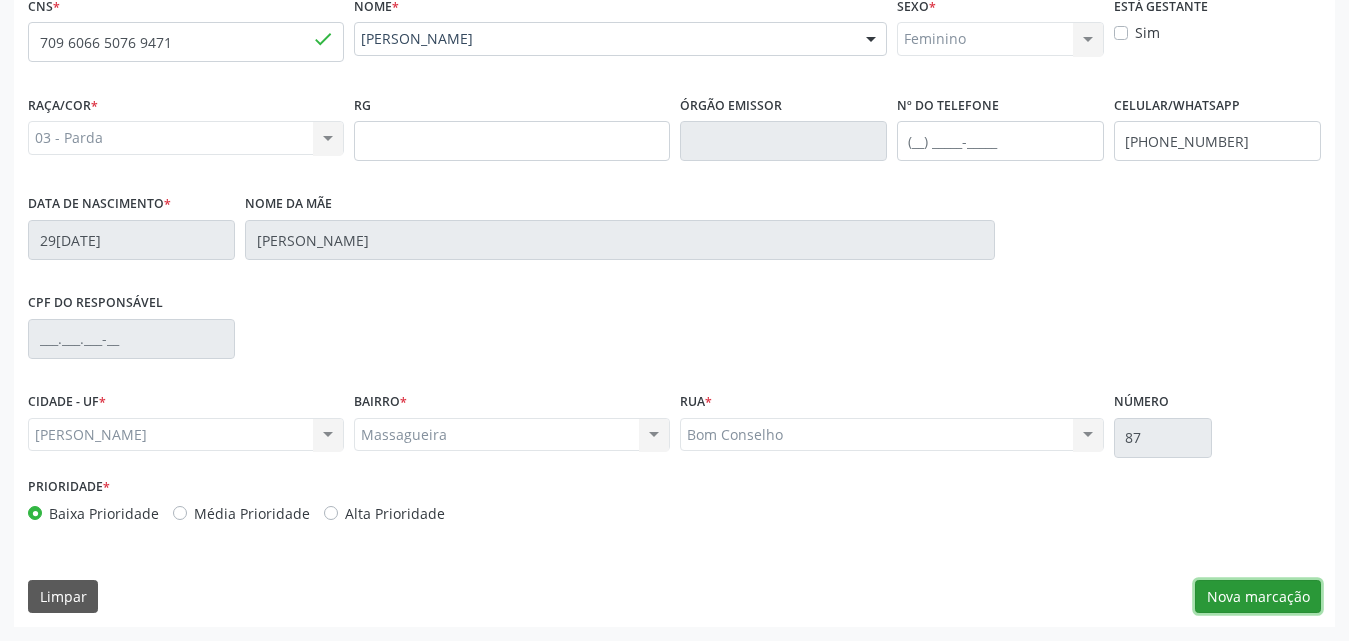 click on "Nova marcação" at bounding box center [1258, 597] 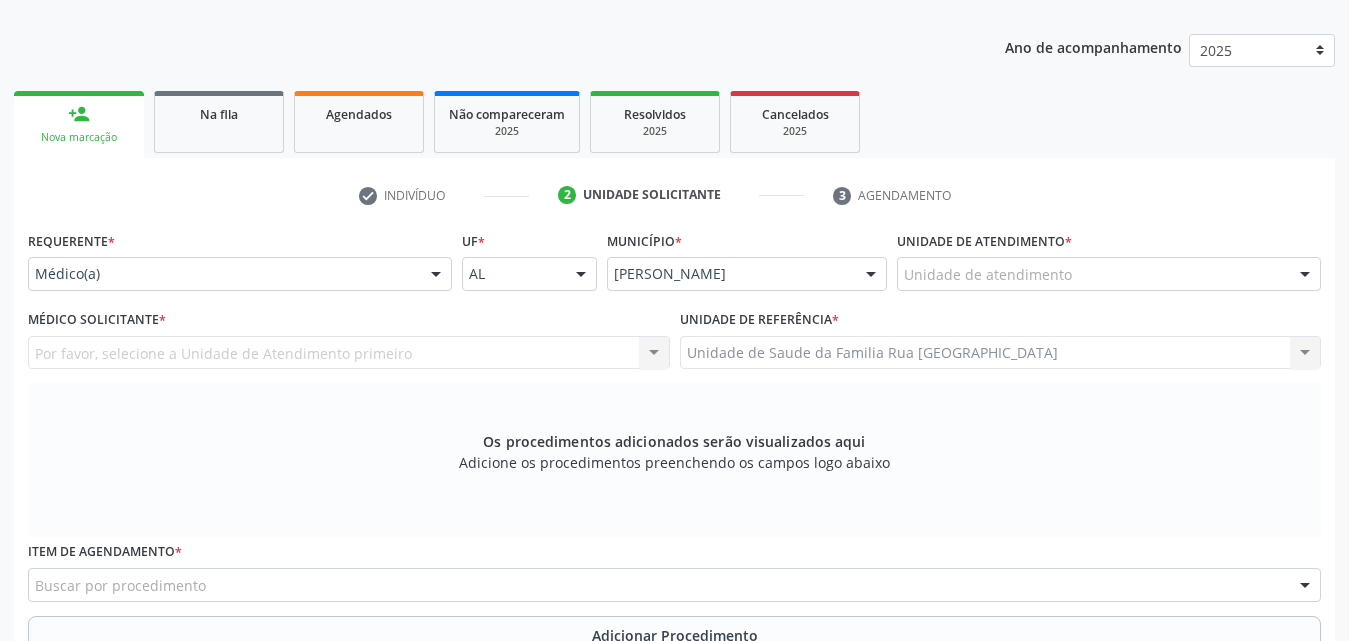 scroll, scrollTop: 271, scrollLeft: 0, axis: vertical 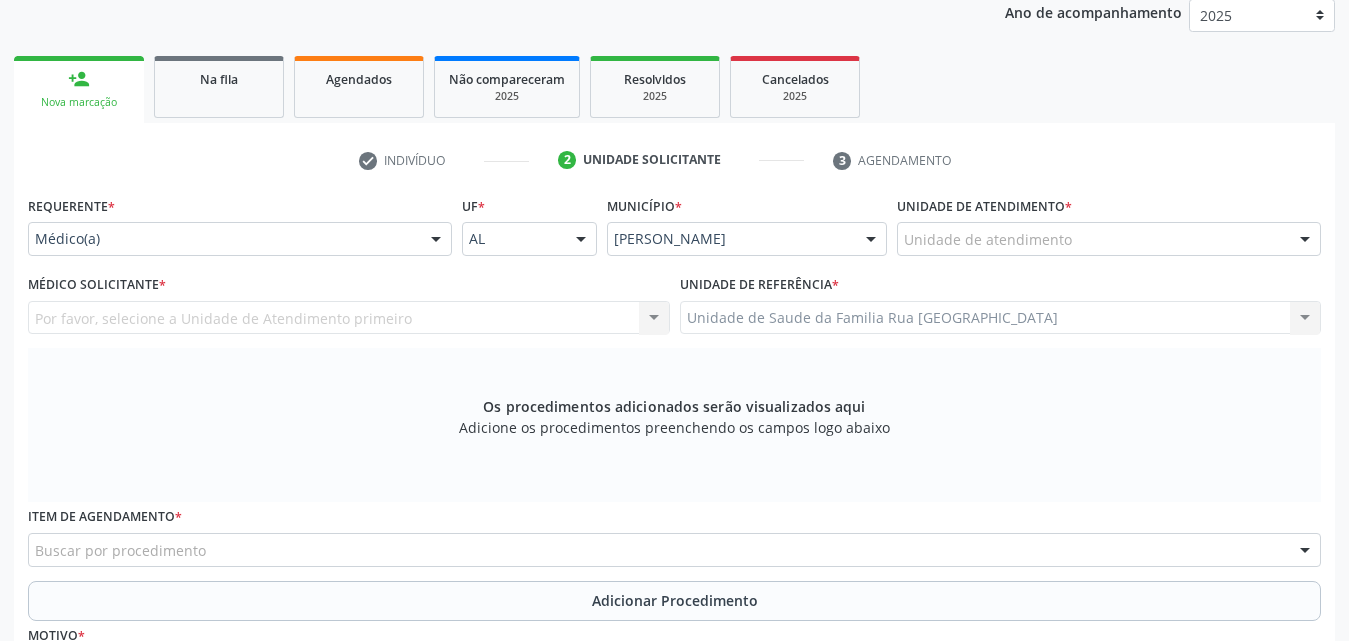 click at bounding box center [436, 240] 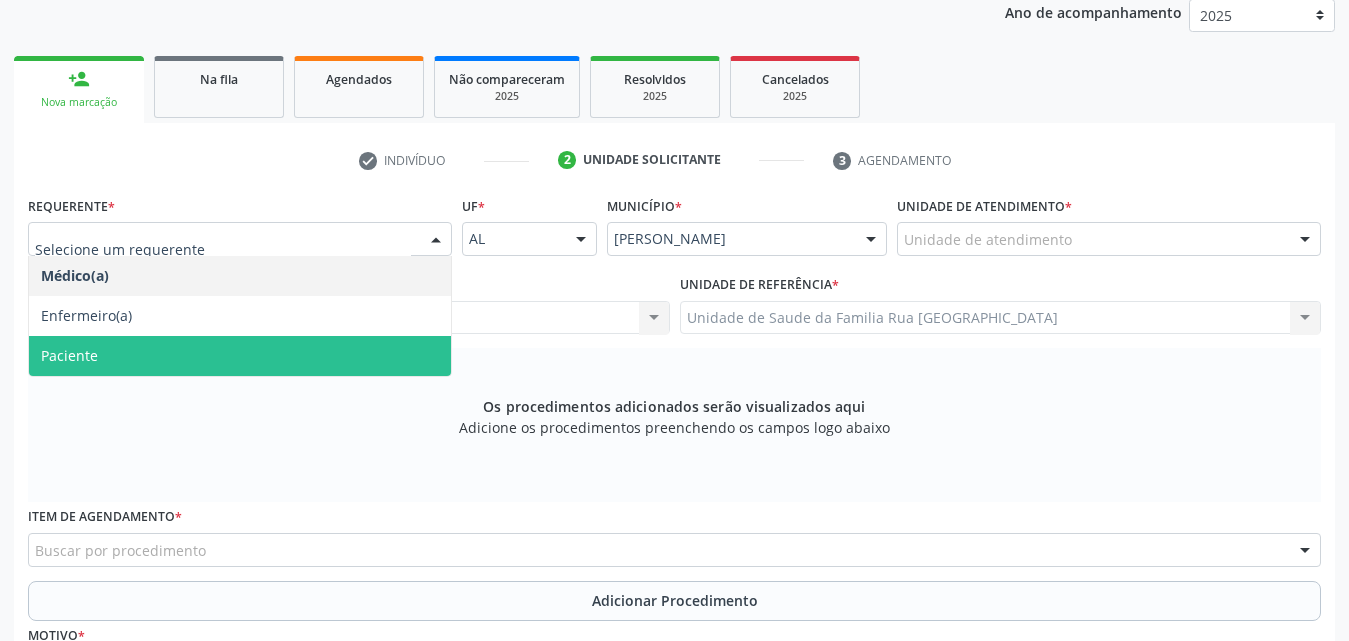 click on "Paciente" at bounding box center [240, 356] 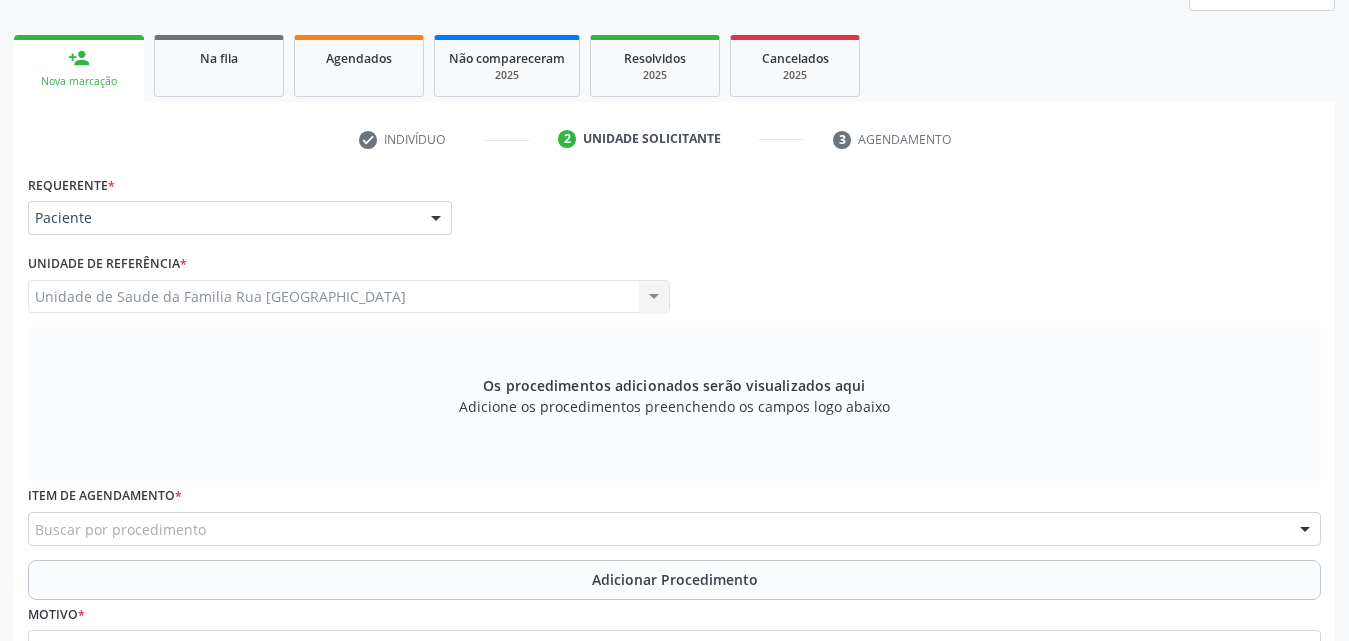 scroll, scrollTop: 288, scrollLeft: 0, axis: vertical 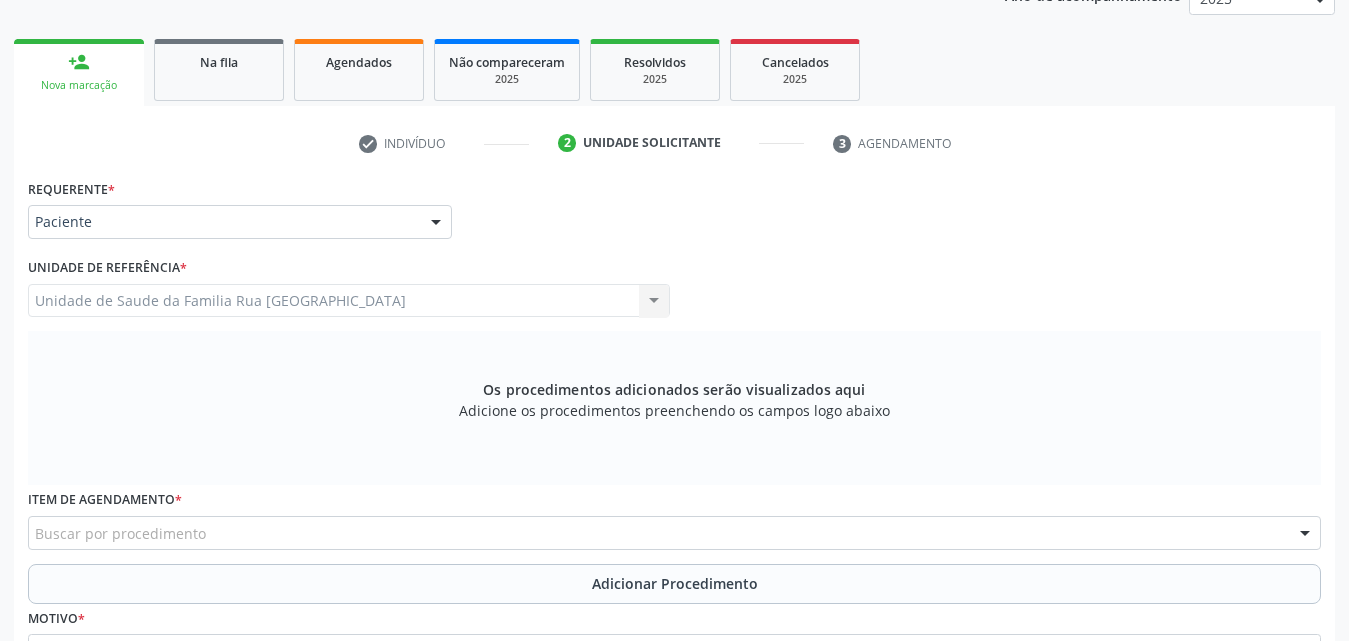 click on "Unidade de Saude da Familia Rua [GEOGRAPHIC_DATA] da Familia [GEOGRAPHIC_DATA] resultado encontrado para: "   "
Não há nenhuma opção para ser exibida." at bounding box center [349, 301] 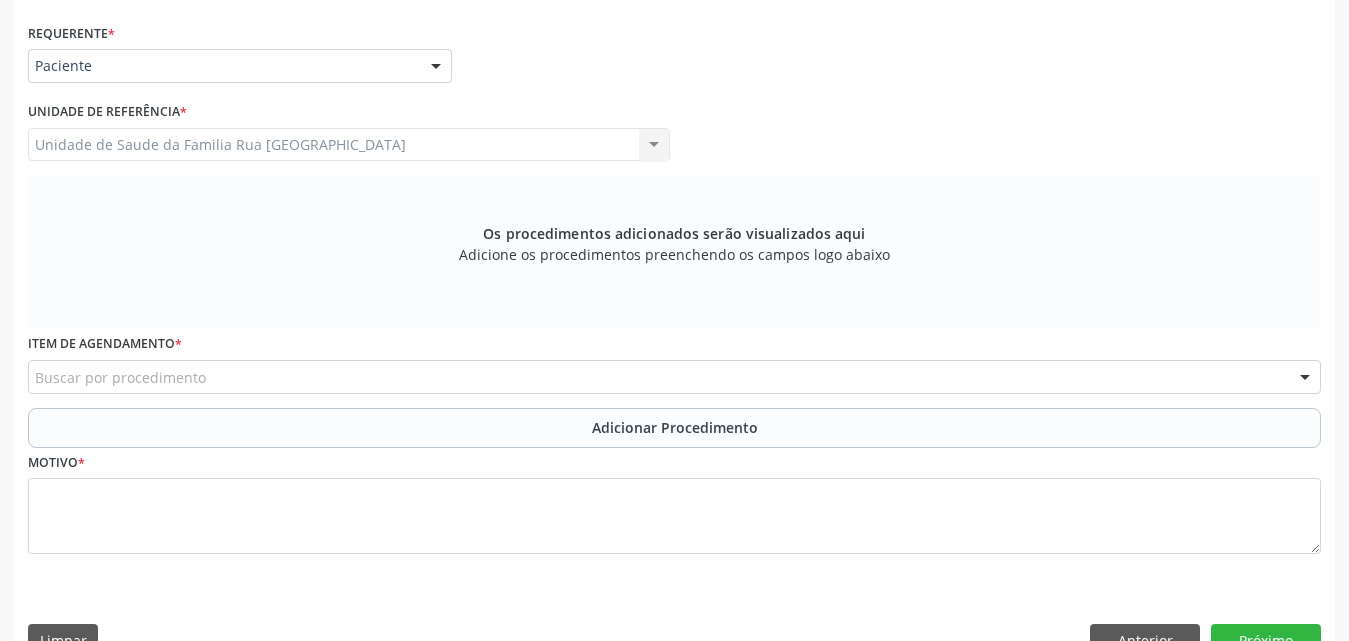 scroll, scrollTop: 488, scrollLeft: 0, axis: vertical 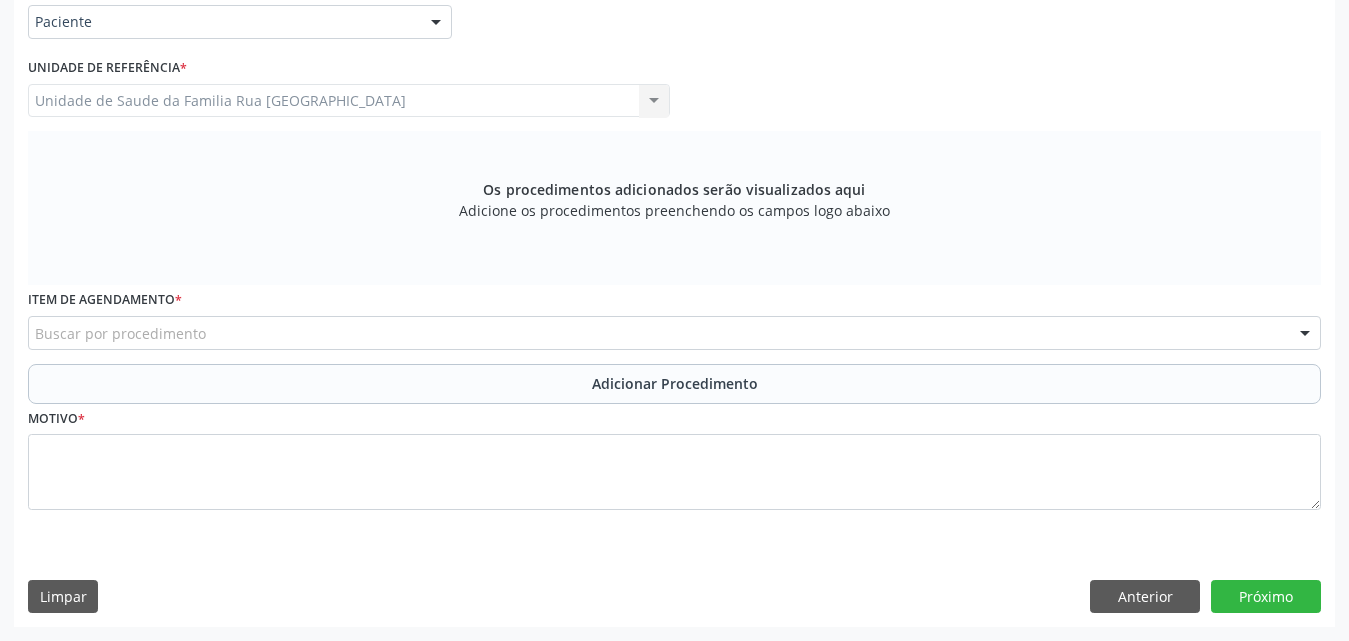 click on "Buscar por procedimento" at bounding box center [674, 333] 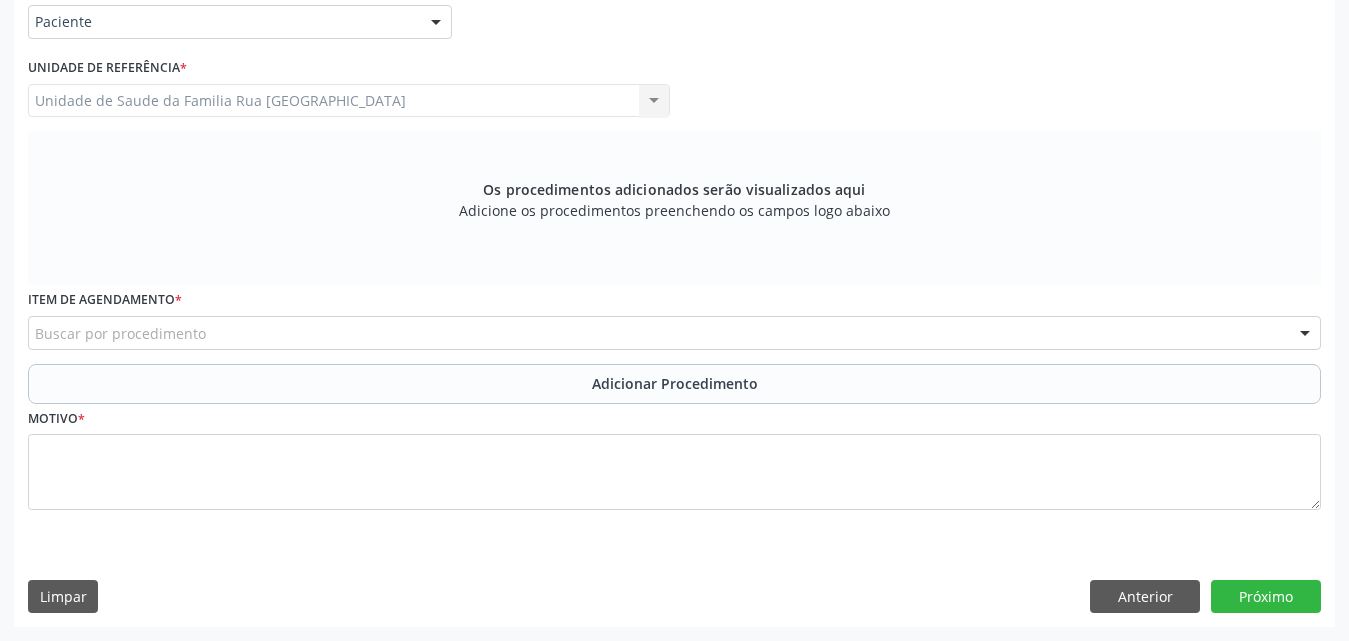 click on "Requerente
*
Paciente         Médico(a)   Enfermeiro(a)   Paciente
Nenhum resultado encontrado para: "   "
Não há nenhuma opção para ser exibida.
UF
AL         AL
Nenhum resultado encontrado para: "   "
Não há nenhuma opção para ser exibida.
Município
Marechal [PERSON_NAME] [PERSON_NAME] resultado encontrado para: "   "
Não há nenhuma opção para ser exibida.
Médico Solicitante
Por favor, selecione a Unidade de Atendimento primeiro
Nenhum resultado encontrado para: "   "
Não há nenhuma opção para ser exibida.
Unidade de referência
*
Unidade de Saude da Familia [GEOGRAPHIC_DATA] da Familia [GEOGRAPHIC_DATA] resultado encontrado para: "   "
*" at bounding box center [674, 300] 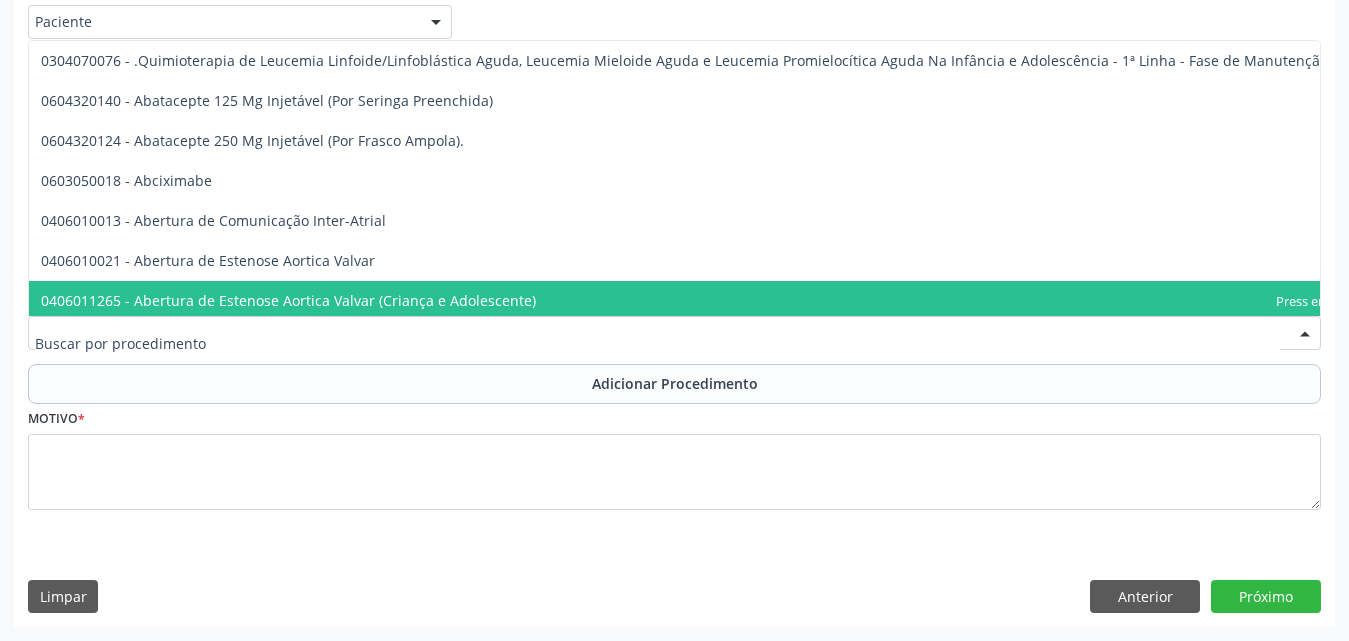 click at bounding box center (674, 333) 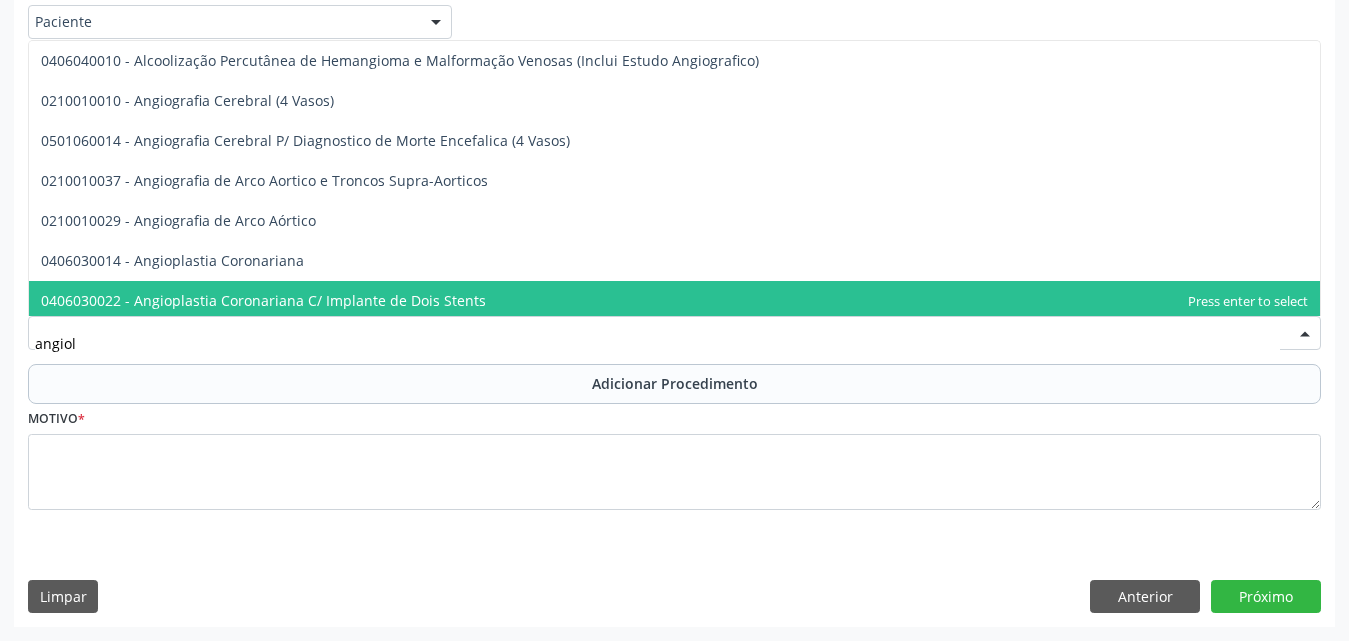 type on "angiolo" 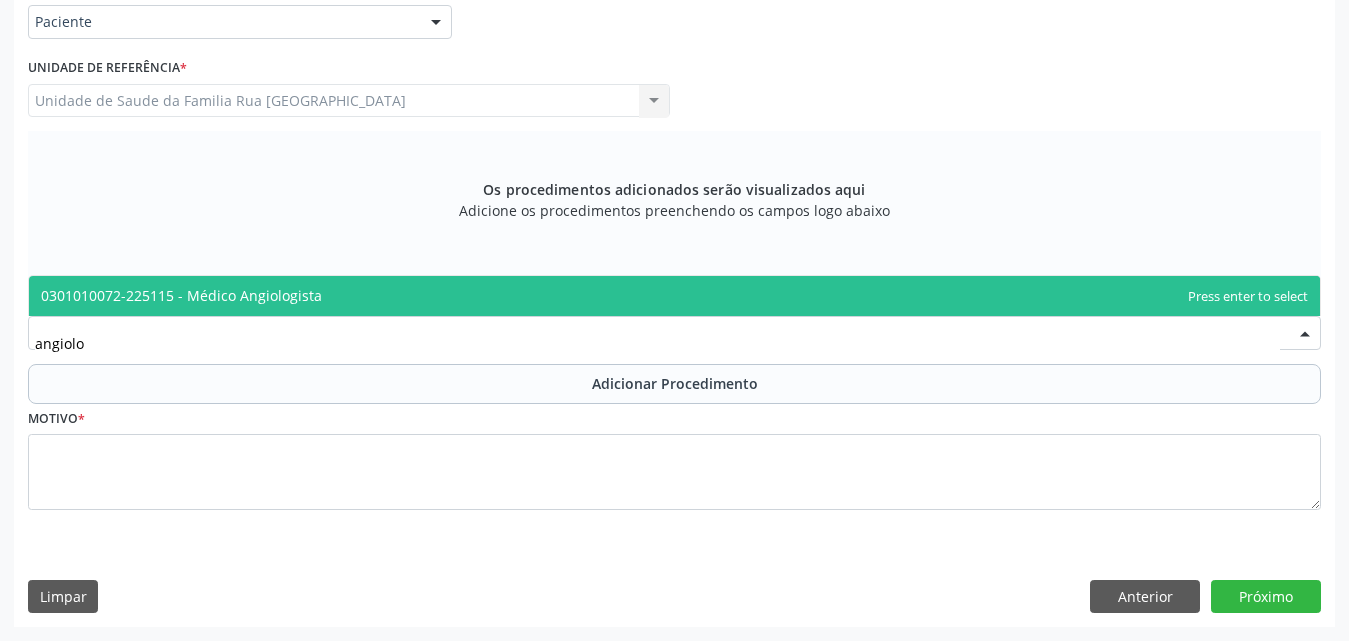 click on "0301010072-225115 - Médico Angiologista" at bounding box center (674, 296) 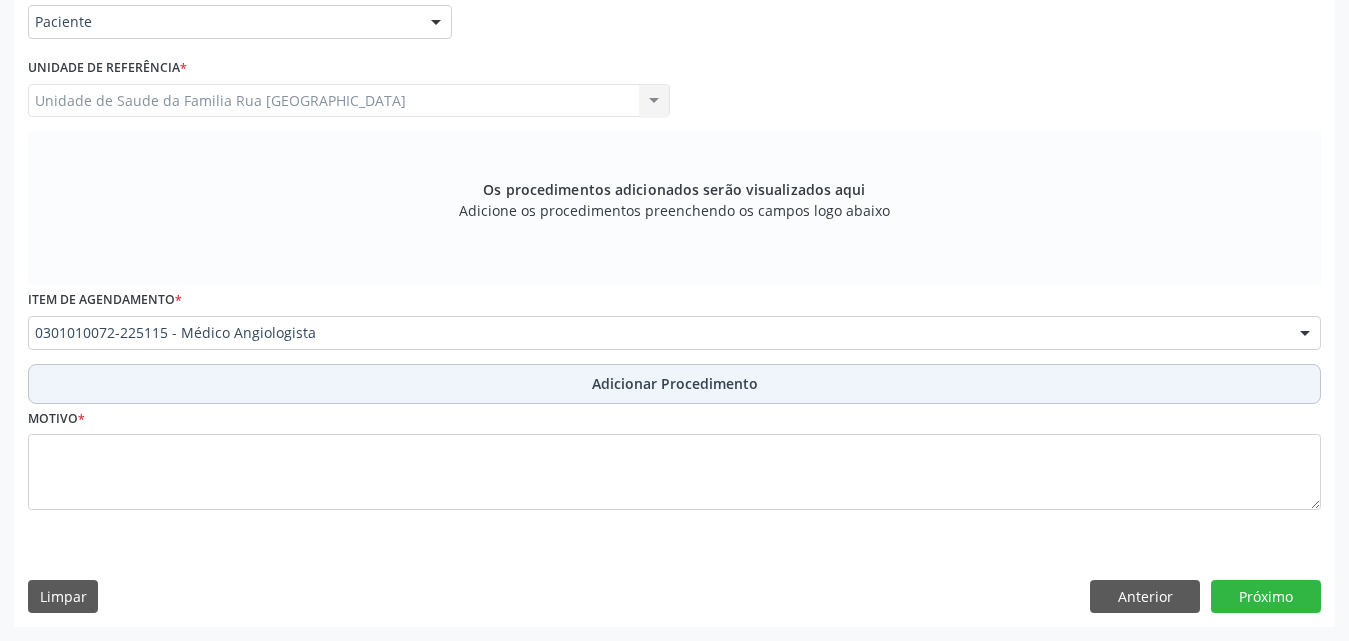 click on "Adicionar Procedimento" at bounding box center (675, 383) 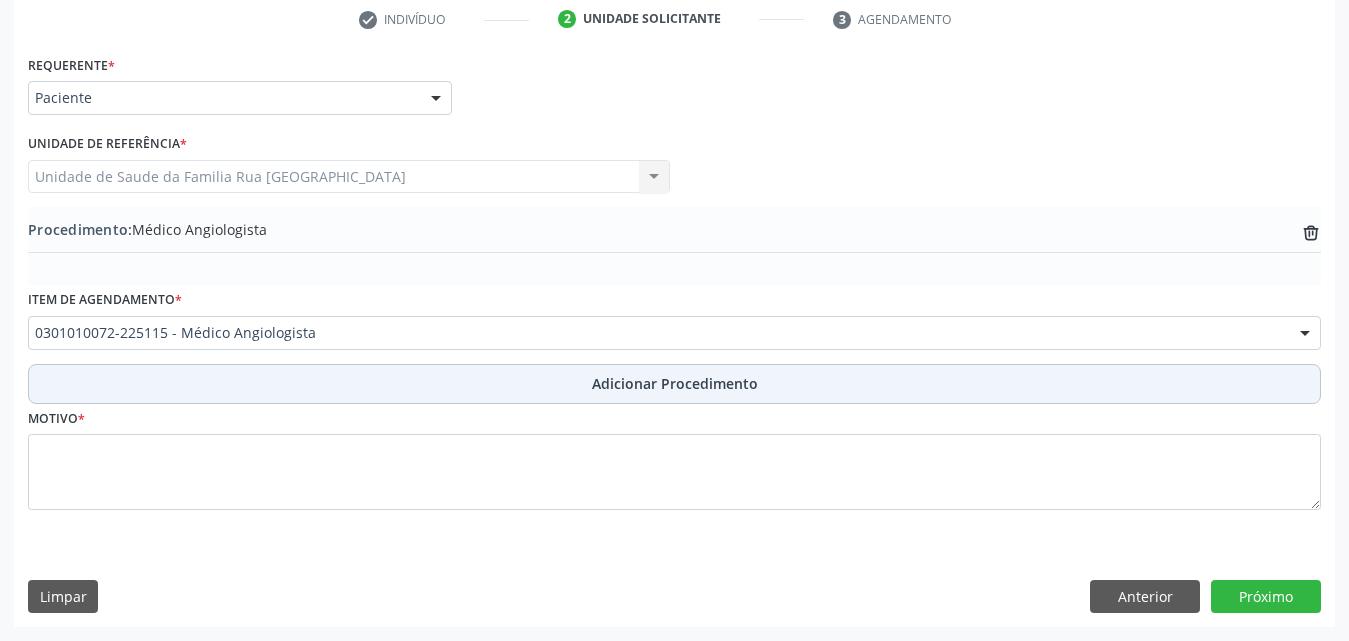 scroll, scrollTop: 412, scrollLeft: 0, axis: vertical 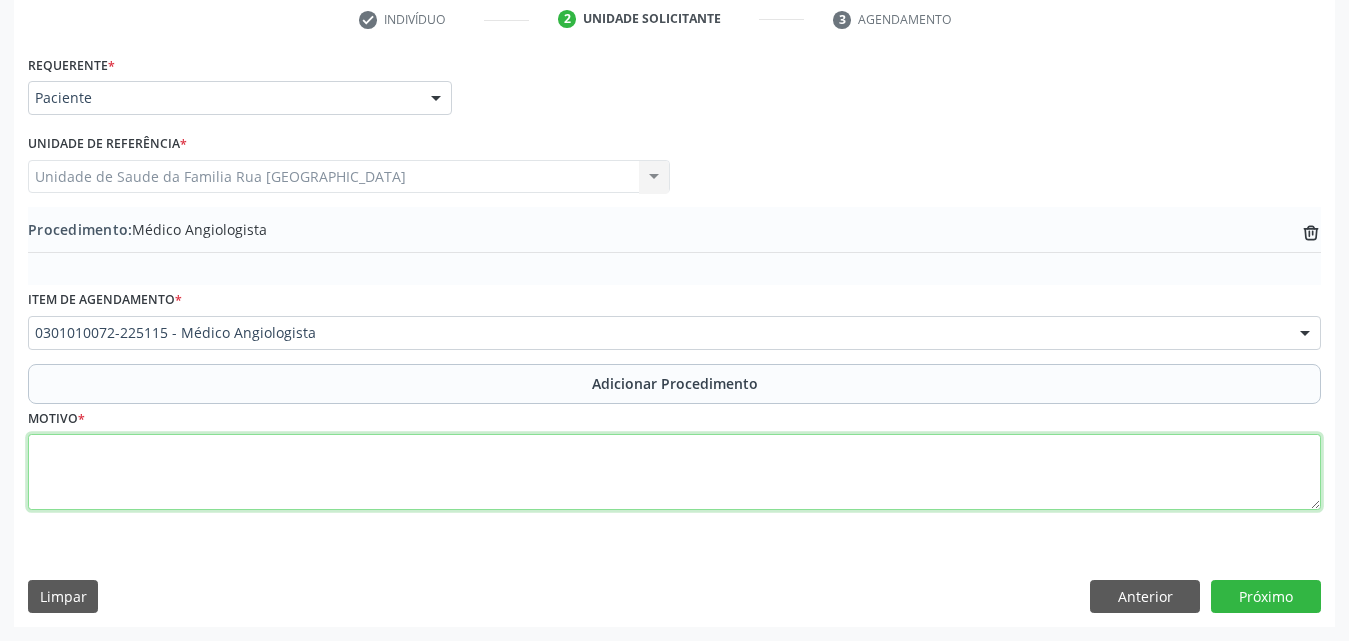 click at bounding box center [674, 472] 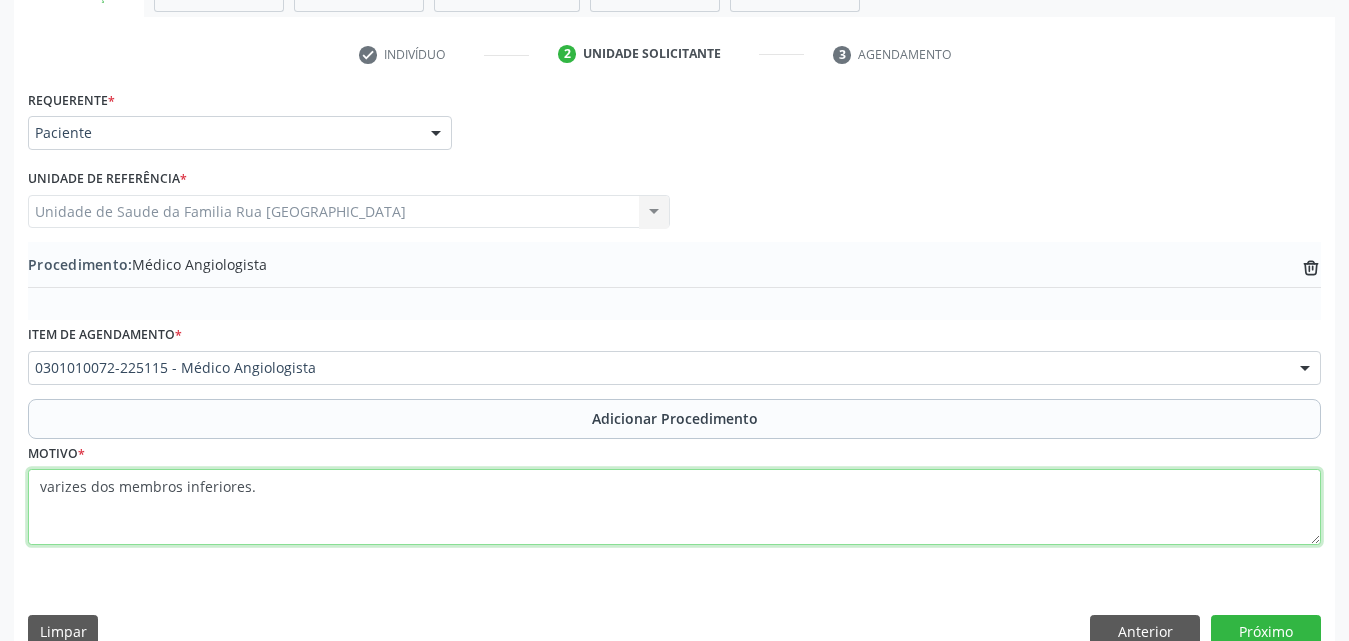 scroll, scrollTop: 412, scrollLeft: 0, axis: vertical 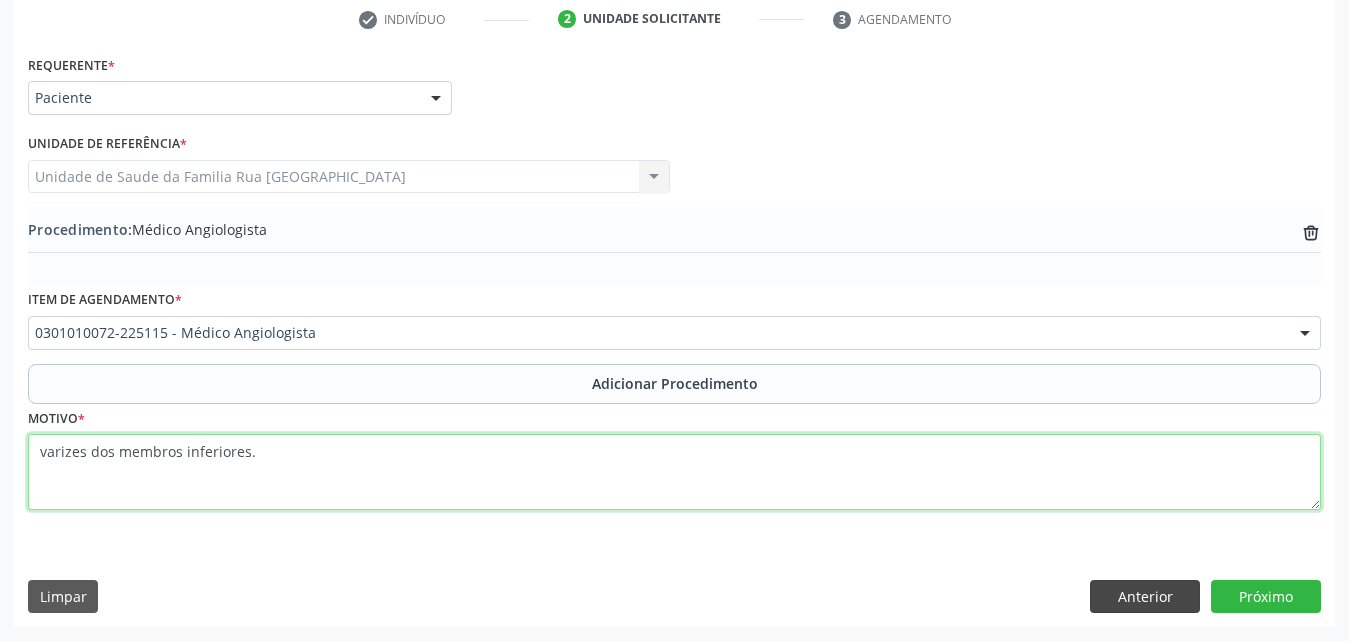 type on "varizes dos membros inferiores." 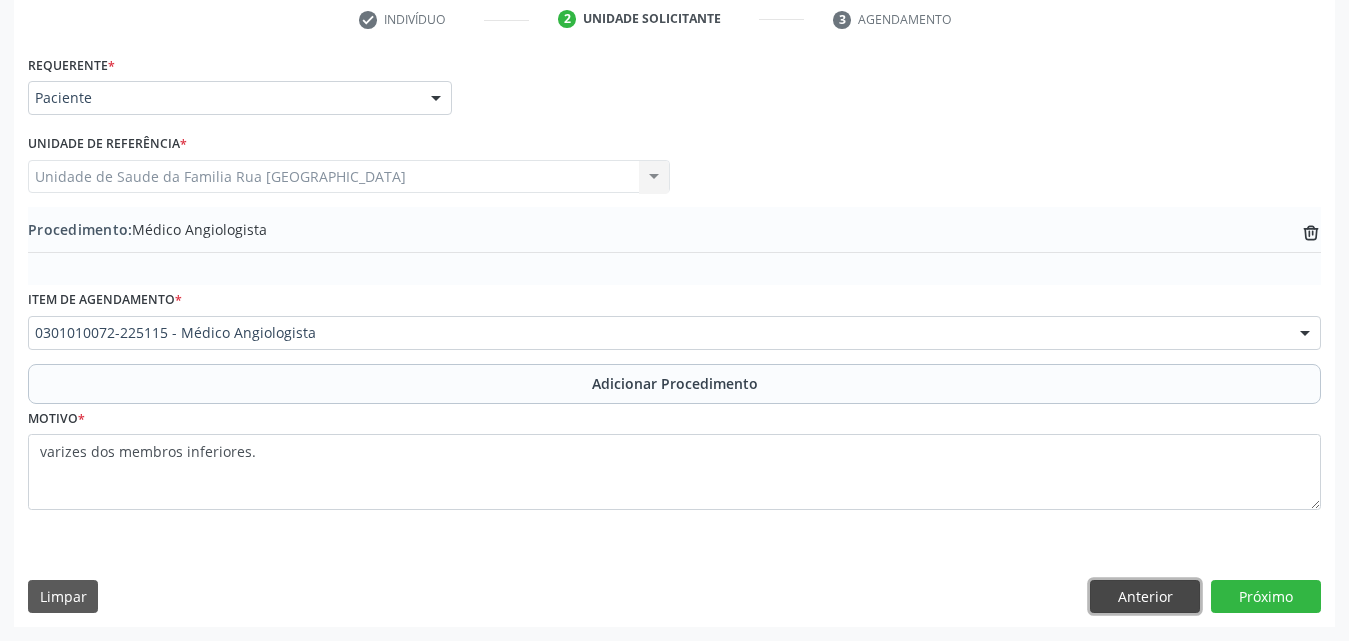 click on "Anterior" at bounding box center [1145, 597] 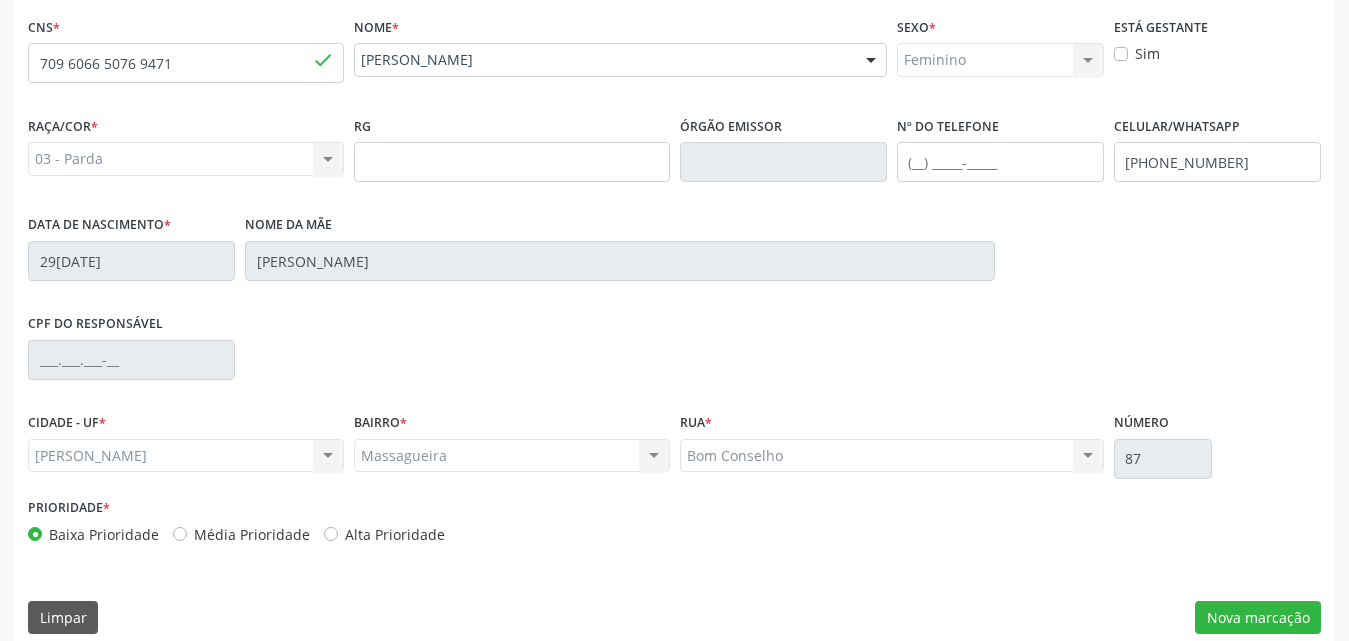 scroll, scrollTop: 471, scrollLeft: 0, axis: vertical 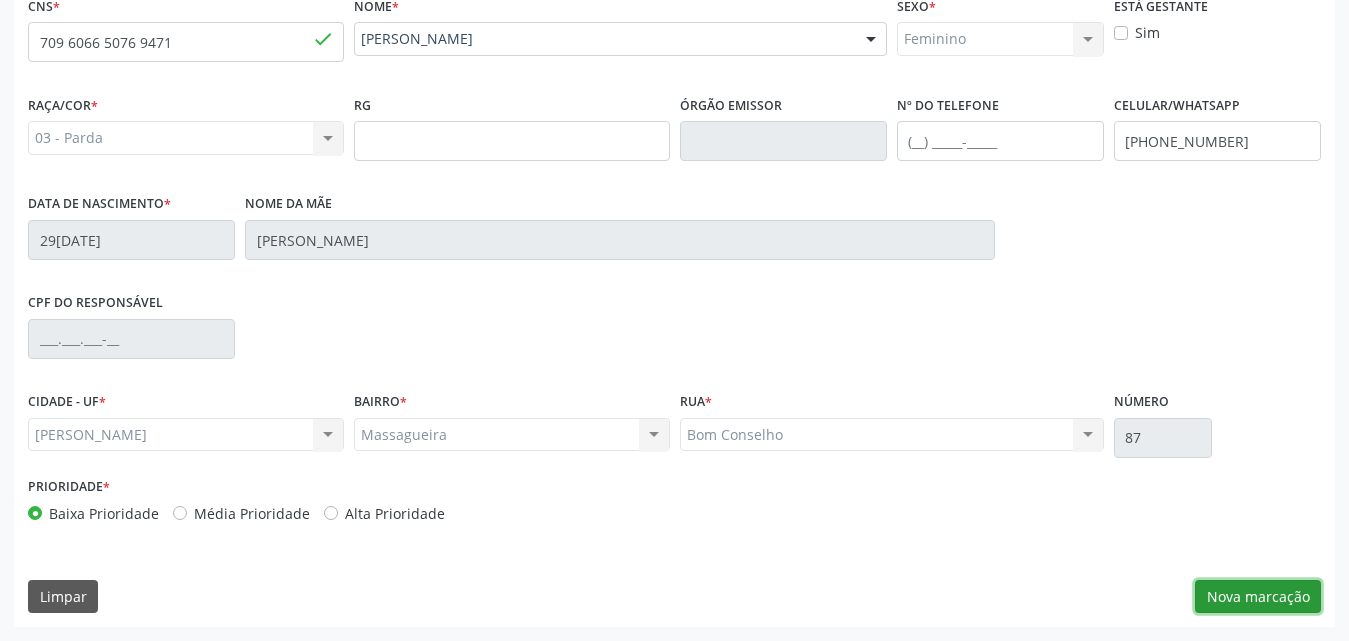 click on "Nova marcação" at bounding box center (1258, 597) 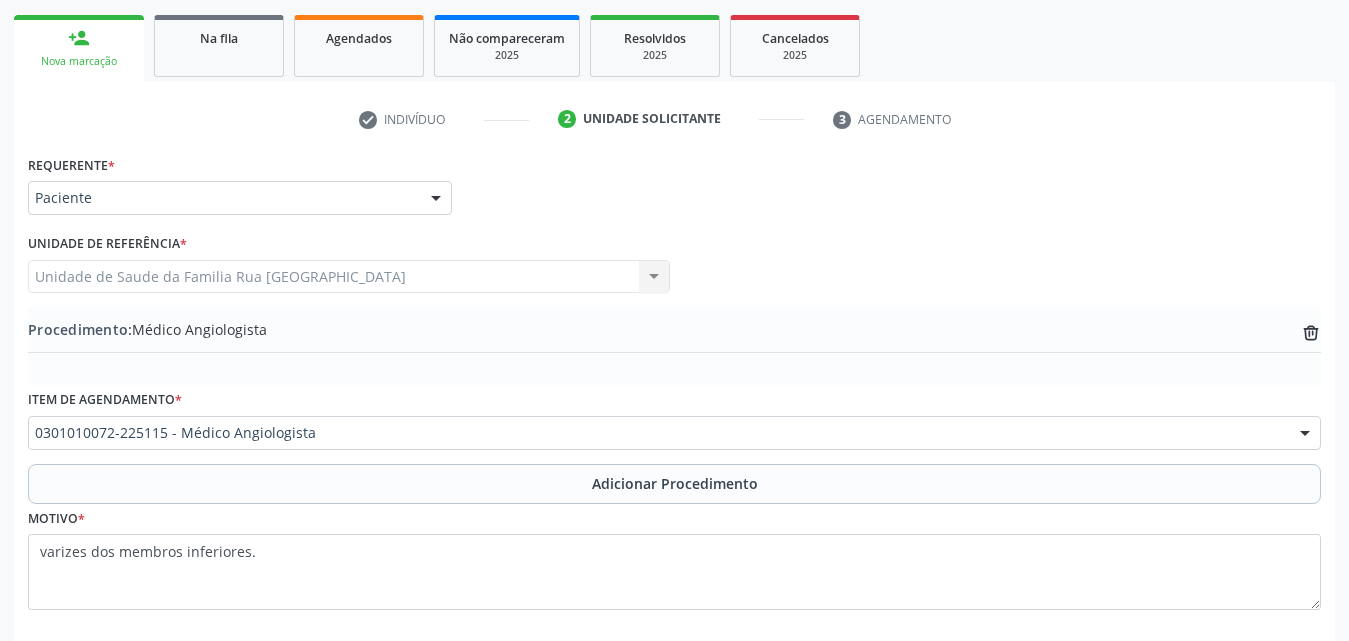 scroll, scrollTop: 412, scrollLeft: 0, axis: vertical 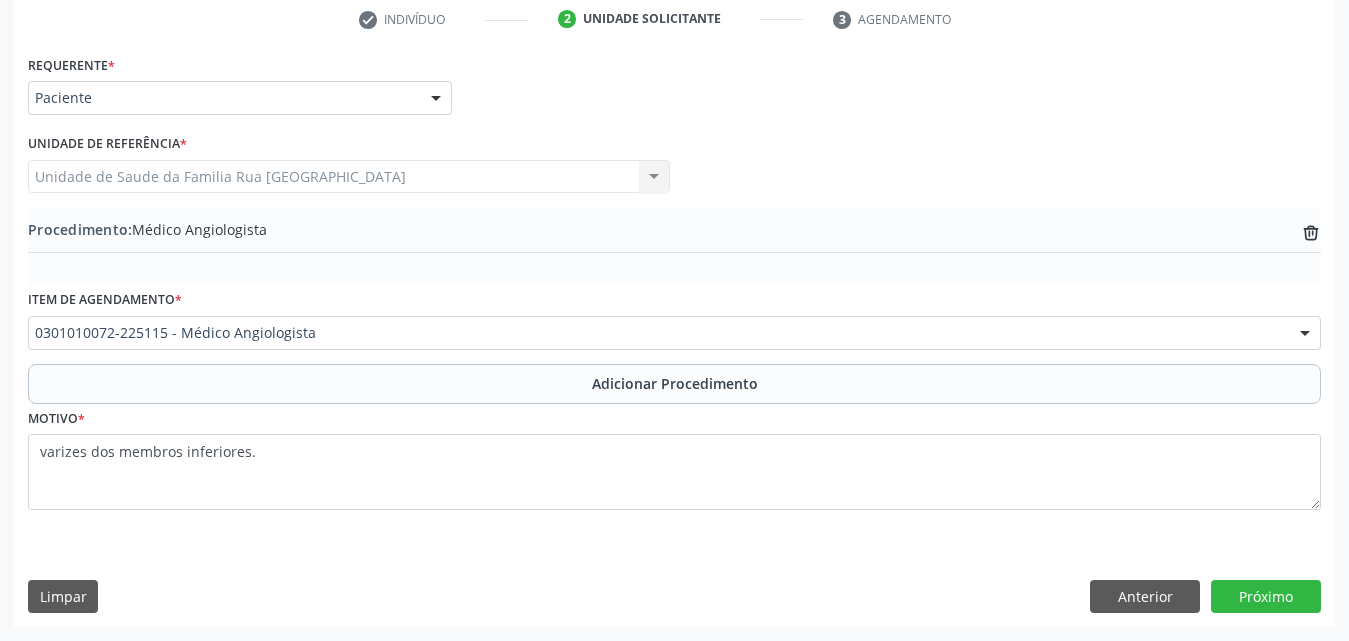 click on "Unidade de Saude da Familia Rua [GEOGRAPHIC_DATA] da Familia [GEOGRAPHIC_DATA] resultado encontrado para: "   "
Não há nenhuma opção para ser exibida." at bounding box center [349, 177] 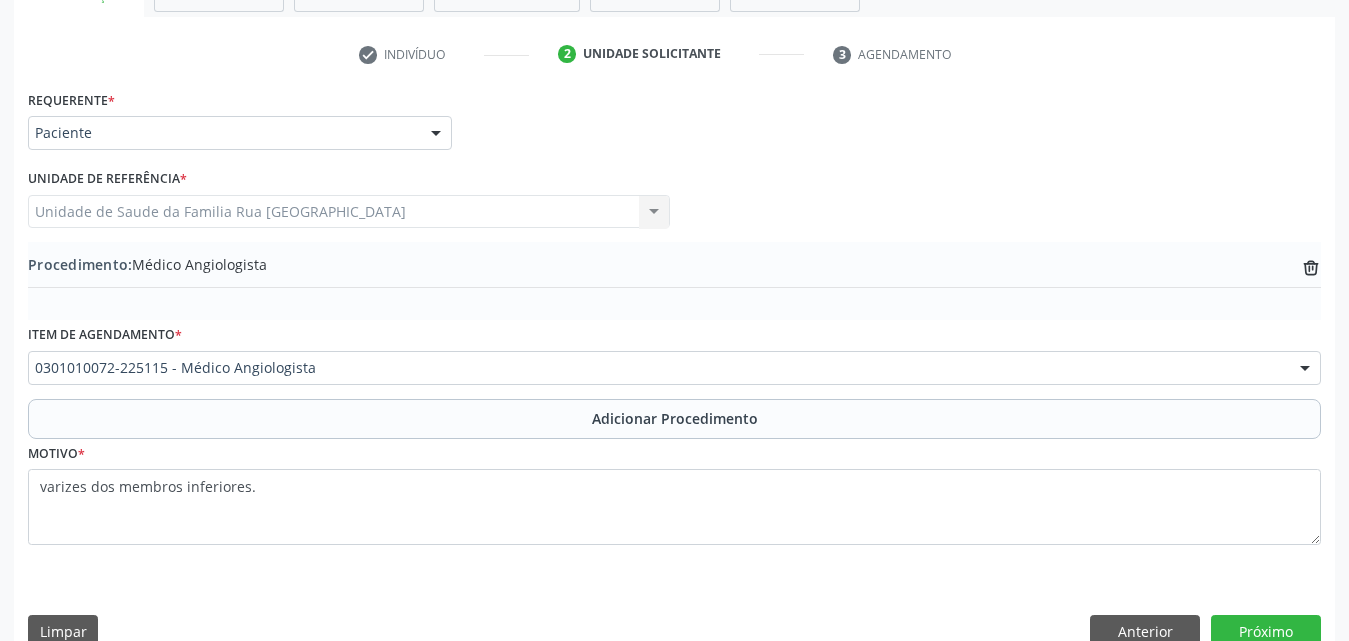 scroll, scrollTop: 412, scrollLeft: 0, axis: vertical 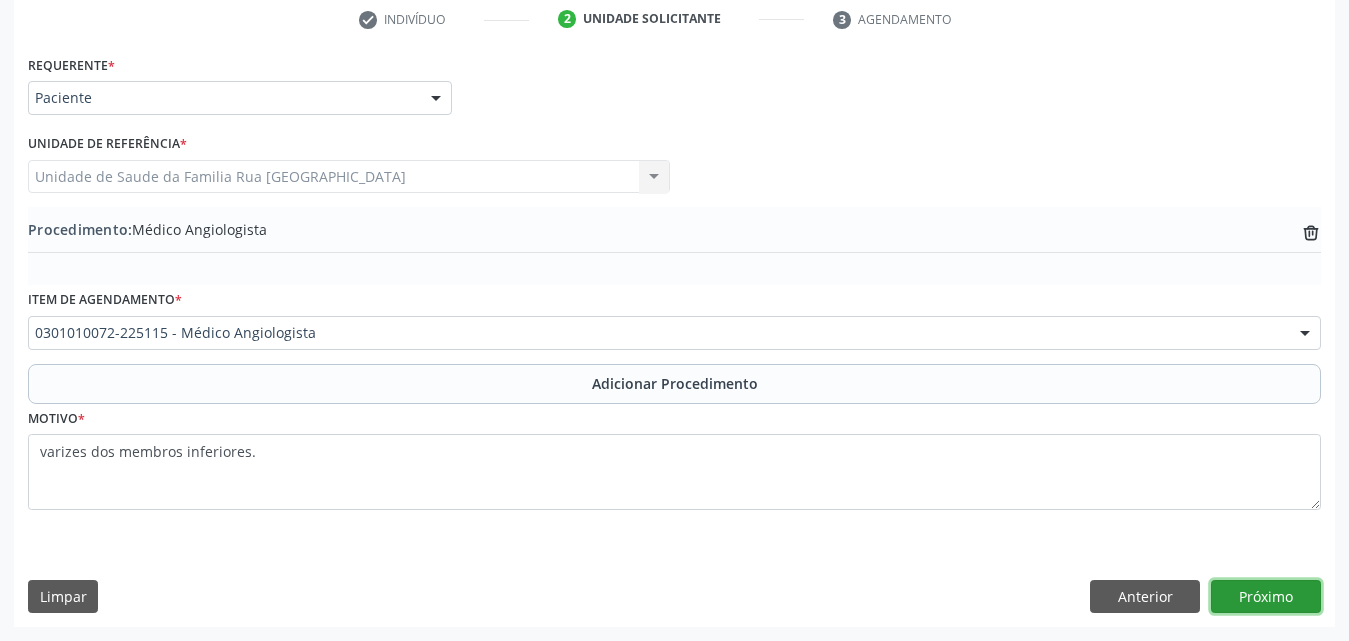 click on "Próximo" at bounding box center [1266, 597] 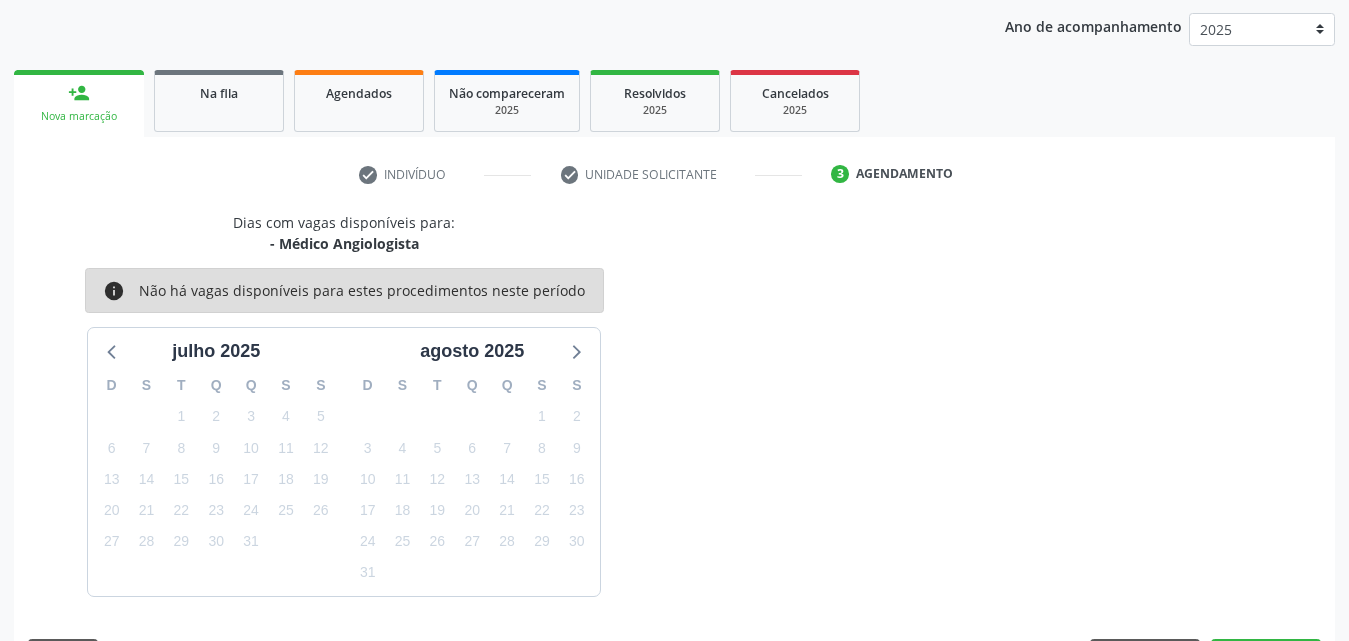 scroll, scrollTop: 316, scrollLeft: 0, axis: vertical 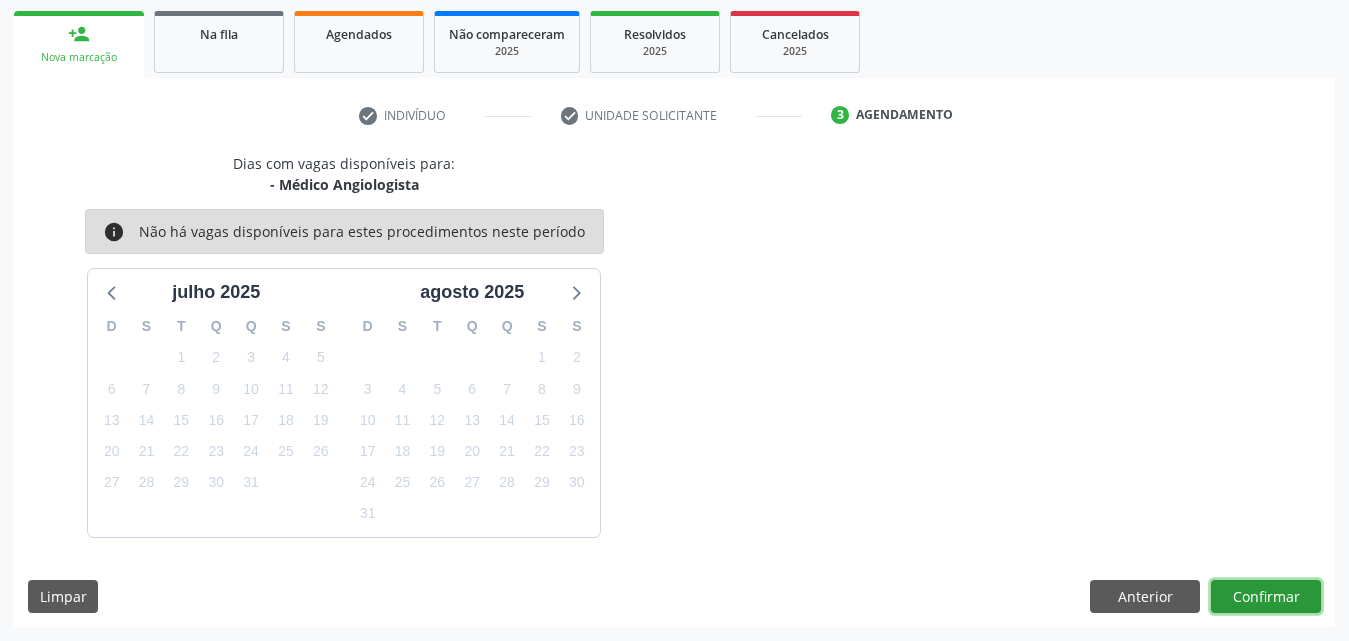 click on "Confirmar" at bounding box center [1266, 597] 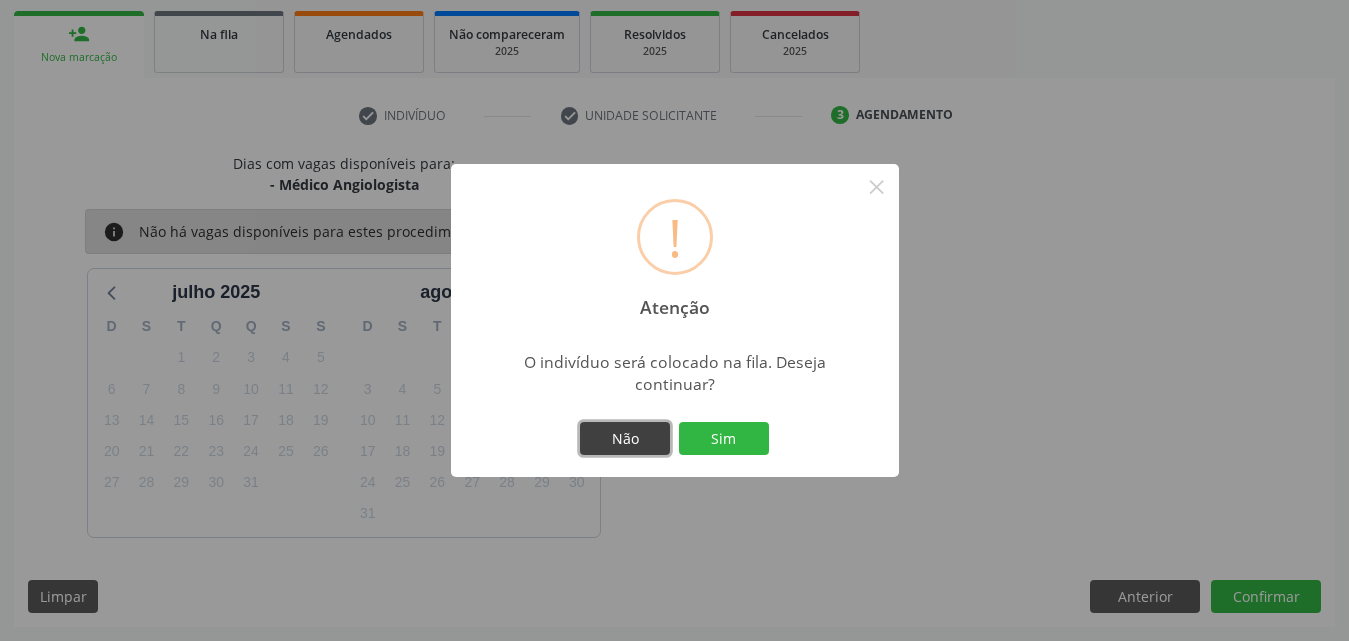 click on "Não" at bounding box center (625, 439) 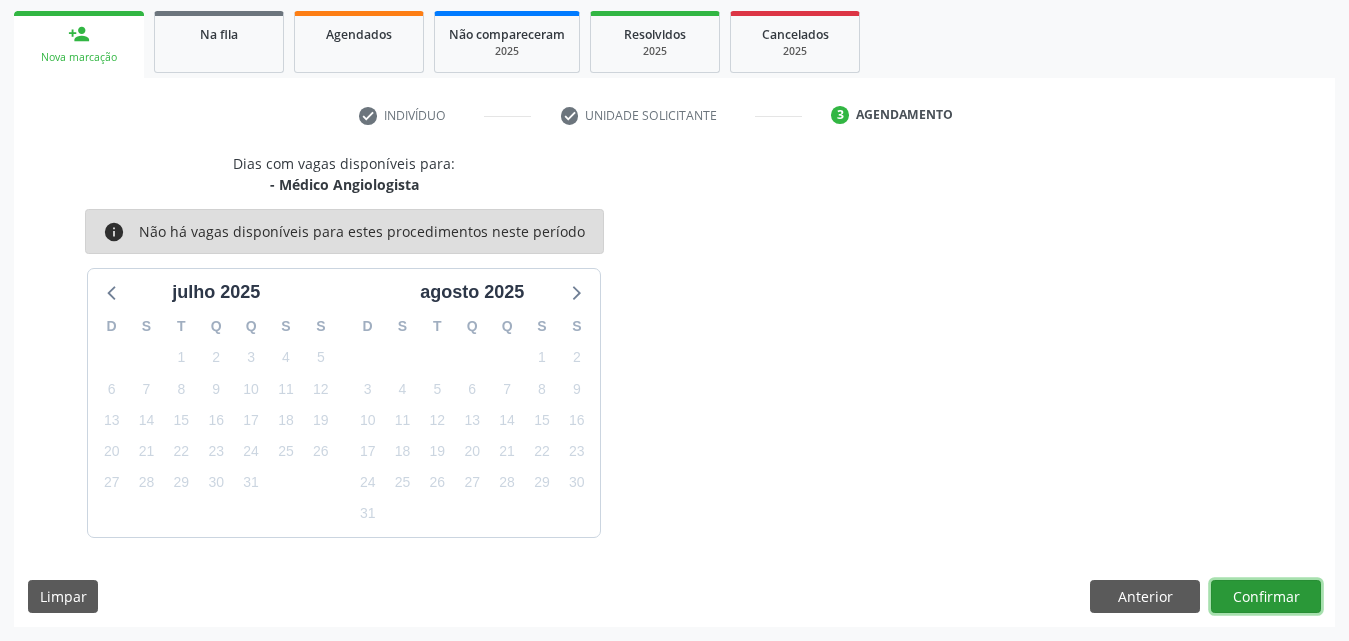 click on "Confirmar" at bounding box center [1266, 597] 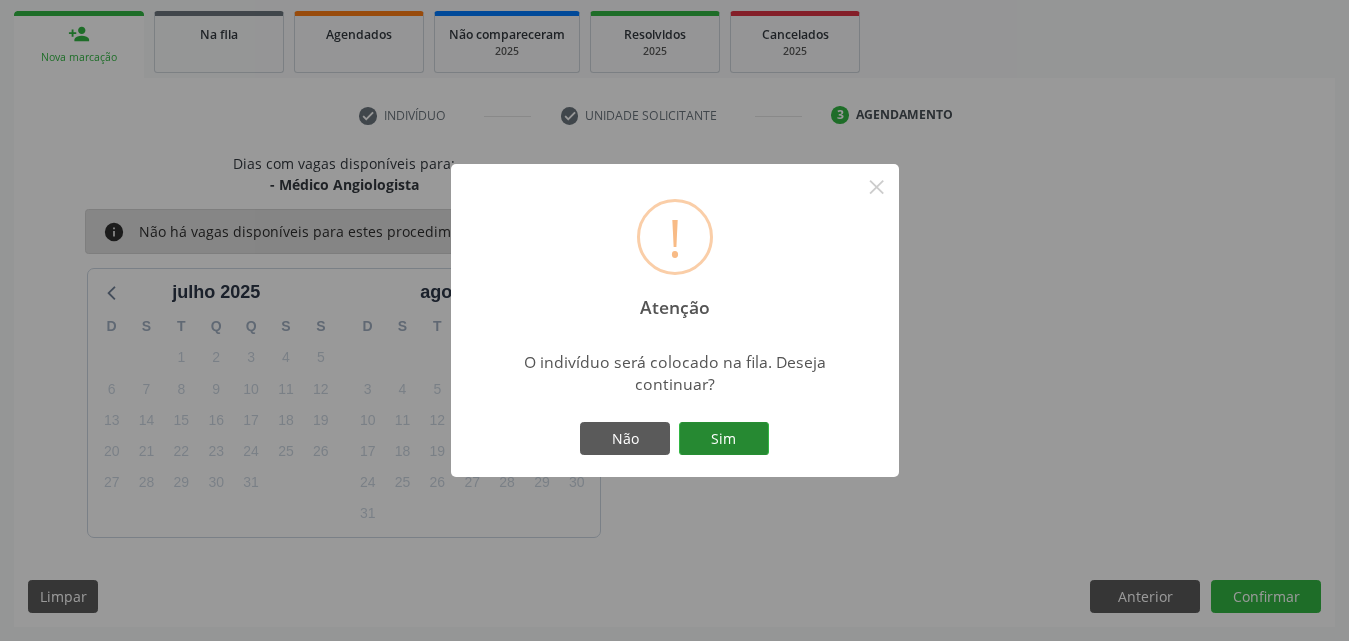 click on "Sim" at bounding box center [724, 439] 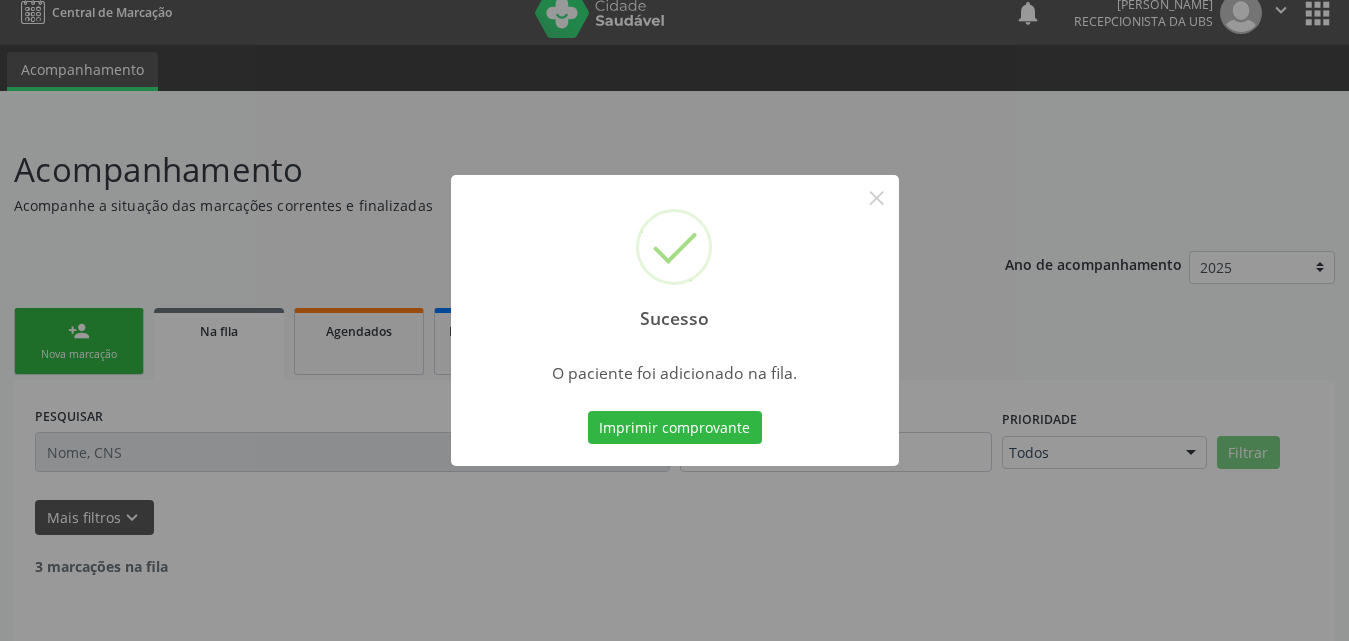 scroll, scrollTop: 0, scrollLeft: 0, axis: both 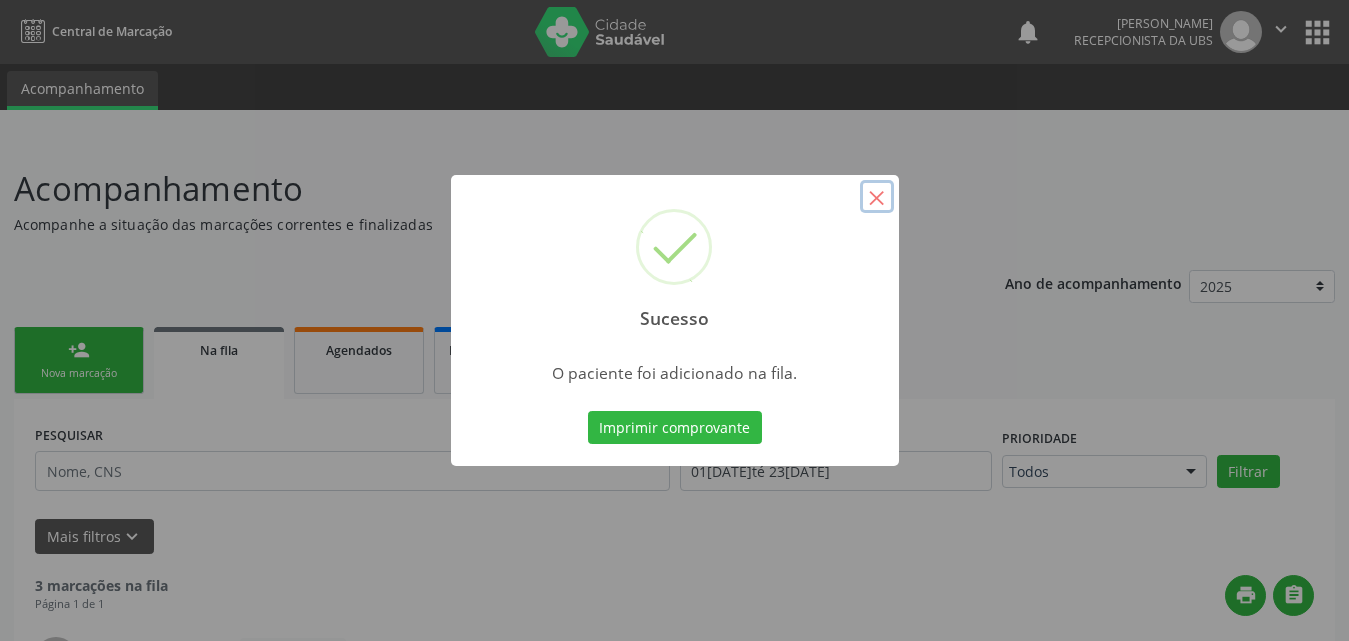 click on "×" at bounding box center [877, 197] 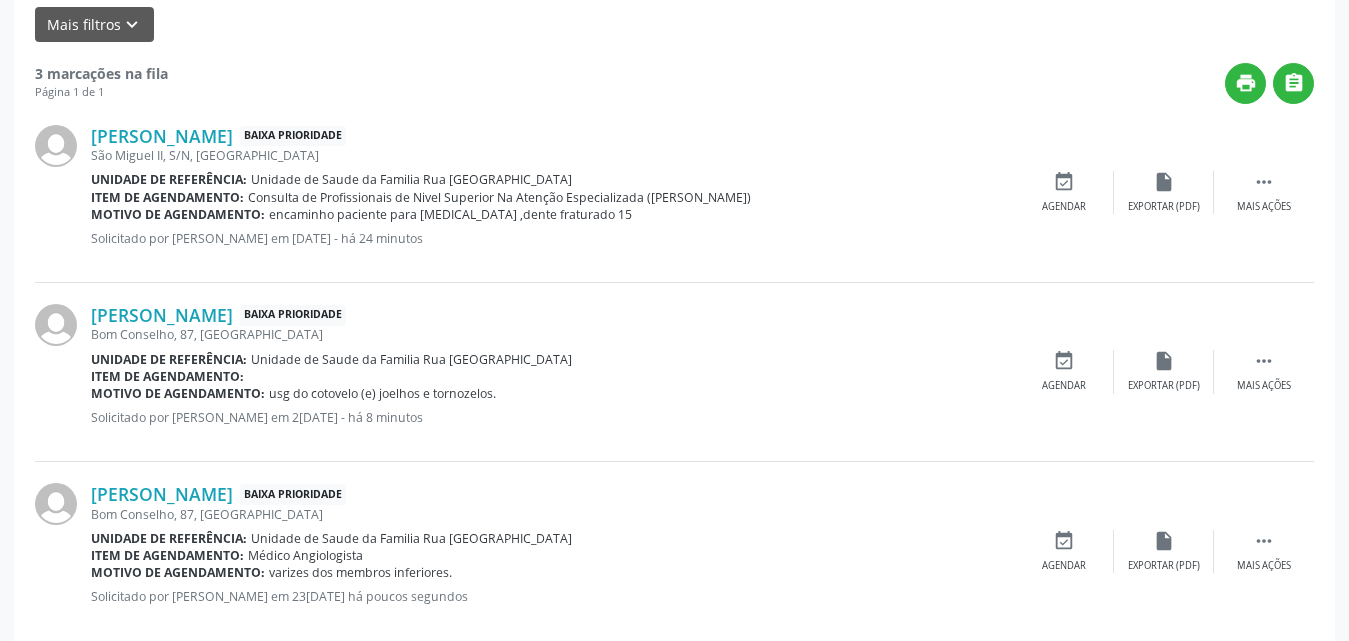 scroll, scrollTop: 546, scrollLeft: 0, axis: vertical 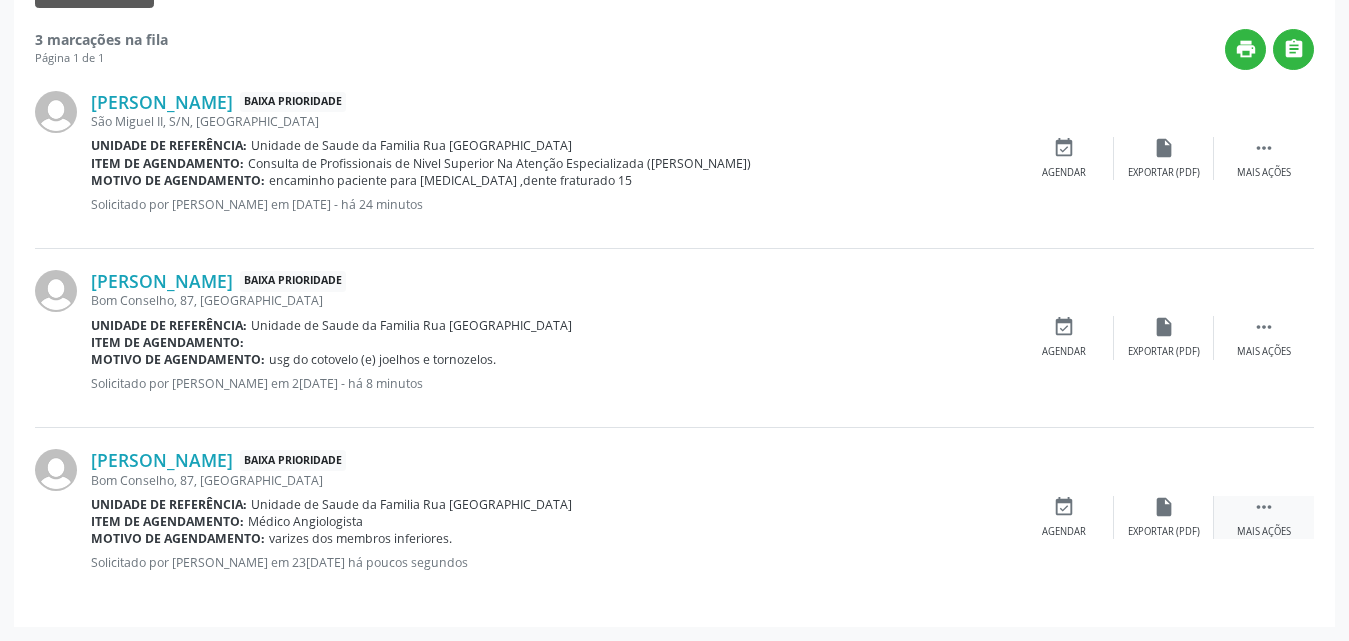 click on "" at bounding box center [1264, 507] 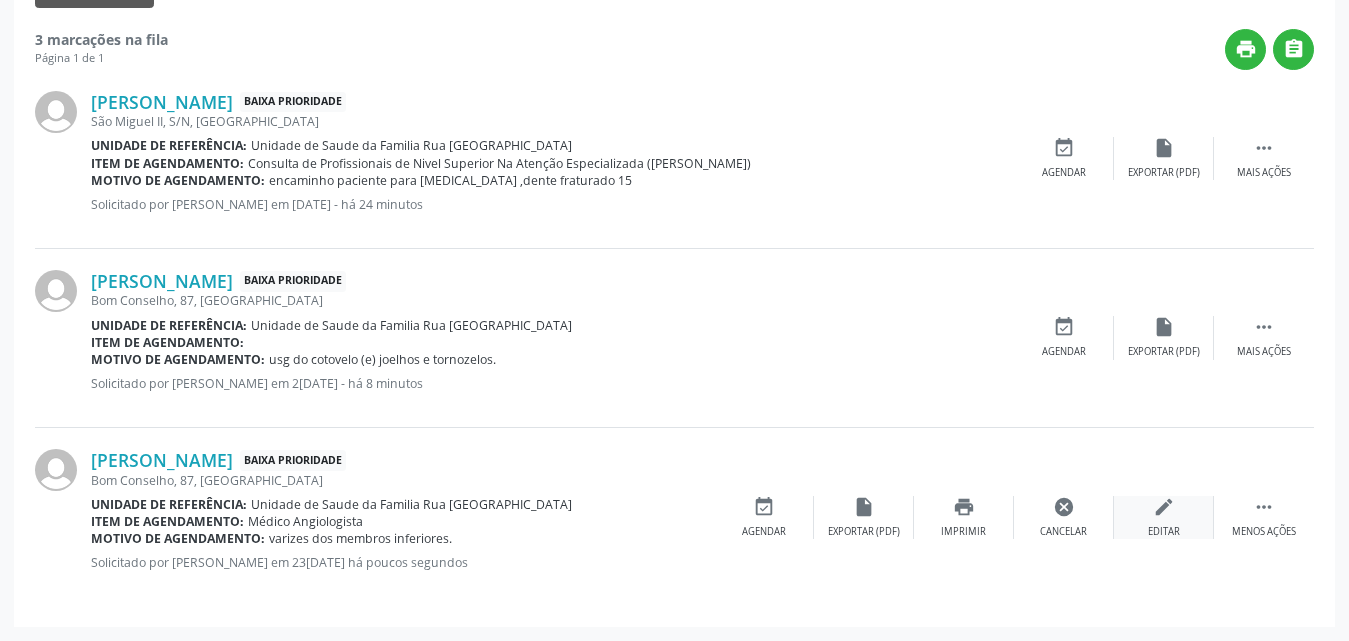 click on "edit" at bounding box center [1164, 507] 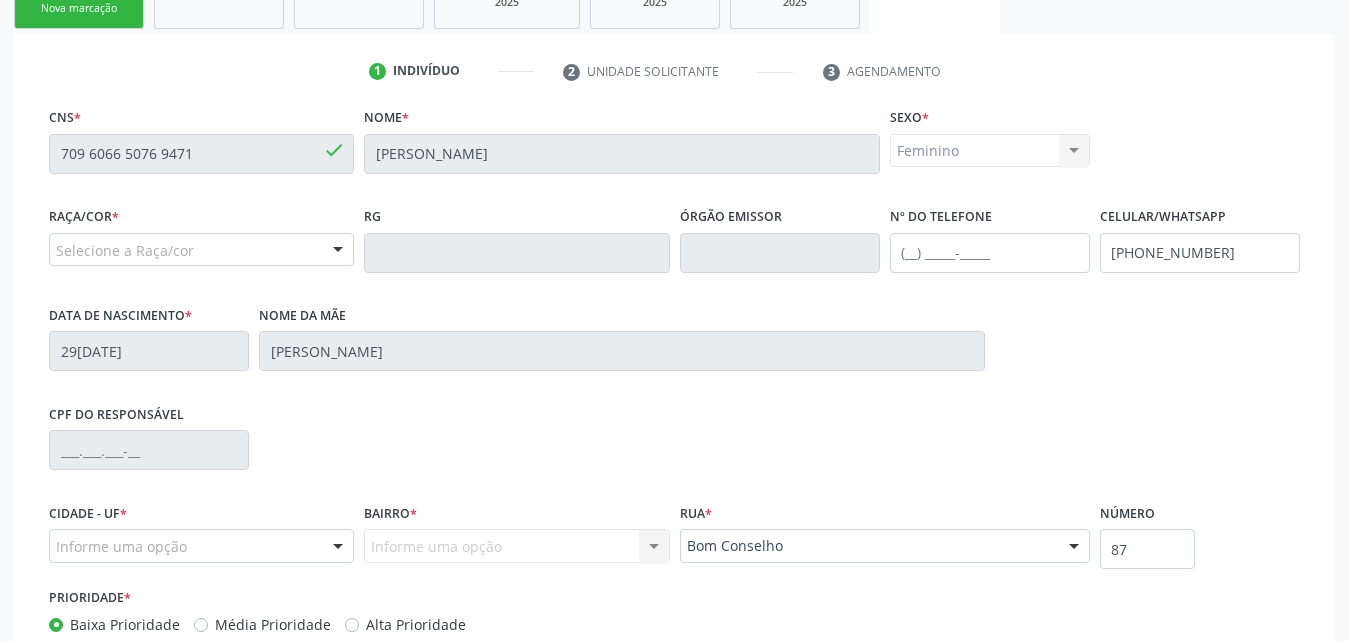 scroll, scrollTop: 400, scrollLeft: 0, axis: vertical 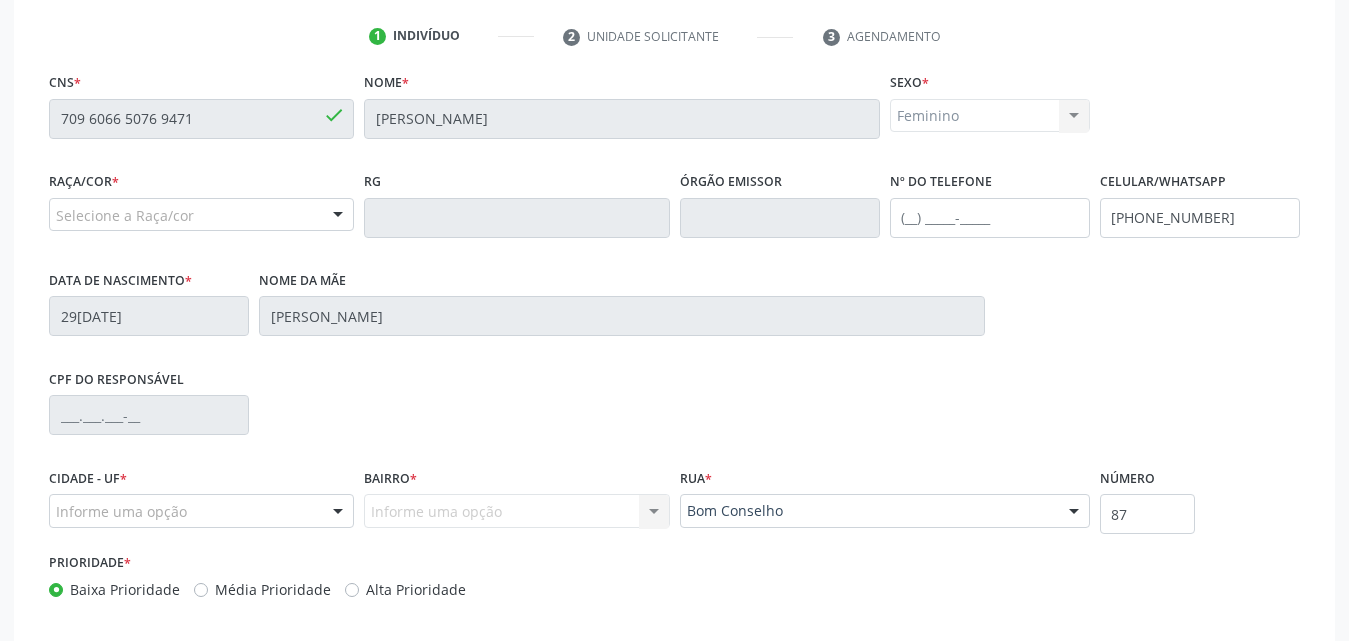 click at bounding box center [338, 216] 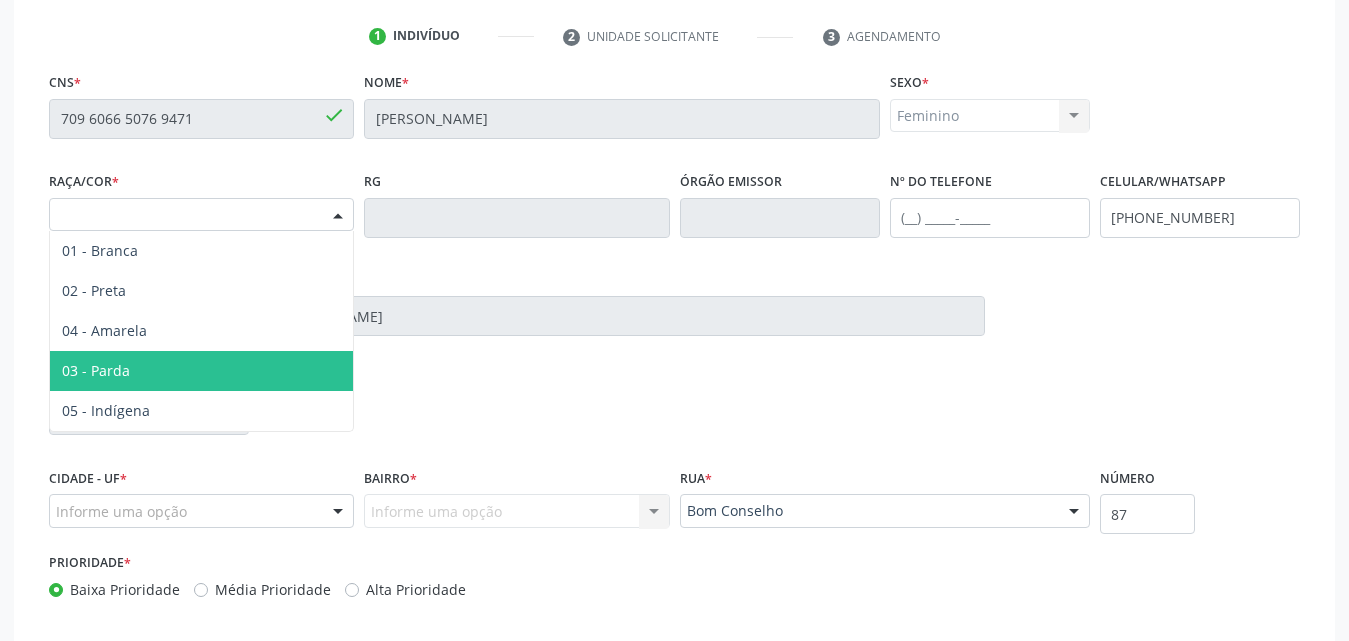 click on "03 - Parda" at bounding box center (201, 371) 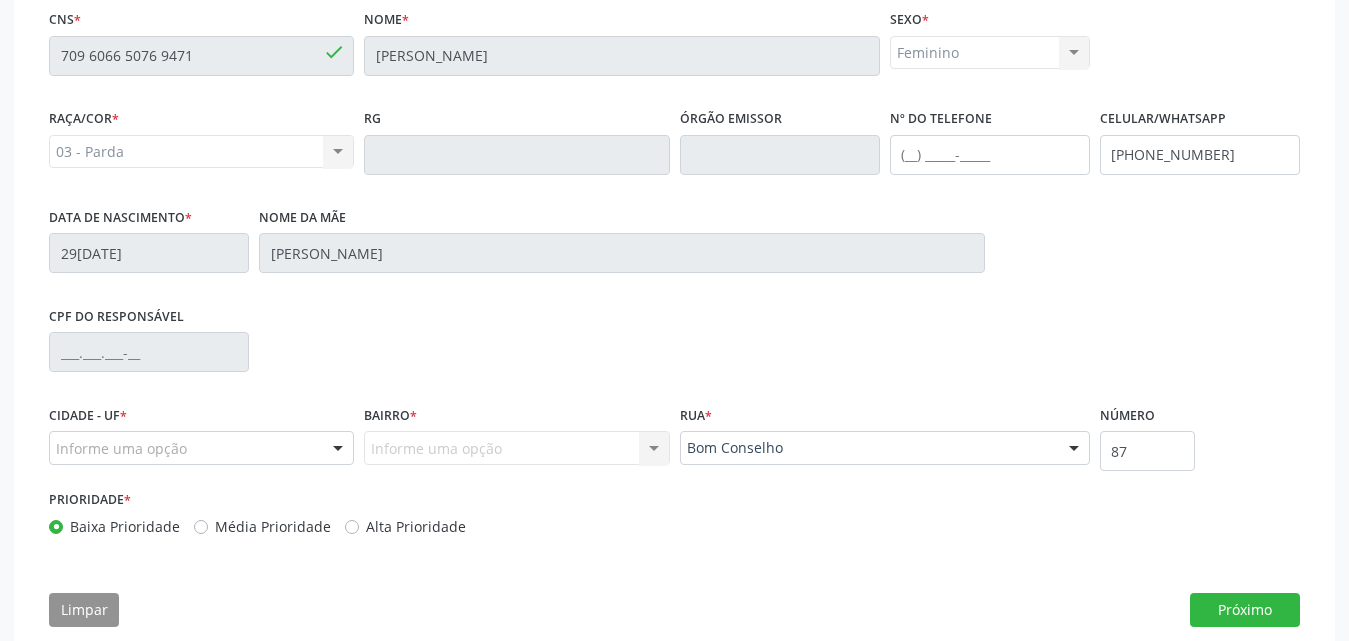 scroll, scrollTop: 498, scrollLeft: 0, axis: vertical 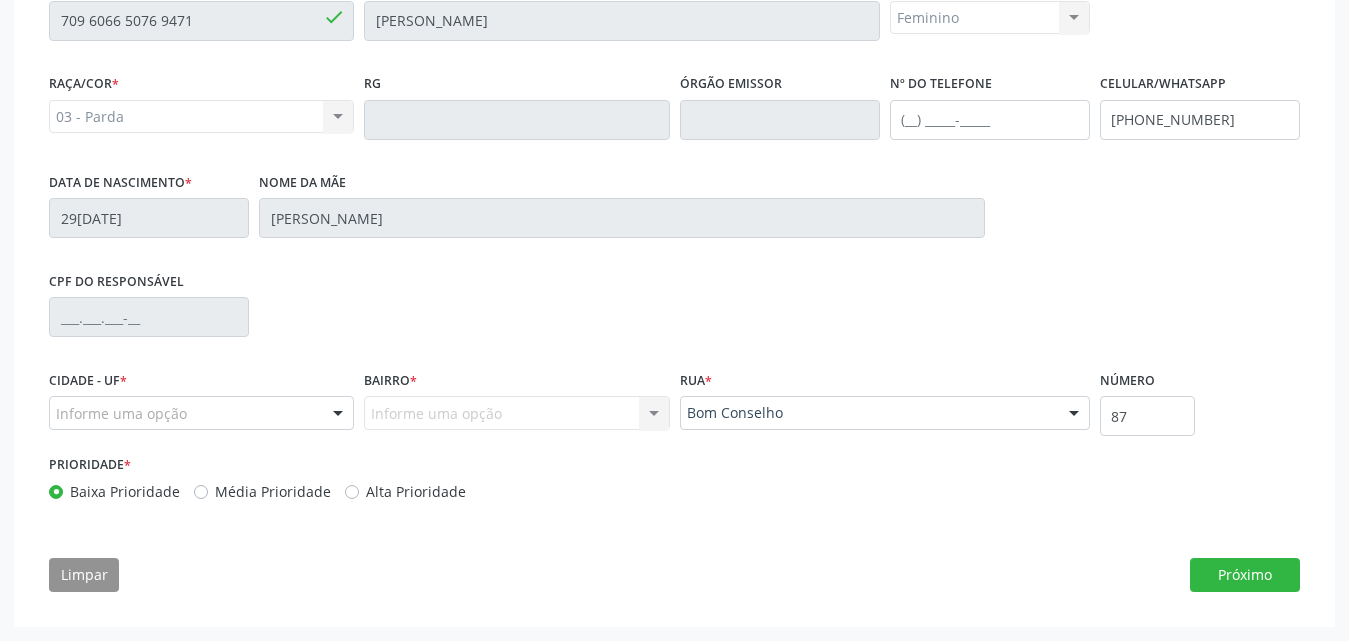 click on "Informe uma opção
Nenhum resultado encontrado para: "   "
Nenhuma opção encontrada. Digite para adicionar." at bounding box center [516, 413] 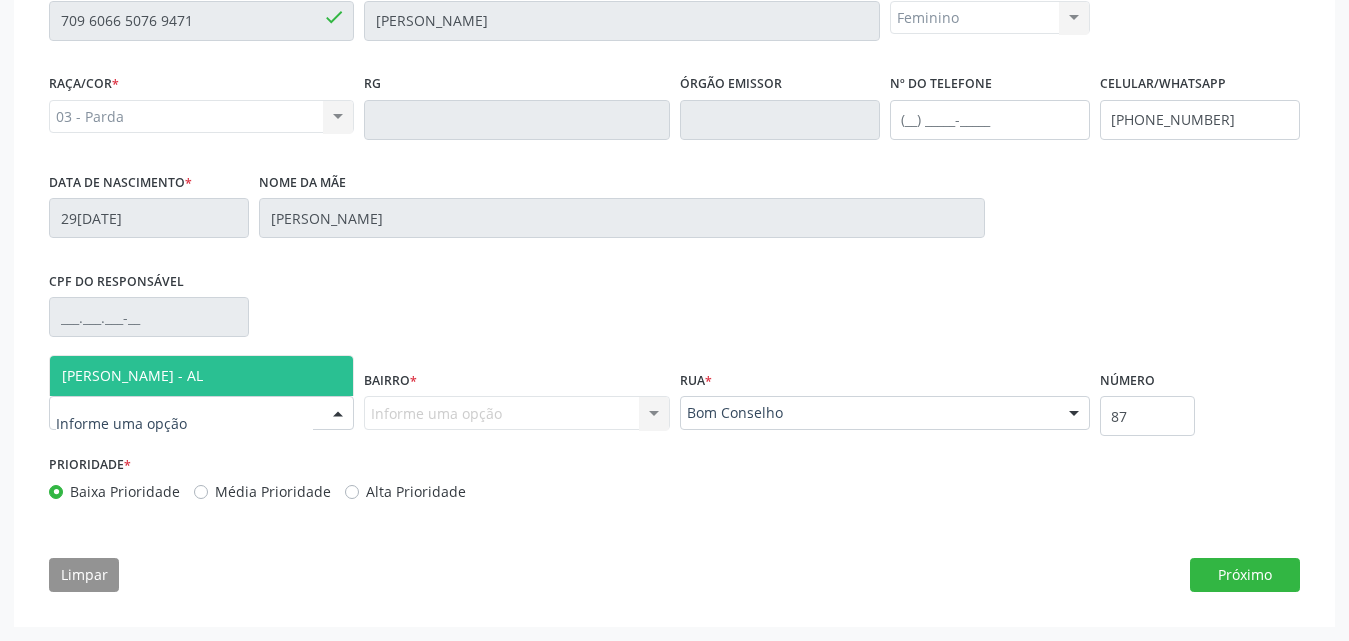 click at bounding box center (201, 413) 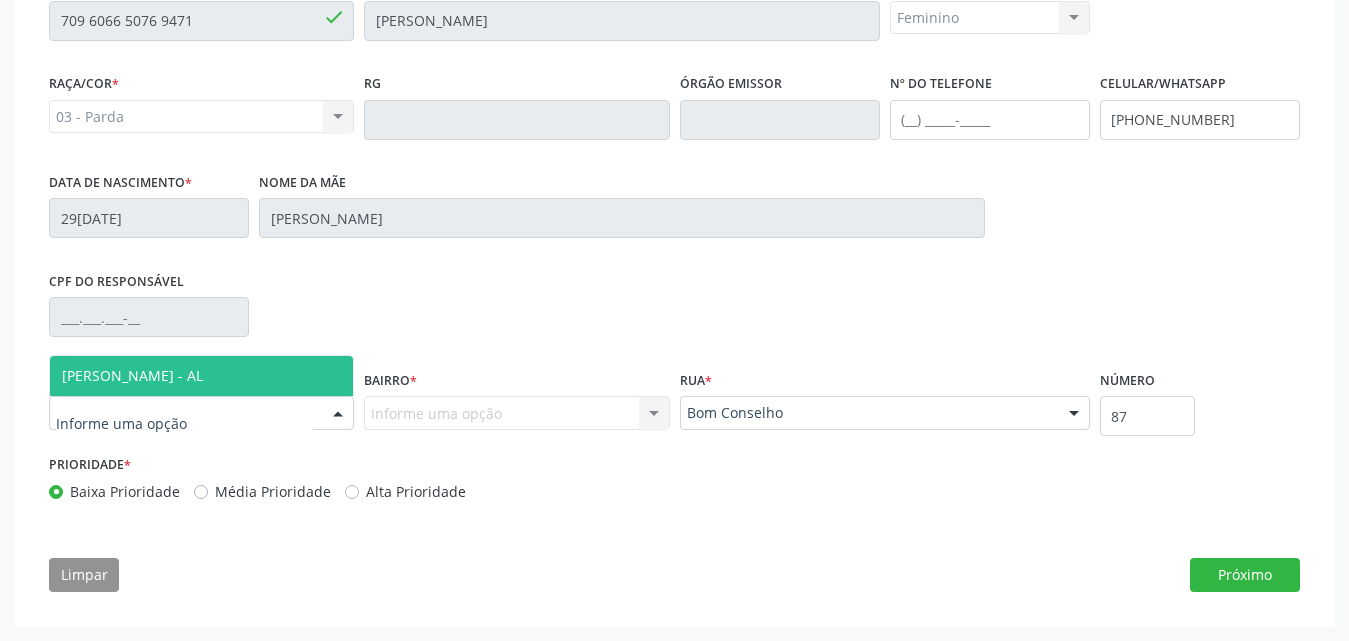 click on "[PERSON_NAME] - AL" at bounding box center (132, 375) 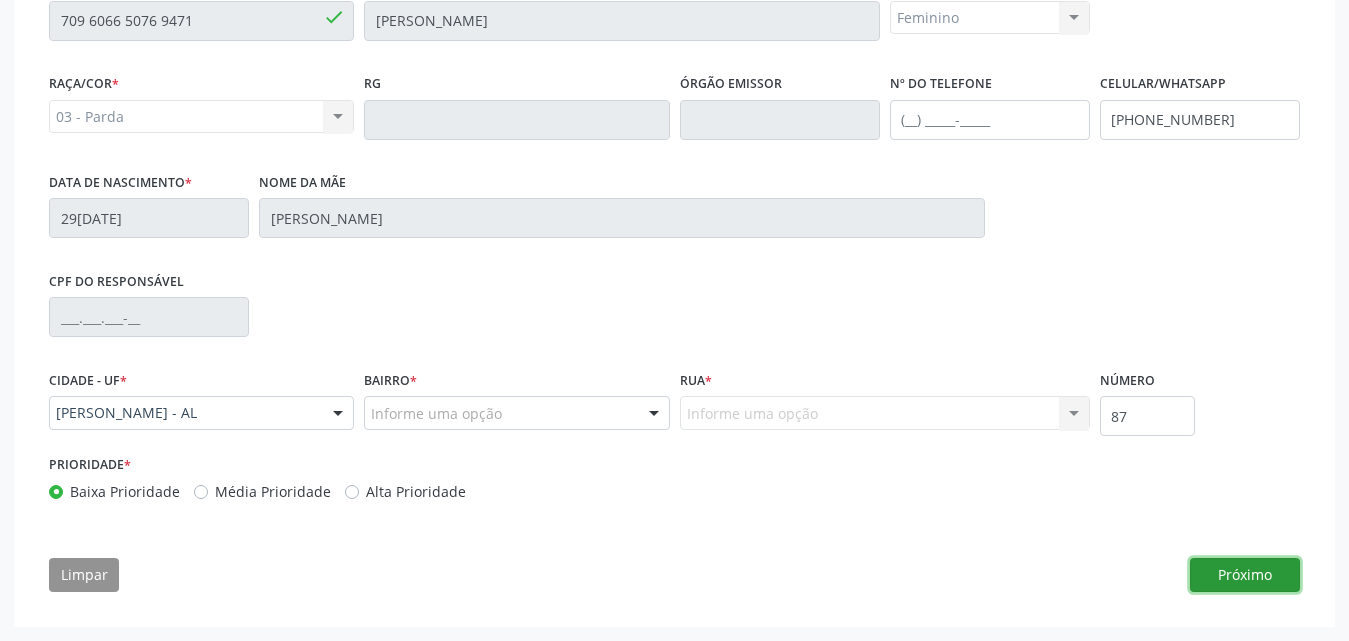 click on "Próximo" at bounding box center [1245, 575] 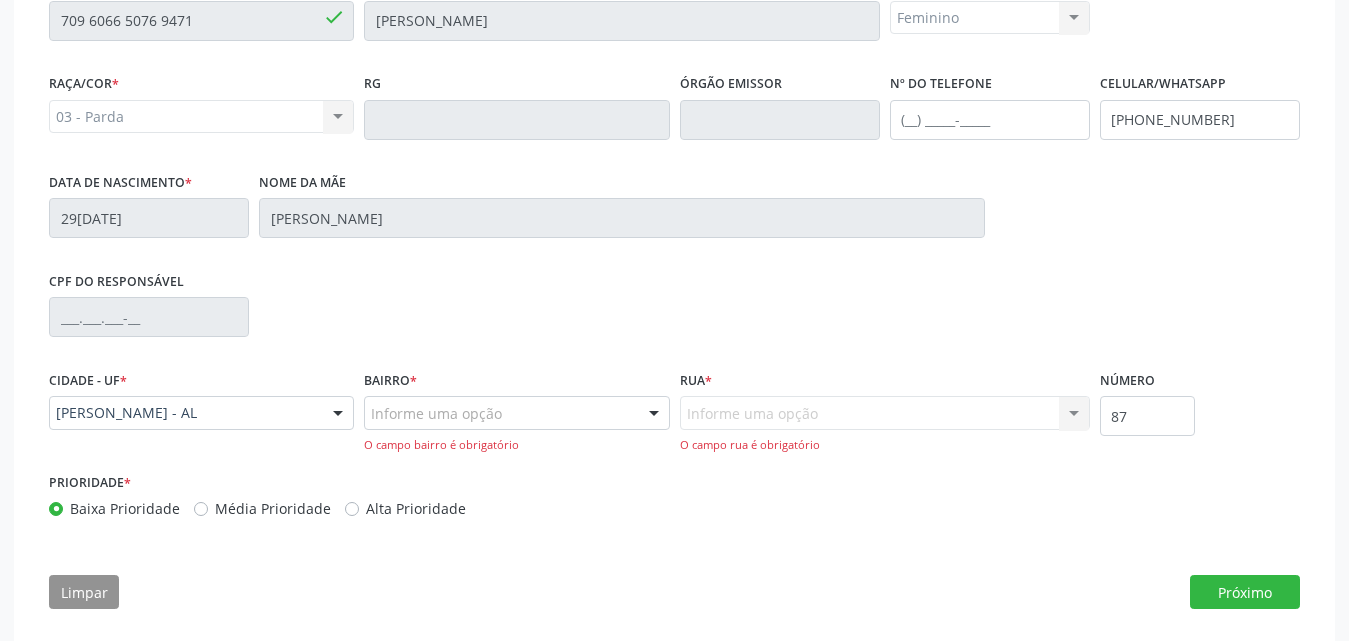 click at bounding box center [654, 414] 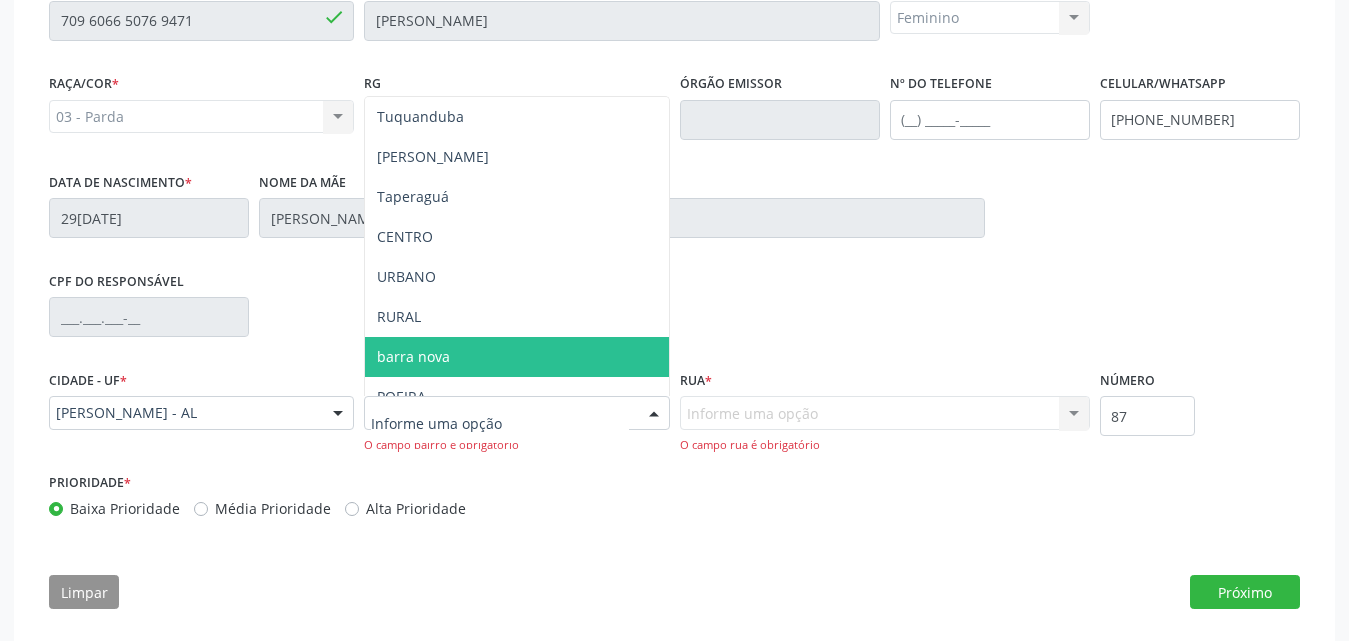 type on "m" 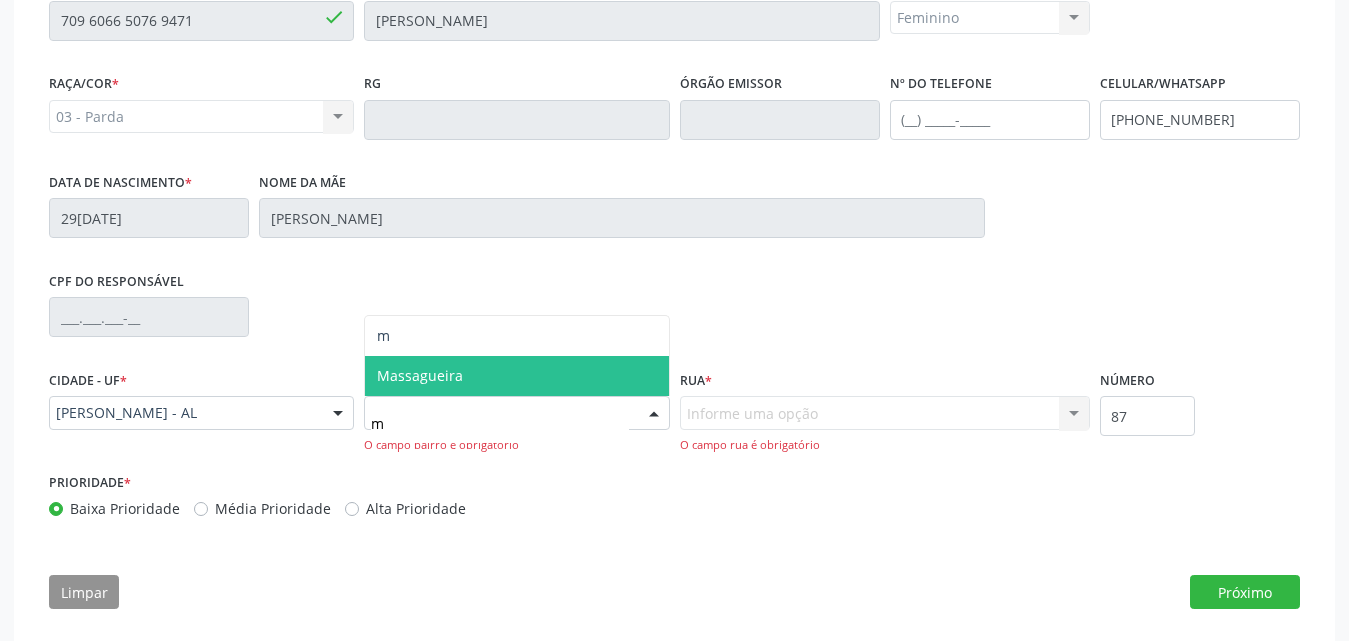 click on "Massagueira" at bounding box center [516, 376] 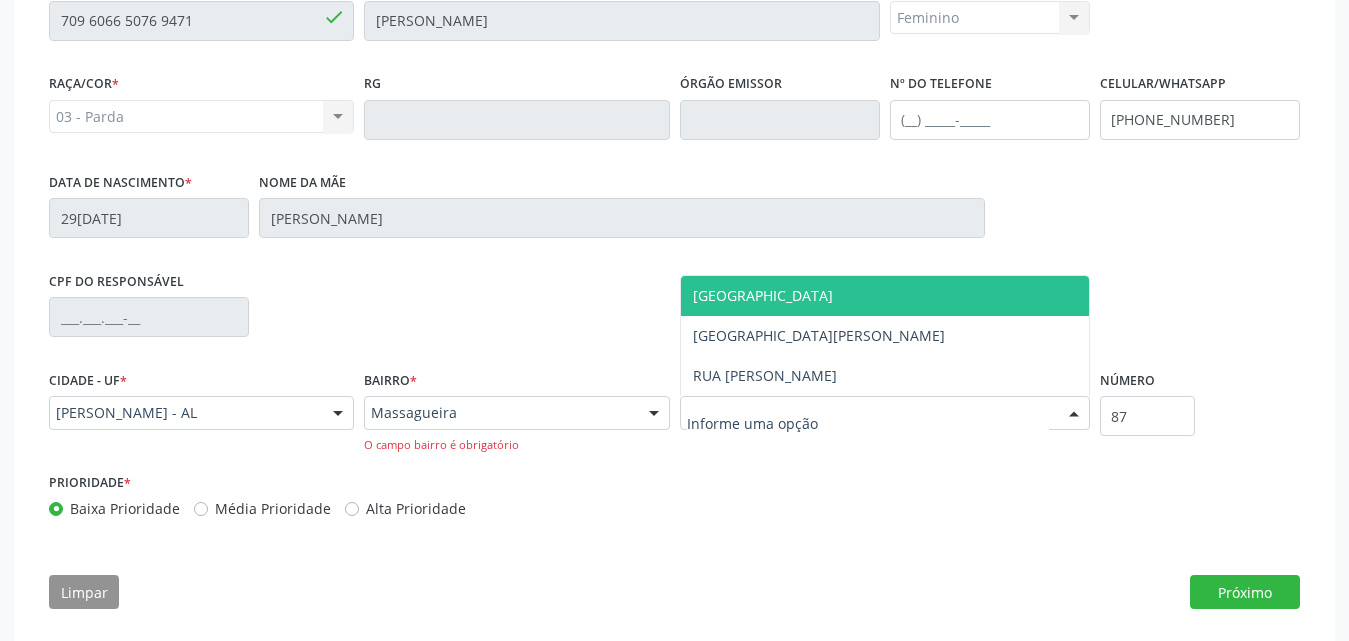 click at bounding box center [885, 413] 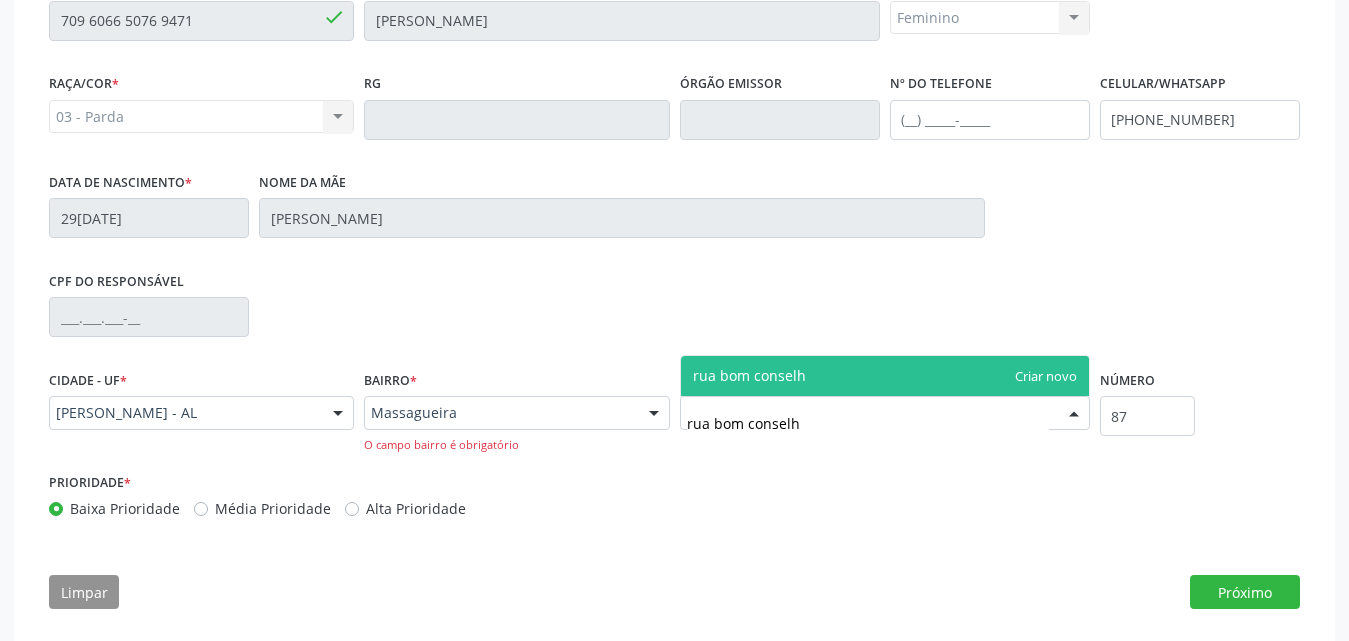 type on "rua bom conselho" 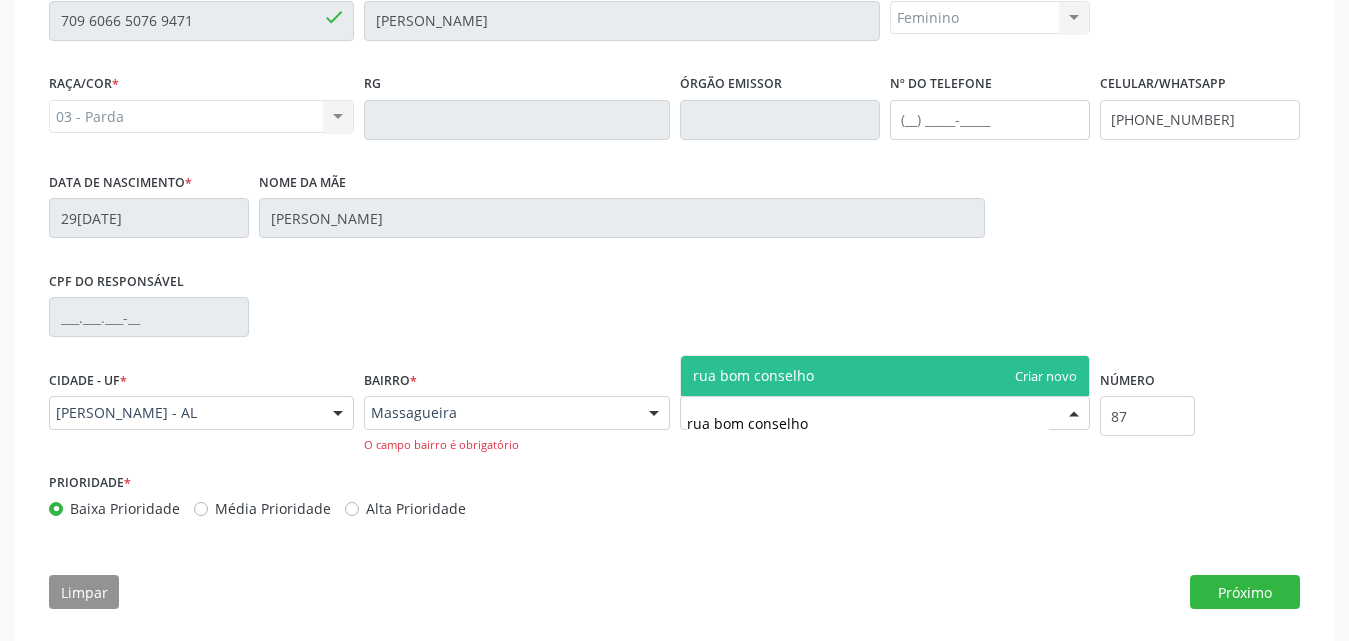 click on "rua bom conselho" at bounding box center [885, 376] 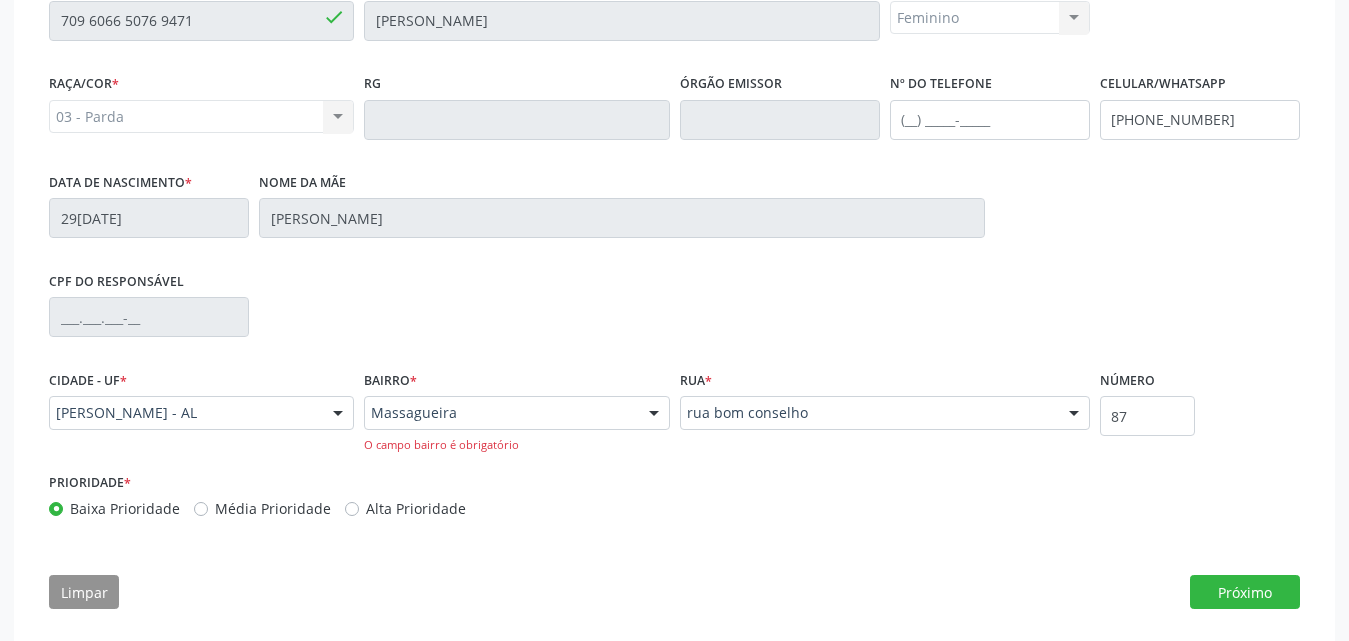 scroll, scrollTop: 515, scrollLeft: 0, axis: vertical 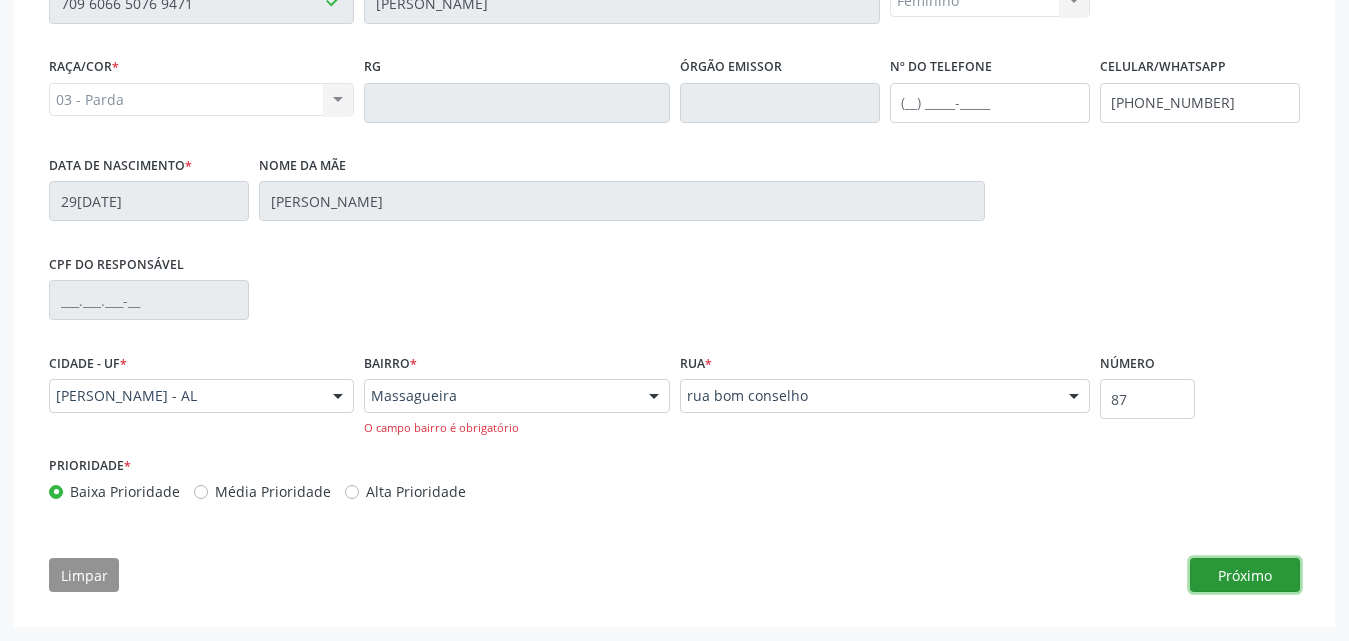 click on "Próximo" at bounding box center [1245, 575] 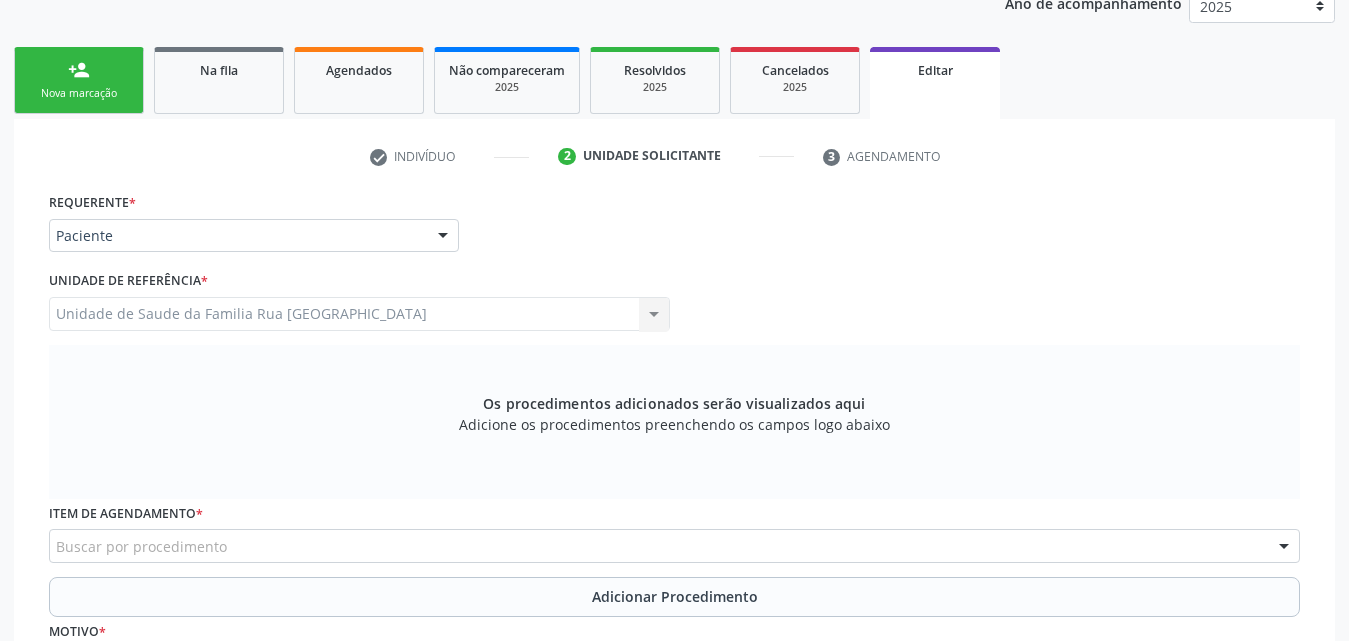 scroll, scrollTop: 315, scrollLeft: 0, axis: vertical 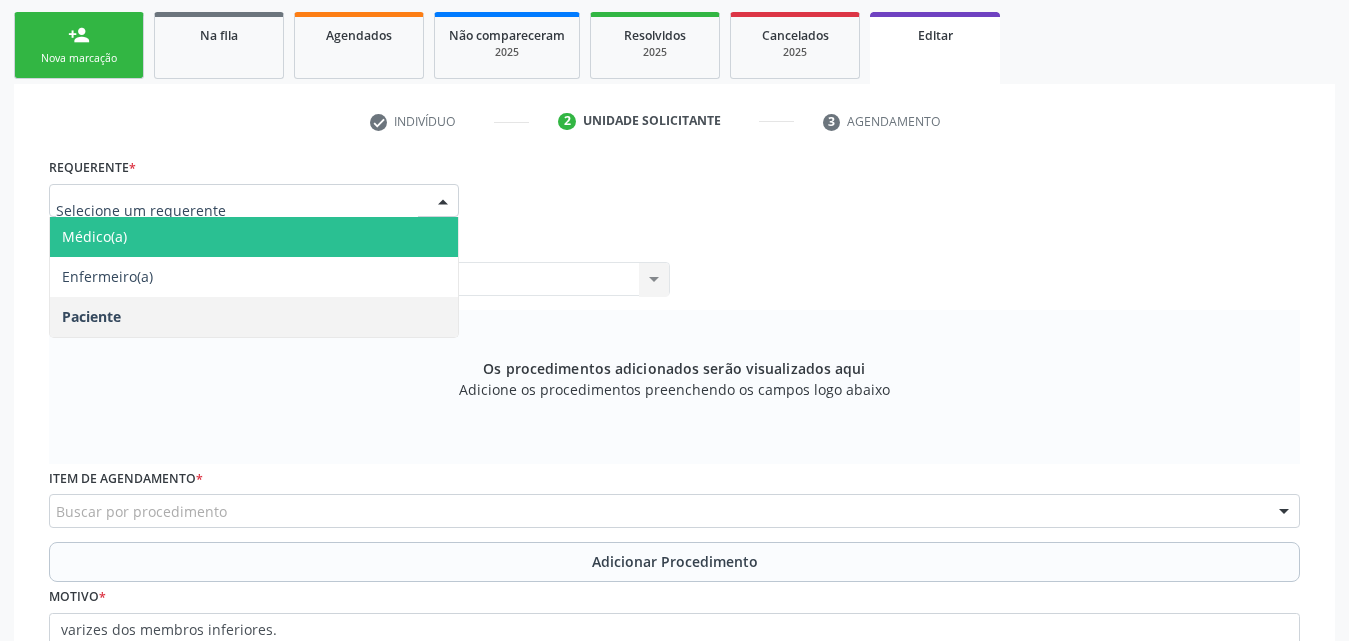 click at bounding box center [443, 202] 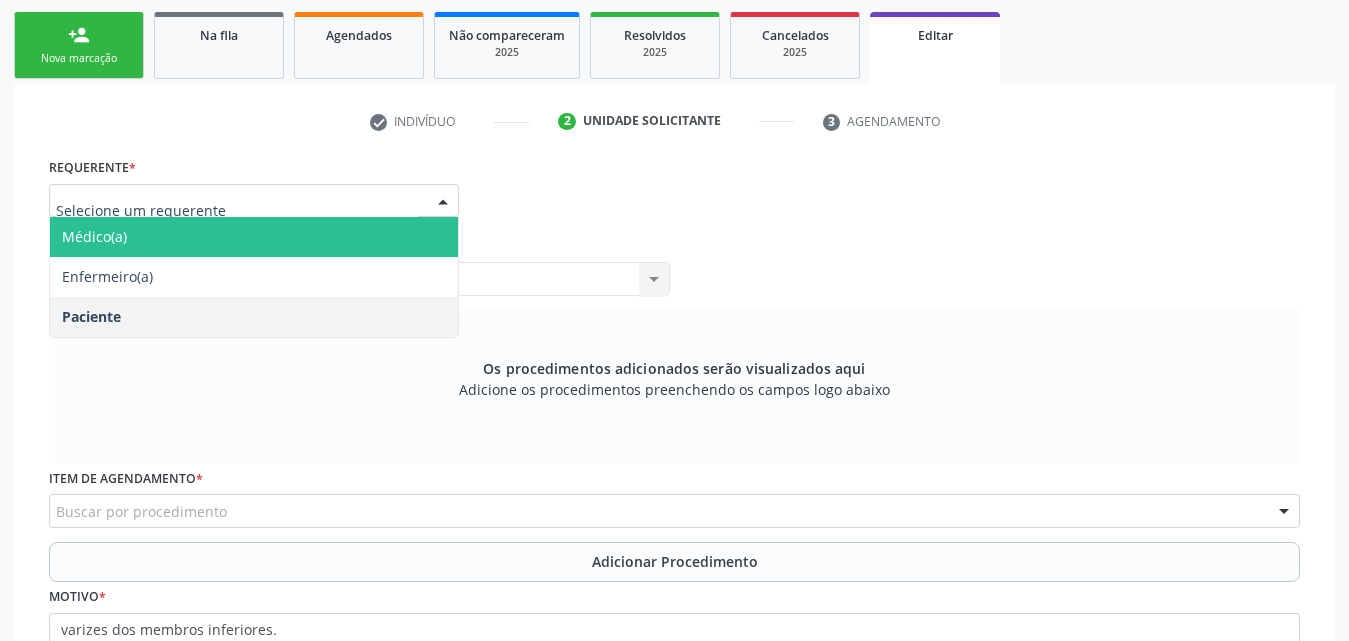 click on "Médico(a)" at bounding box center (254, 237) 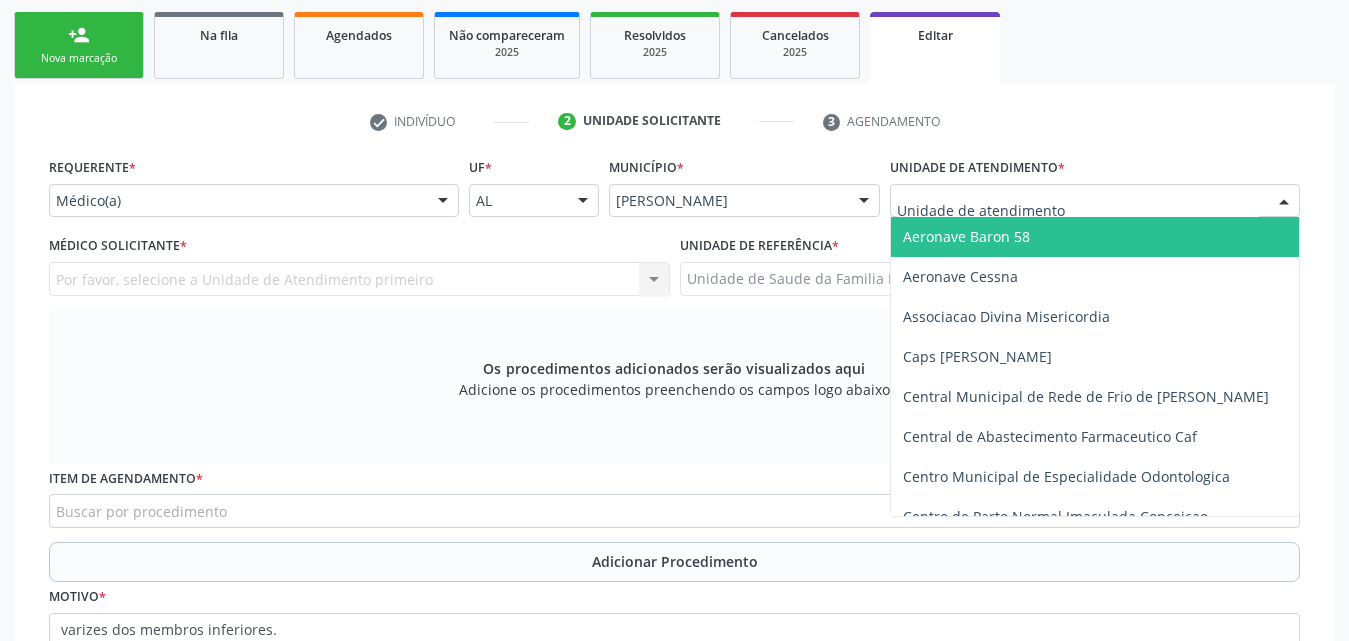 click at bounding box center [1284, 202] 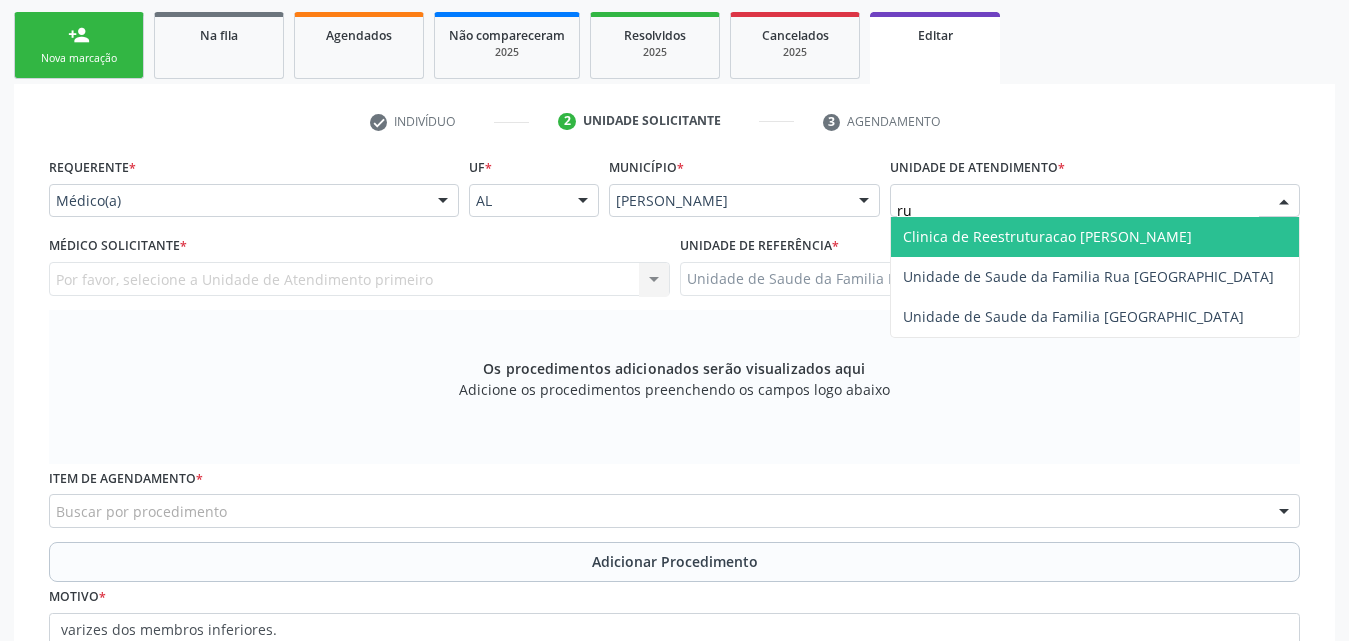 type on "rua" 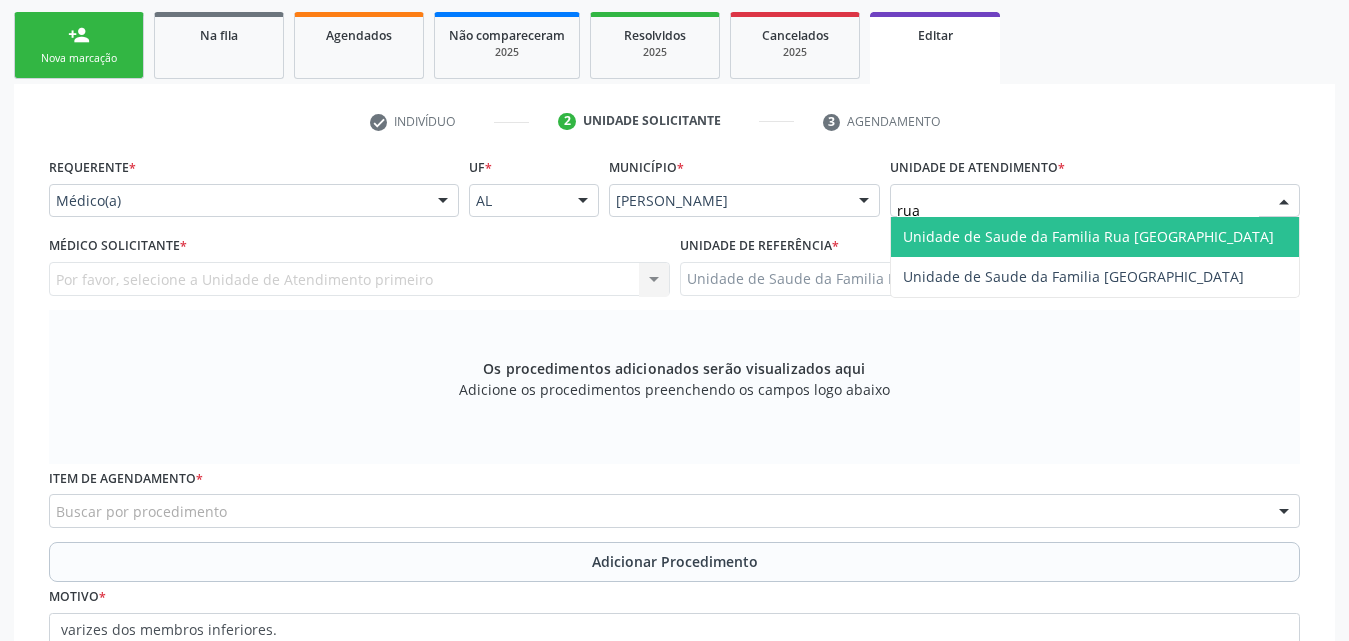 click on "Unidade de Saude da Familia Rua [GEOGRAPHIC_DATA]" at bounding box center (1088, 236) 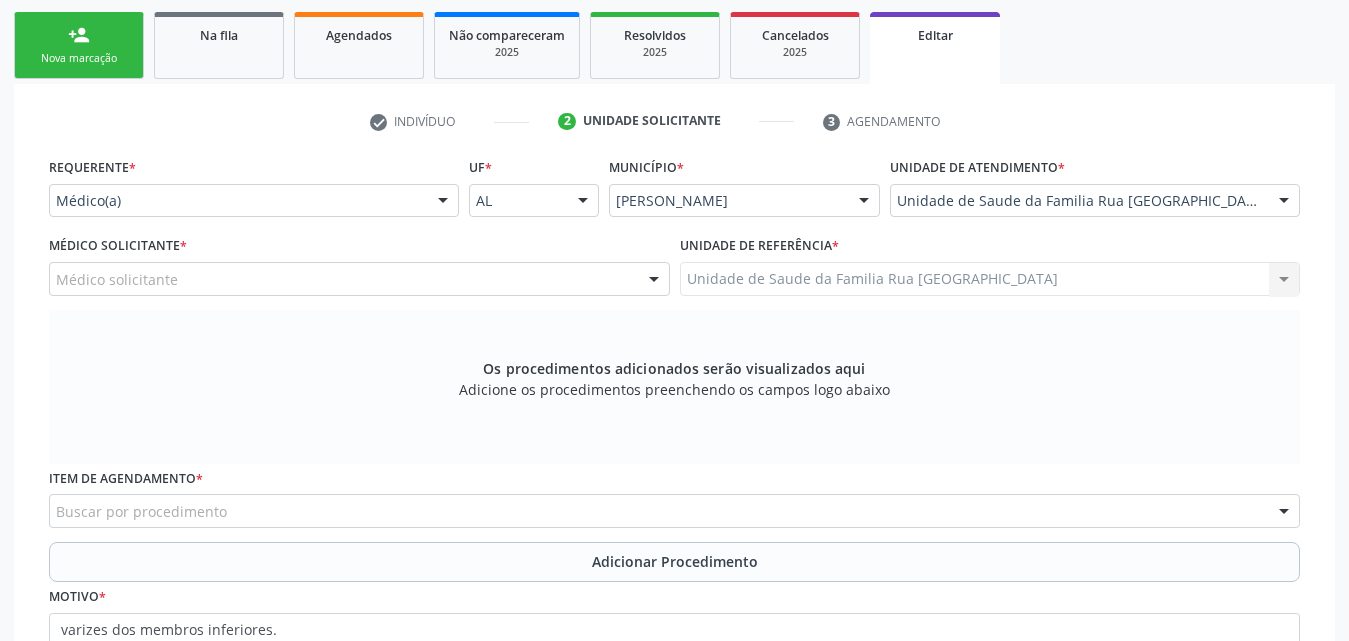 click at bounding box center (654, 280) 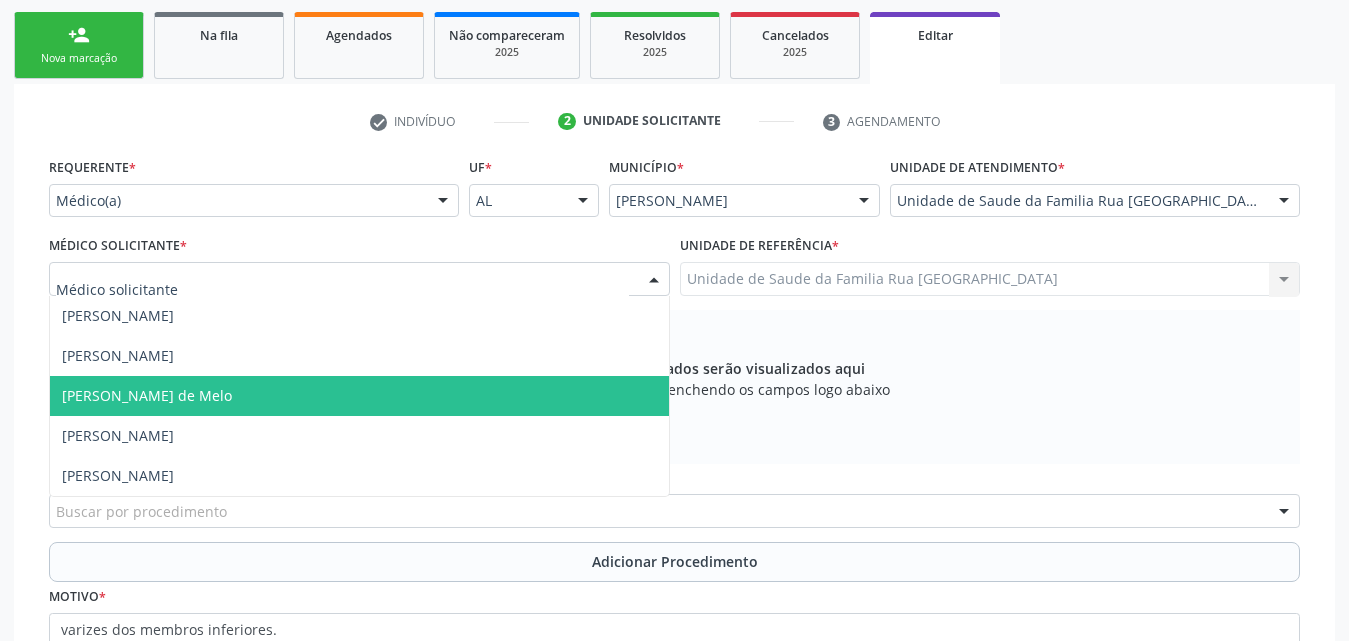 click on "[PERSON_NAME] de Melo" at bounding box center (359, 396) 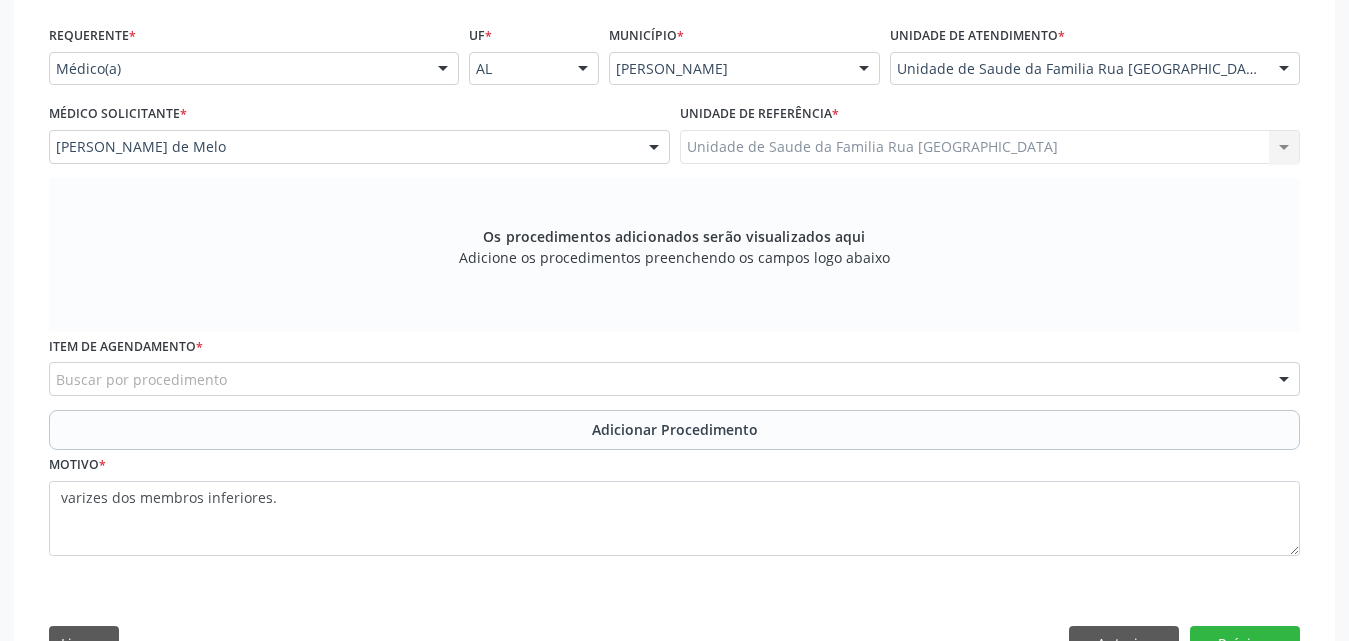 scroll, scrollTop: 515, scrollLeft: 0, axis: vertical 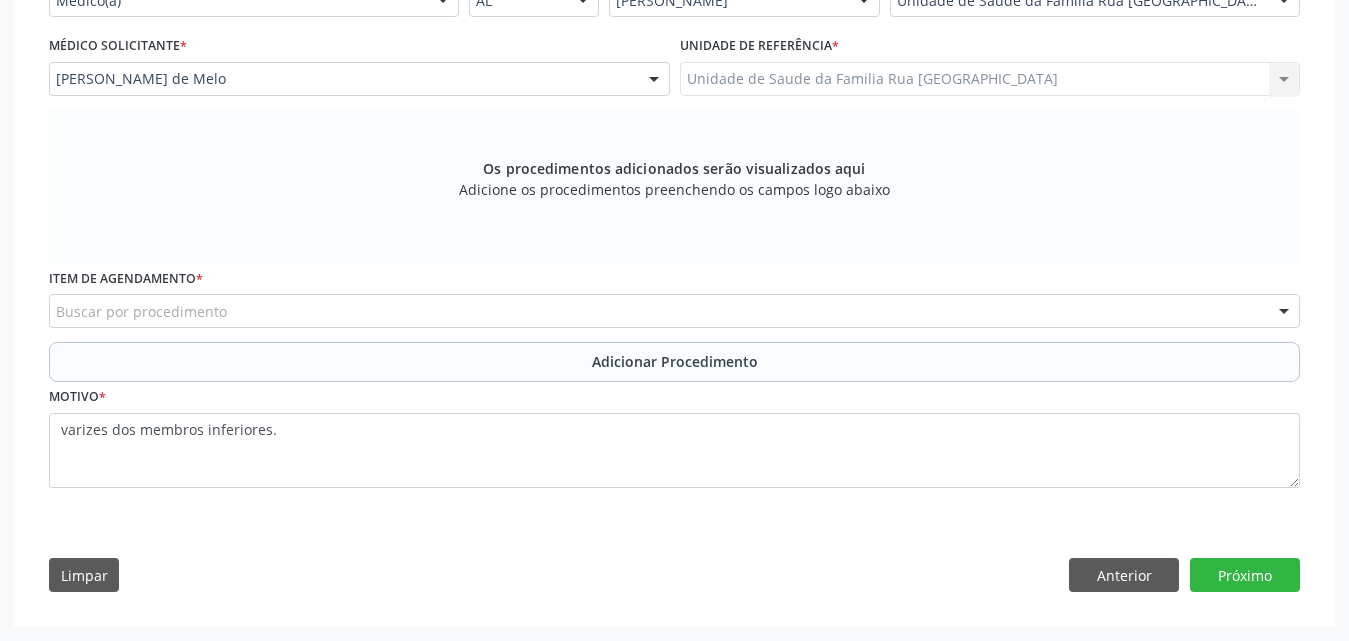 click on "Buscar por procedimento" at bounding box center [674, 311] 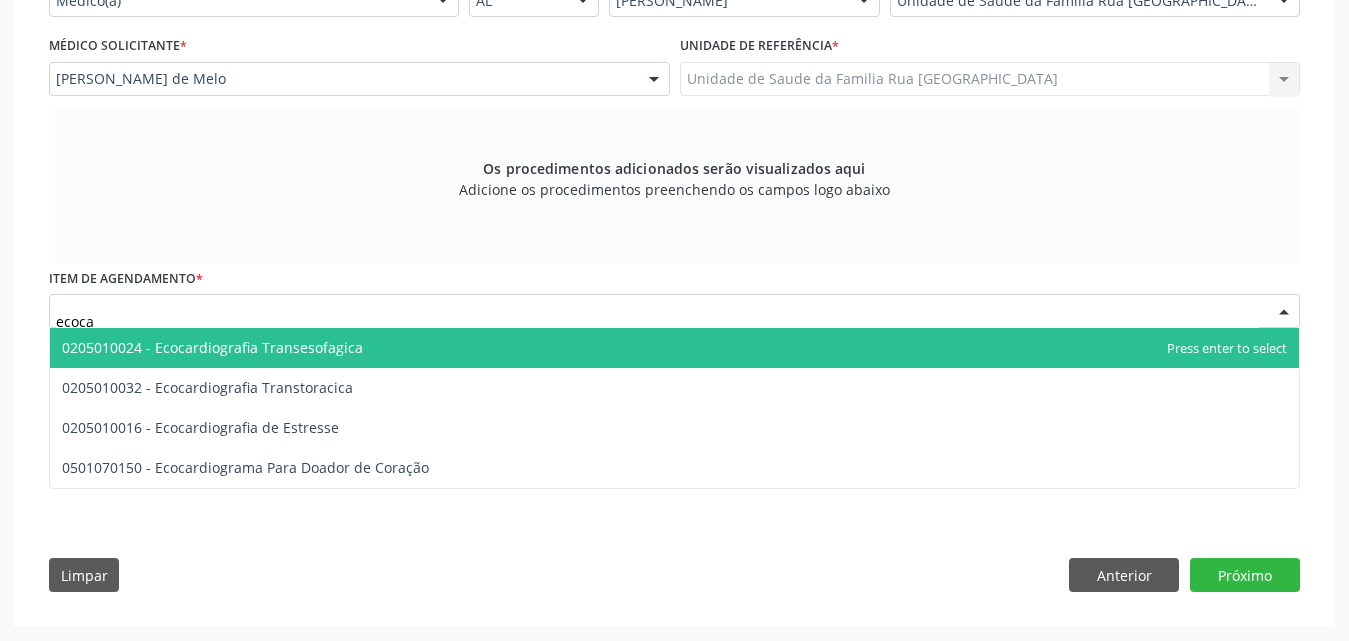 type on "ecocar" 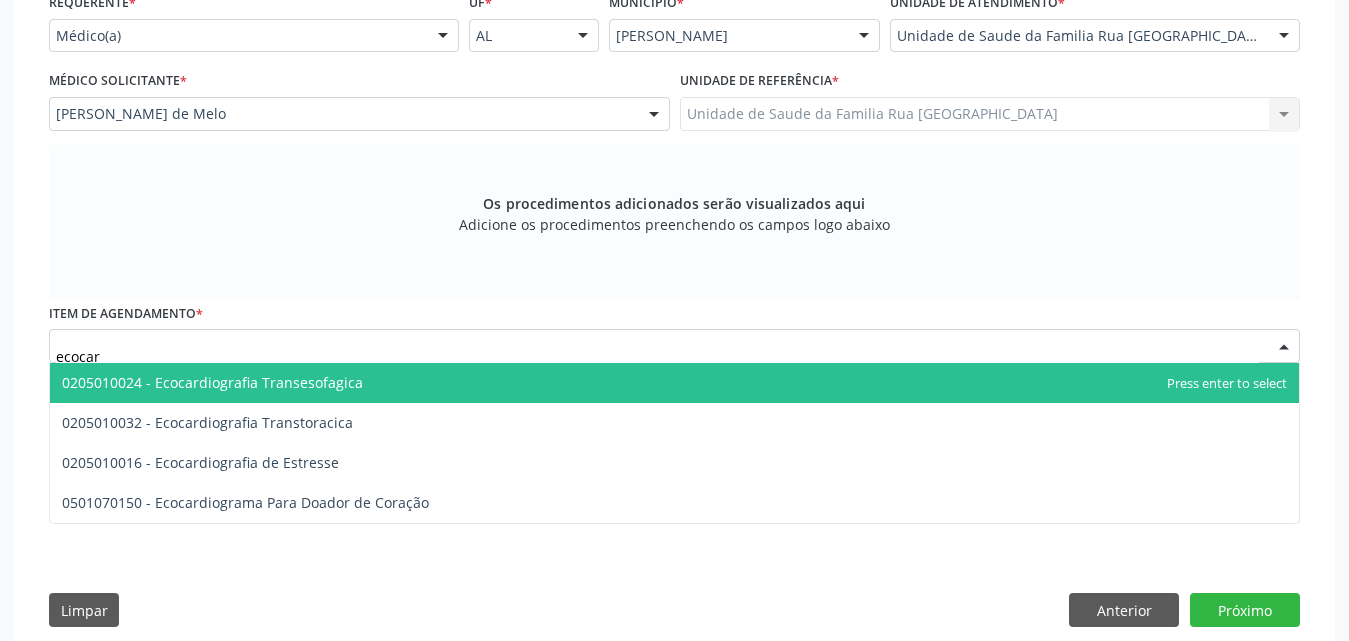 scroll, scrollTop: 515, scrollLeft: 0, axis: vertical 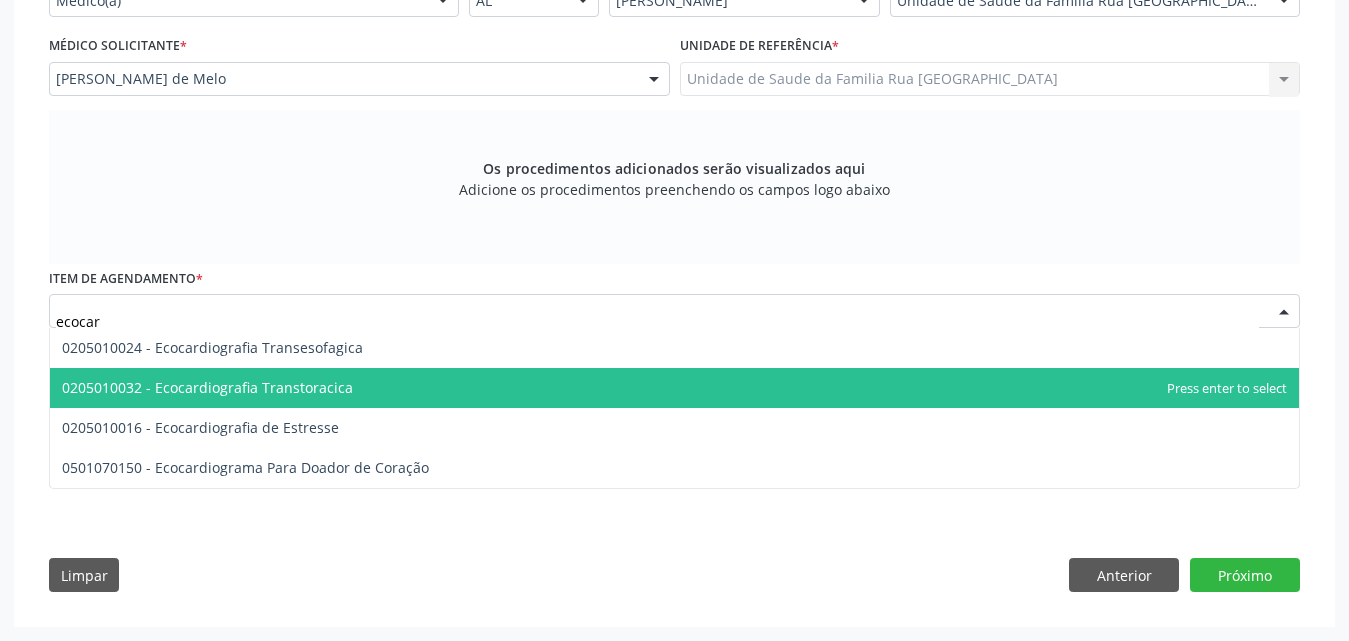 click on "0205010032 - Ecocardiografia Transtoracica" at bounding box center [207, 387] 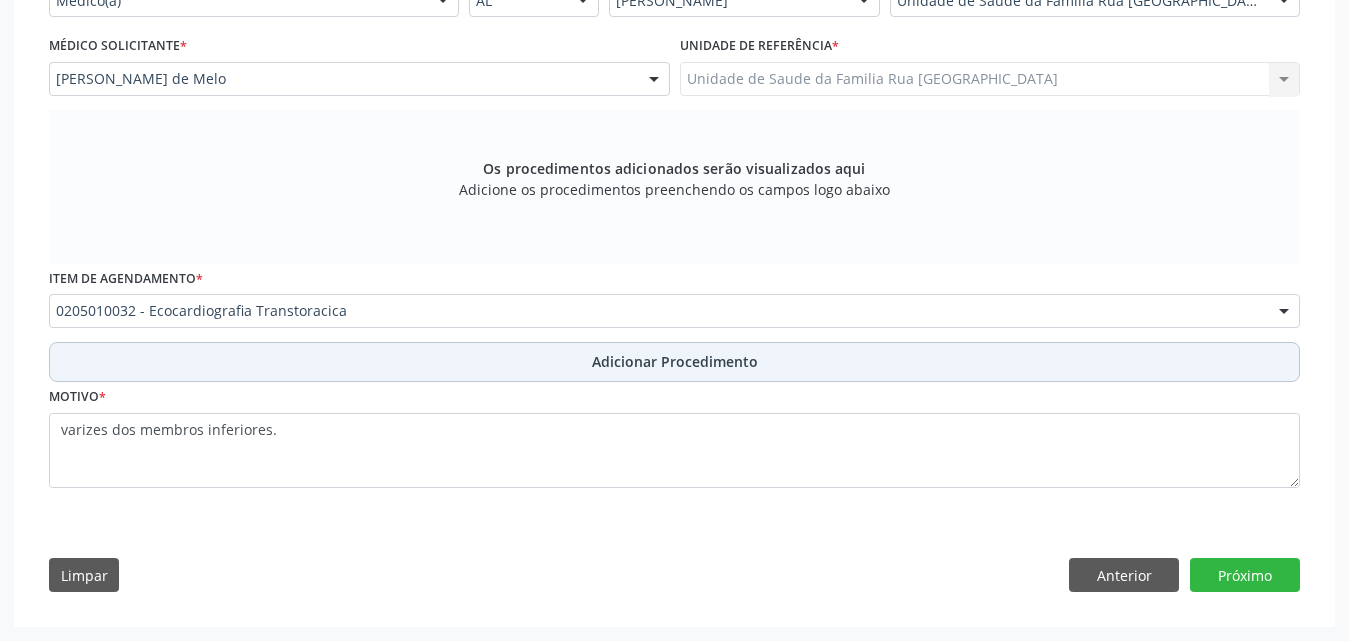 click on "Adicionar Procedimento" at bounding box center [675, 361] 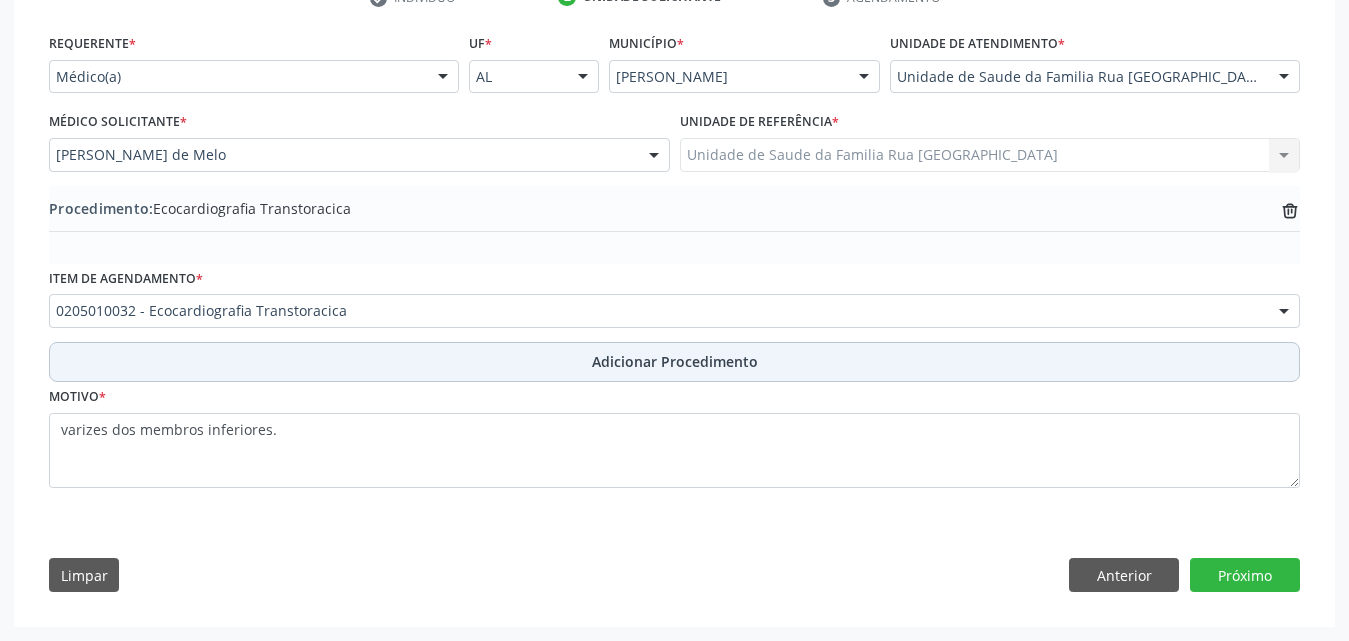 scroll, scrollTop: 439, scrollLeft: 0, axis: vertical 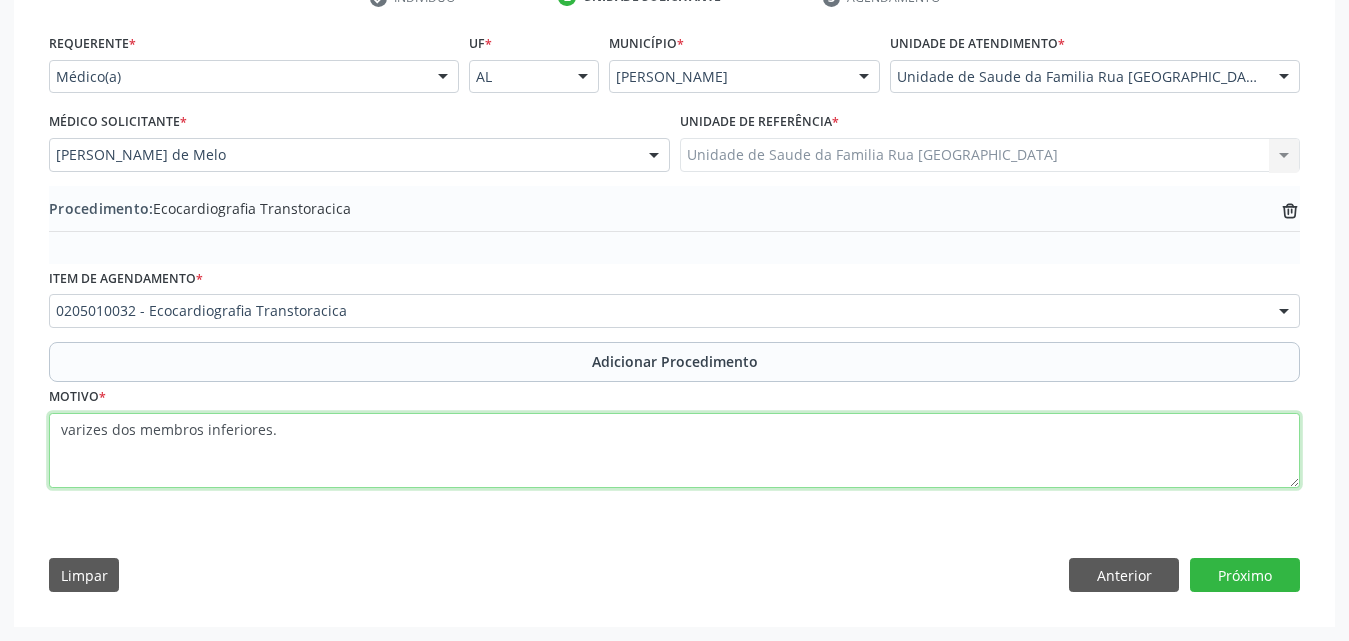 click on "varizes dos membros inferiores." at bounding box center (674, 451) 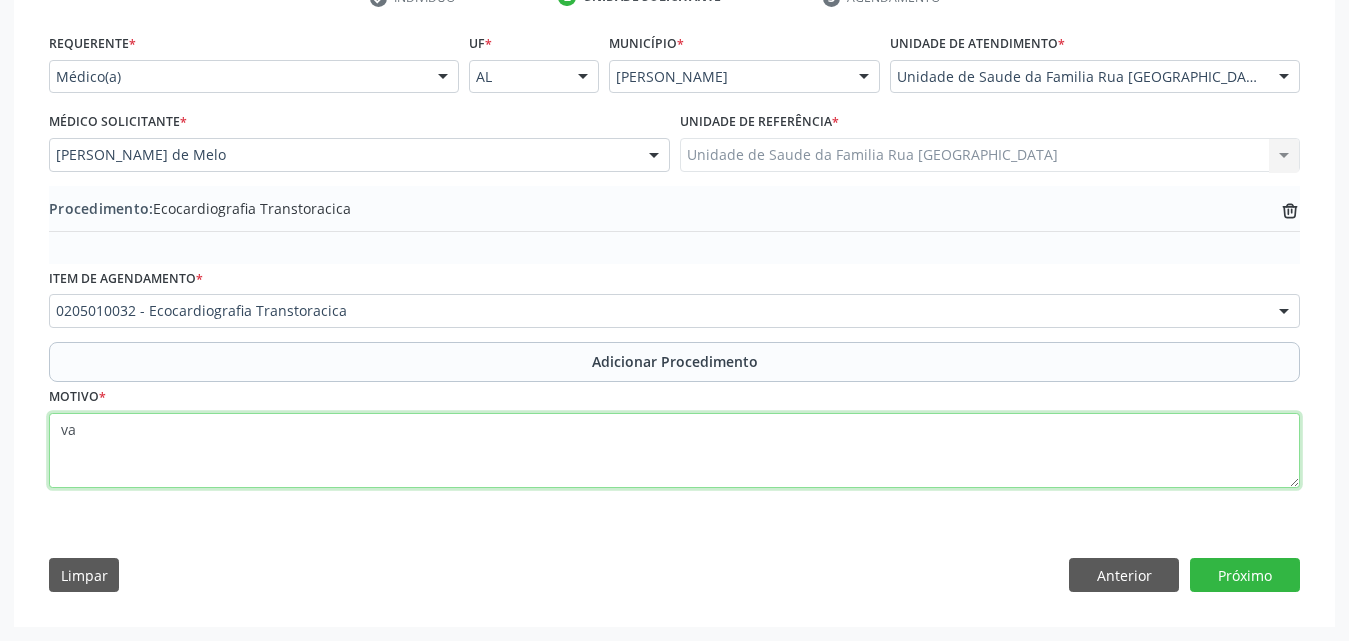 type on "v" 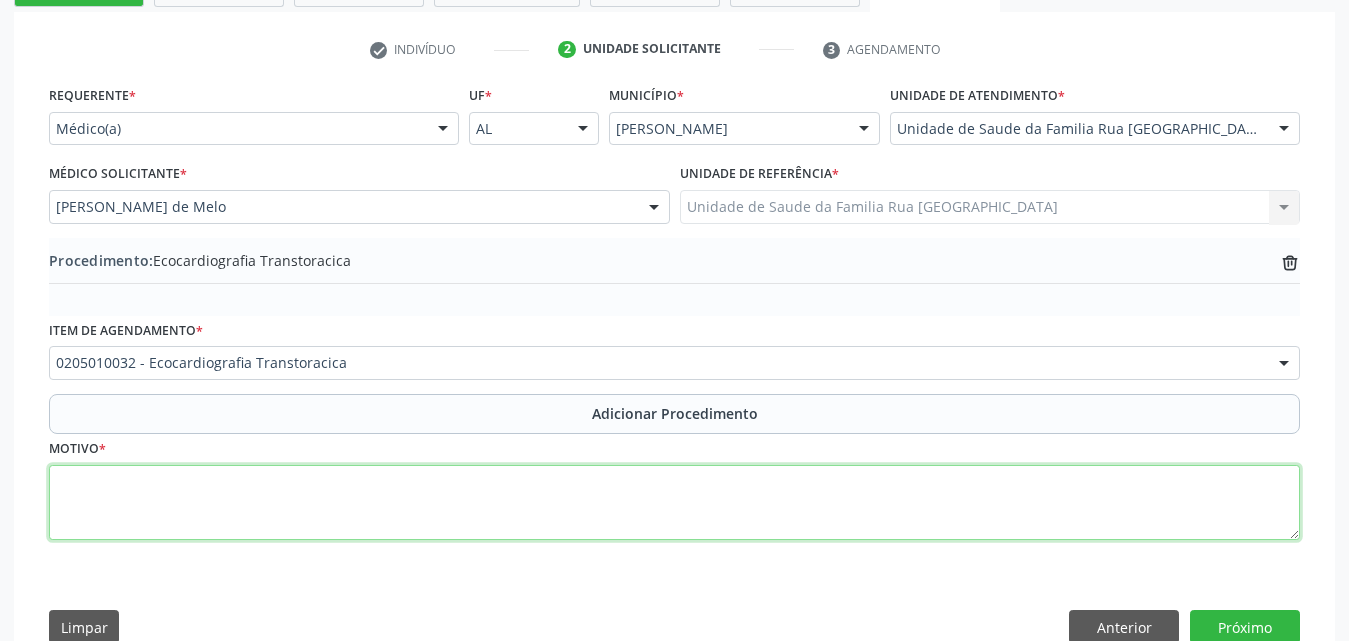 scroll, scrollTop: 439, scrollLeft: 0, axis: vertical 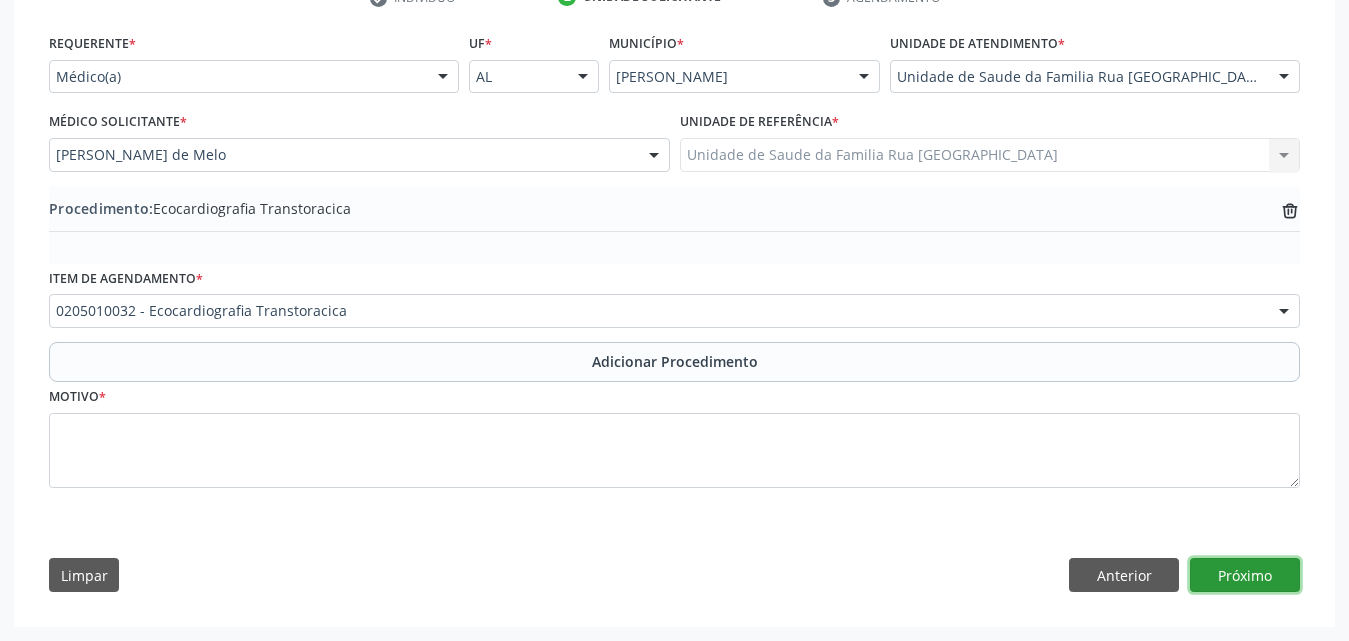 click on "Próximo" at bounding box center [1245, 575] 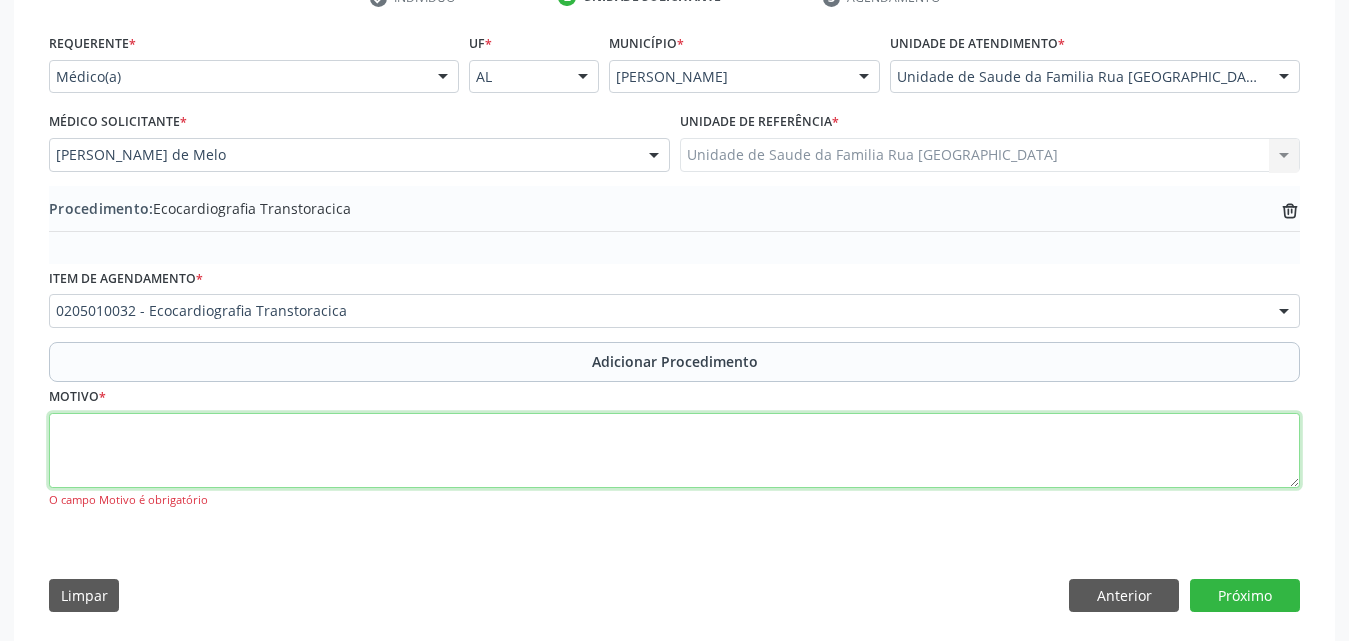 click at bounding box center [674, 451] 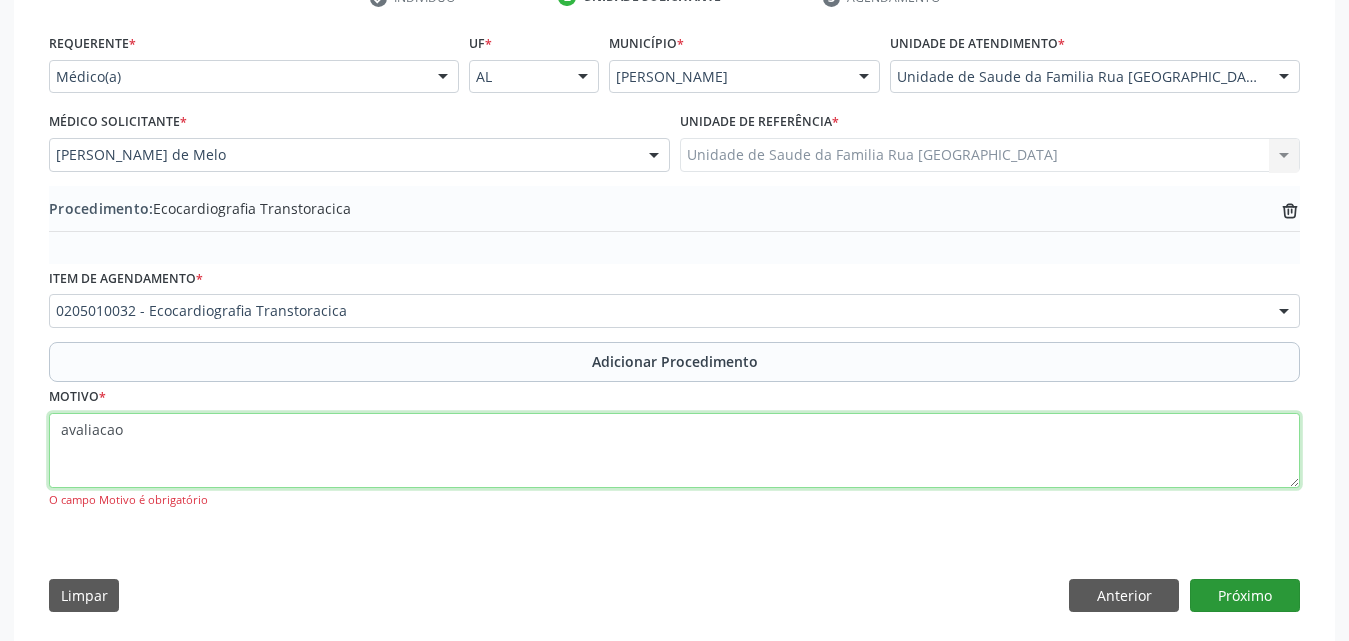 type on "avaliacao" 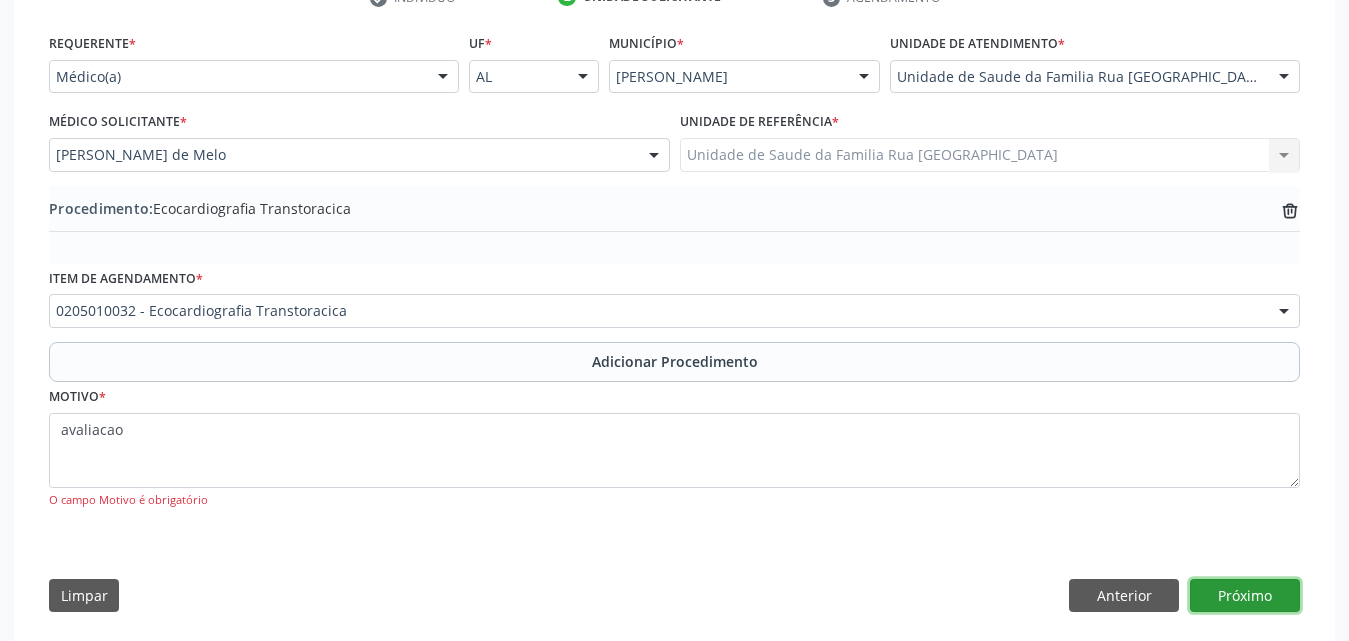 click on "Próximo" at bounding box center (1245, 596) 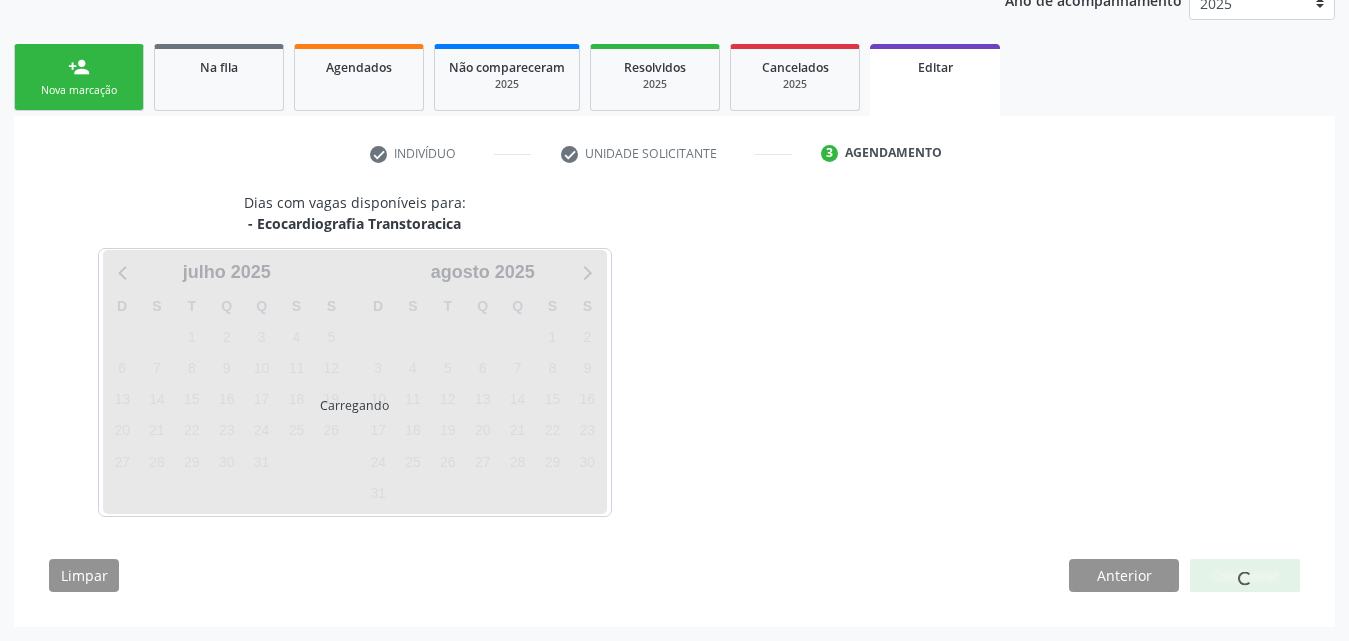 scroll, scrollTop: 342, scrollLeft: 0, axis: vertical 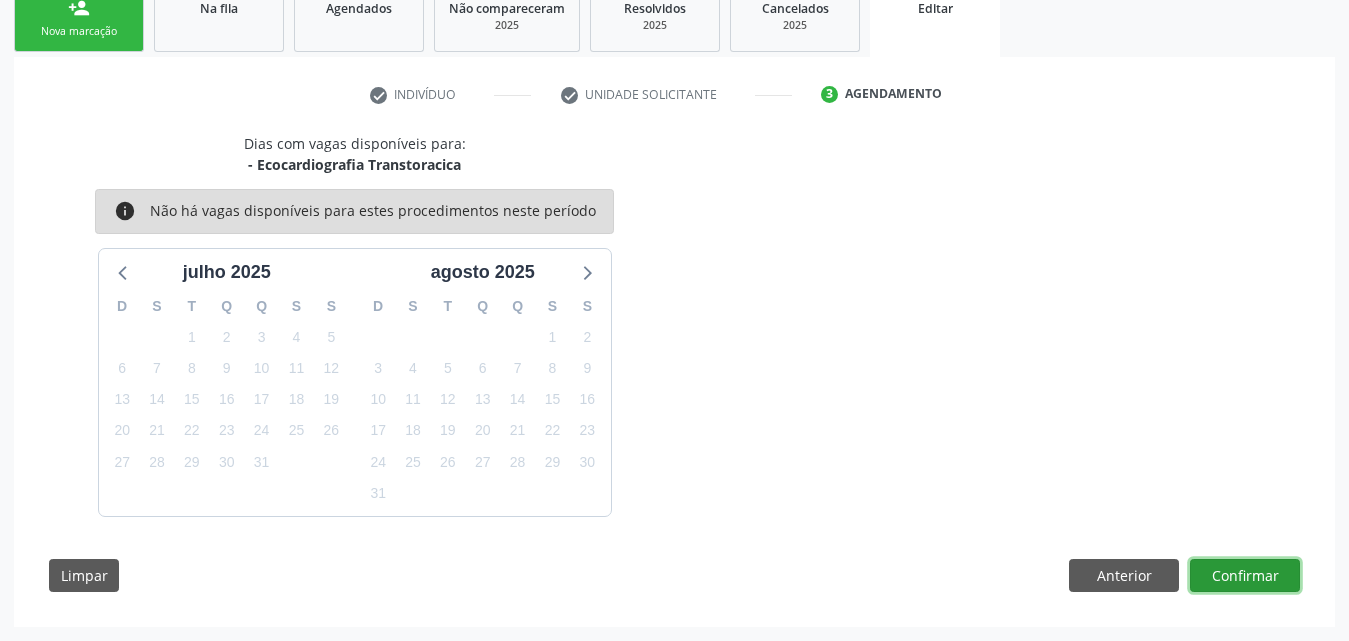 click on "Confirmar" at bounding box center (1245, 576) 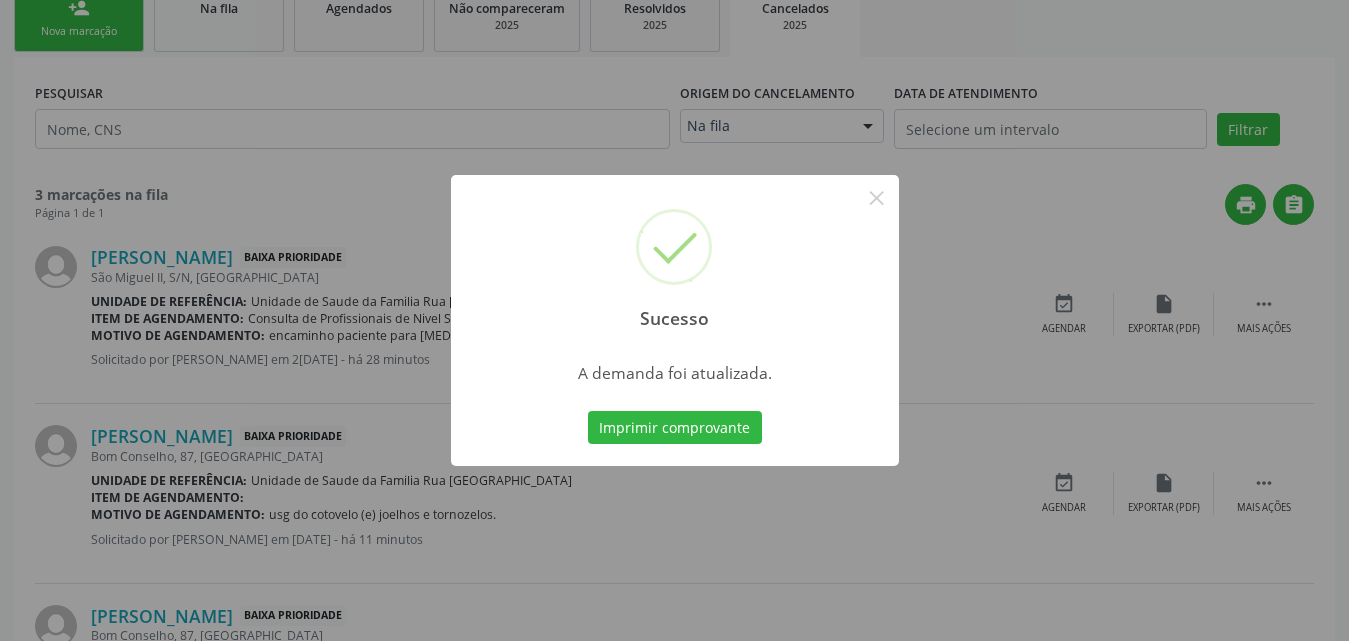 scroll, scrollTop: 0, scrollLeft: 0, axis: both 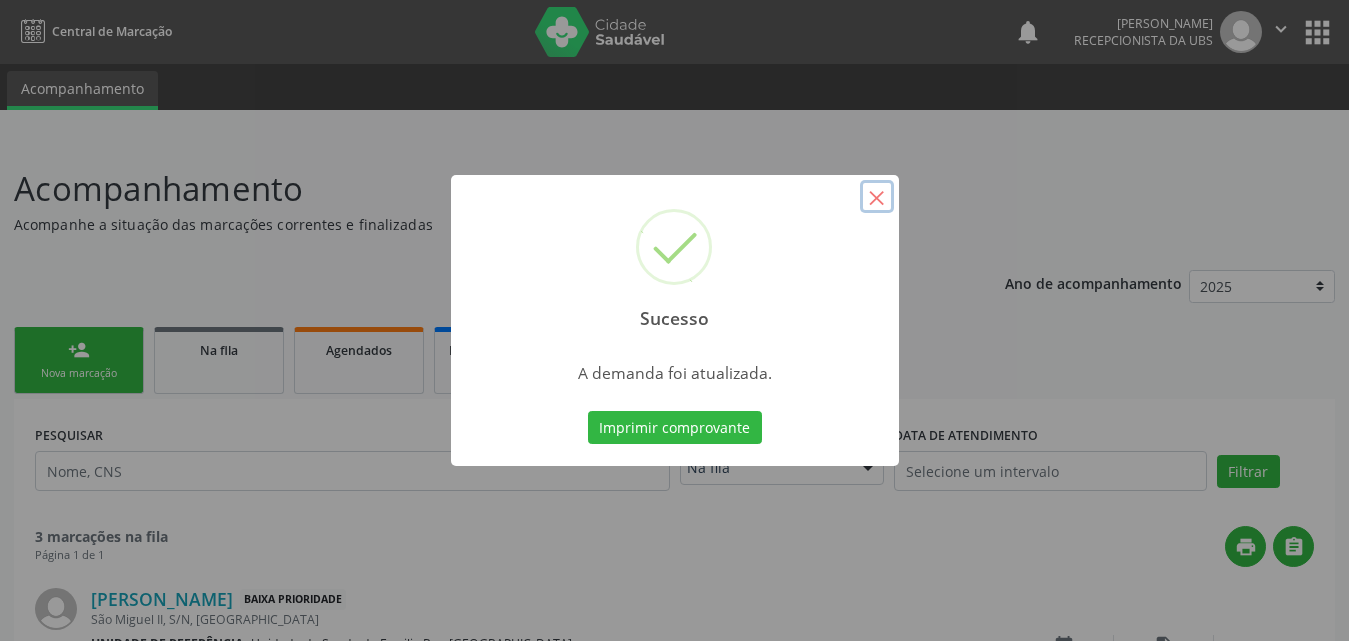 click on "×" at bounding box center [877, 197] 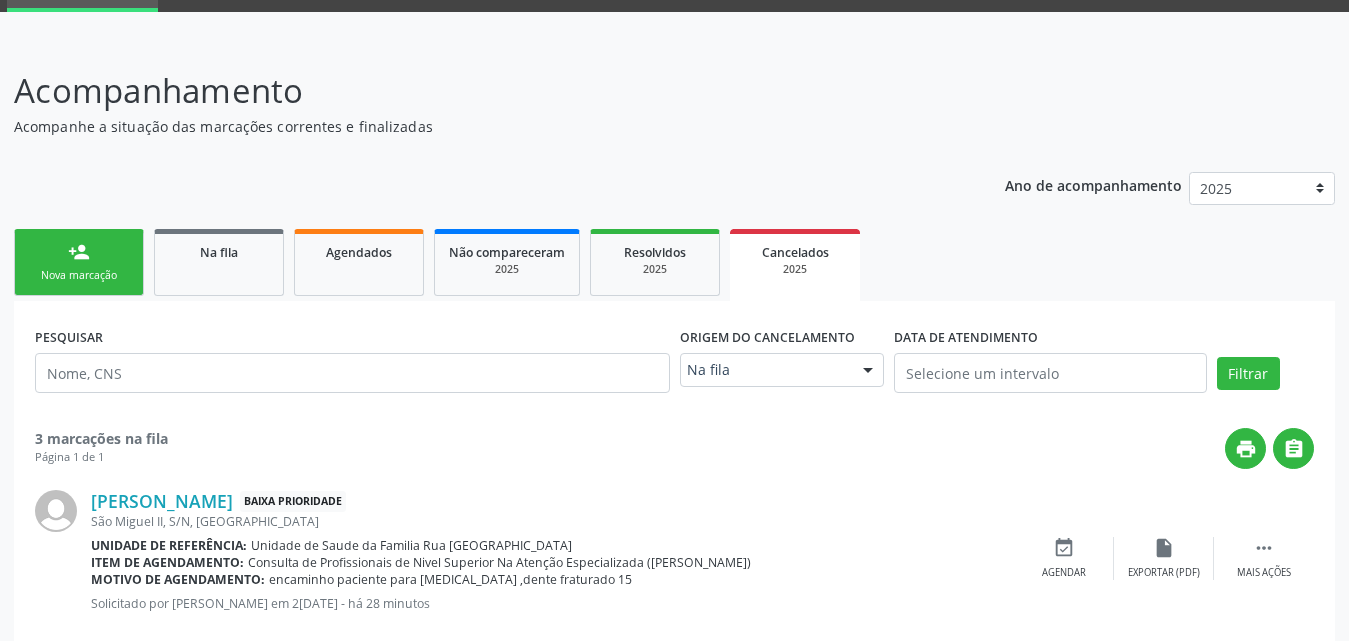 scroll, scrollTop: 198, scrollLeft: 0, axis: vertical 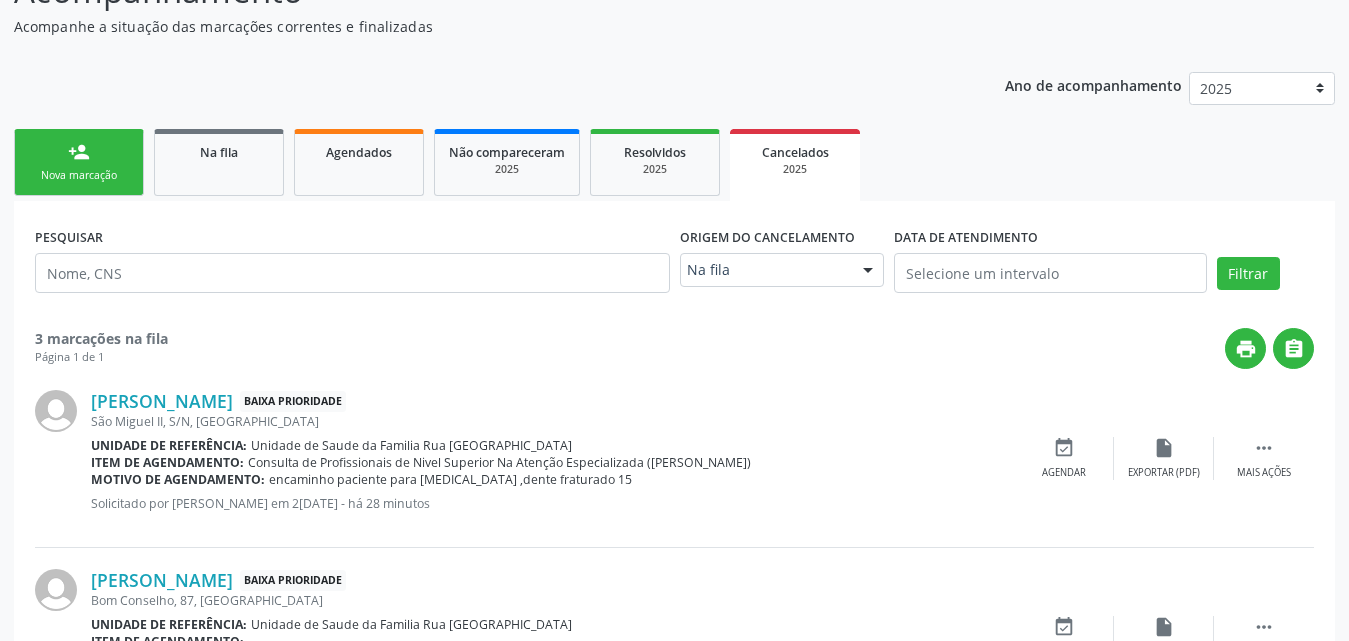 click on "Nova marcação" at bounding box center (79, 175) 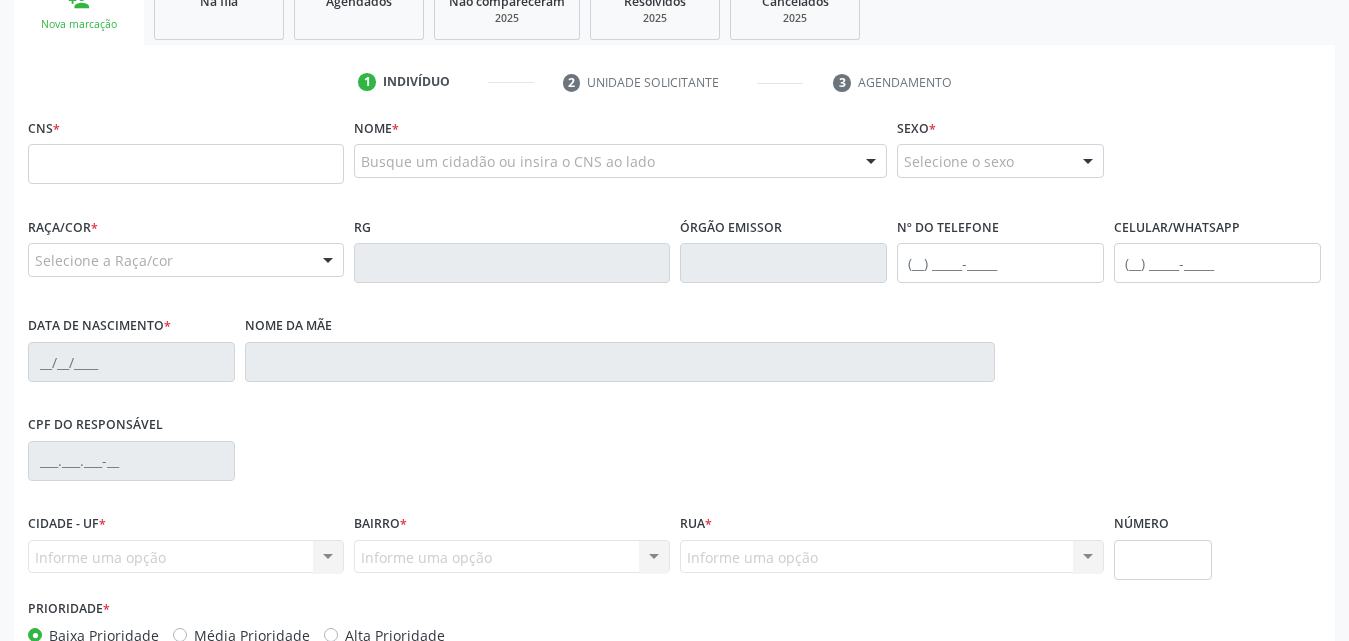 scroll, scrollTop: 171, scrollLeft: 0, axis: vertical 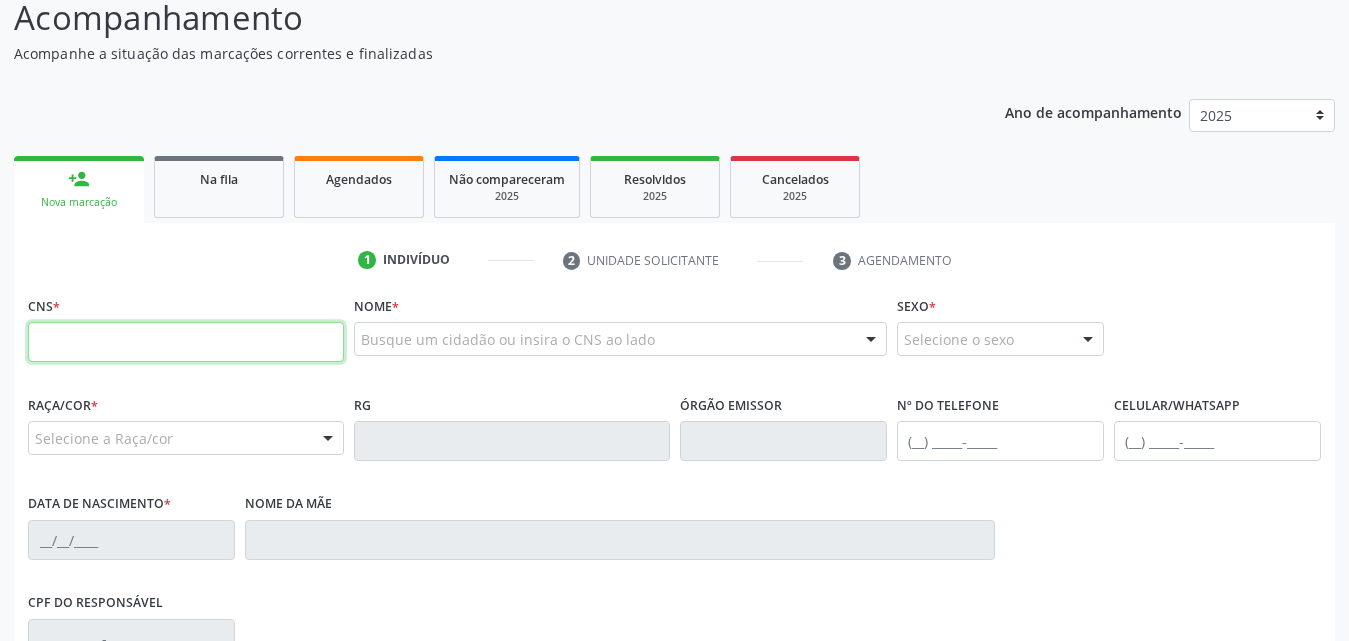 click at bounding box center (186, 342) 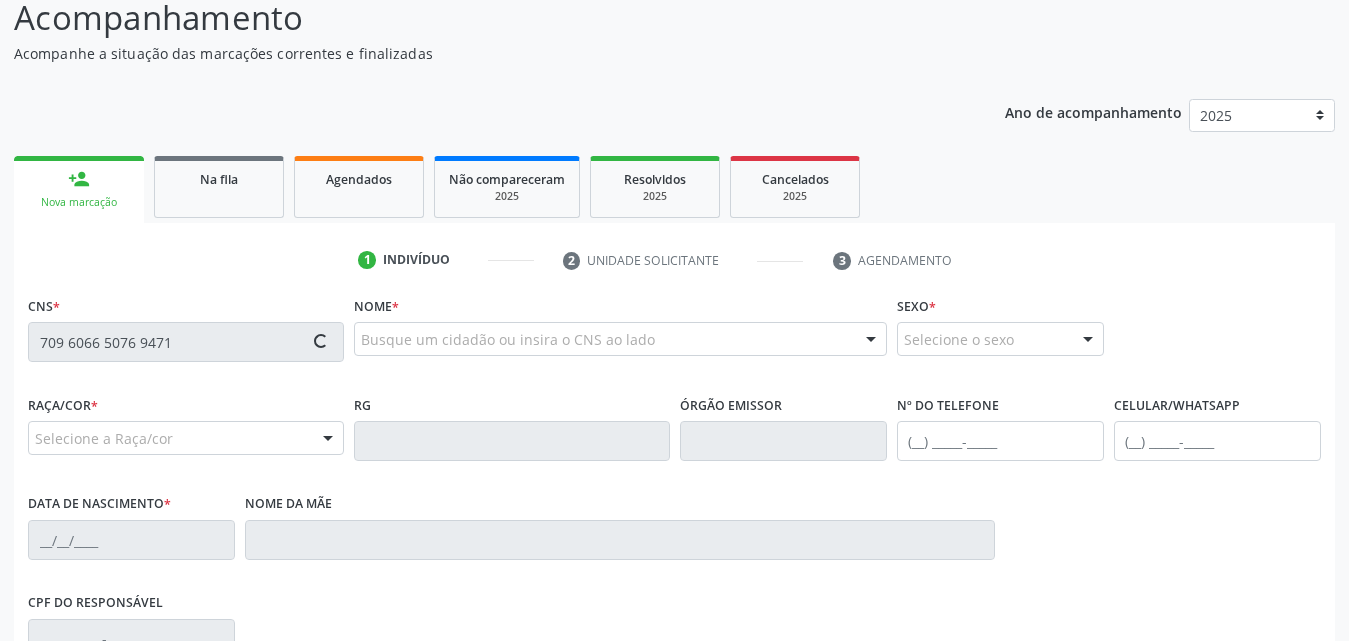 type on "709 6066 5076 9471" 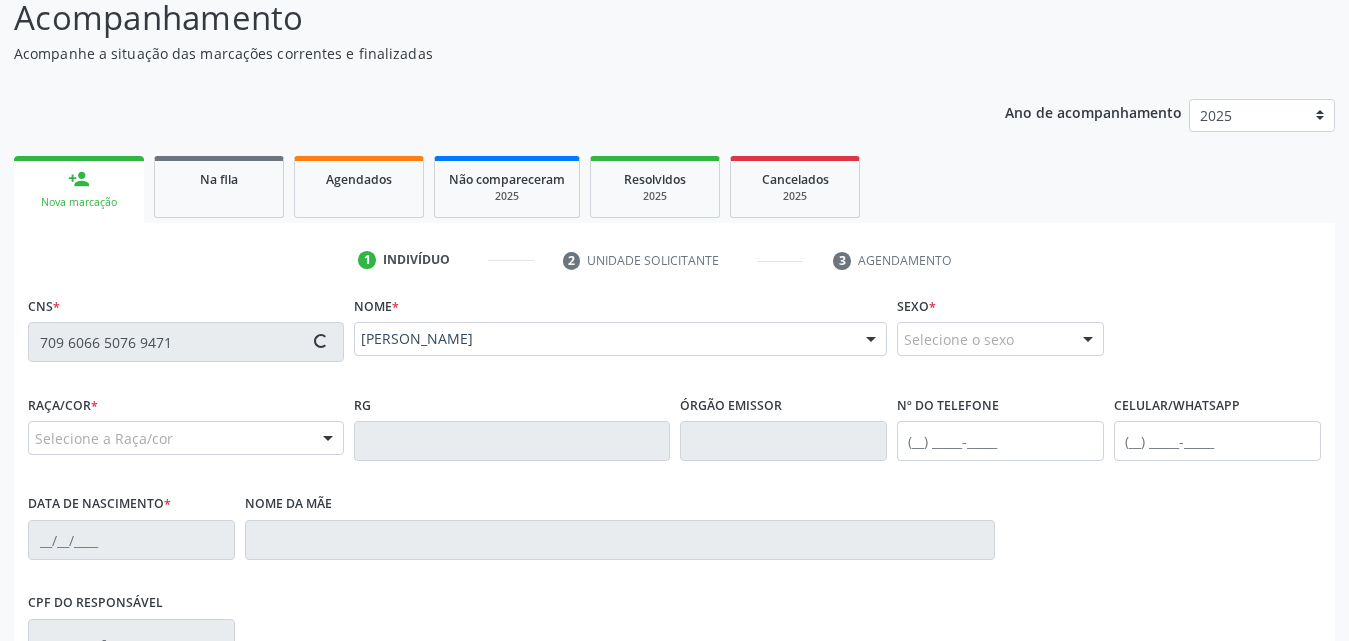 type on "[PHONE_NUMBER]" 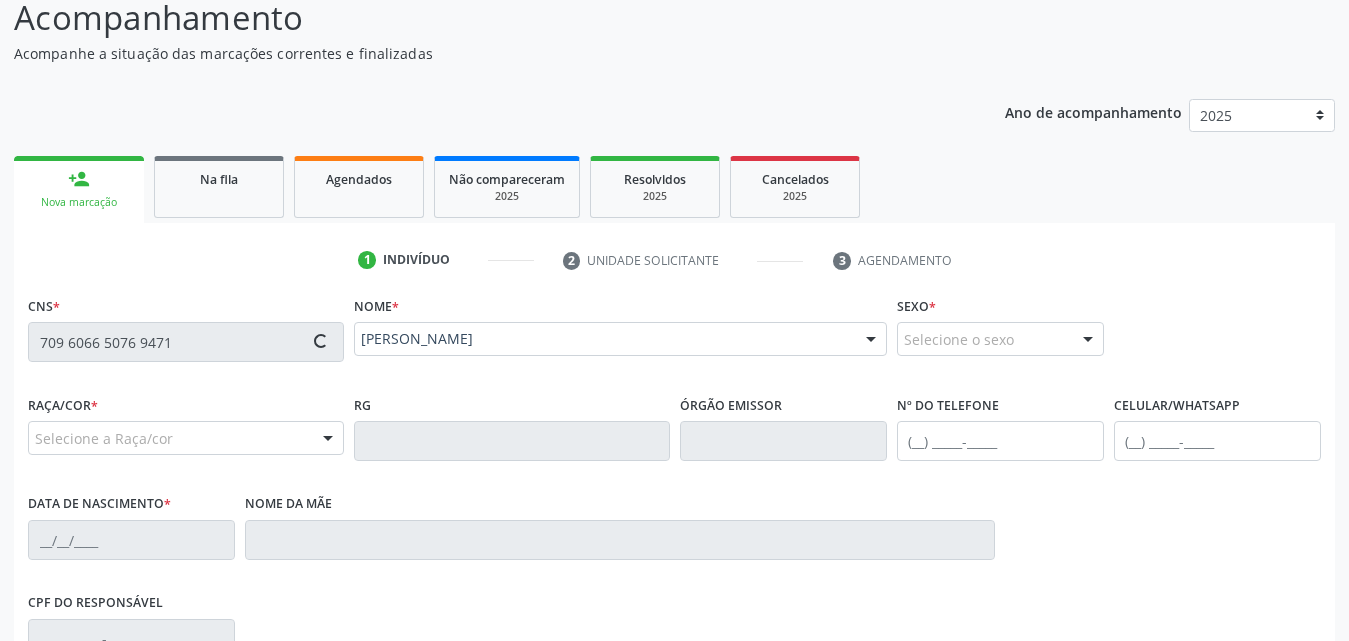 type on "29[DATE]" 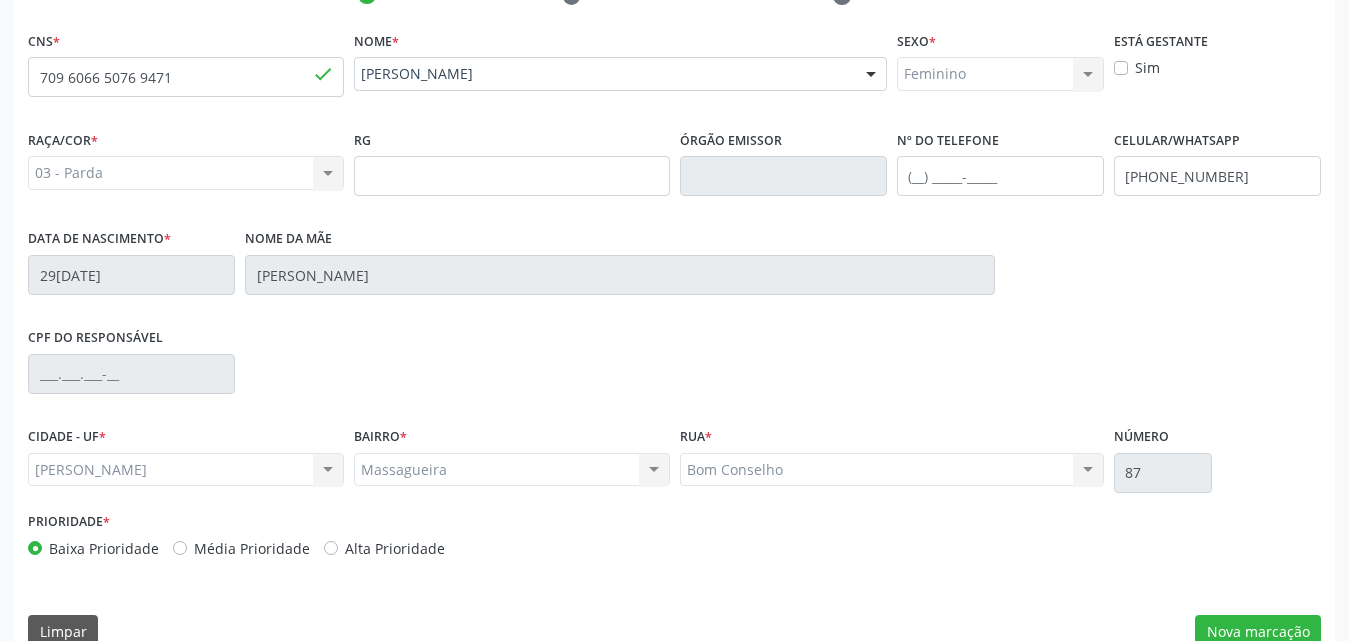 scroll, scrollTop: 471, scrollLeft: 0, axis: vertical 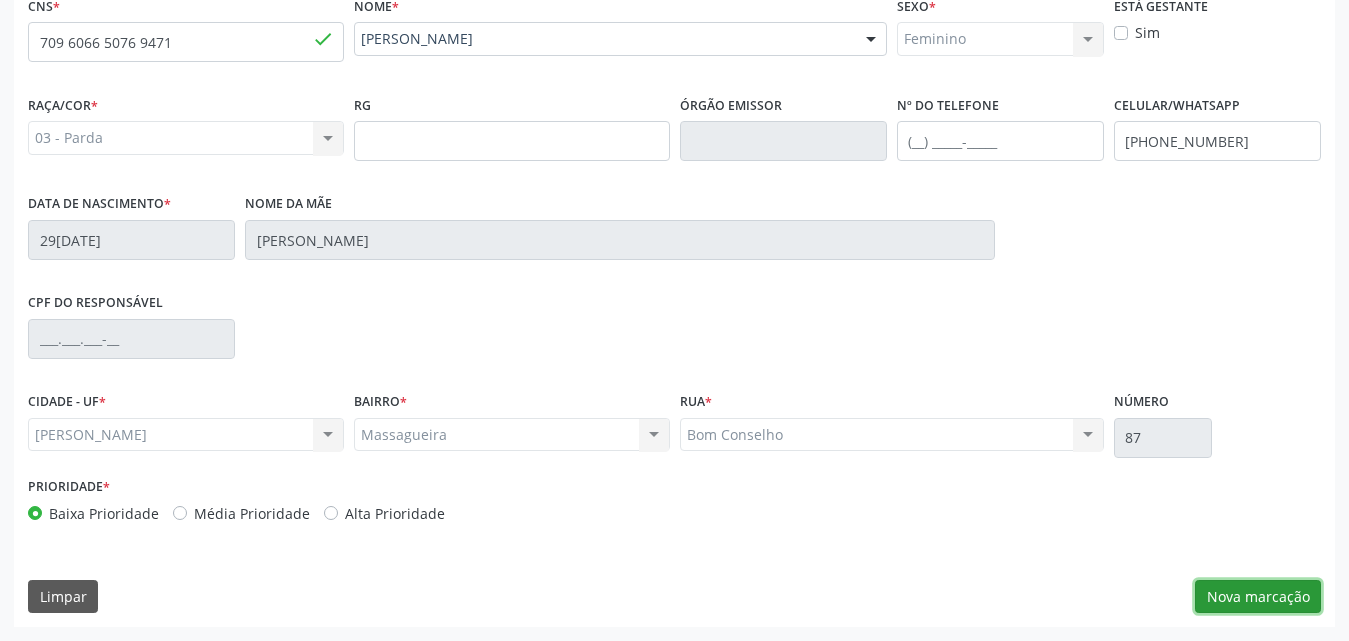 click on "Nova marcação" at bounding box center [1258, 597] 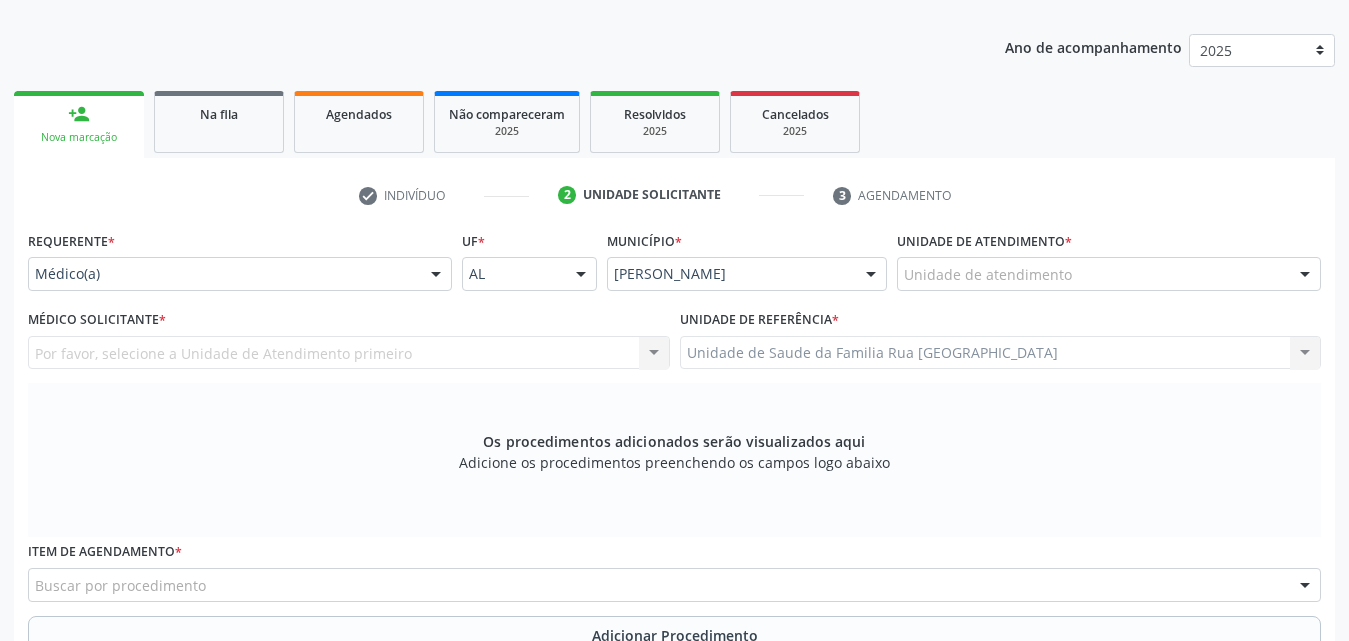 scroll, scrollTop: 271, scrollLeft: 0, axis: vertical 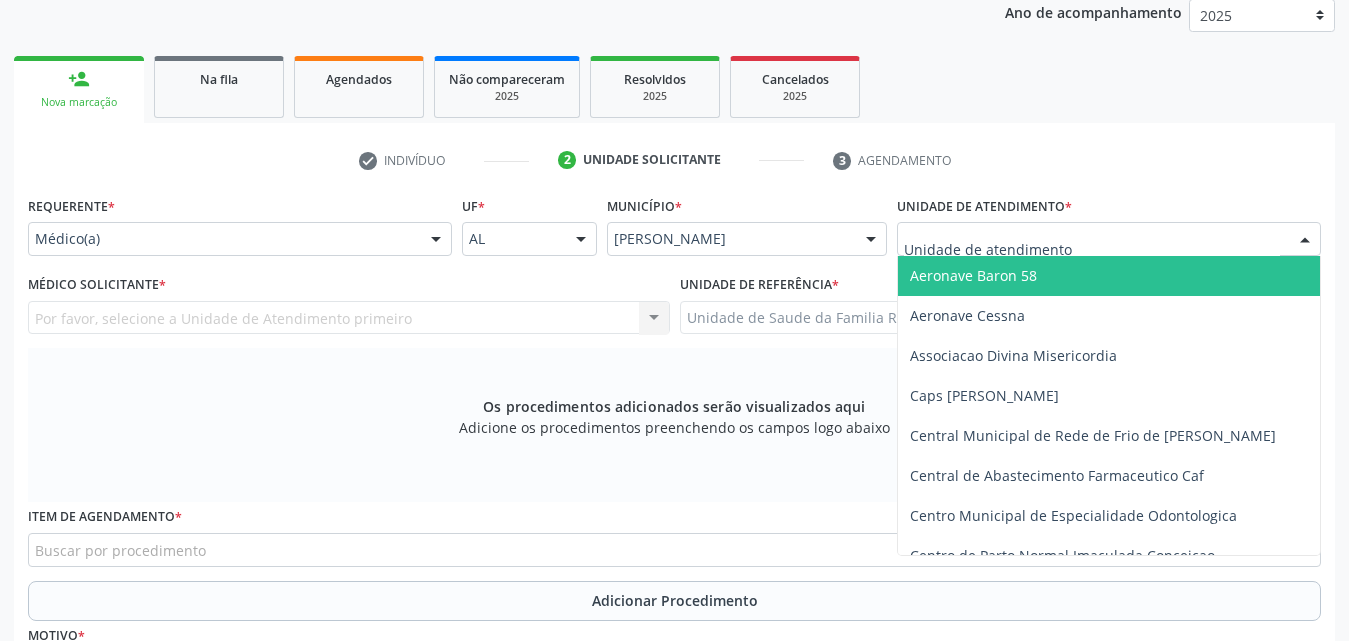 click at bounding box center (1305, 240) 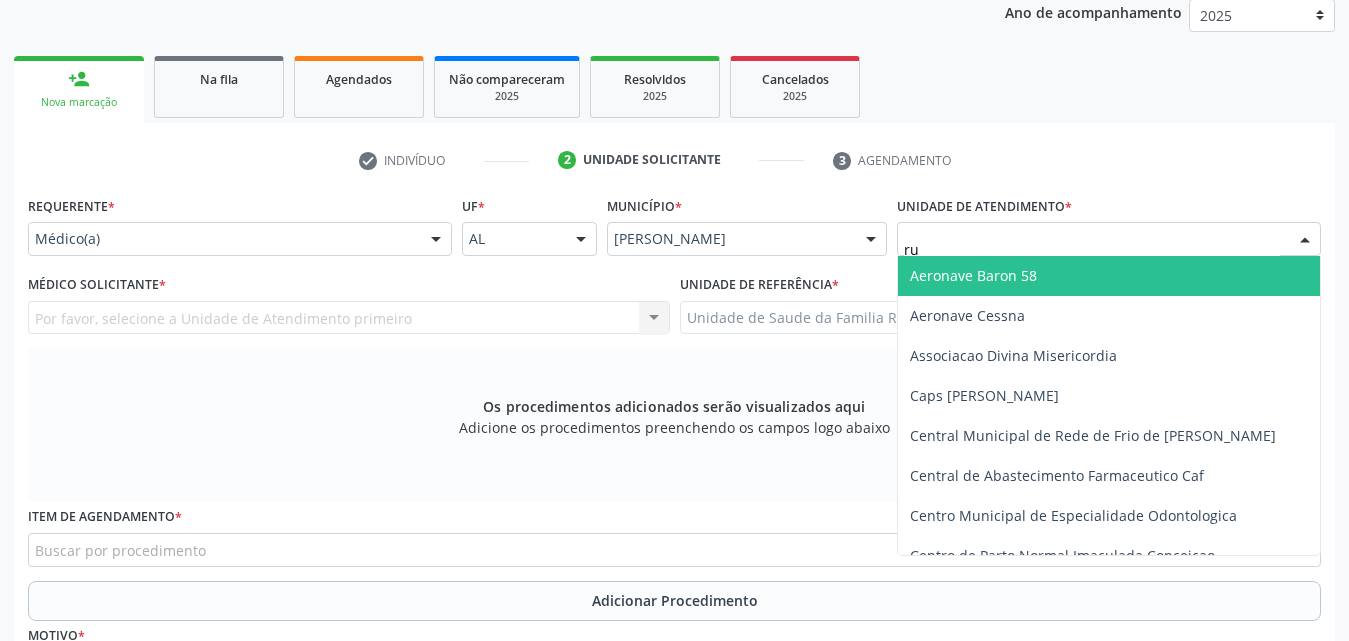 type on "rua" 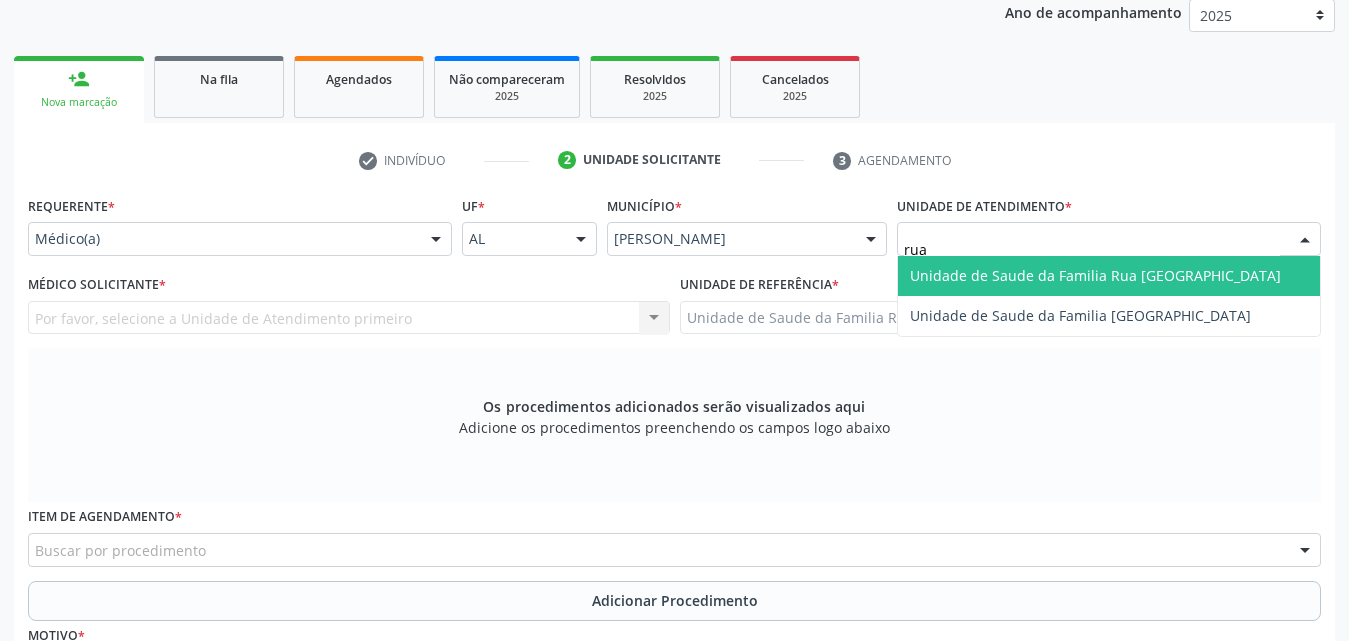 click on "Unidade de Saude da Familia Rua [GEOGRAPHIC_DATA]" at bounding box center [1095, 275] 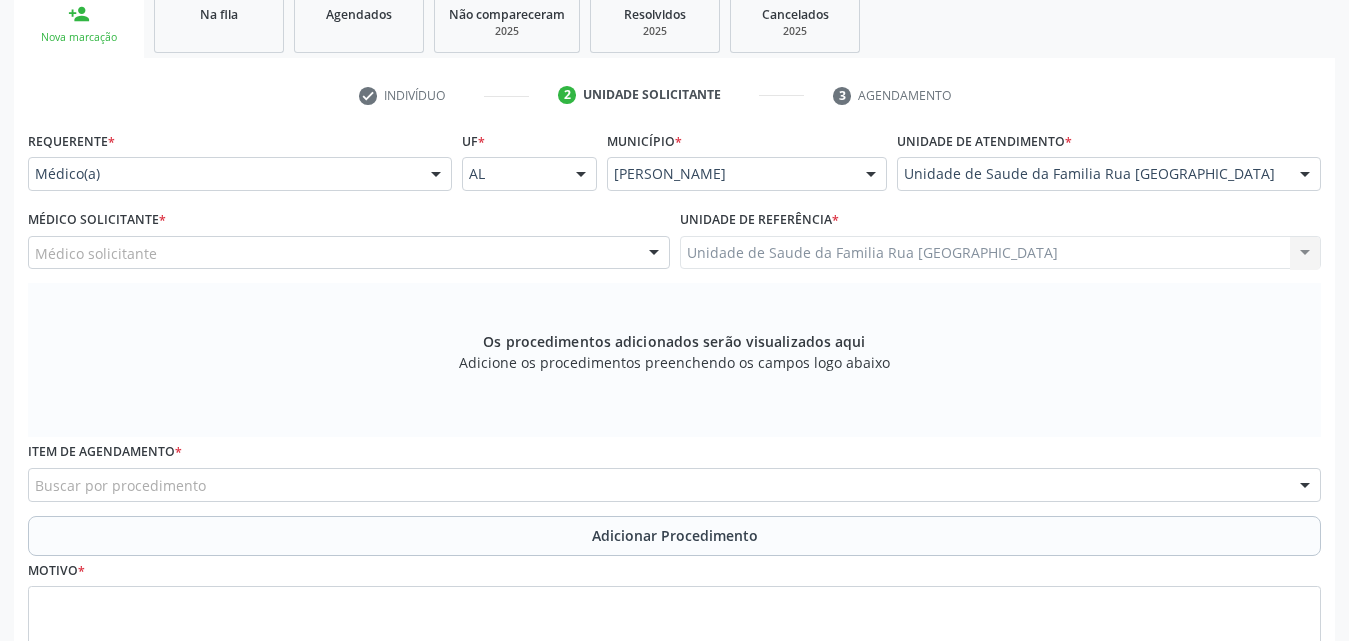 scroll, scrollTop: 371, scrollLeft: 0, axis: vertical 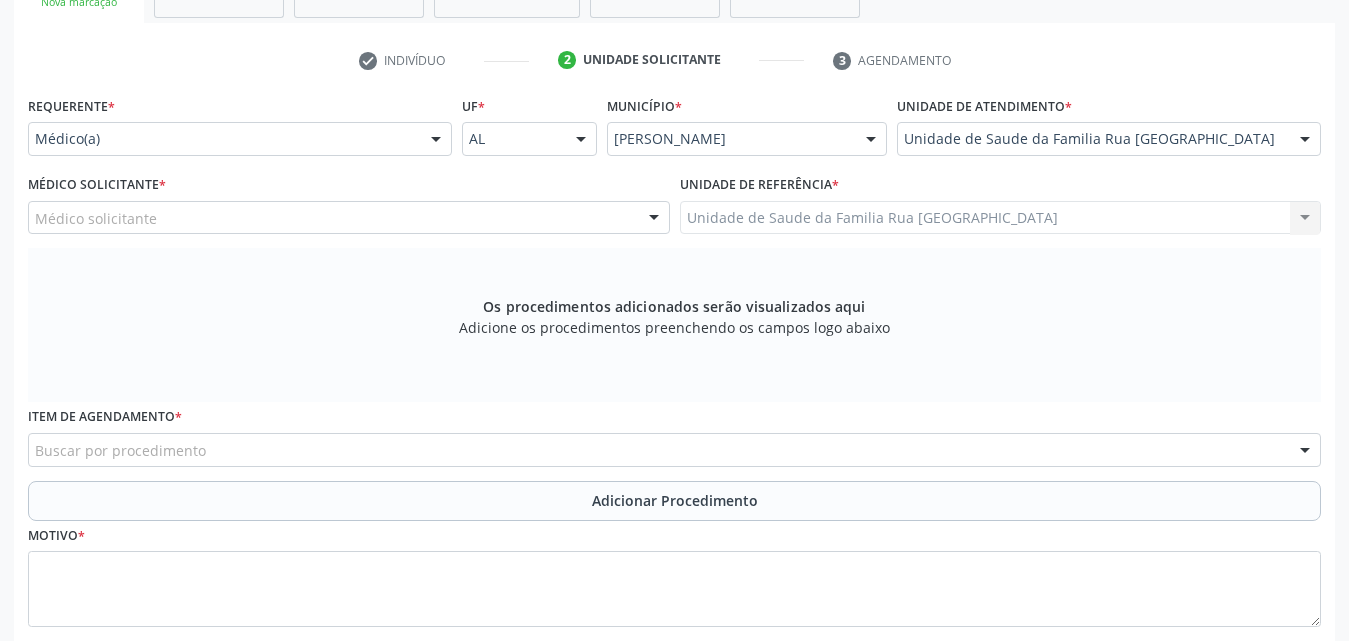 click on "Médico solicitante" at bounding box center (349, 218) 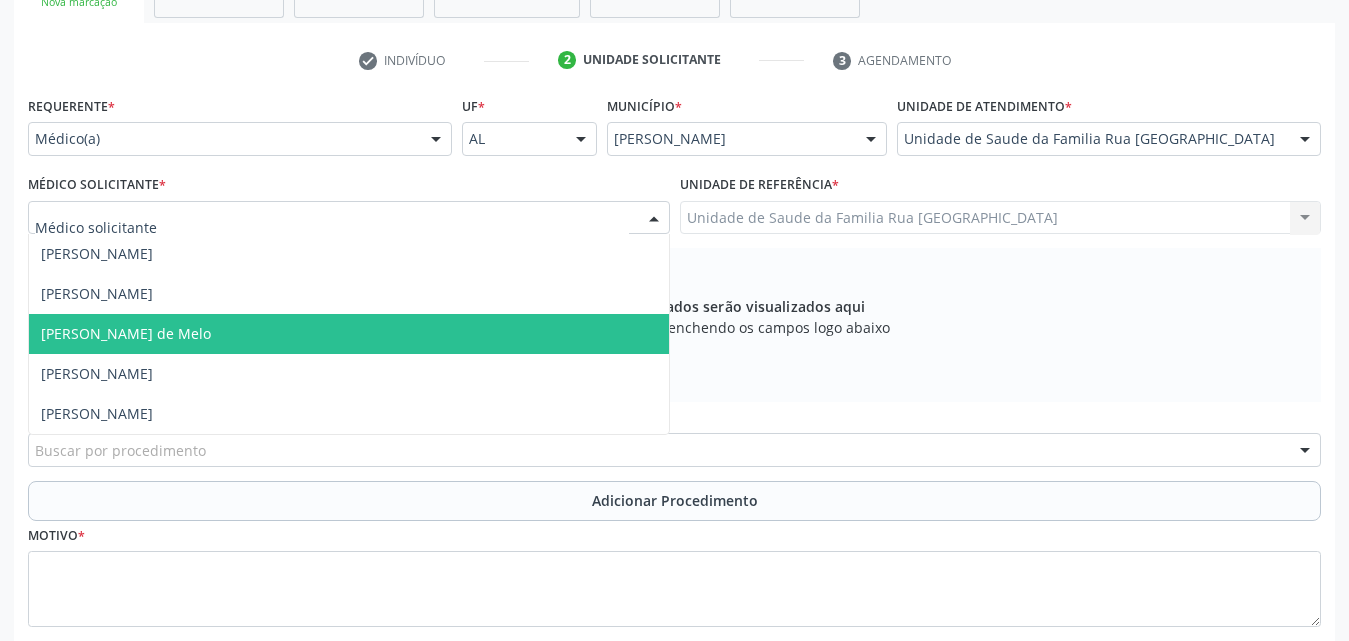 click on "[PERSON_NAME] de Melo" at bounding box center (126, 333) 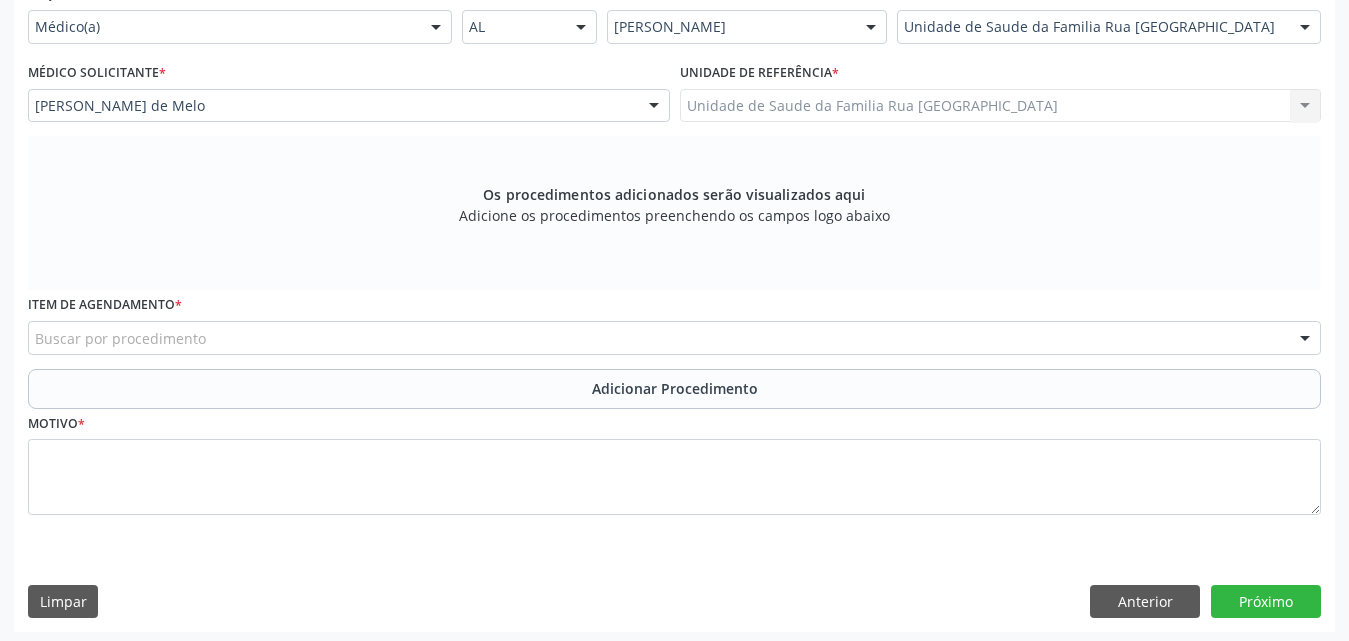 scroll, scrollTop: 488, scrollLeft: 0, axis: vertical 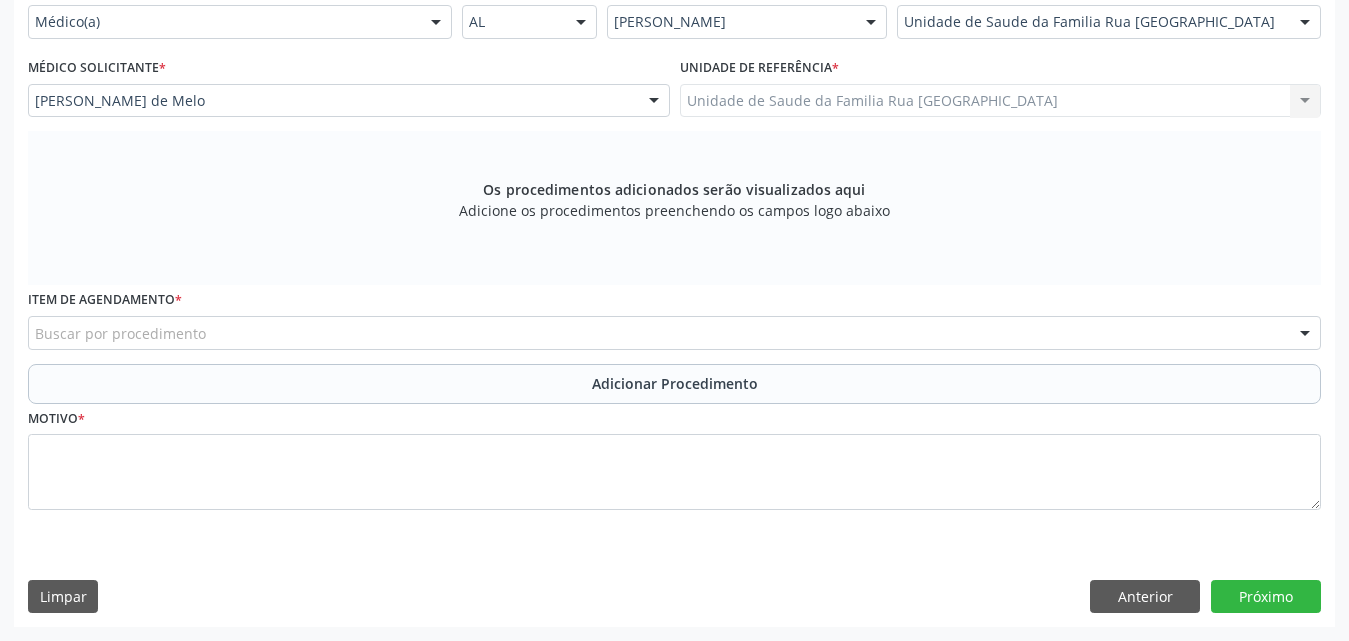 click on "Buscar por procedimento" at bounding box center [674, 333] 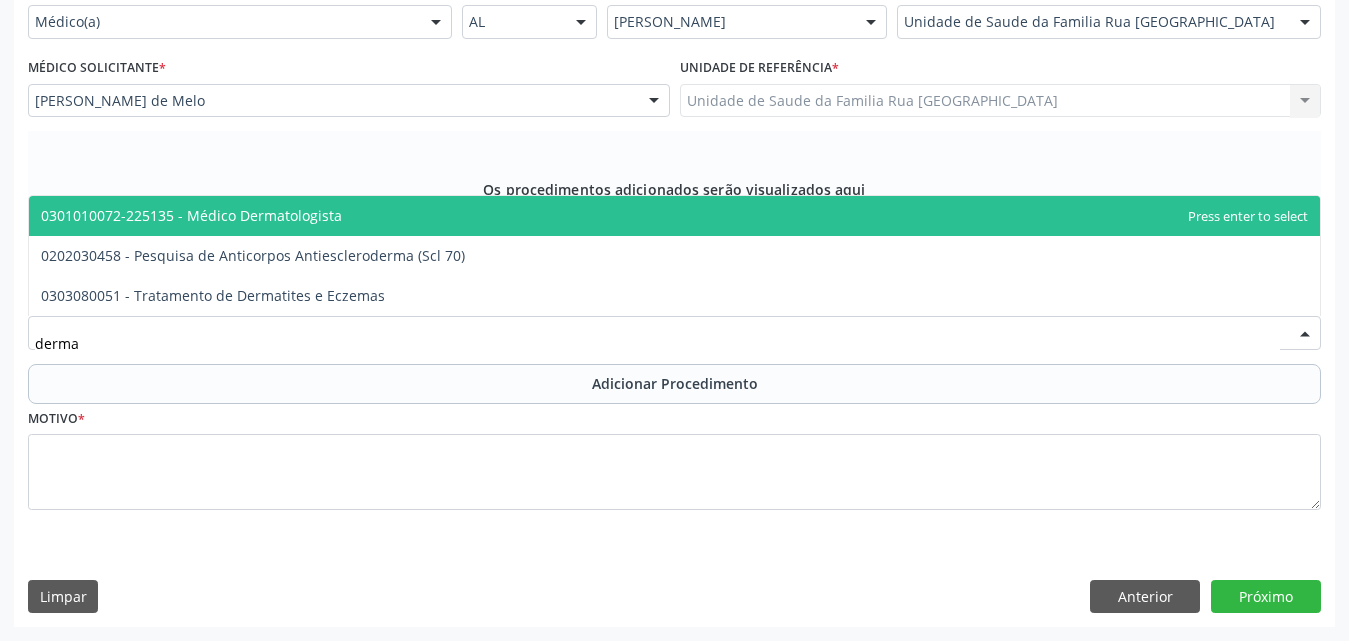 type on "dermat" 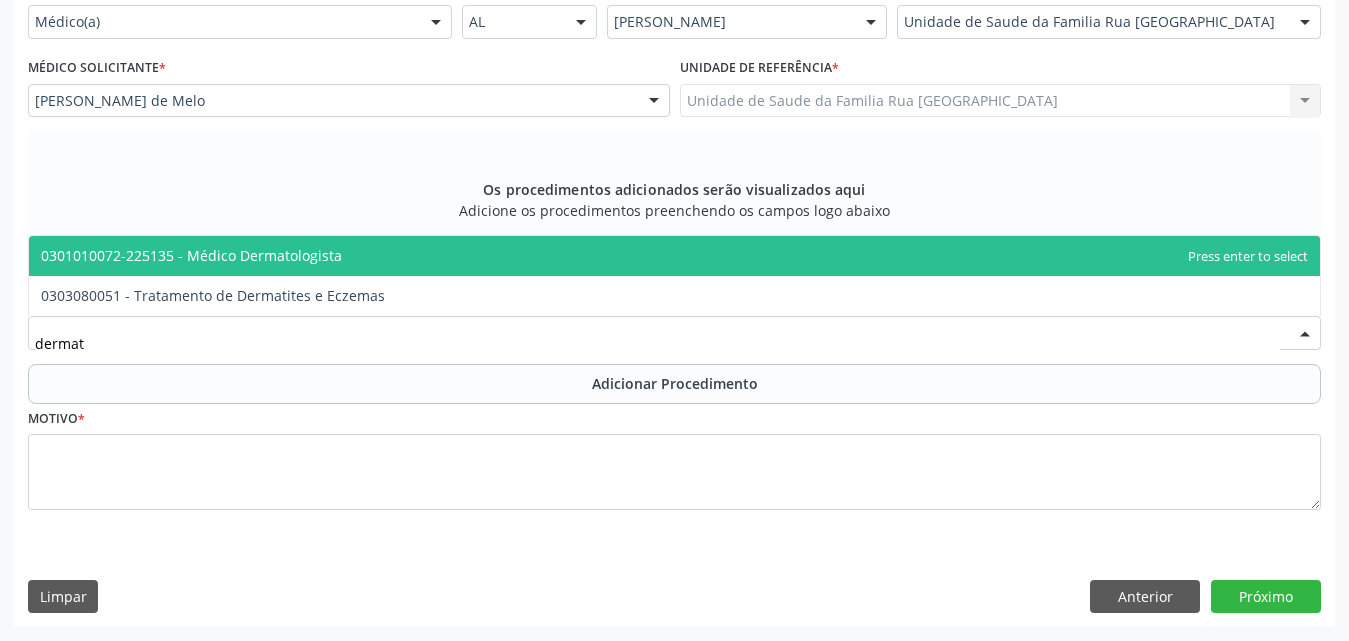 click on "0301010072-225135 - Médico Dermatologista" at bounding box center [191, 255] 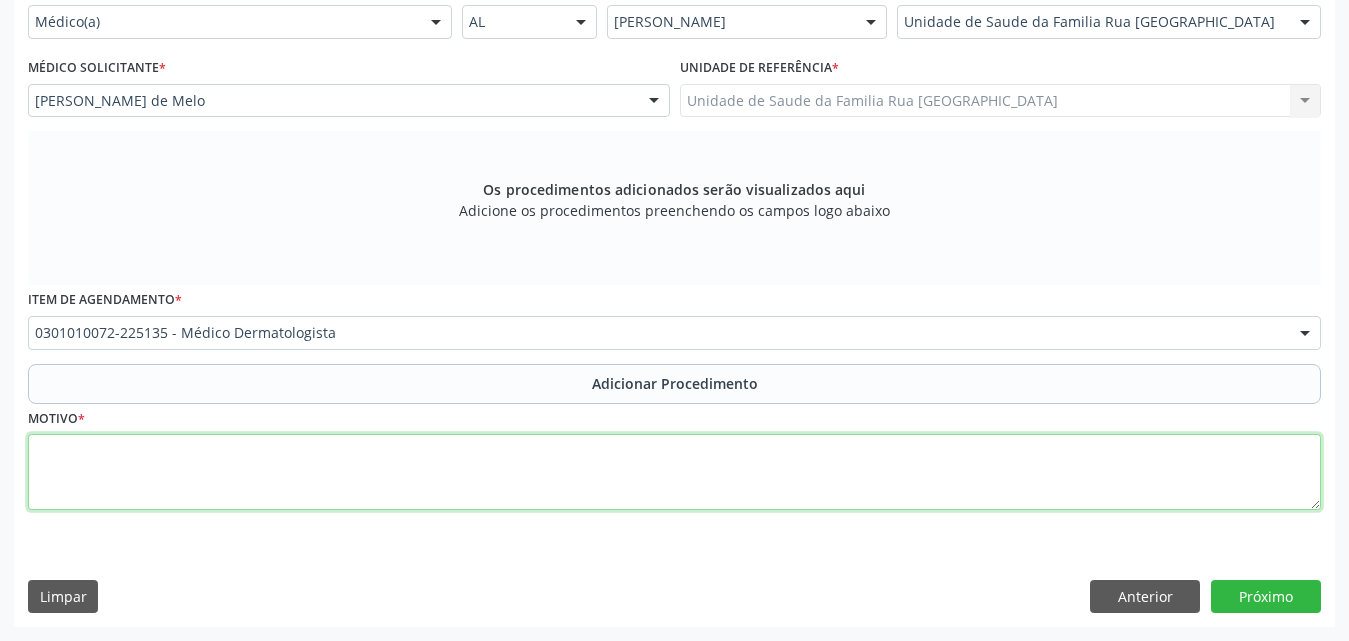 click at bounding box center [674, 472] 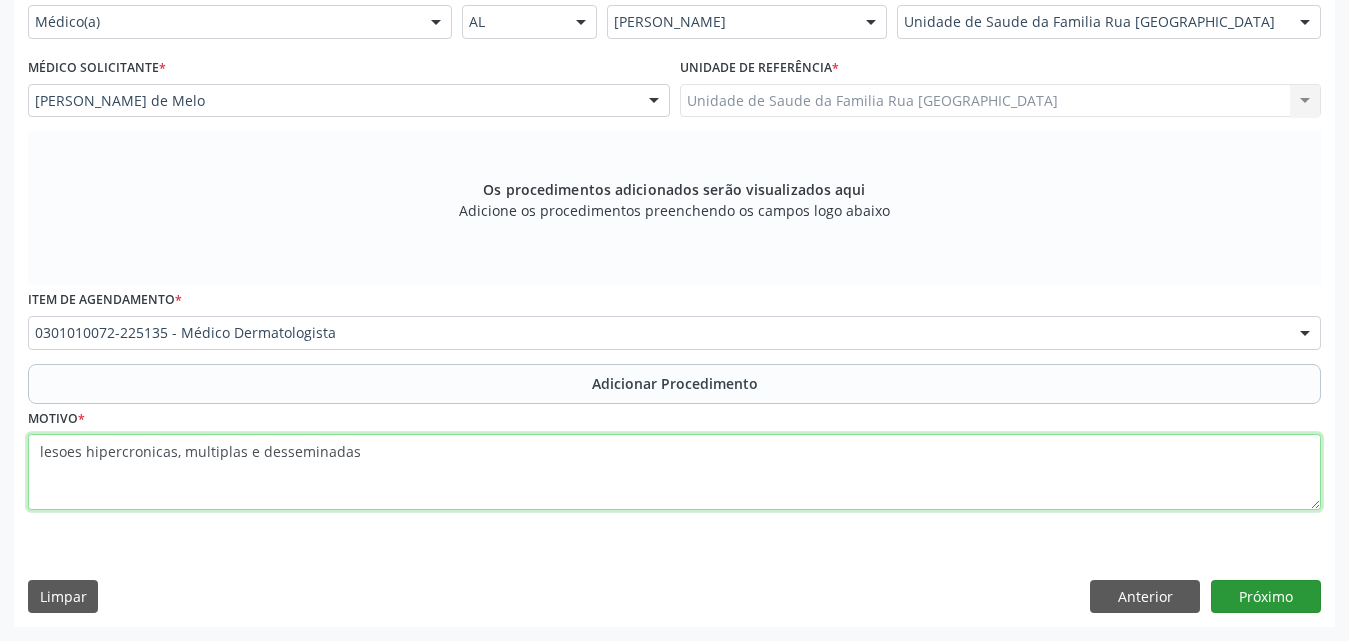 type on "lesoes hipercronicas, multiplas e desseminadas" 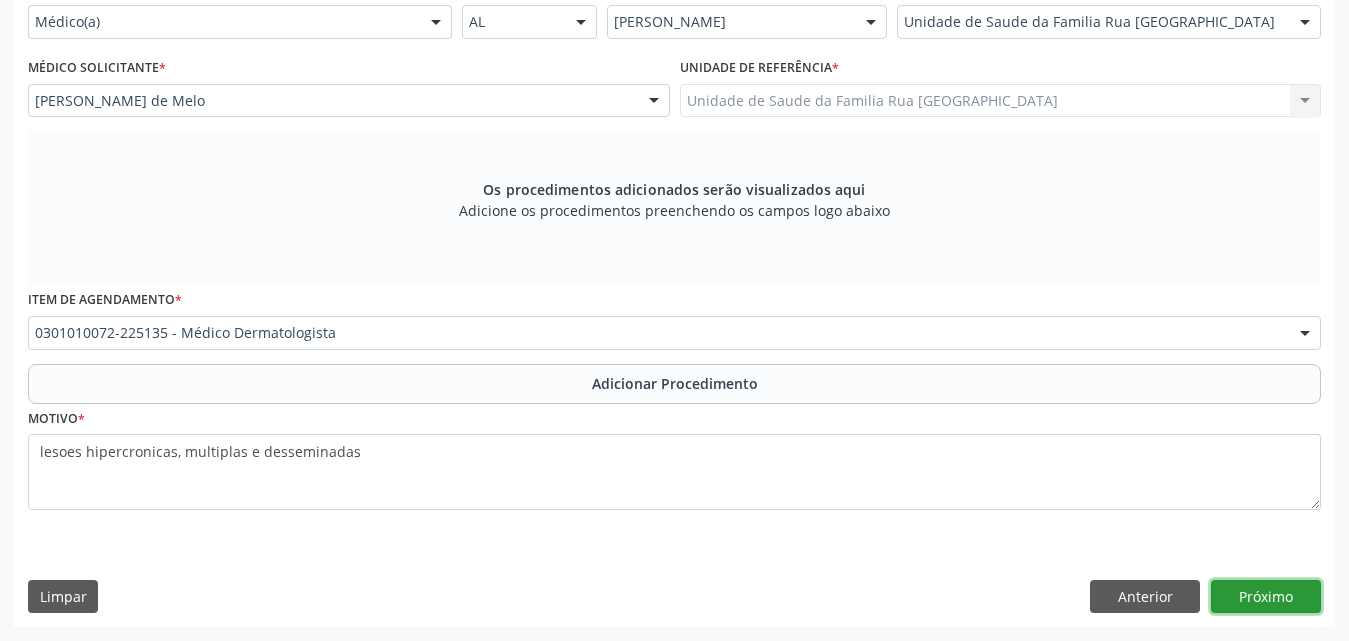 click on "Próximo" at bounding box center (1266, 597) 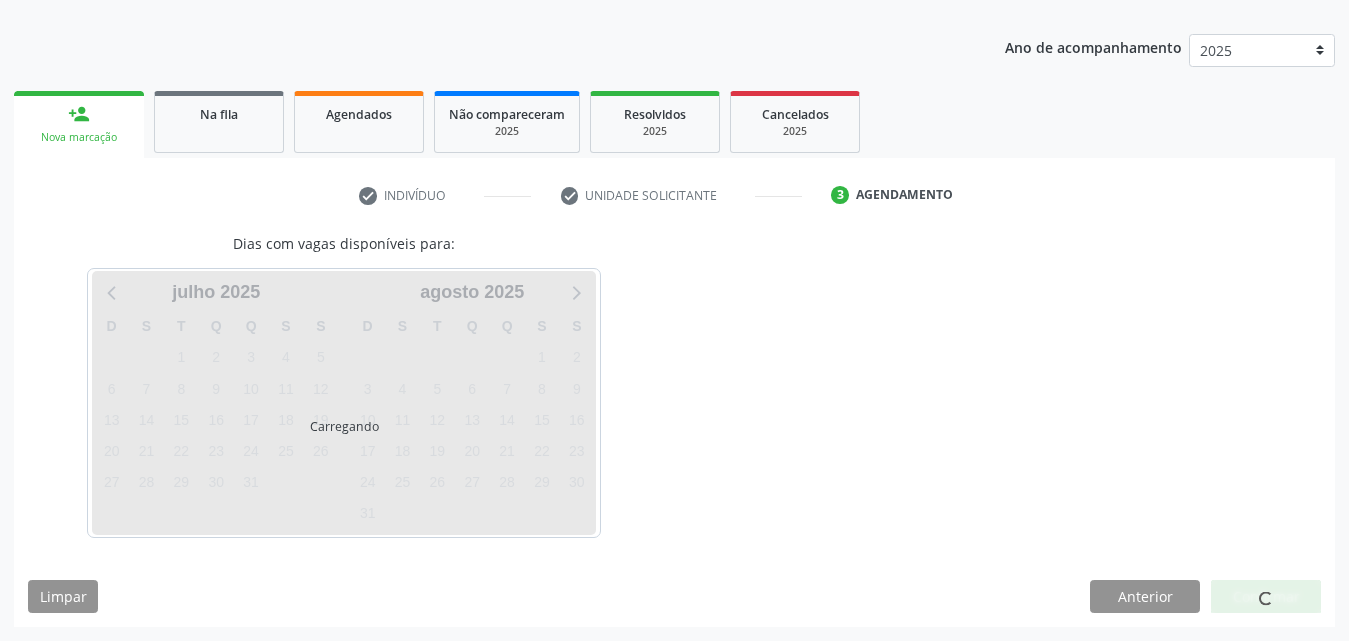 scroll, scrollTop: 295, scrollLeft: 0, axis: vertical 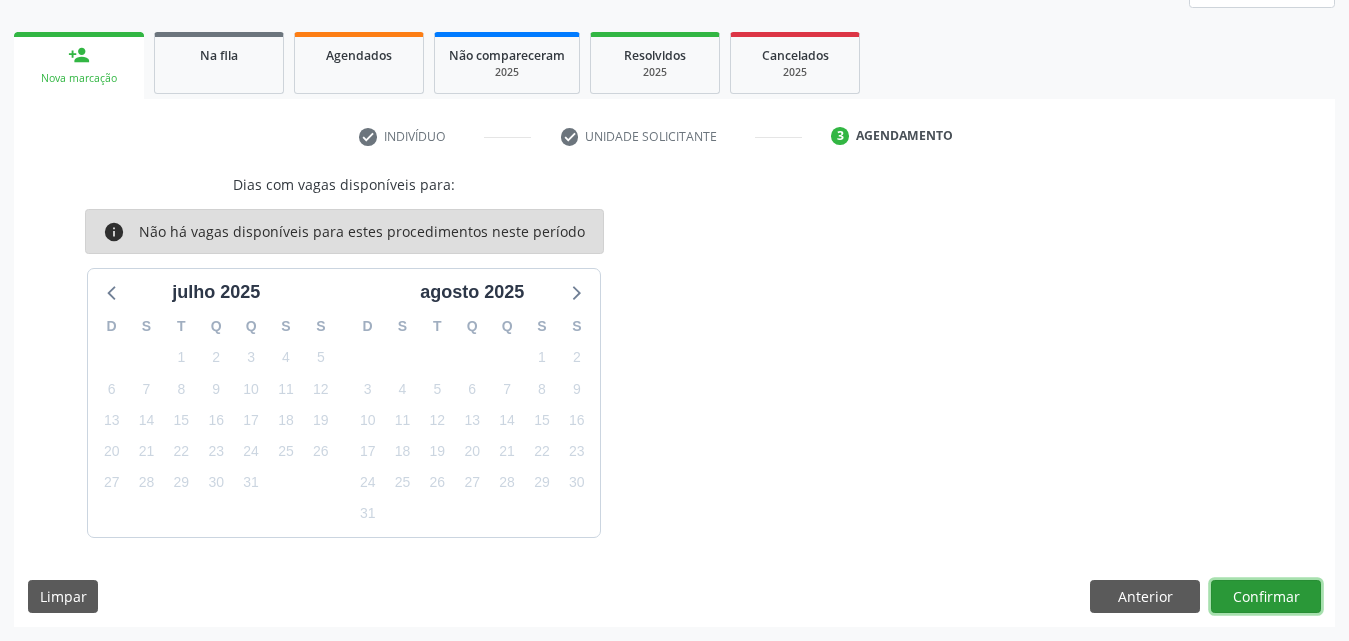 click on "Confirmar" at bounding box center (1266, 597) 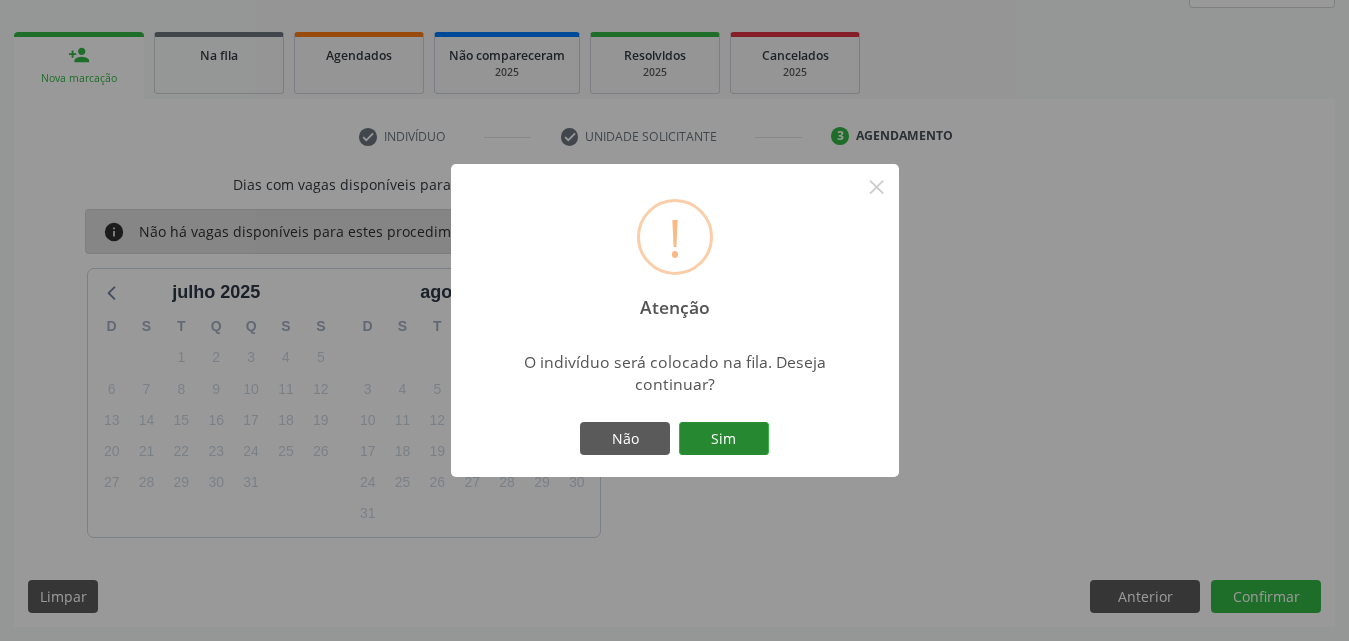 click on "Sim" at bounding box center [724, 439] 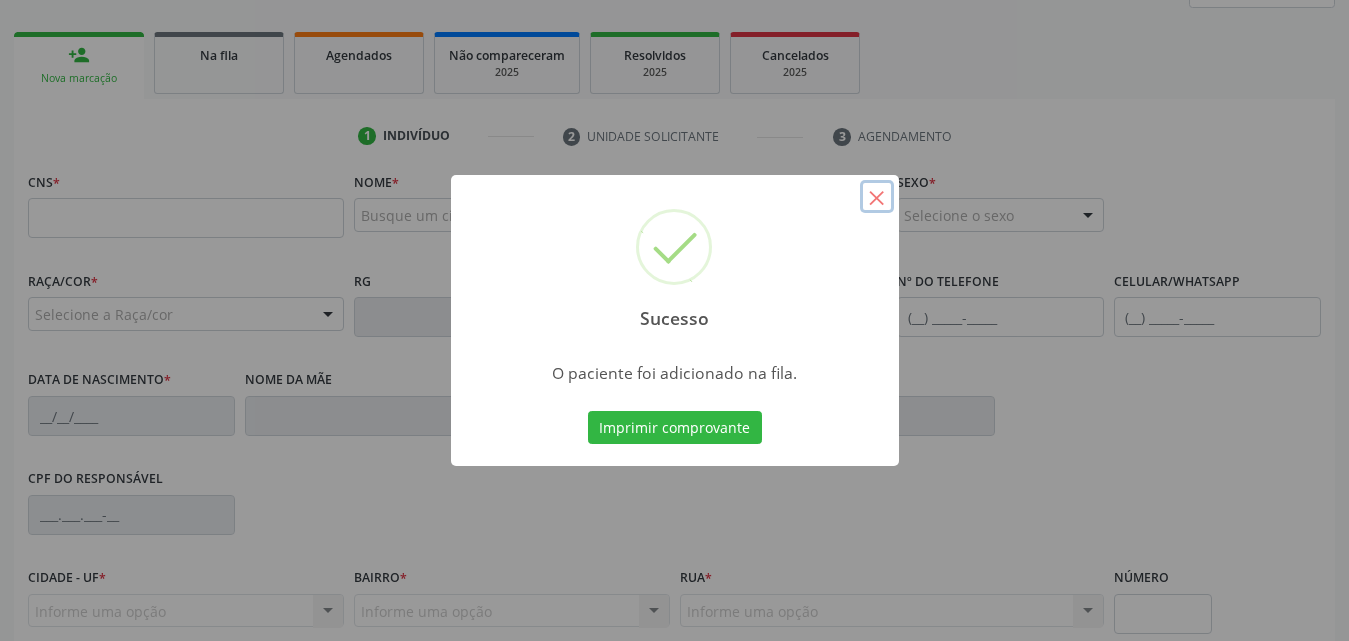click on "×" at bounding box center (877, 197) 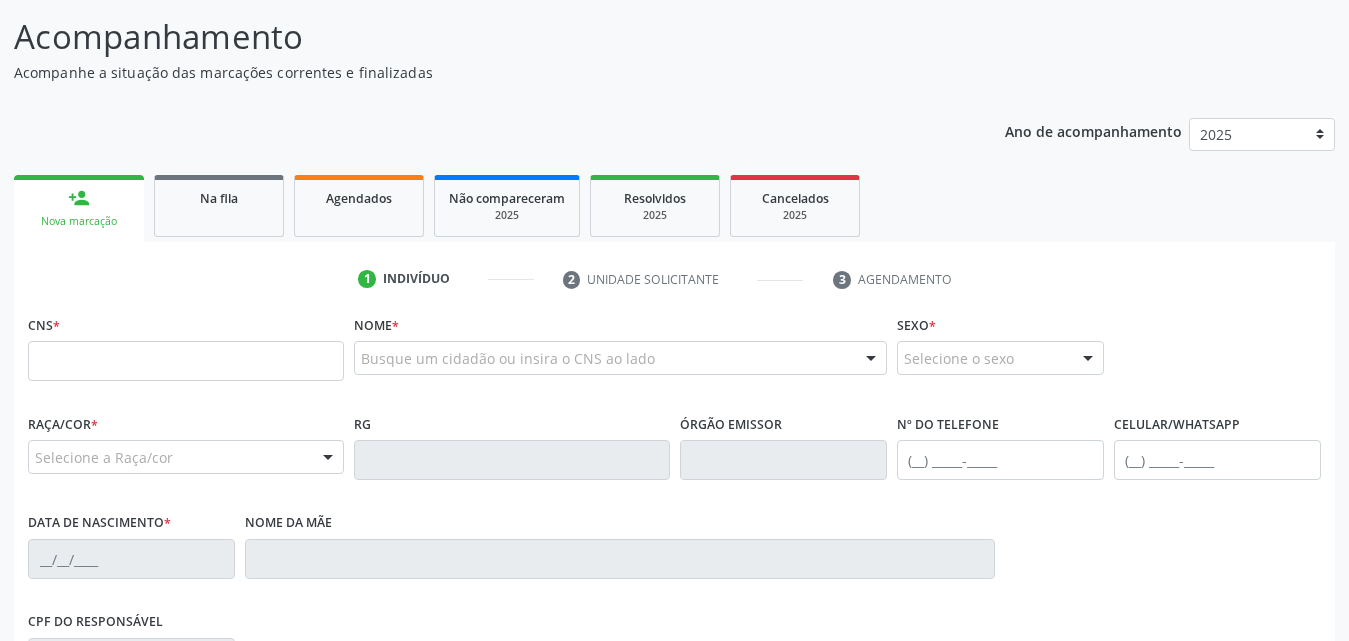 scroll, scrollTop: 0, scrollLeft: 0, axis: both 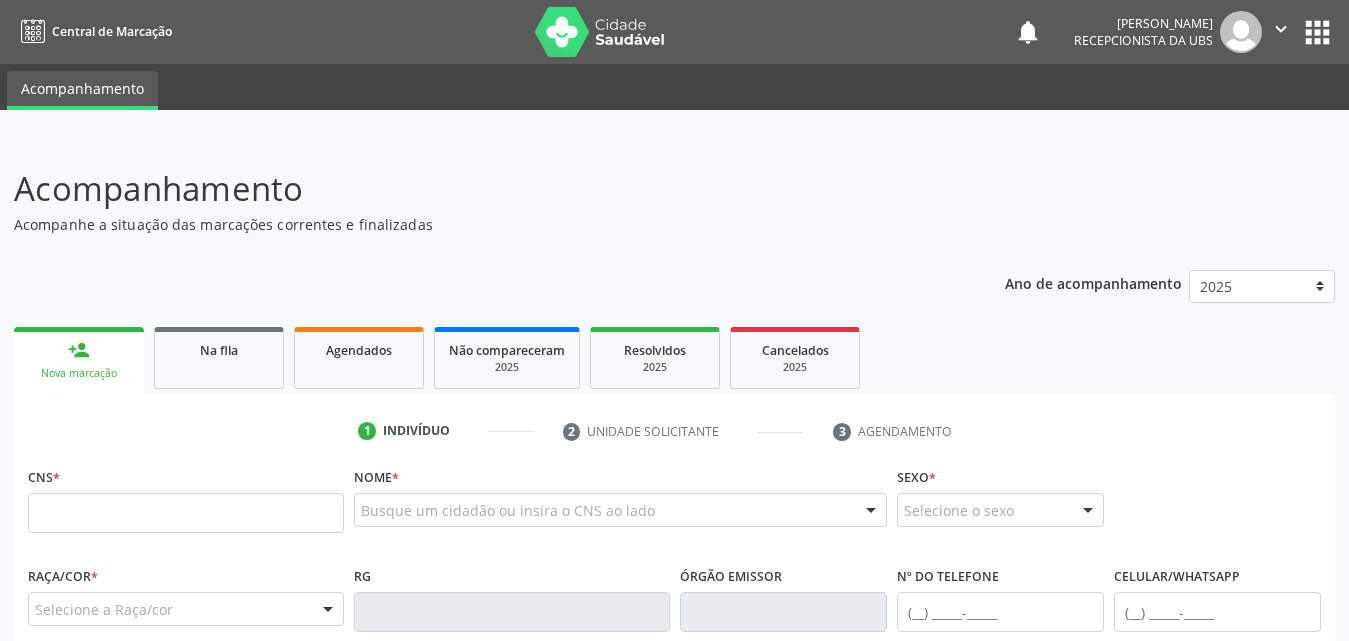 click on "person_add
Nova marcação" at bounding box center [79, 360] 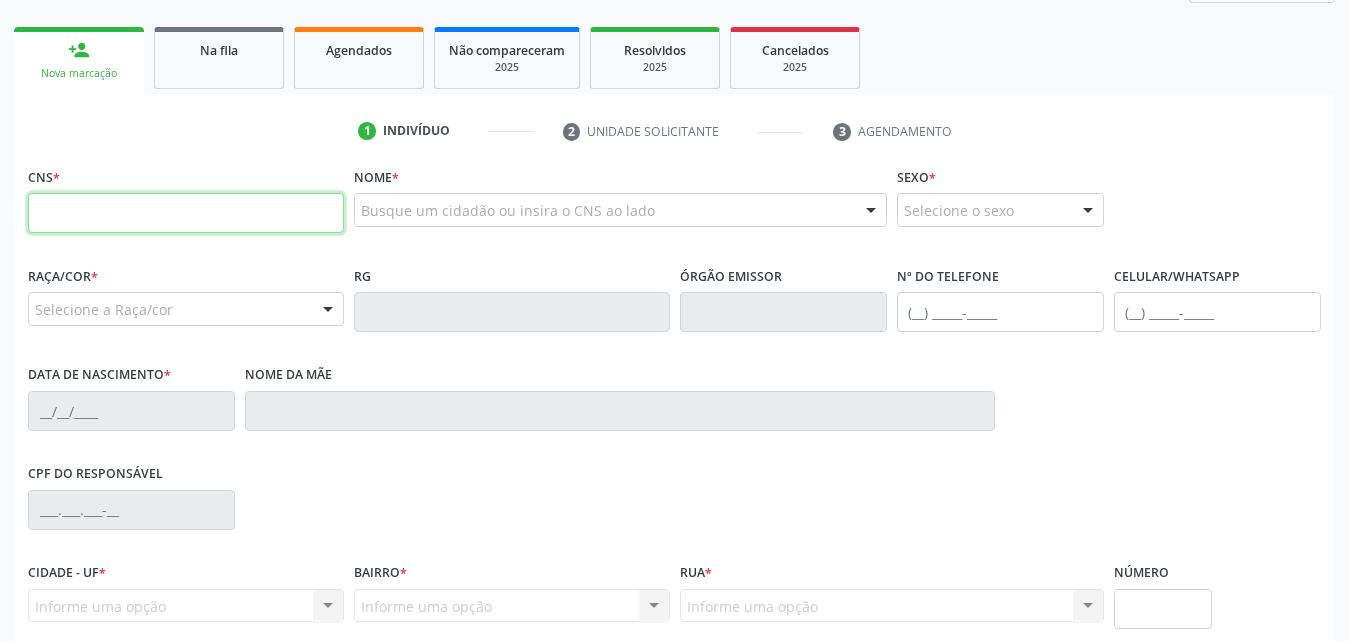click at bounding box center [186, 213] 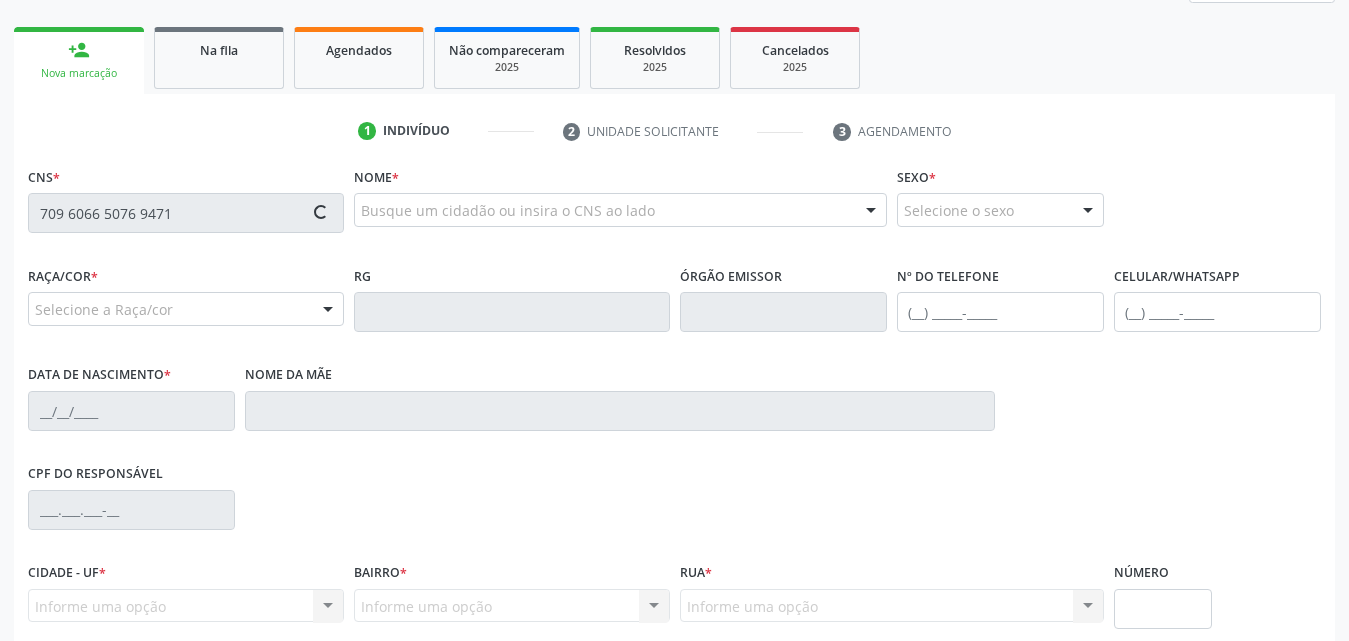 type on "709 6066 5076 9471" 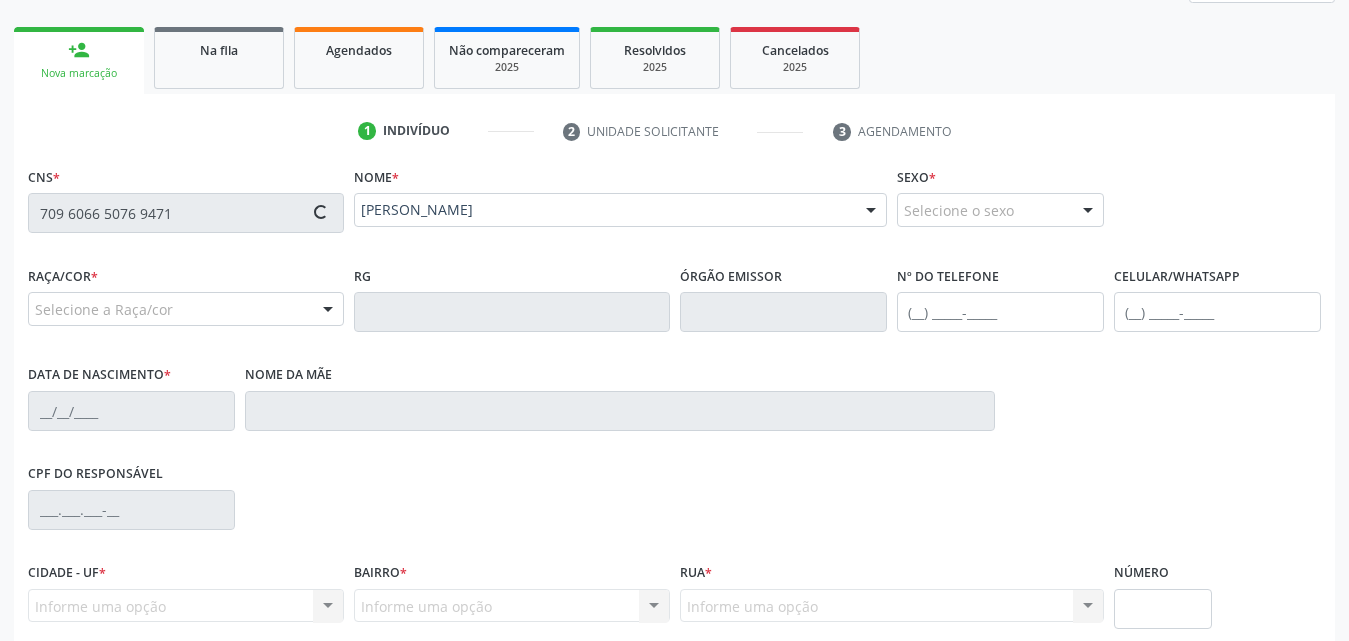 type on "[PHONE_NUMBER]" 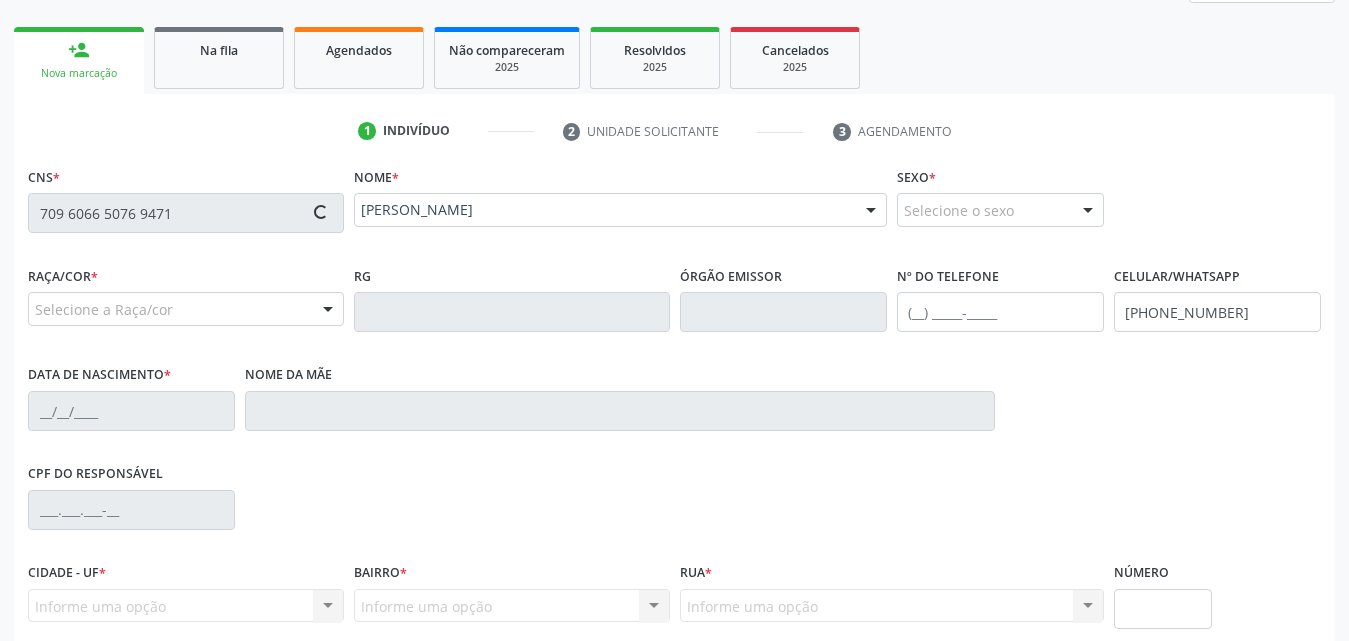 type on "29[DATE]" 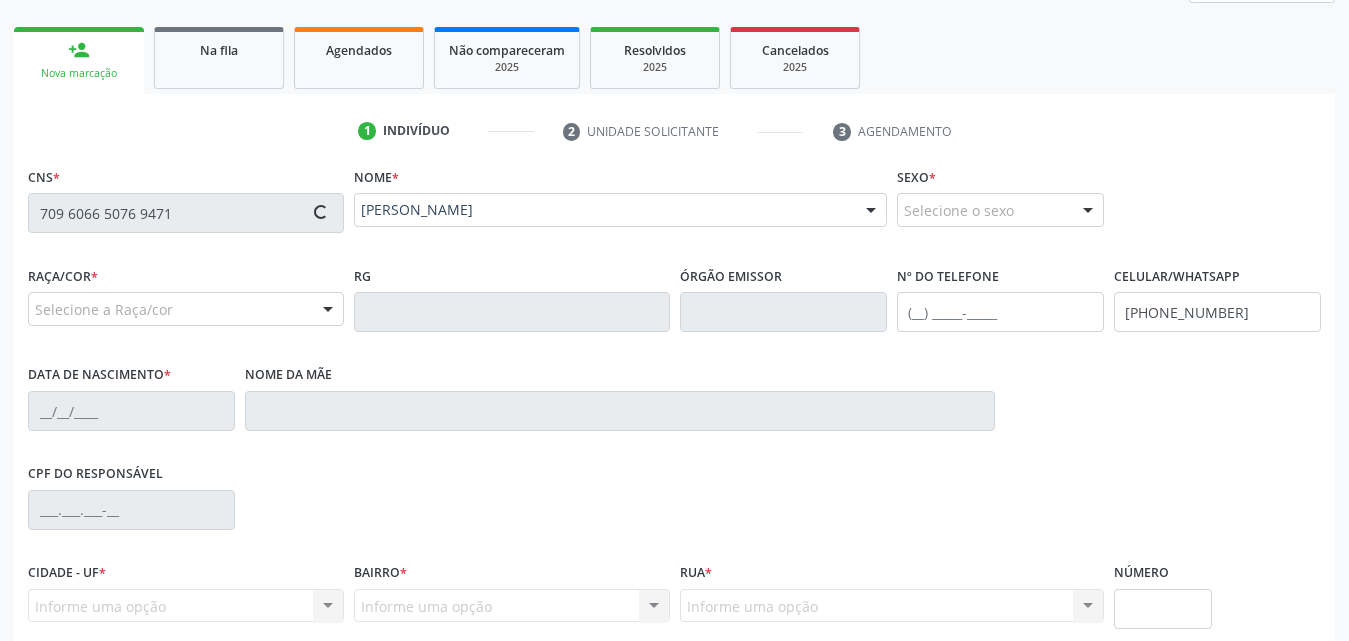 type on "[PERSON_NAME]" 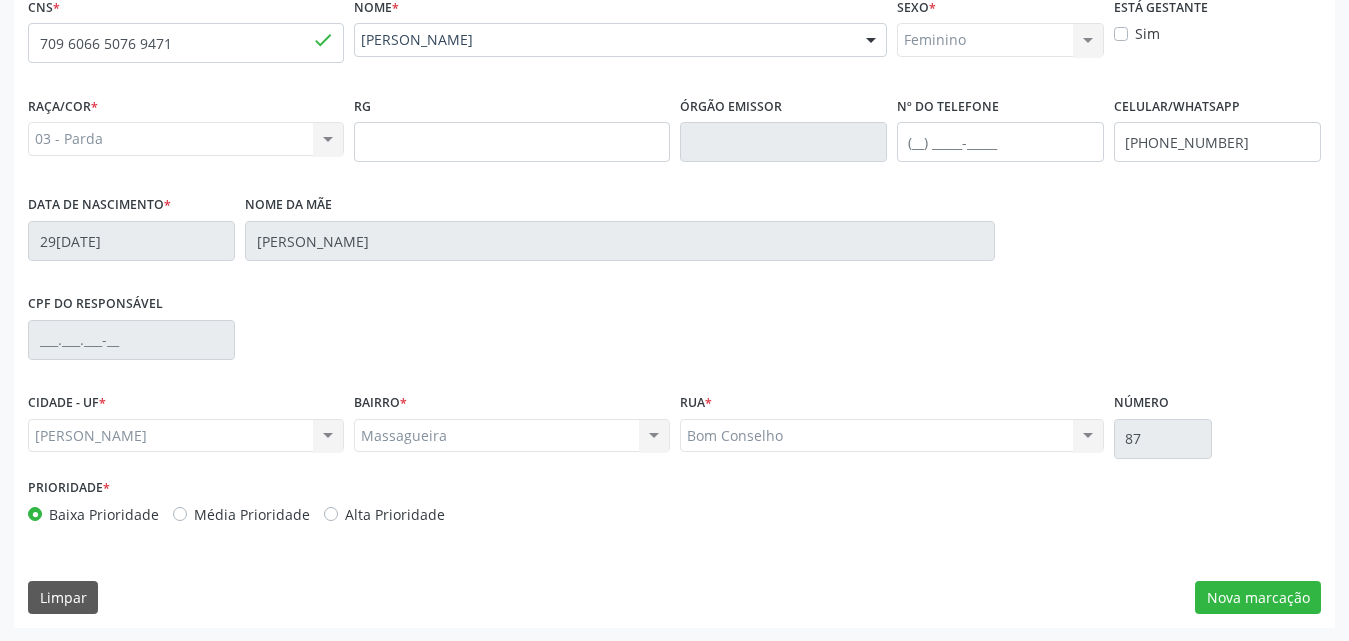 scroll, scrollTop: 471, scrollLeft: 0, axis: vertical 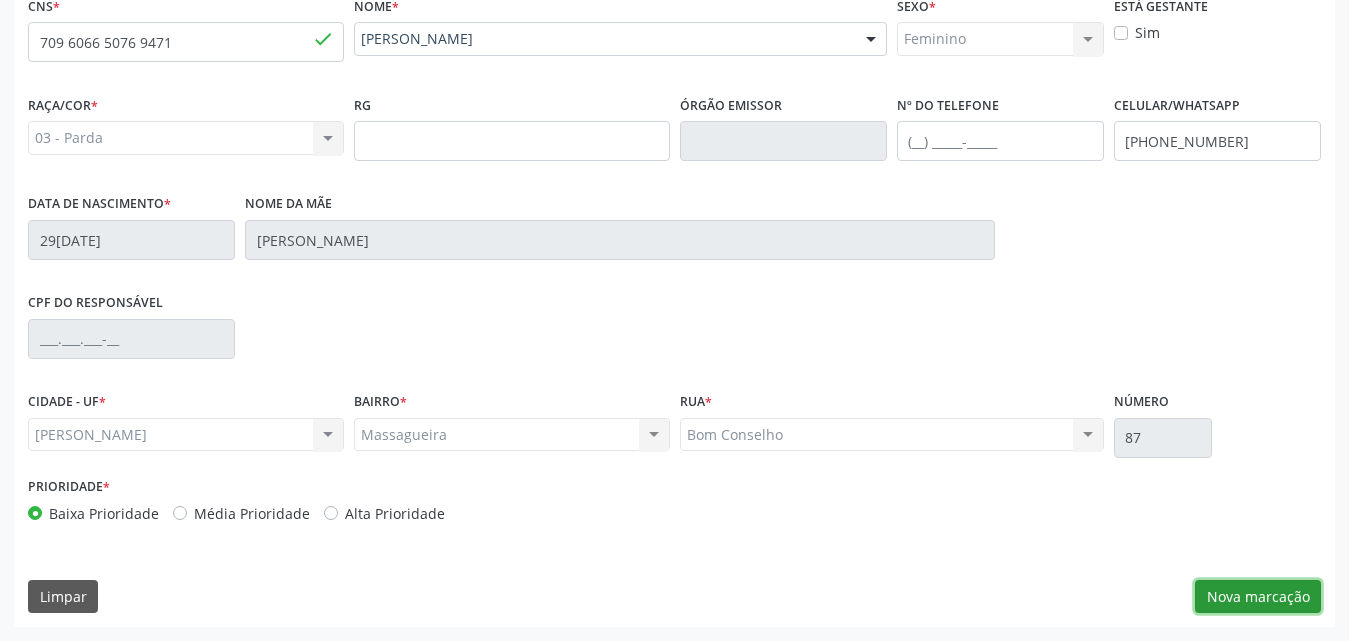 click on "Nova marcação" at bounding box center [1258, 597] 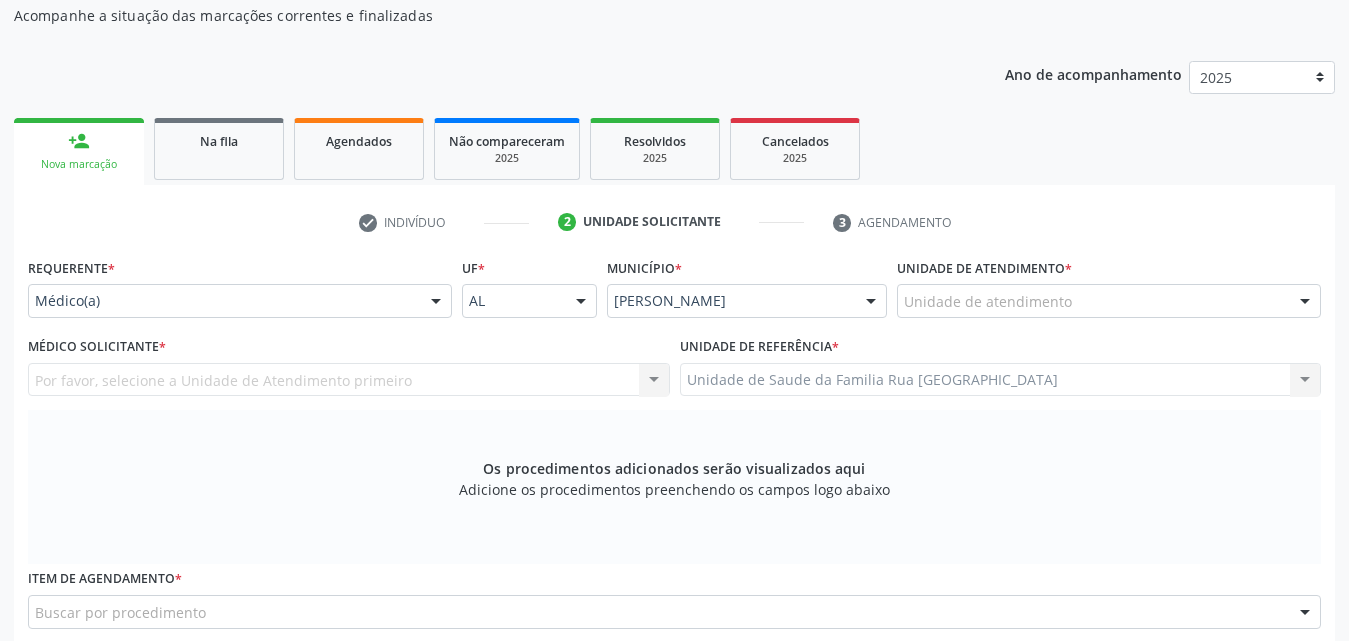 scroll, scrollTop: 271, scrollLeft: 0, axis: vertical 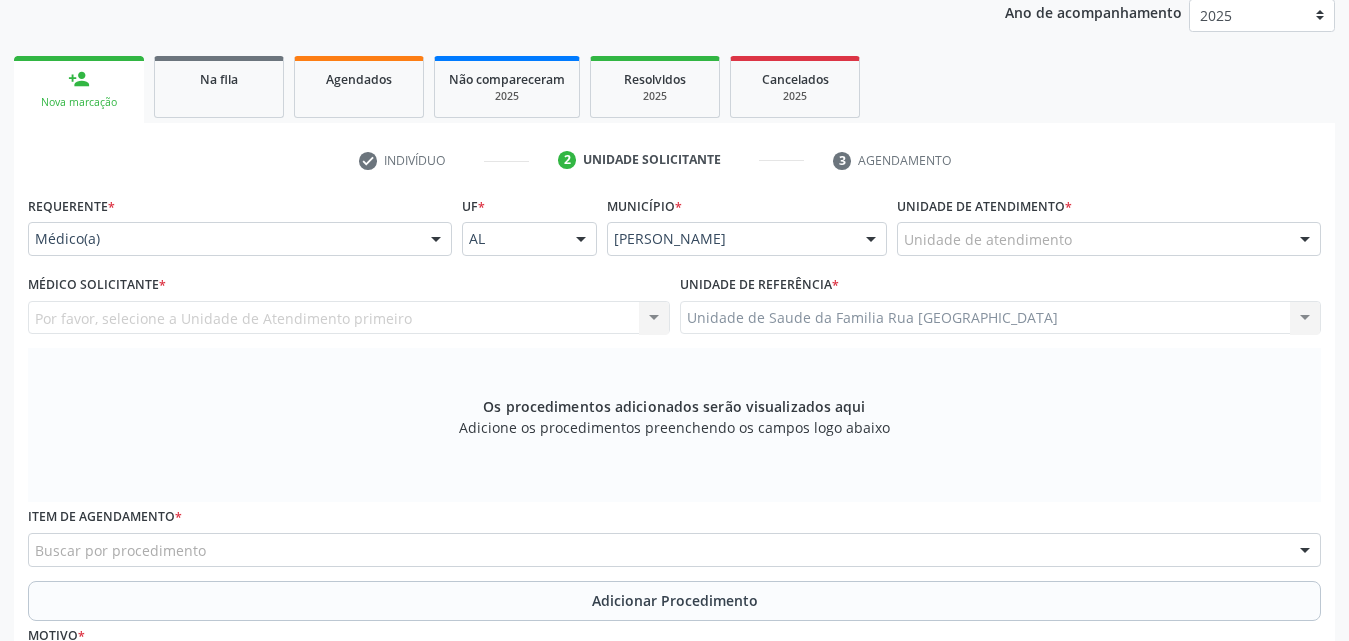 click on "Por favor, selecione a Unidade de Atendimento primeiro
Nenhum resultado encontrado para: "   "
Não há nenhuma opção para ser exibida." at bounding box center (349, 318) 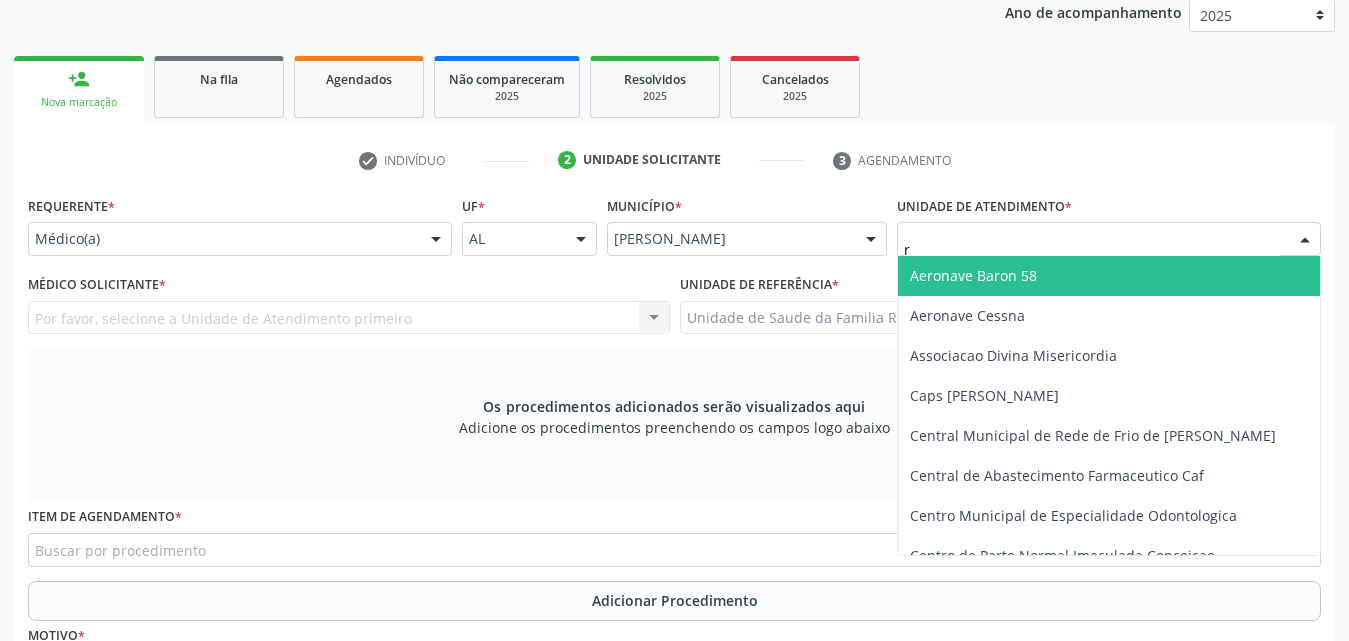type on "ru" 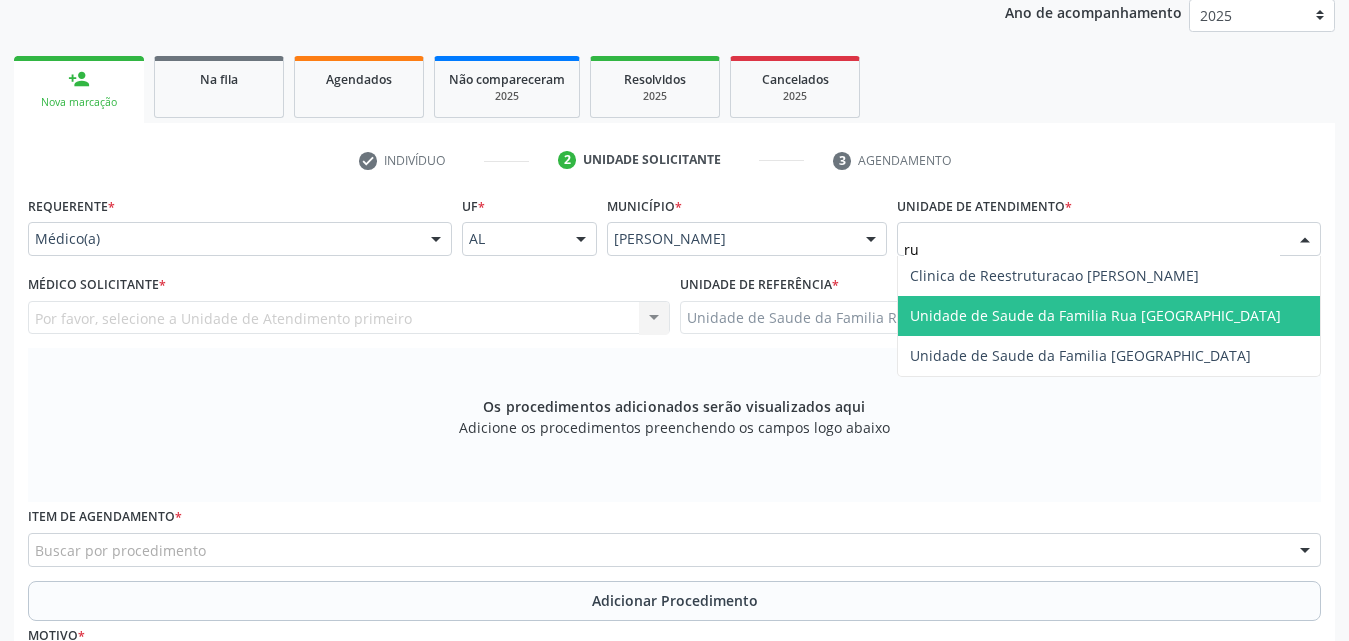 click on "Unidade de Saude da Familia Rua [GEOGRAPHIC_DATA]" at bounding box center (1095, 315) 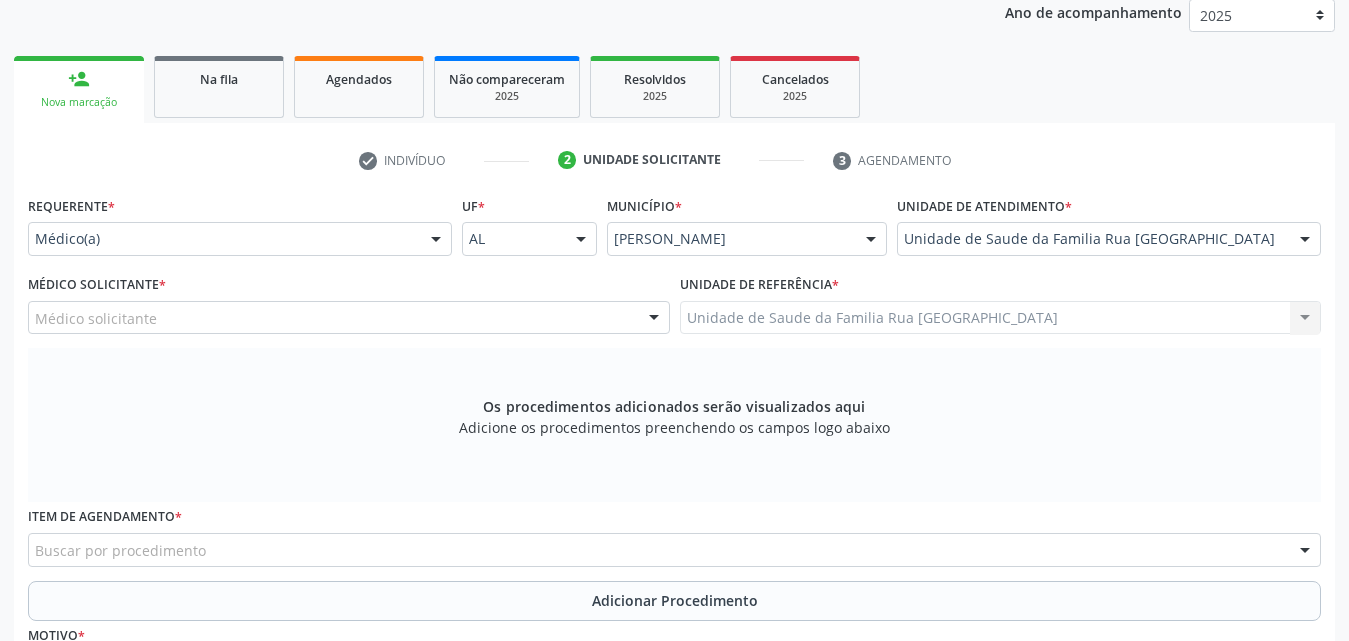 click at bounding box center [654, 319] 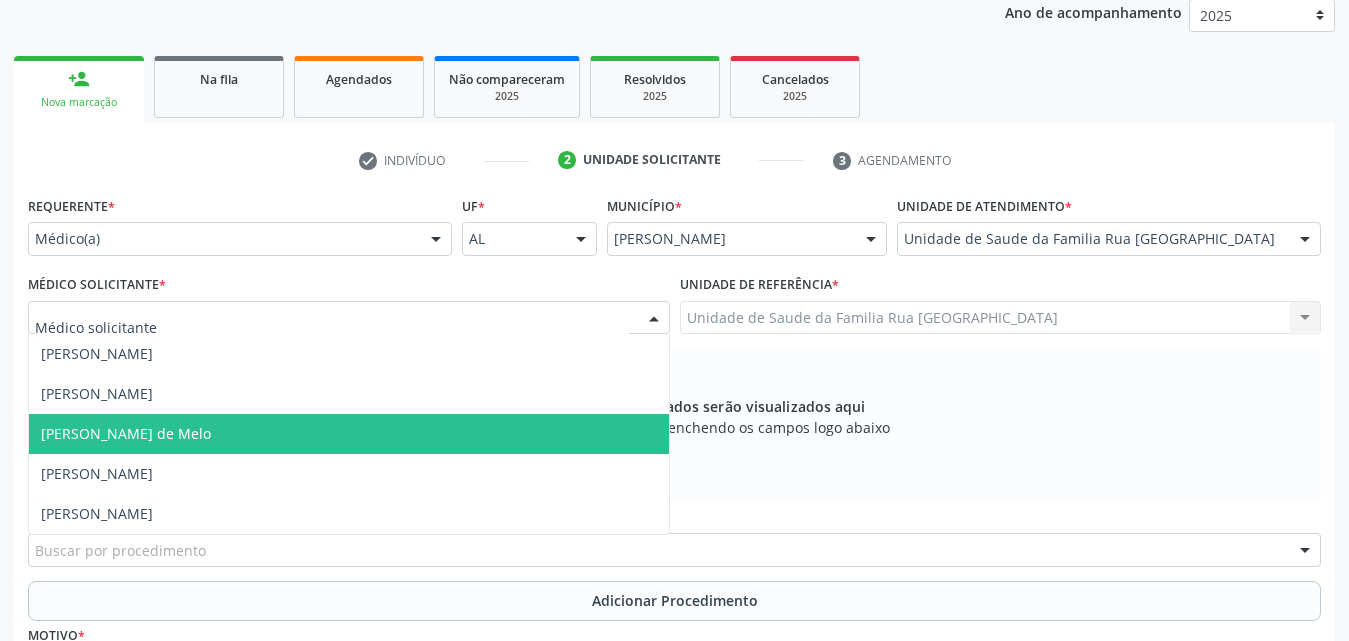 click on "[PERSON_NAME] de Melo" at bounding box center (349, 434) 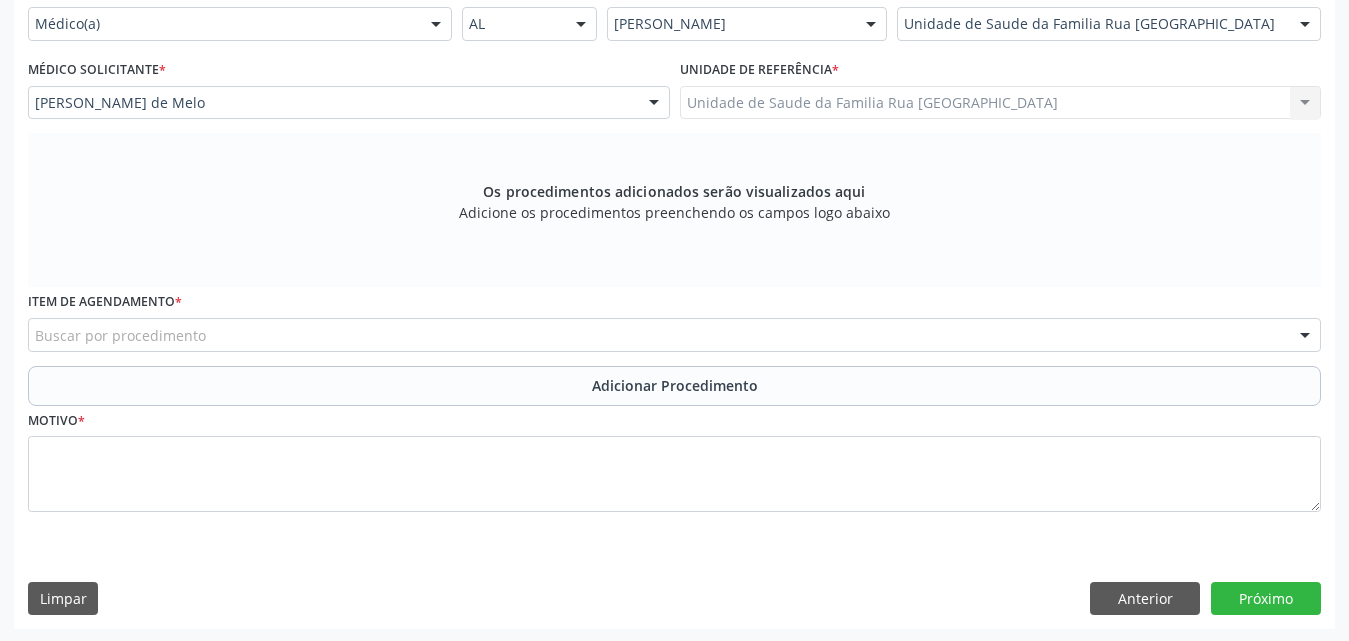 scroll, scrollTop: 488, scrollLeft: 0, axis: vertical 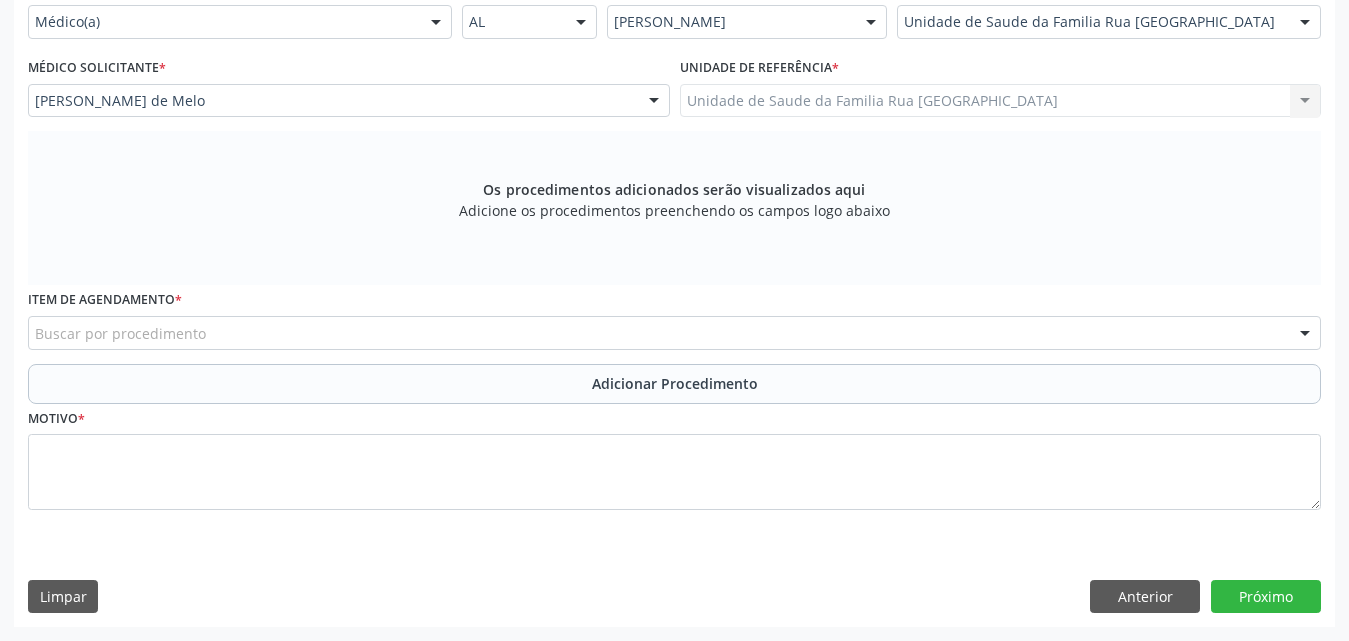 click on "Buscar por procedimento" at bounding box center [674, 333] 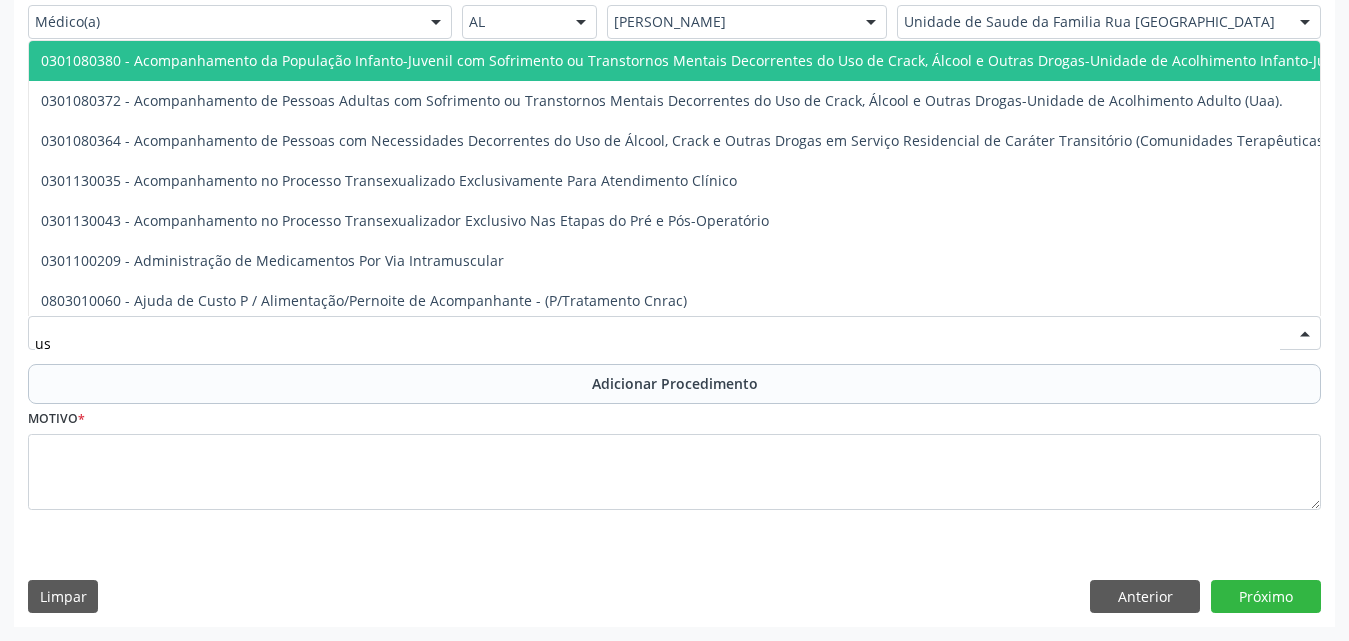 type on "u" 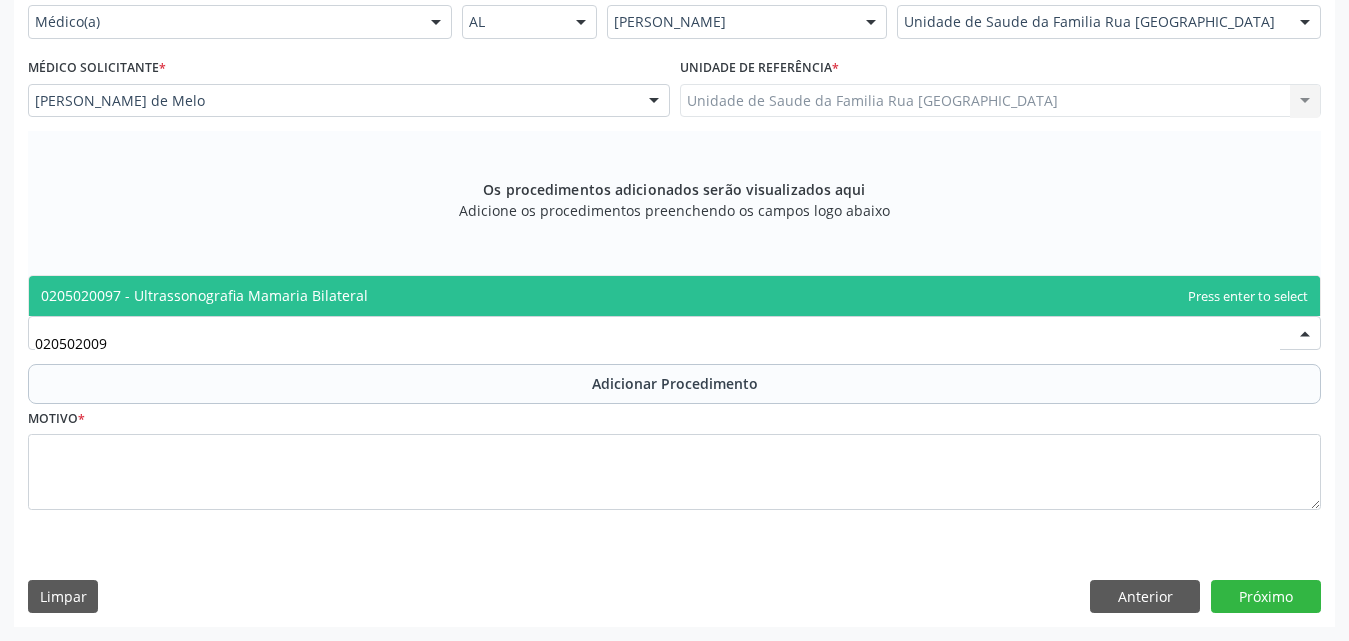 type on "0205020097" 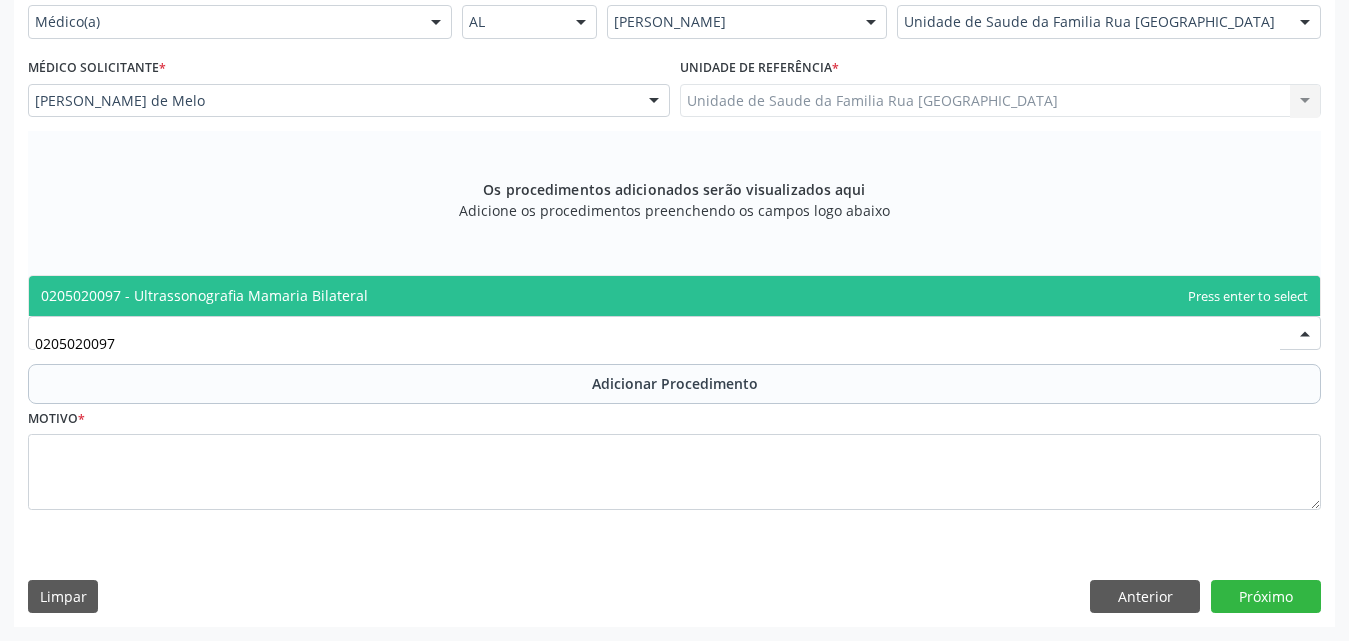 click on "0205020097 - Ultrassonografia Mamaria Bilateral" at bounding box center (674, 296) 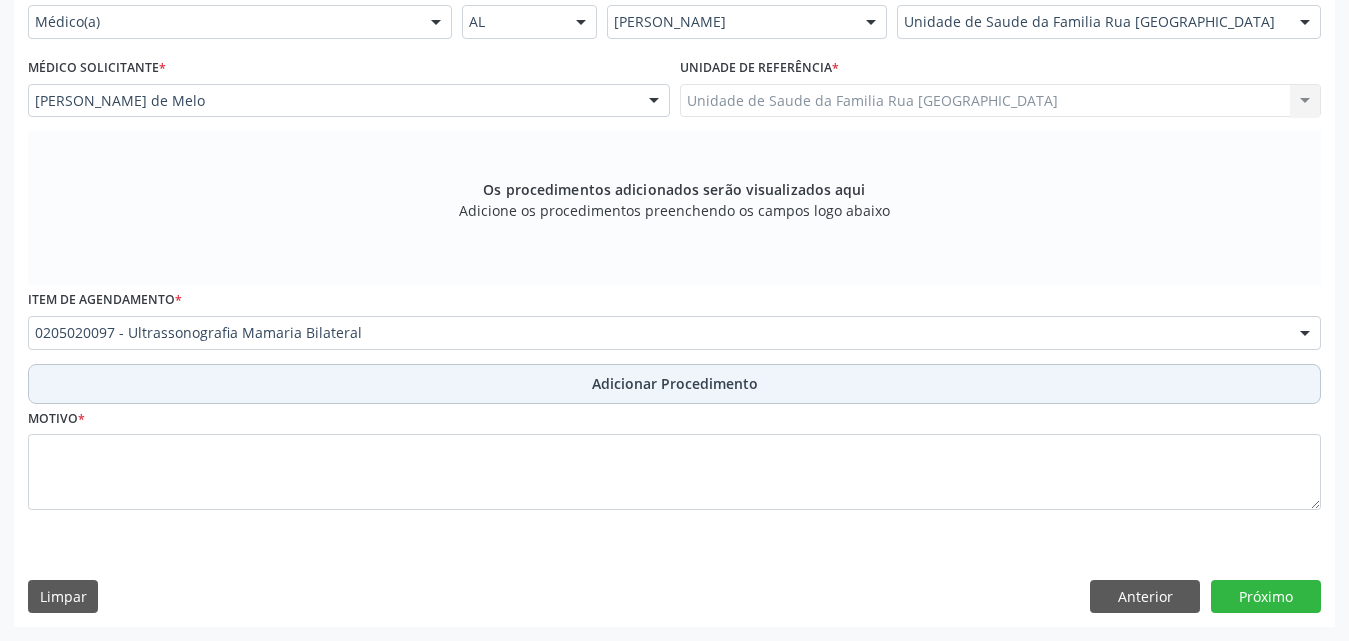 click on "Adicionar Procedimento" at bounding box center (675, 383) 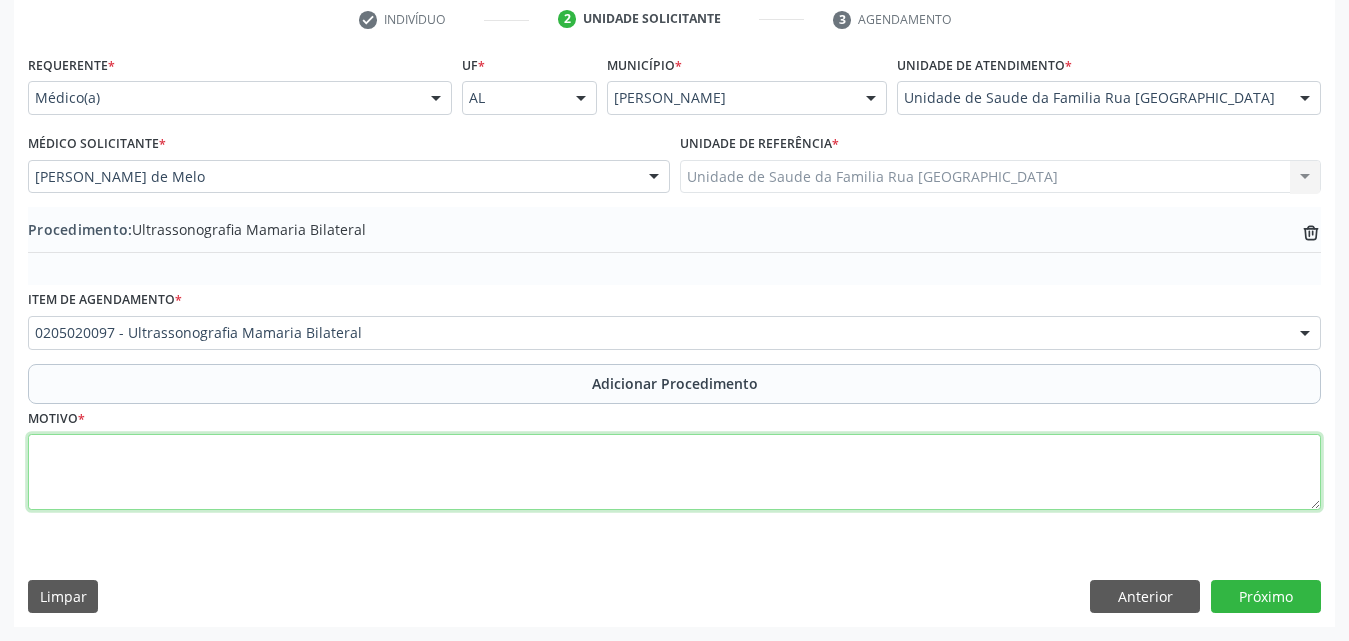 click at bounding box center [674, 472] 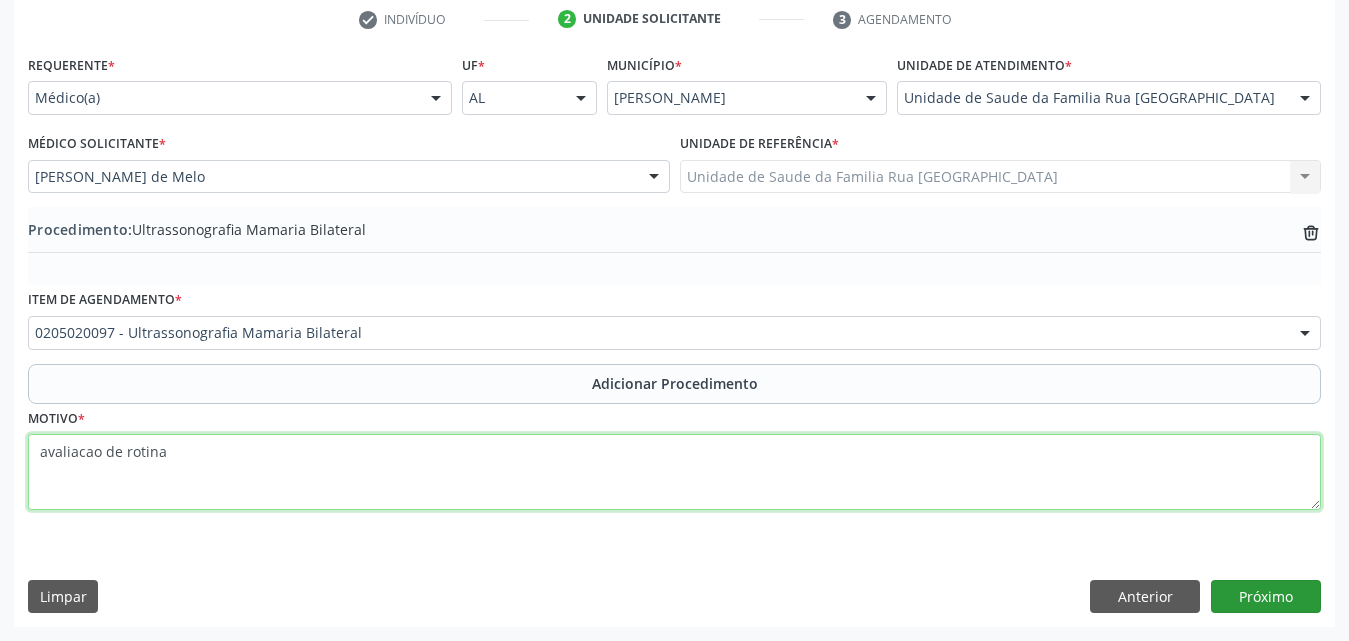 type on "avaliacao de rotina" 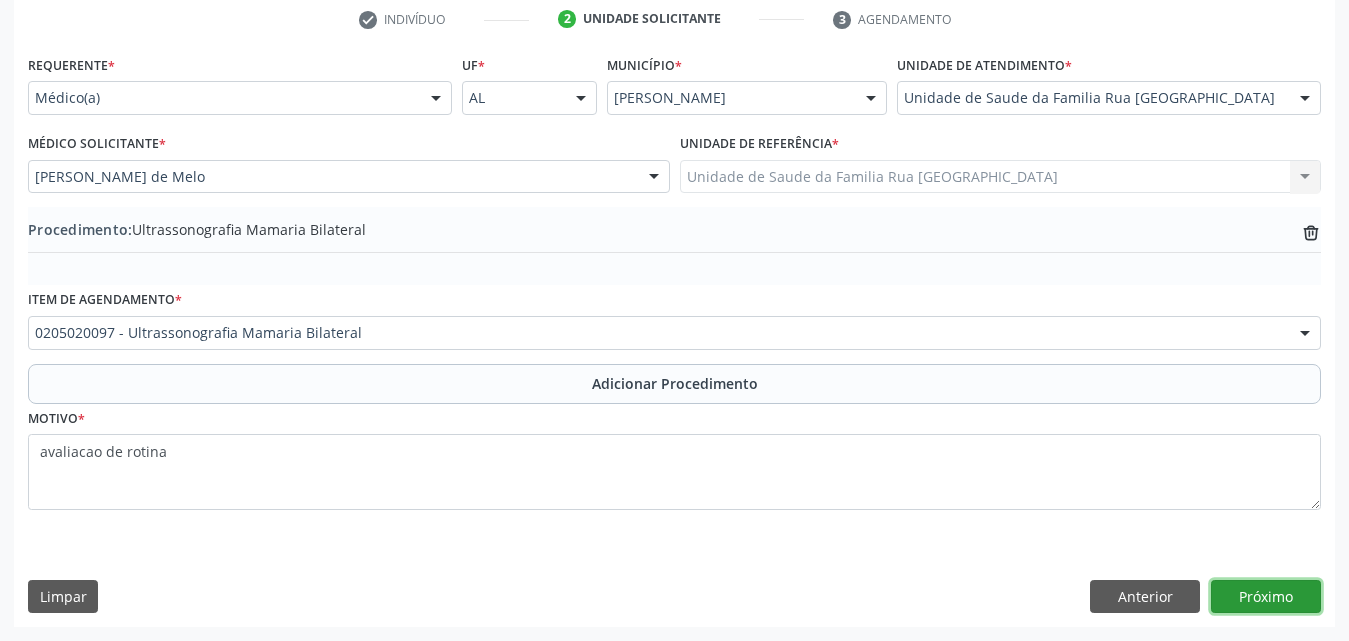 click on "Próximo" at bounding box center (1266, 597) 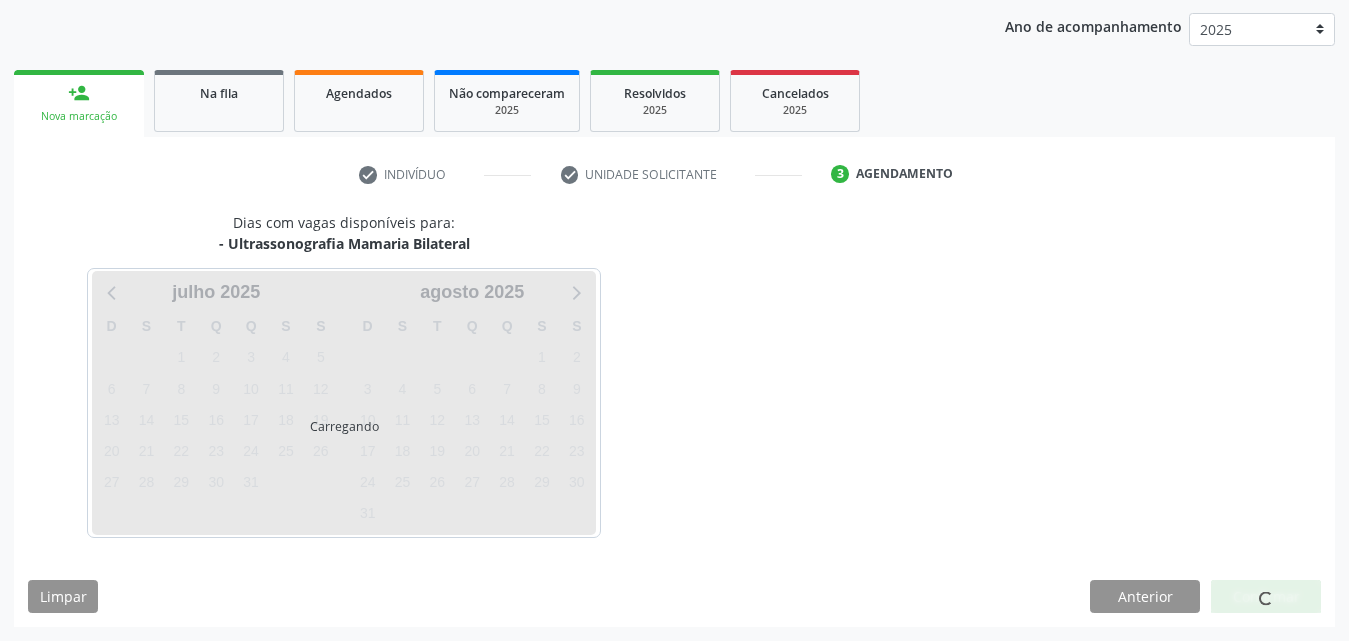 scroll, scrollTop: 316, scrollLeft: 0, axis: vertical 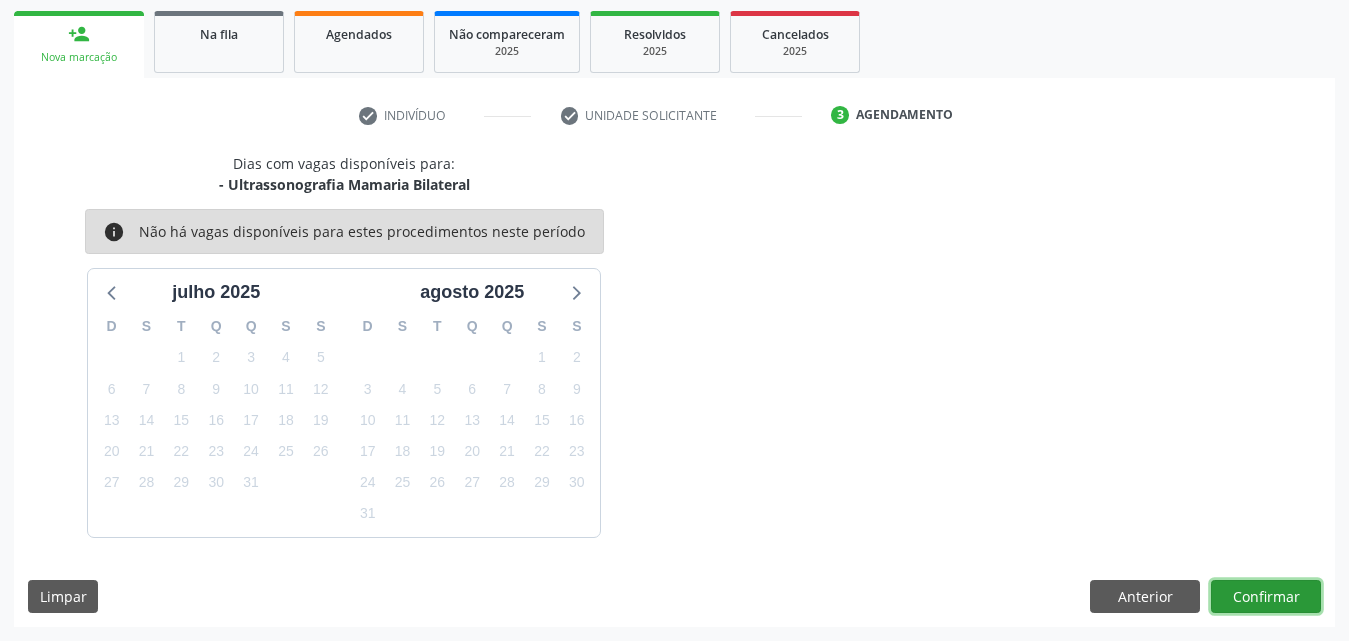 click on "Confirmar" at bounding box center [1266, 597] 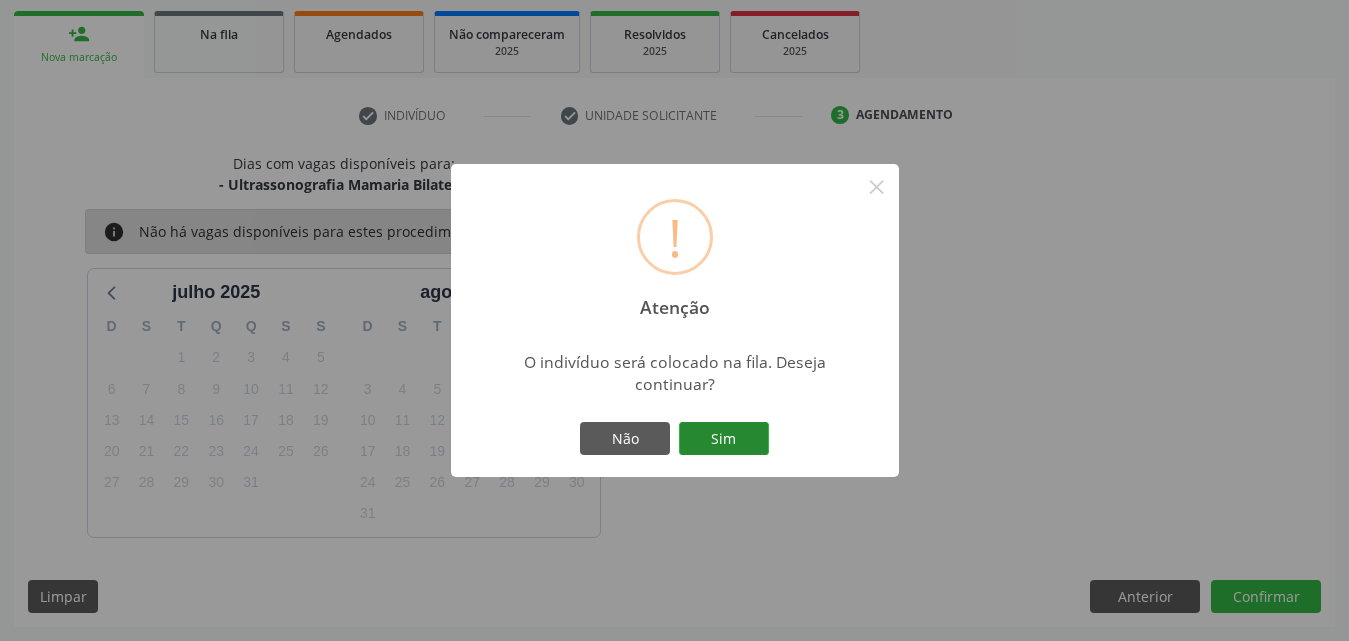 click on "Sim" at bounding box center [724, 439] 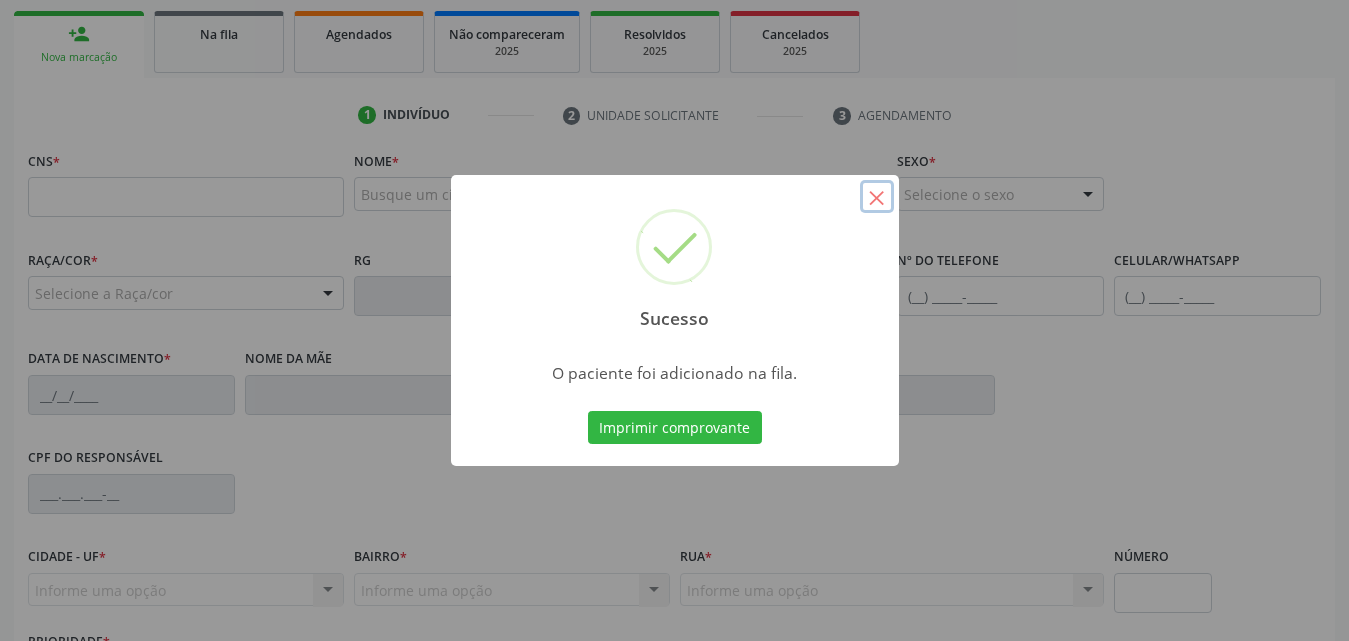 click on "×" at bounding box center (877, 197) 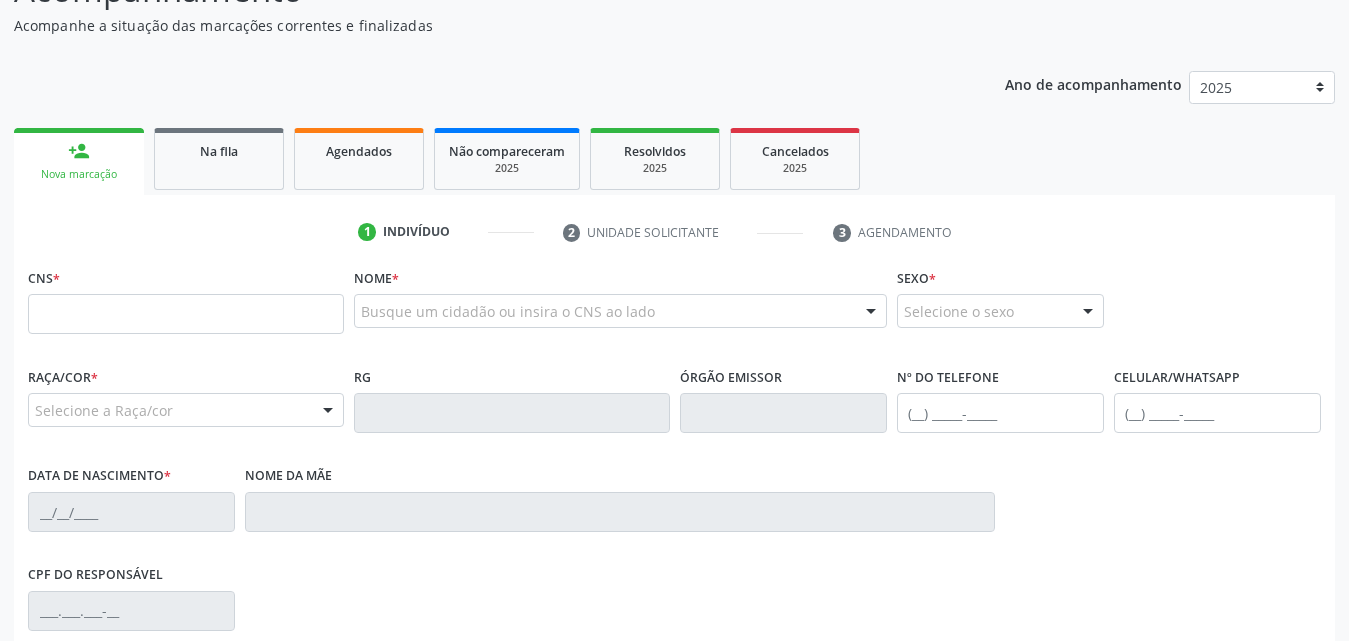 scroll, scrollTop: 200, scrollLeft: 0, axis: vertical 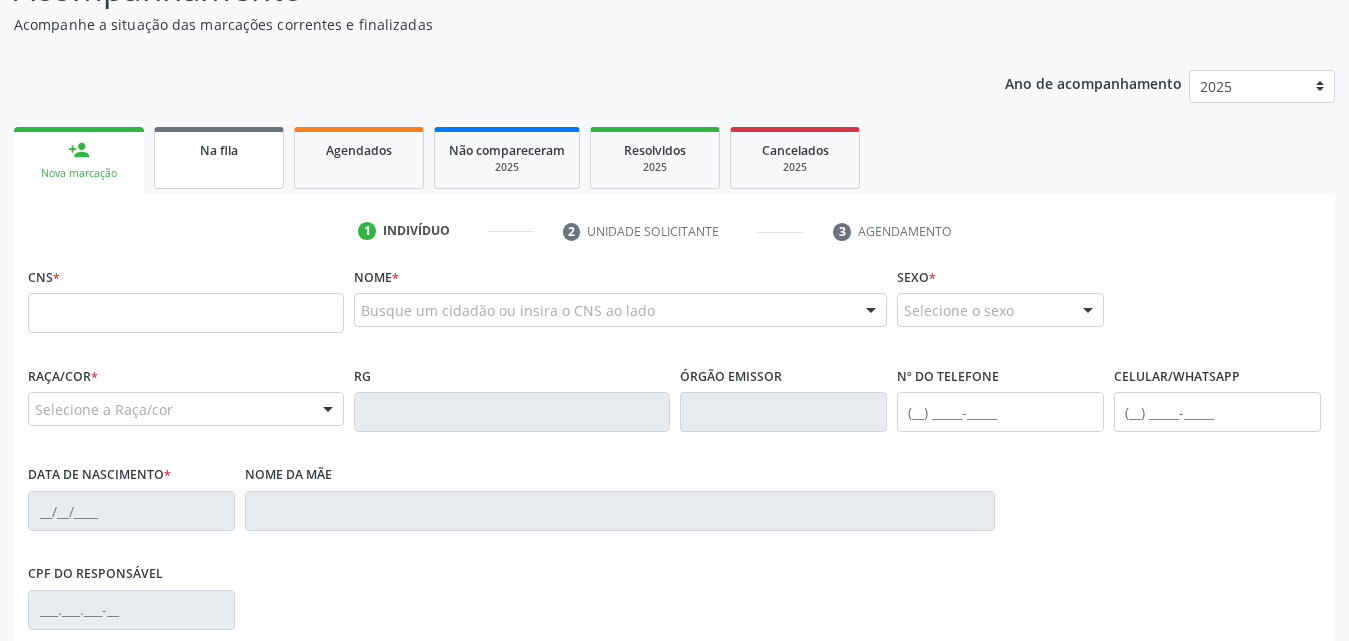 click on "Na fila" at bounding box center (219, 150) 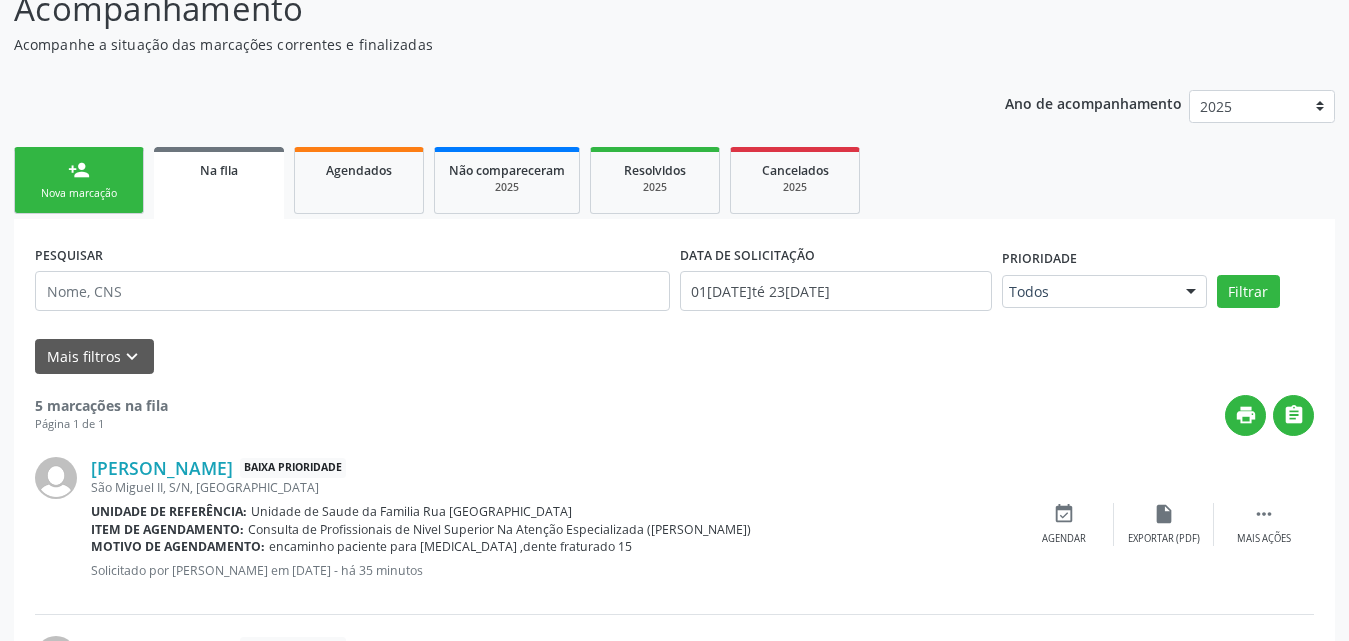 scroll, scrollTop: 0, scrollLeft: 0, axis: both 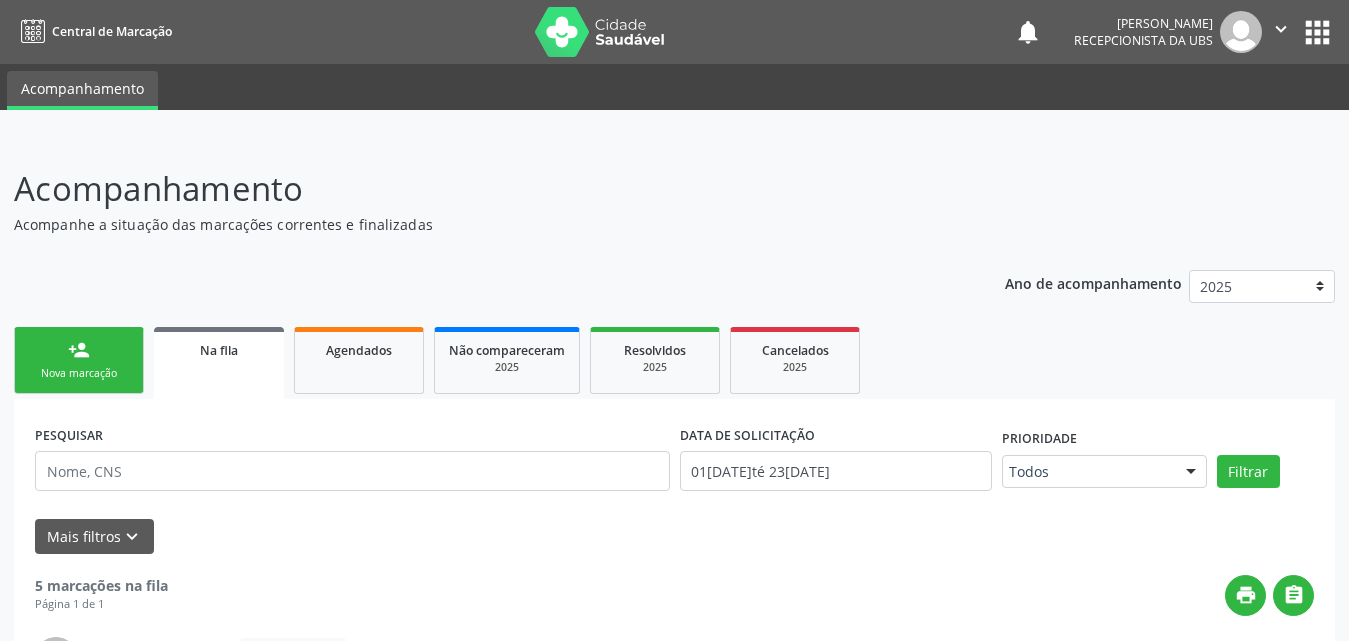 click on "person_add
Nova marcação" at bounding box center (79, 360) 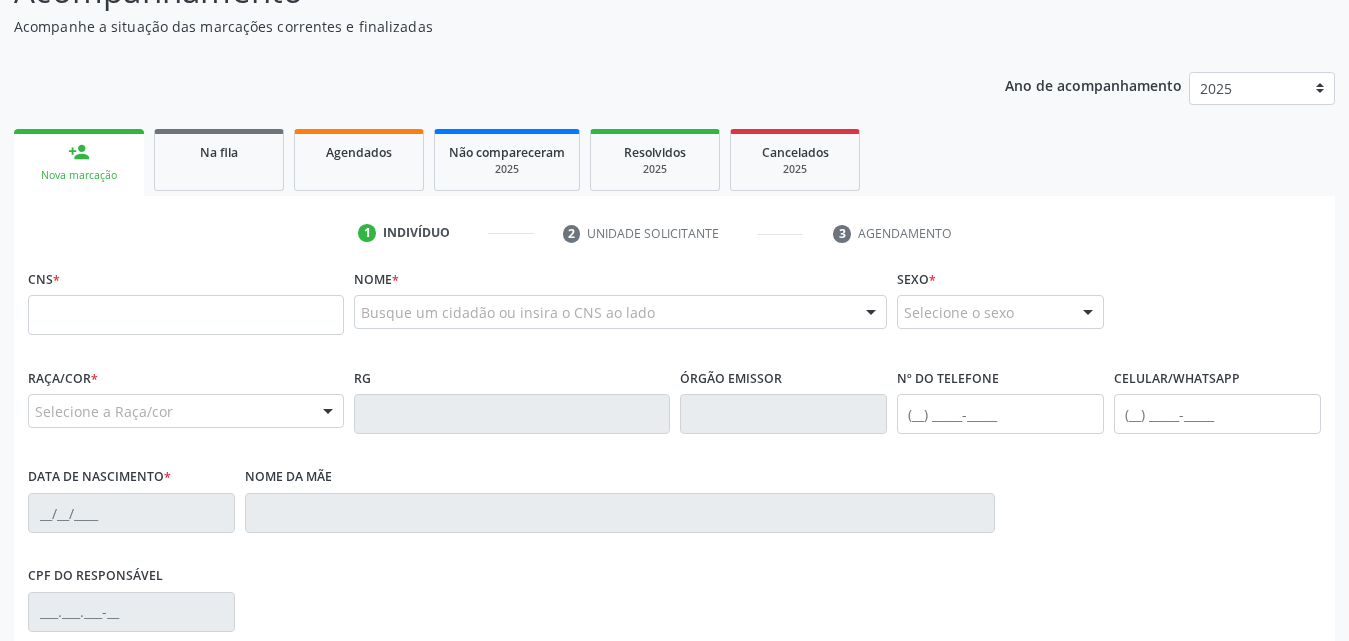 scroll, scrollTop: 200, scrollLeft: 0, axis: vertical 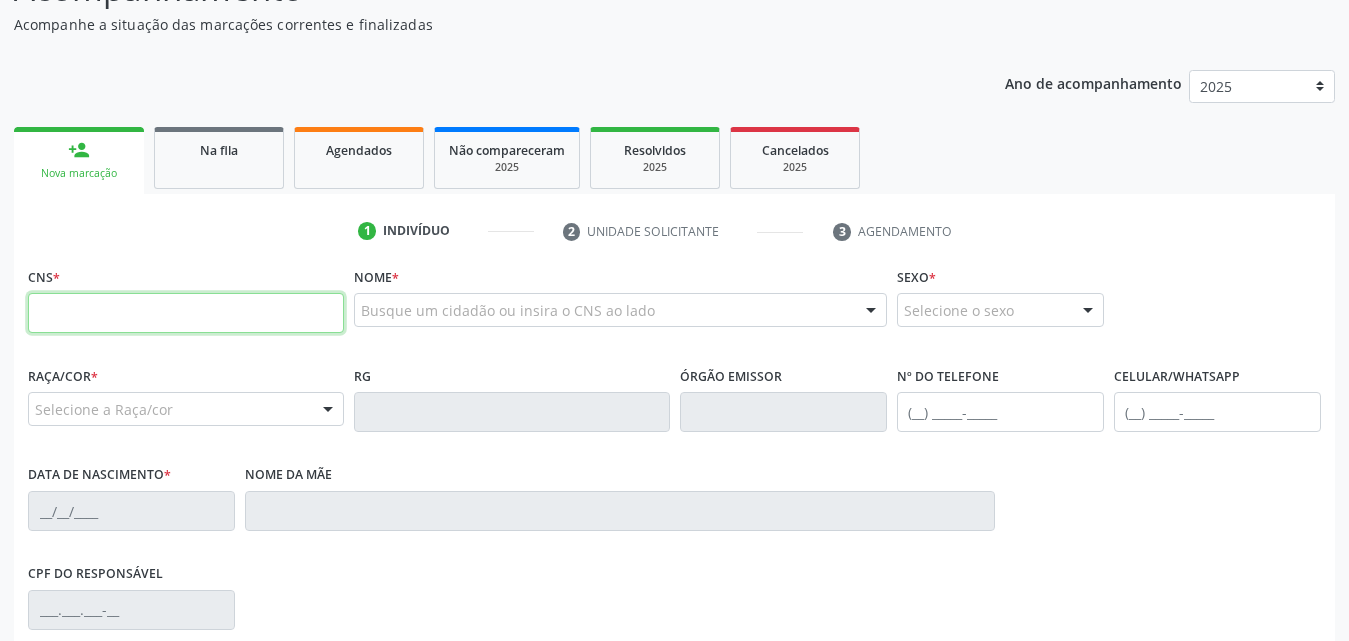 drag, startPoint x: 176, startPoint y: 328, endPoint x: 410, endPoint y: 313, distance: 234.48027 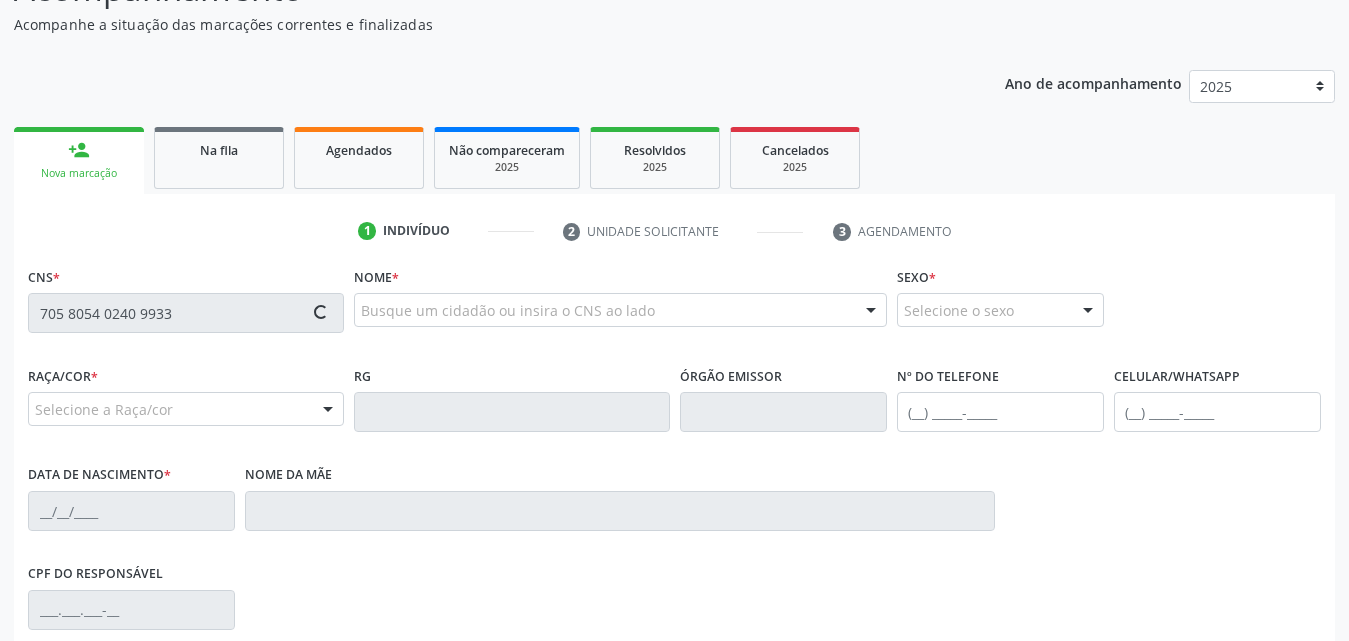 type on "705 8054 0240 9933" 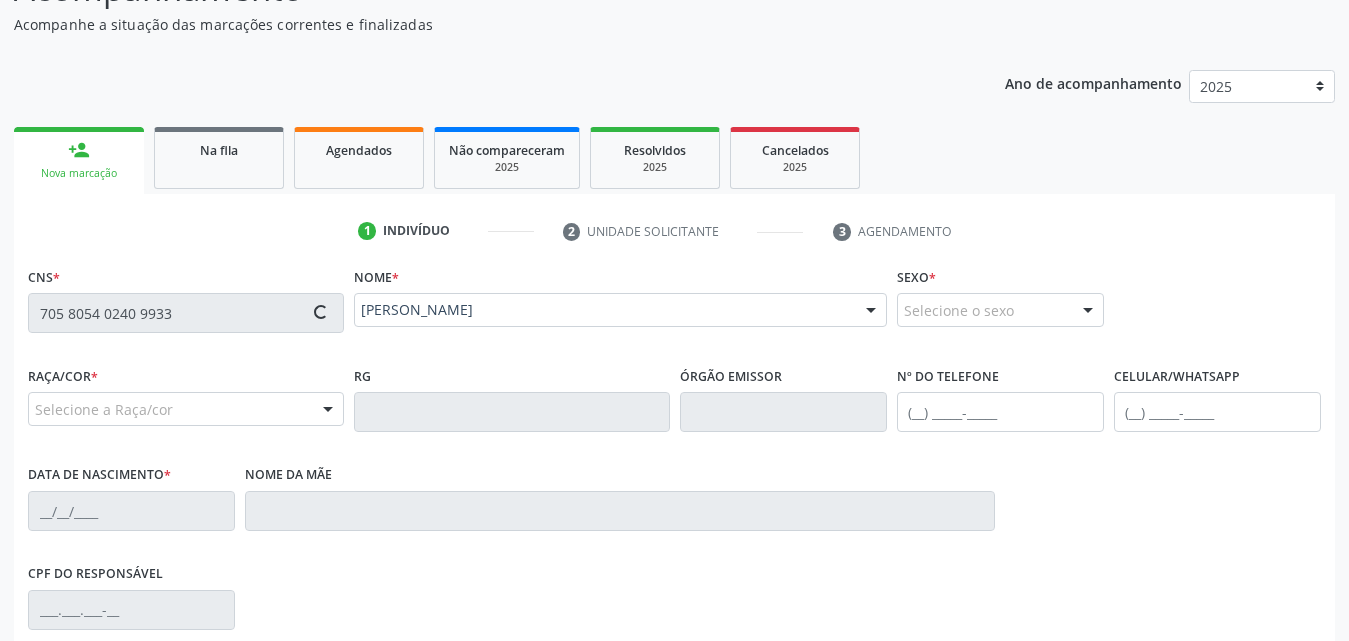 type on "[PHONE_NUMBER]" 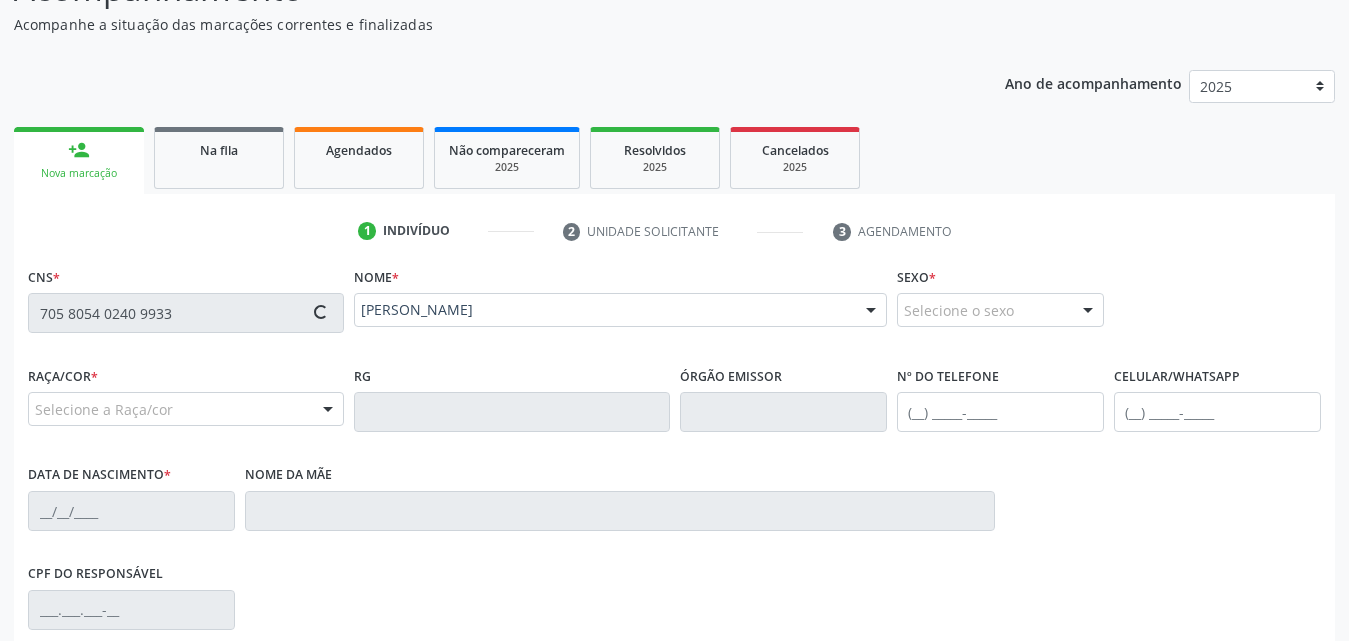 type on "[DATE]" 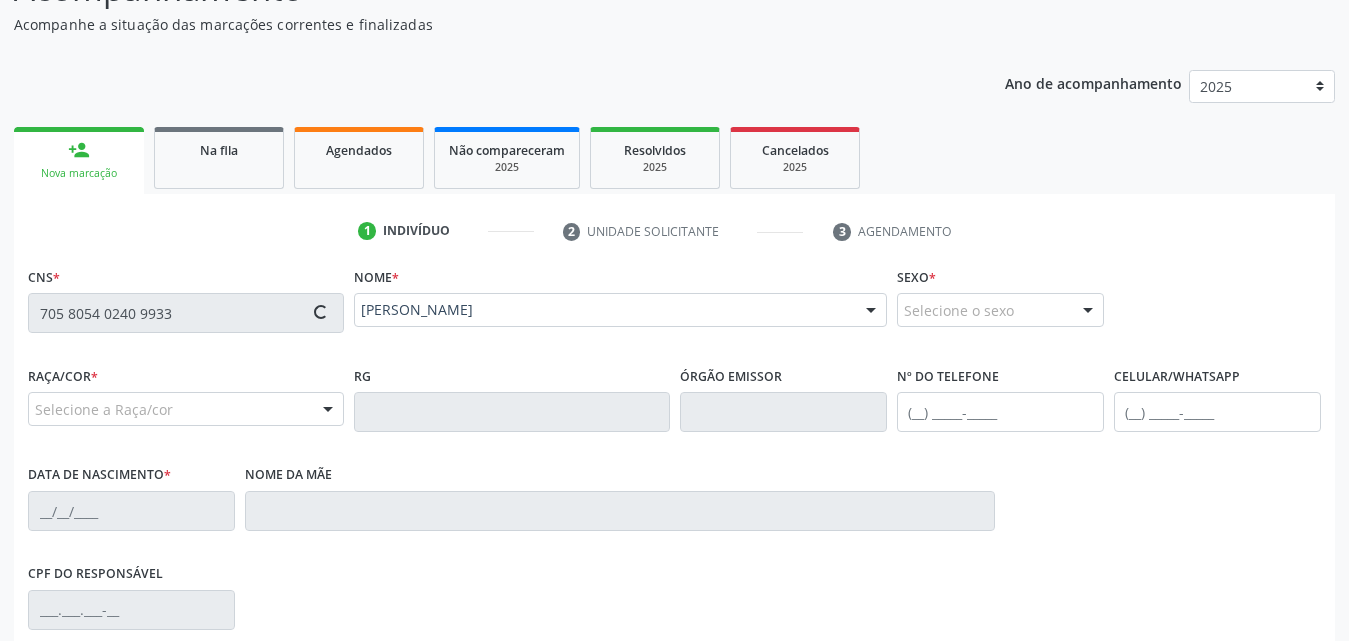type on "165" 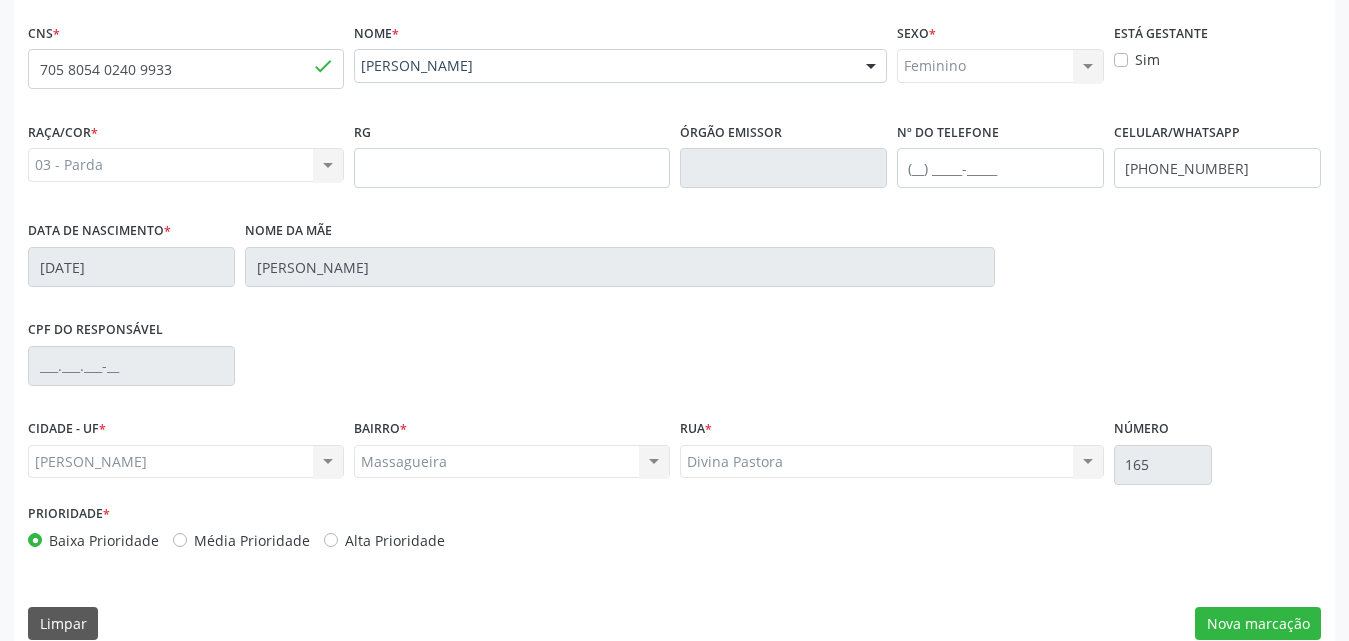 scroll, scrollTop: 471, scrollLeft: 0, axis: vertical 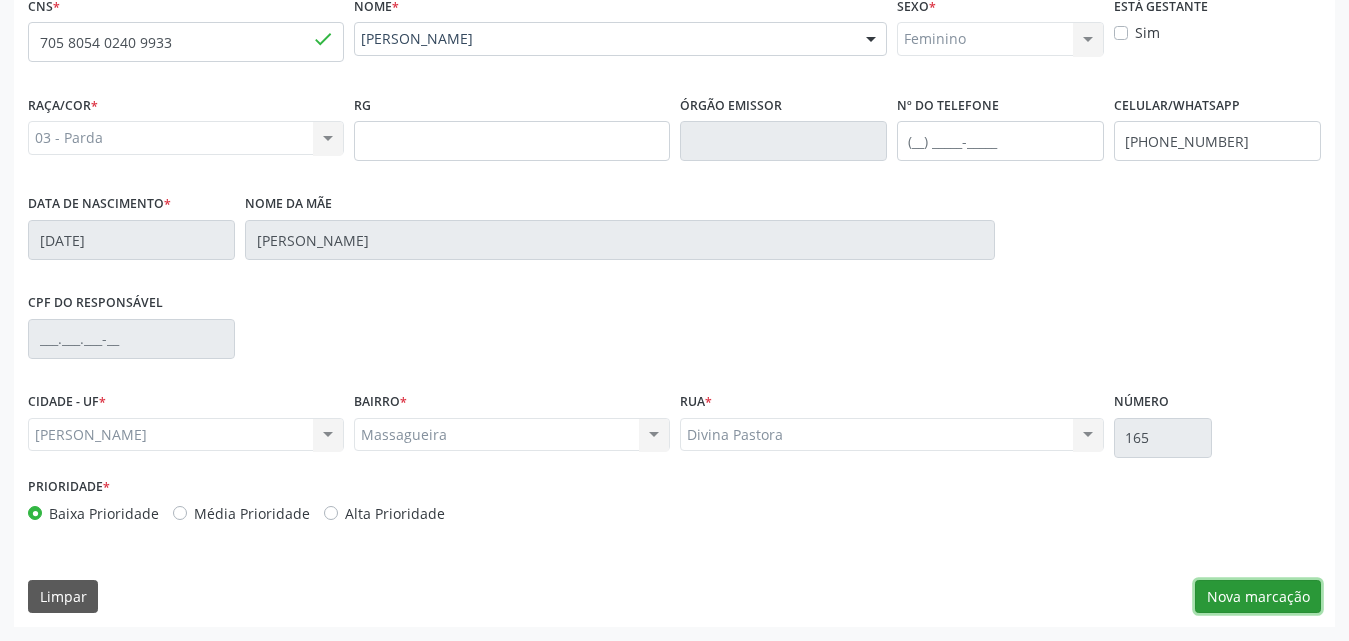click on "Nova marcação" at bounding box center [1258, 597] 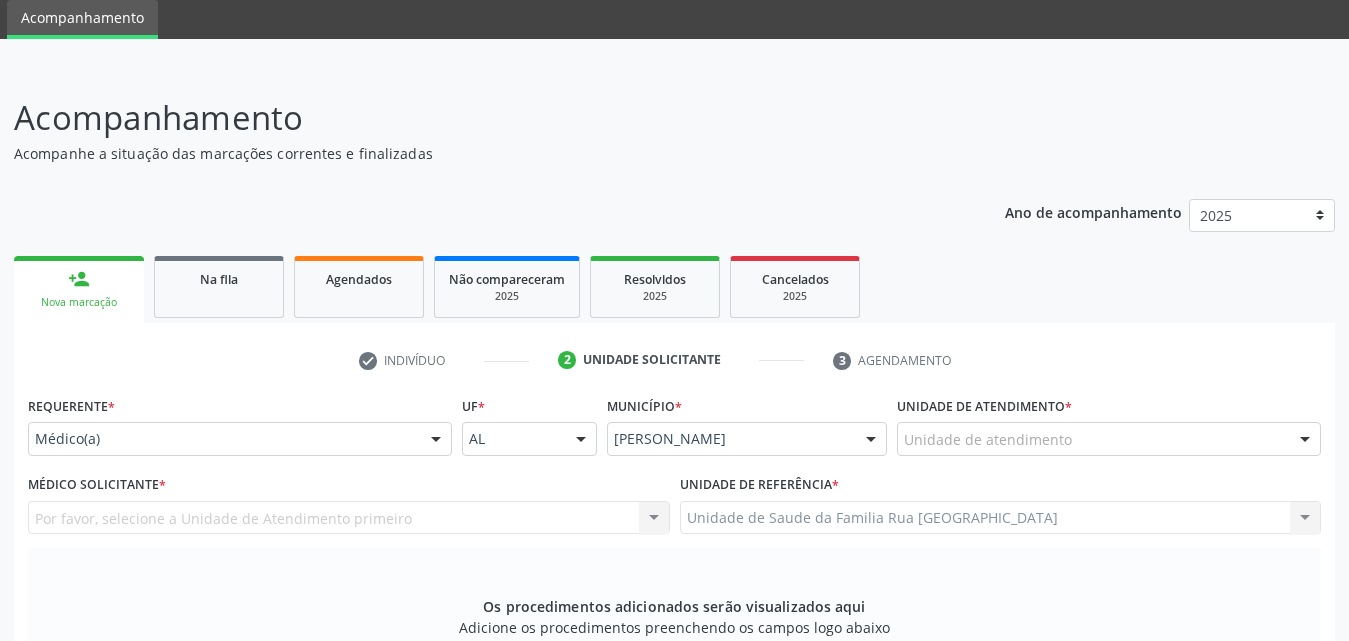 scroll, scrollTop: 171, scrollLeft: 0, axis: vertical 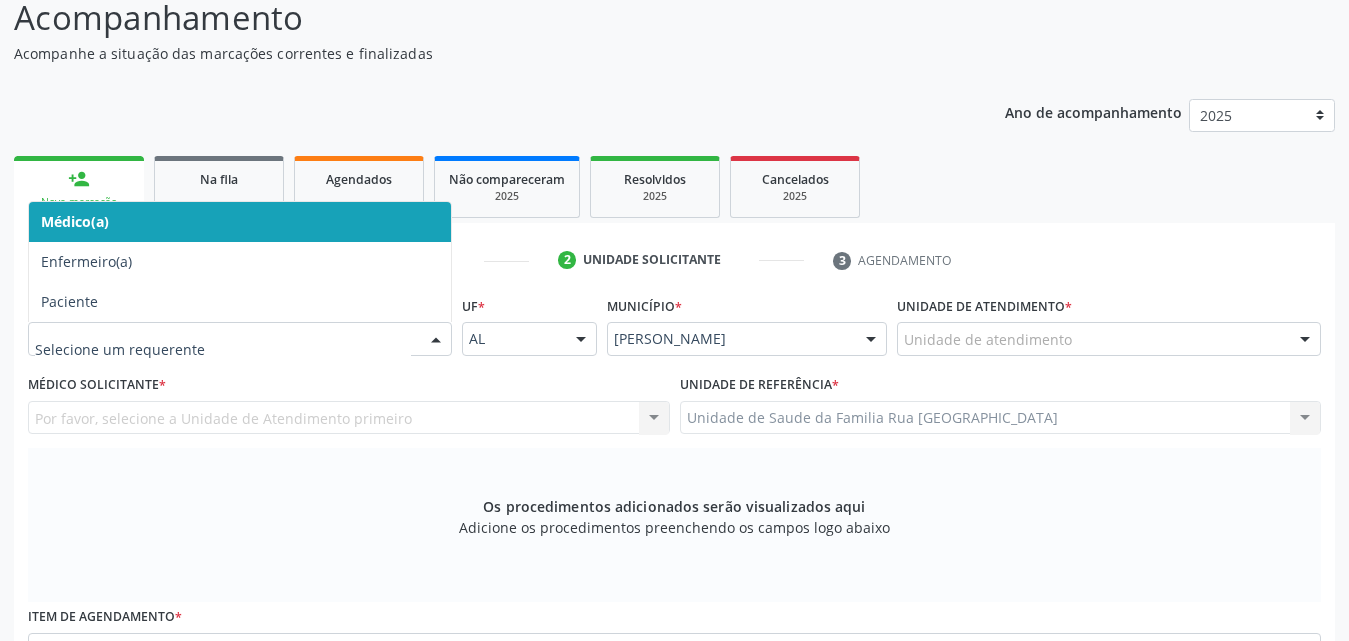 click at bounding box center [436, 340] 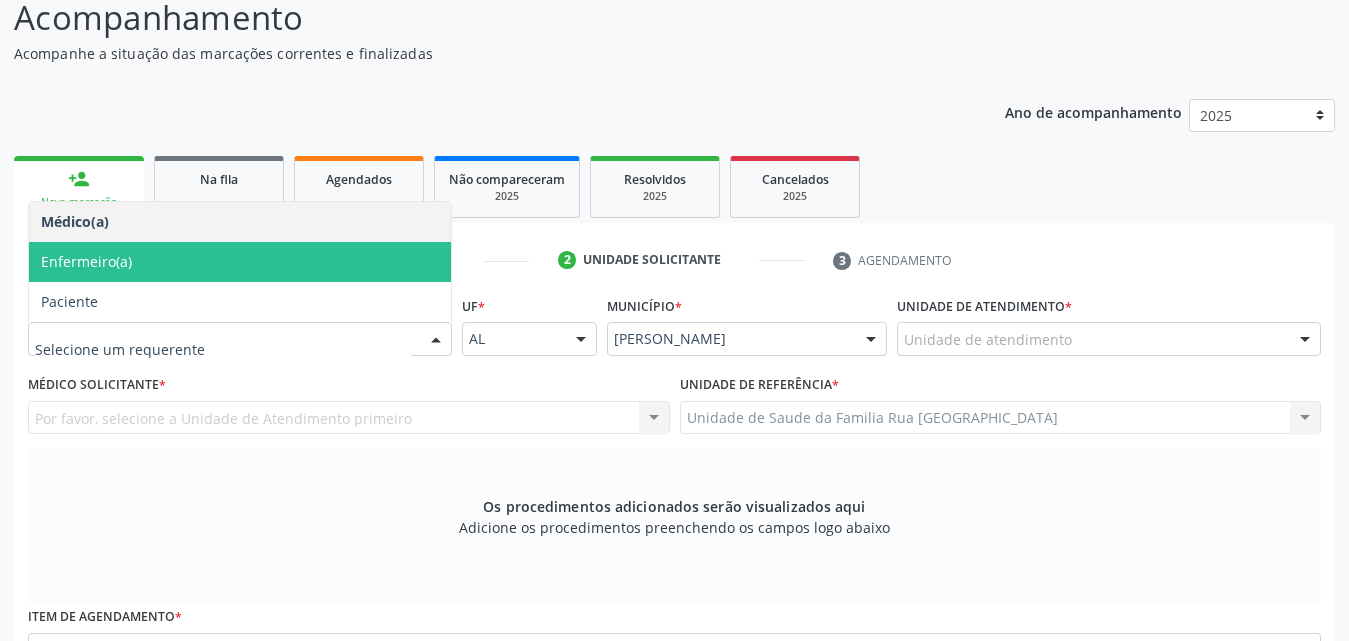 click on "Enfermeiro(a)" at bounding box center [86, 261] 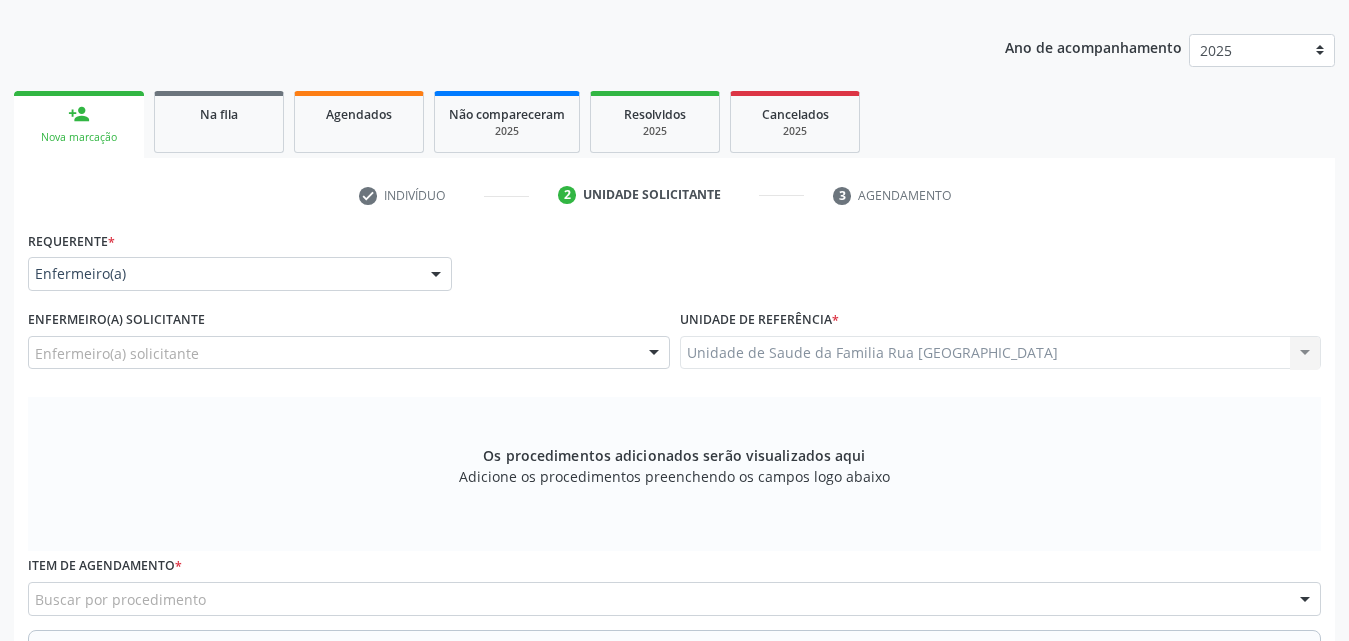 scroll, scrollTop: 271, scrollLeft: 0, axis: vertical 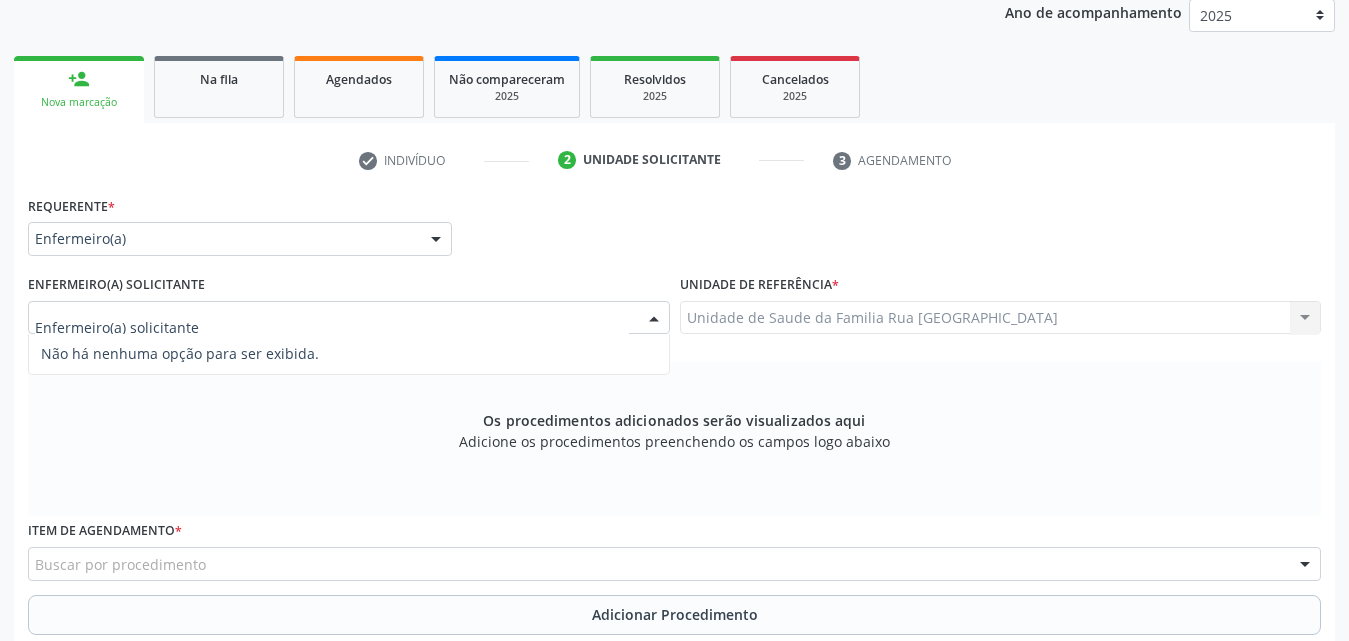 click at bounding box center (654, 319) 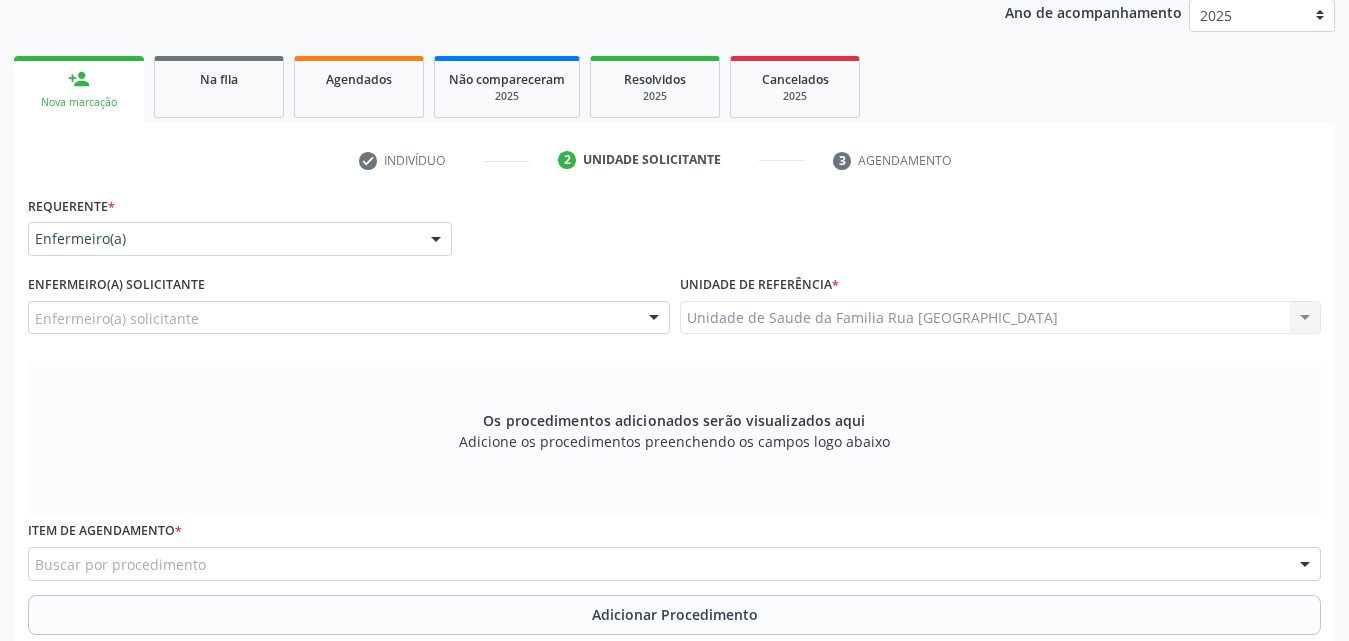 click at bounding box center (654, 319) 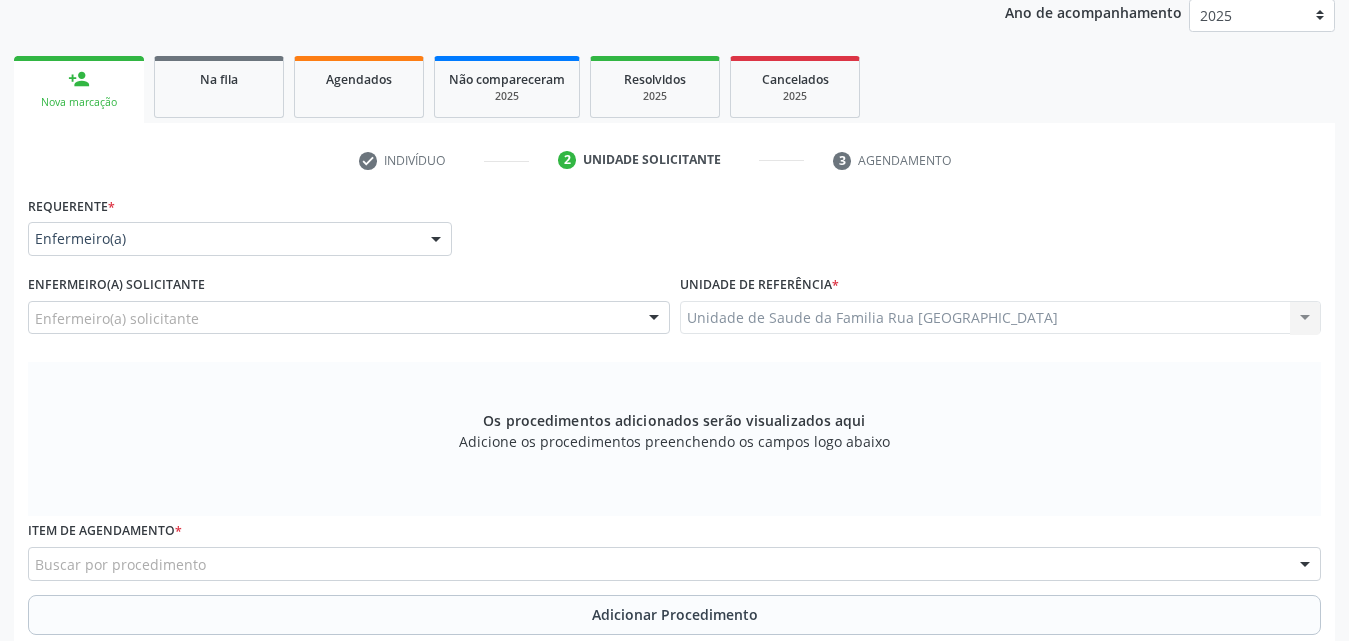 click on "check
Indivíduo
2
Unidade solicitante
3
Agendamento" at bounding box center (674, 160) 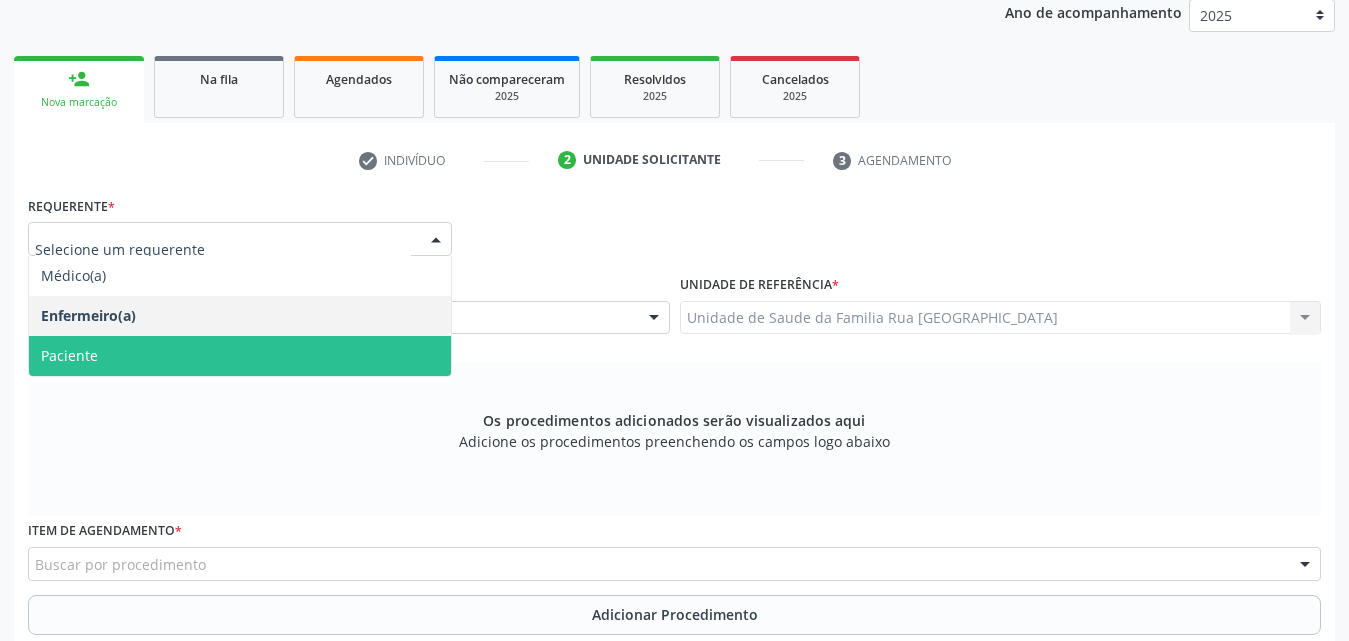 click at bounding box center [436, 240] 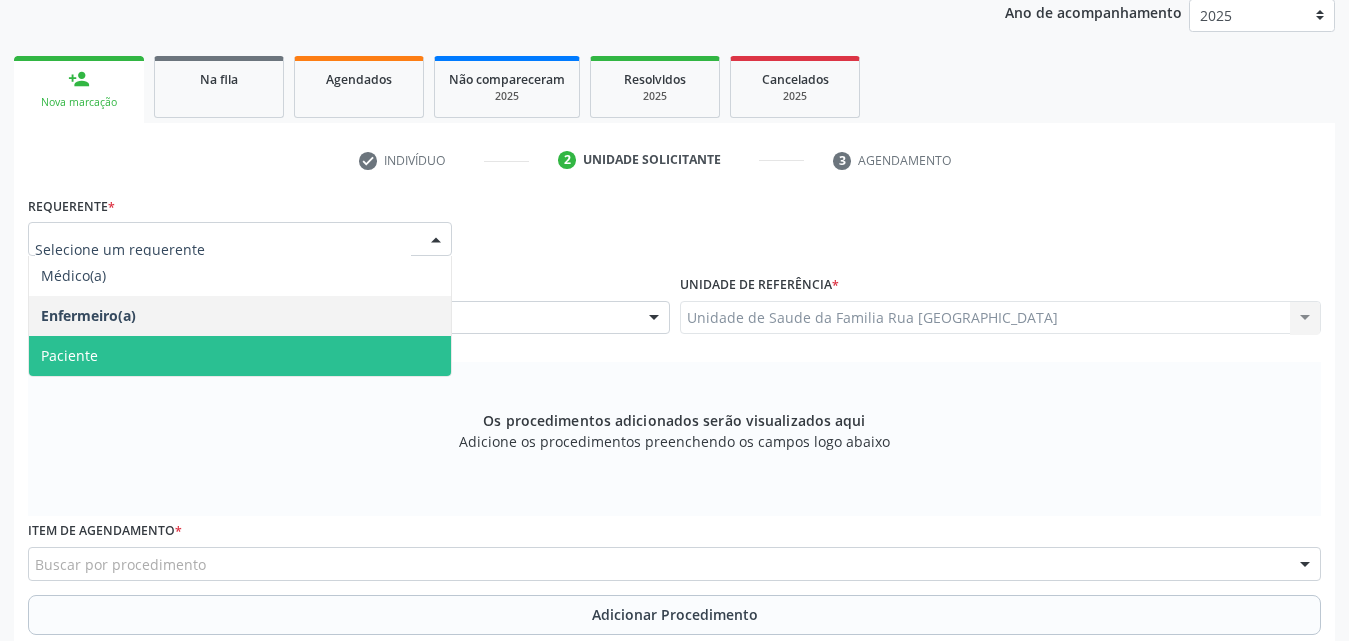 click on "Paciente" at bounding box center (240, 356) 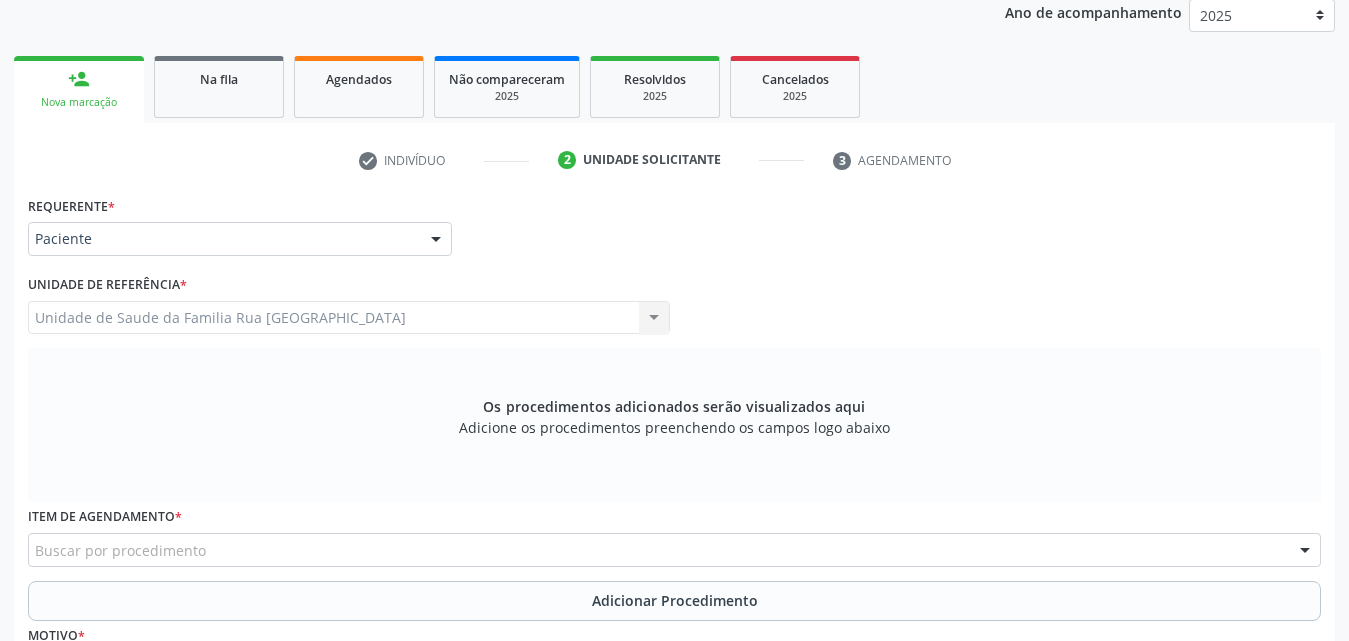 click on "Unidade de Saude da Familia Rua [GEOGRAPHIC_DATA] da Familia [GEOGRAPHIC_DATA] resultado encontrado para: "   "
Não há nenhuma opção para ser exibida." at bounding box center (349, 318) 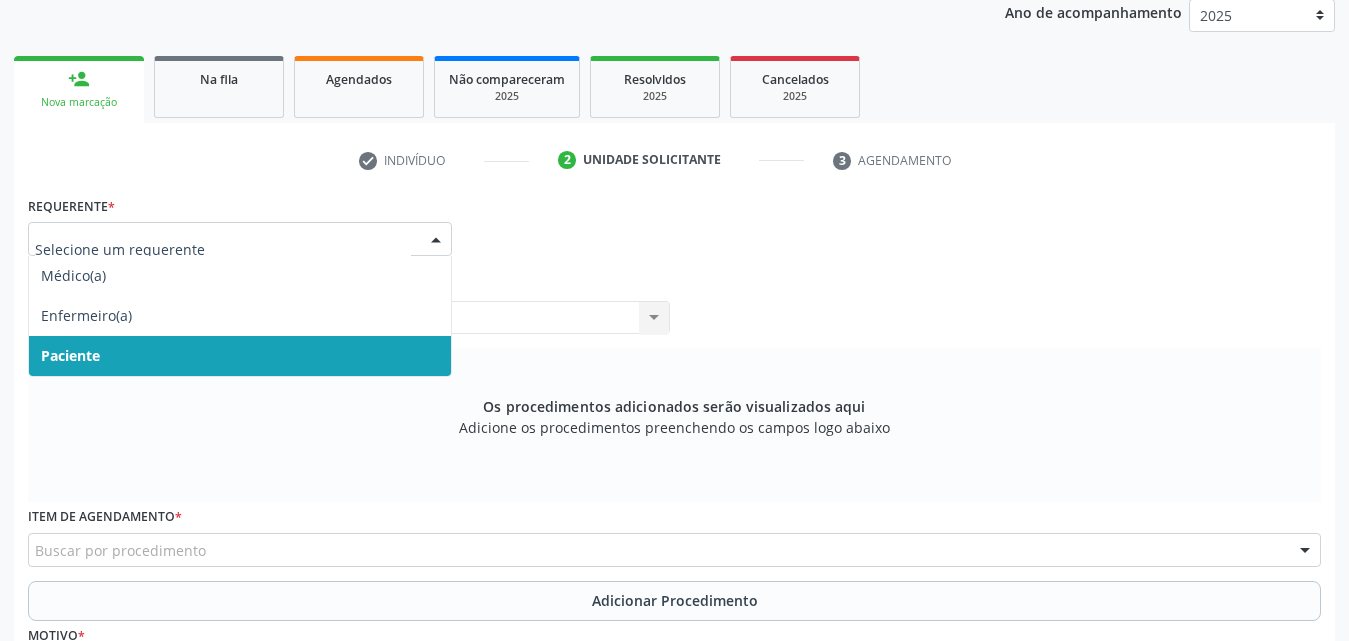 click on "Paciente" at bounding box center (240, 356) 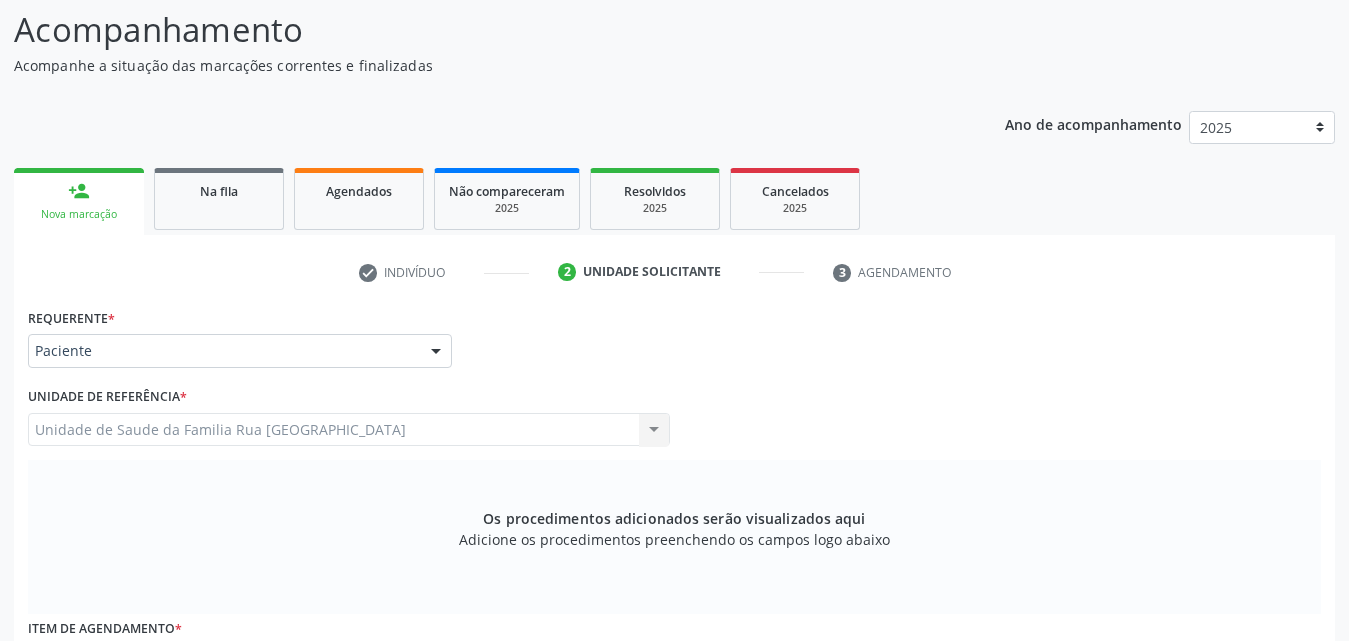 scroll, scrollTop: 488, scrollLeft: 0, axis: vertical 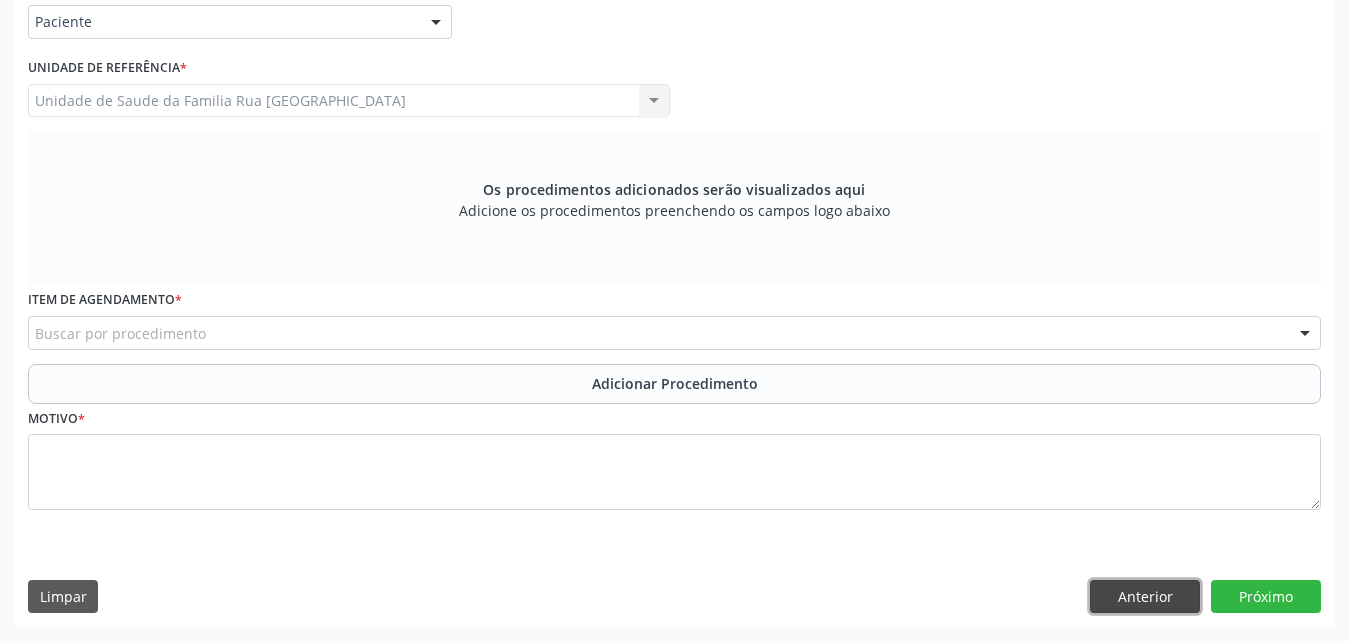 click on "Anterior" at bounding box center [1145, 597] 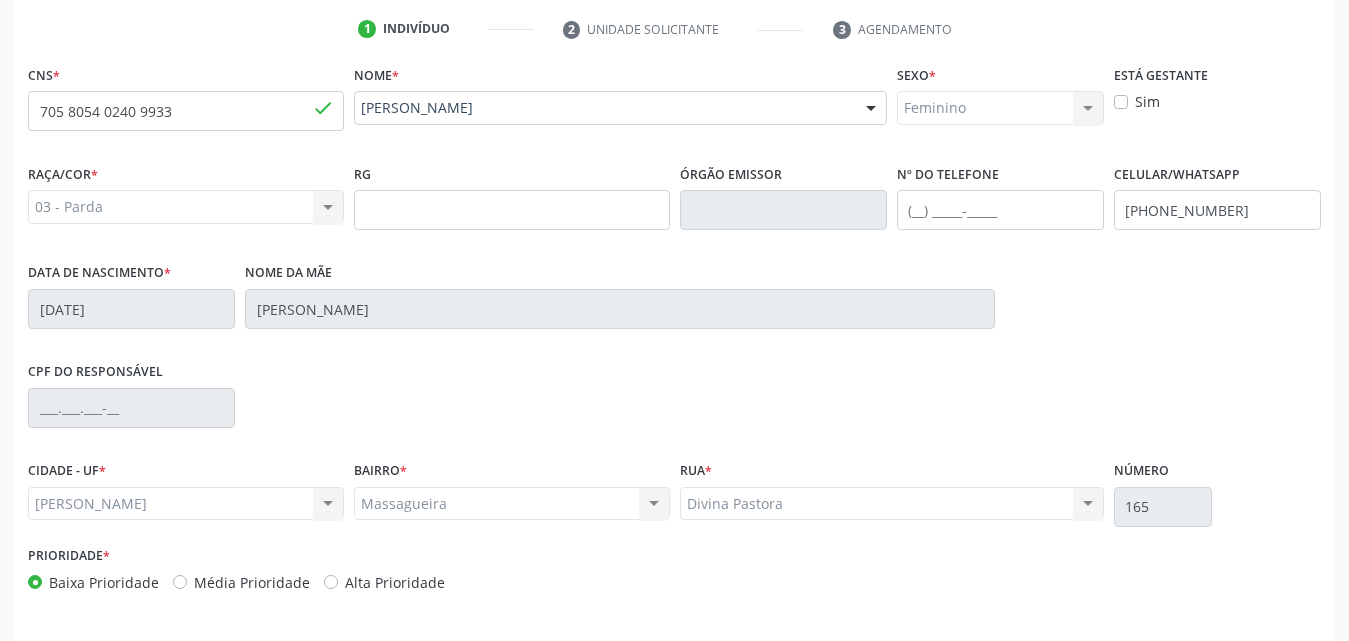 scroll, scrollTop: 471, scrollLeft: 0, axis: vertical 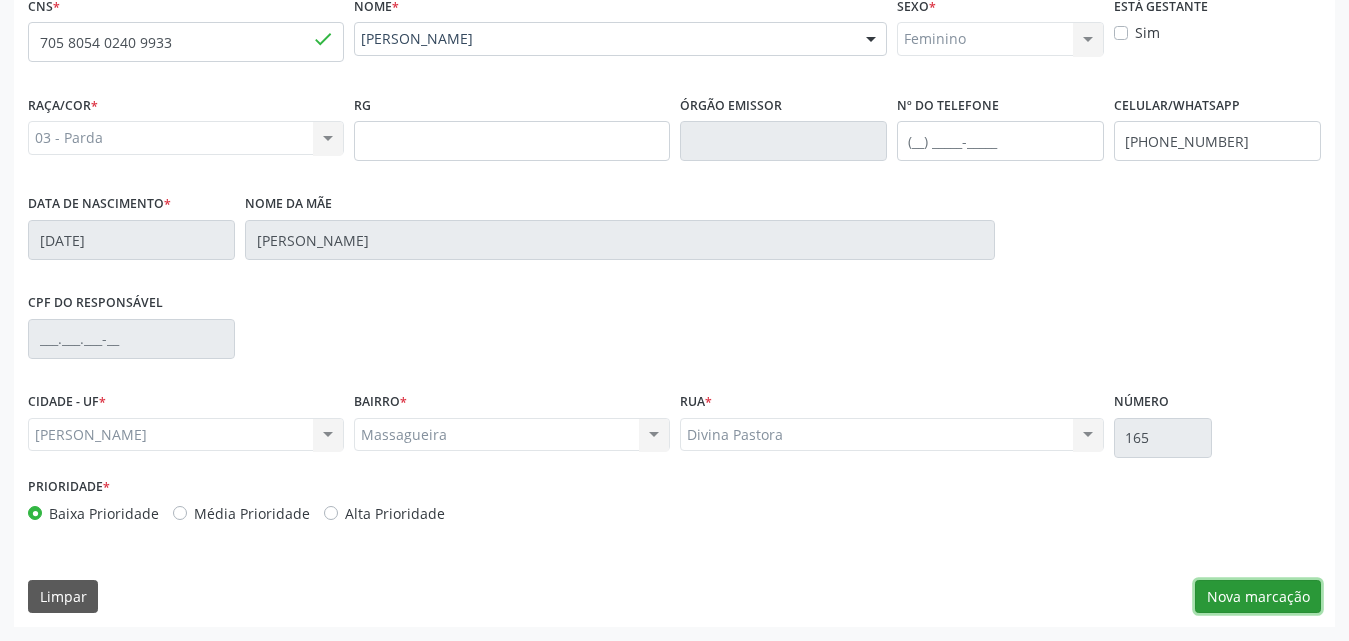 click on "Nova marcação" at bounding box center (1258, 597) 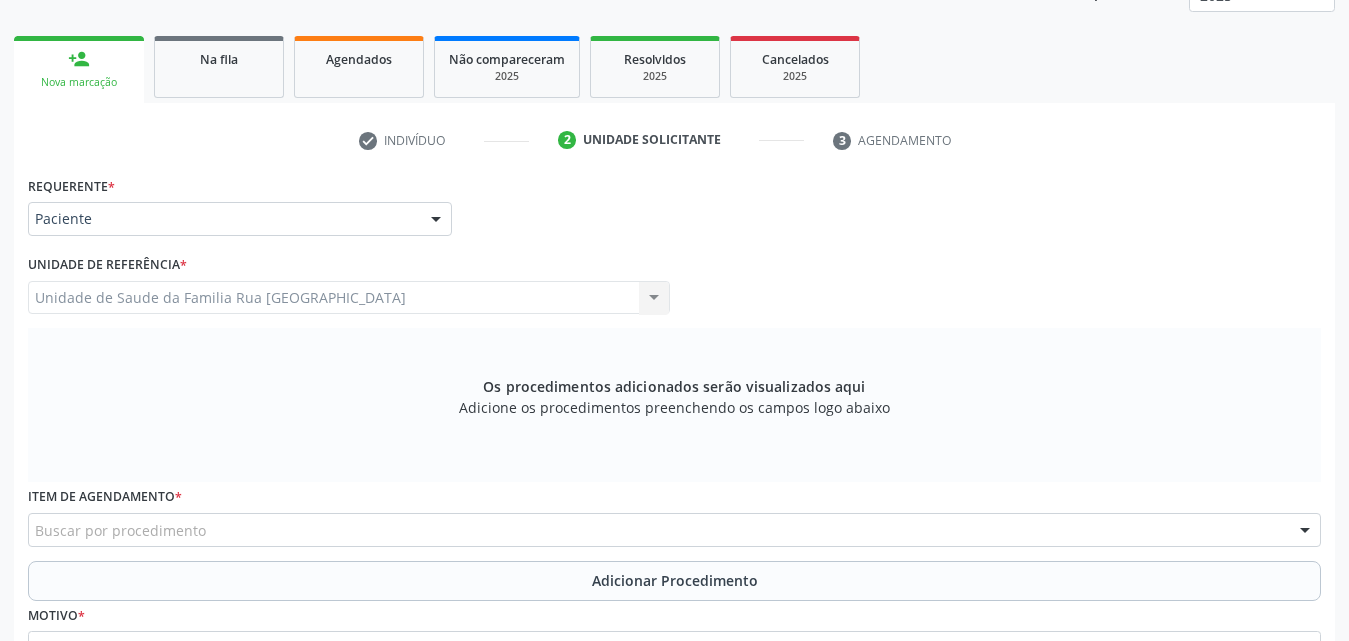 scroll, scrollTop: 488, scrollLeft: 0, axis: vertical 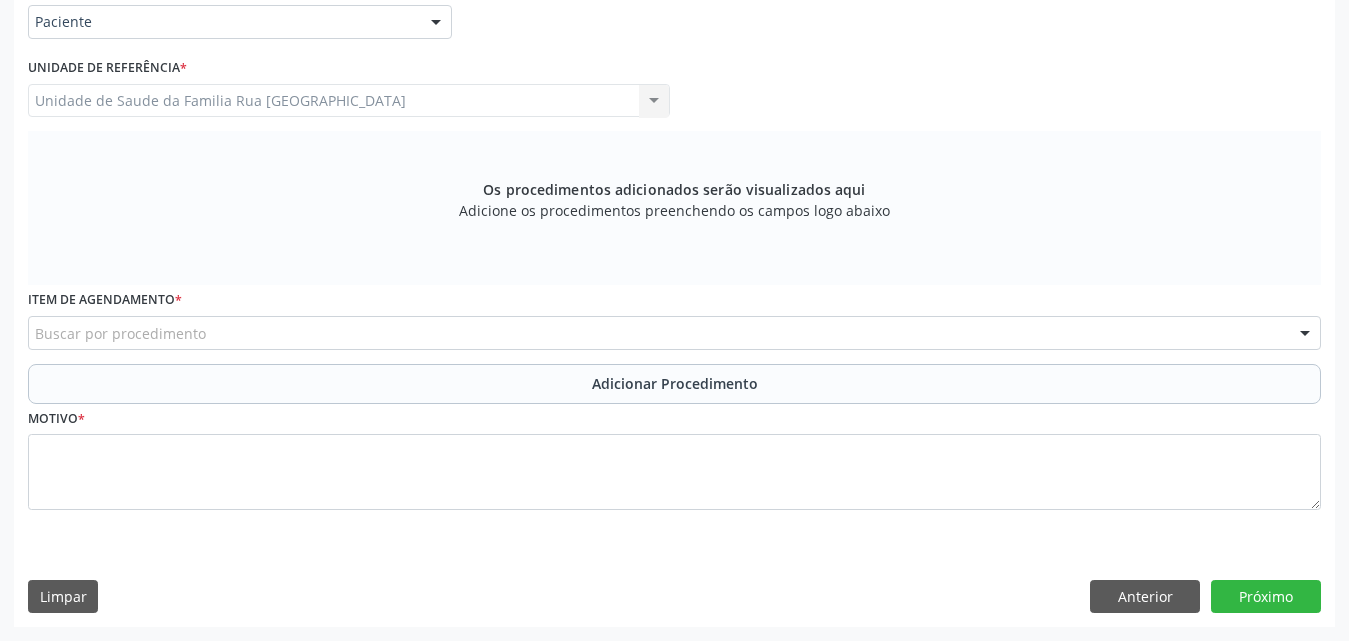 click on "Buscar por procedimento" at bounding box center [674, 333] 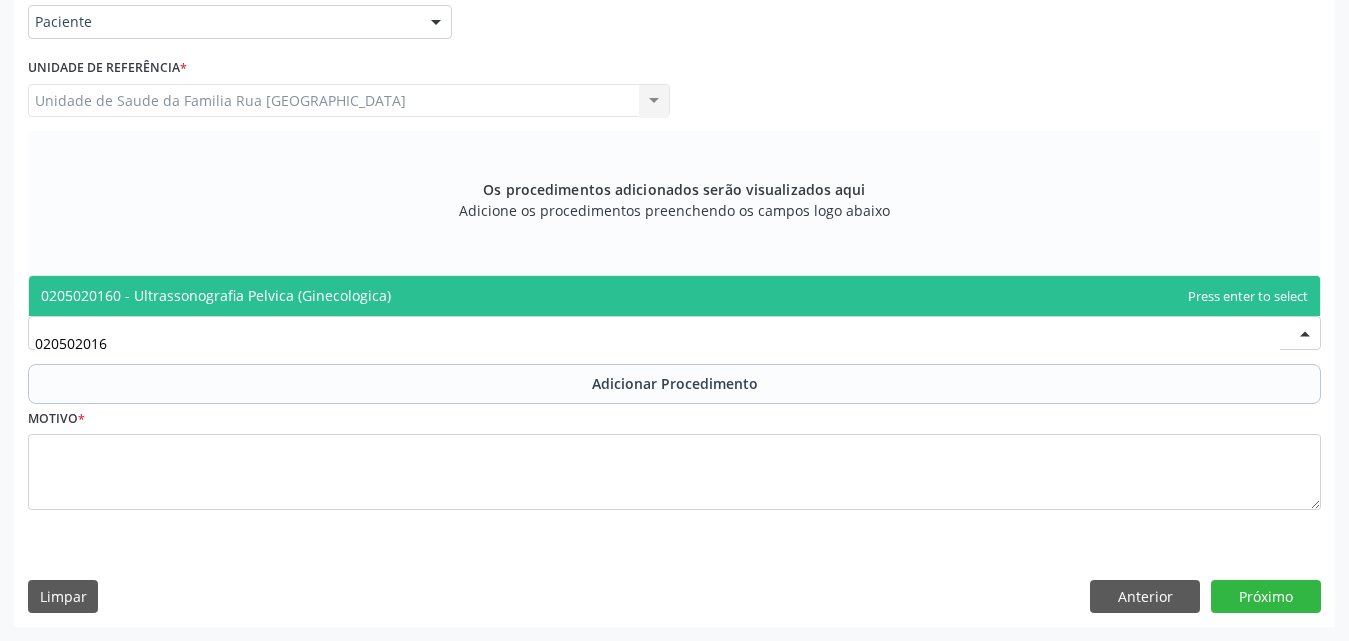 type on "0205020160" 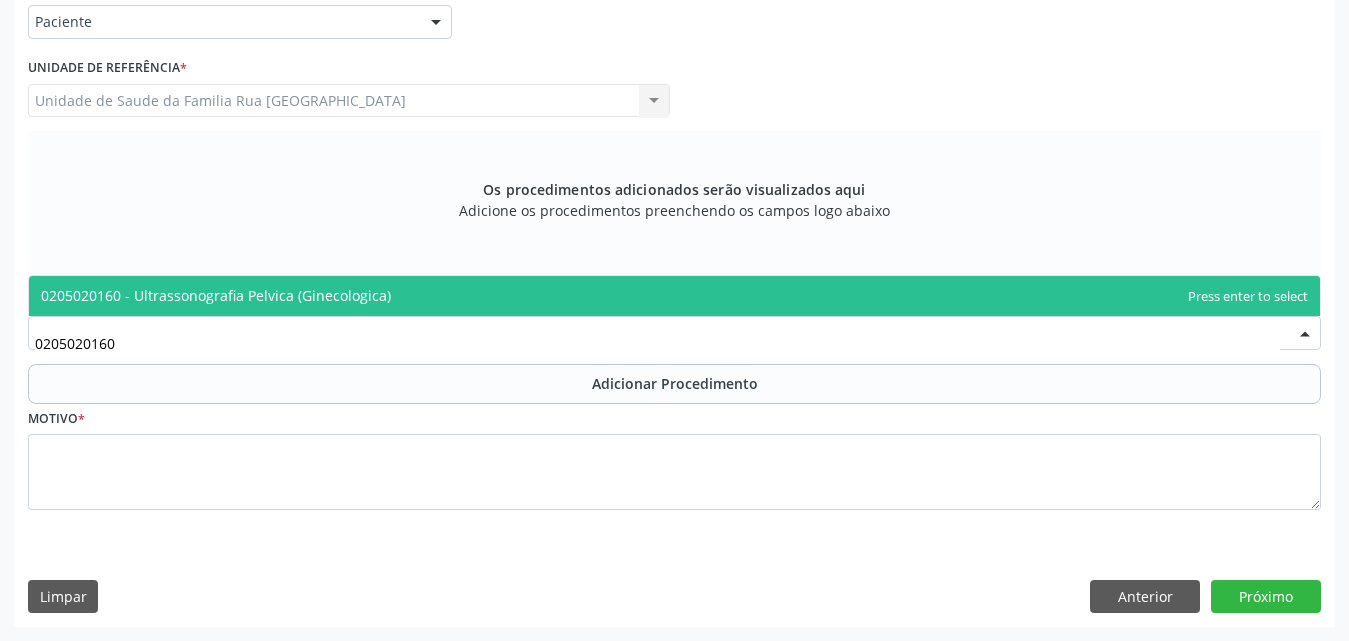 click on "0205020160 - Ultrassonografia Pelvica (Ginecologica)" at bounding box center (216, 295) 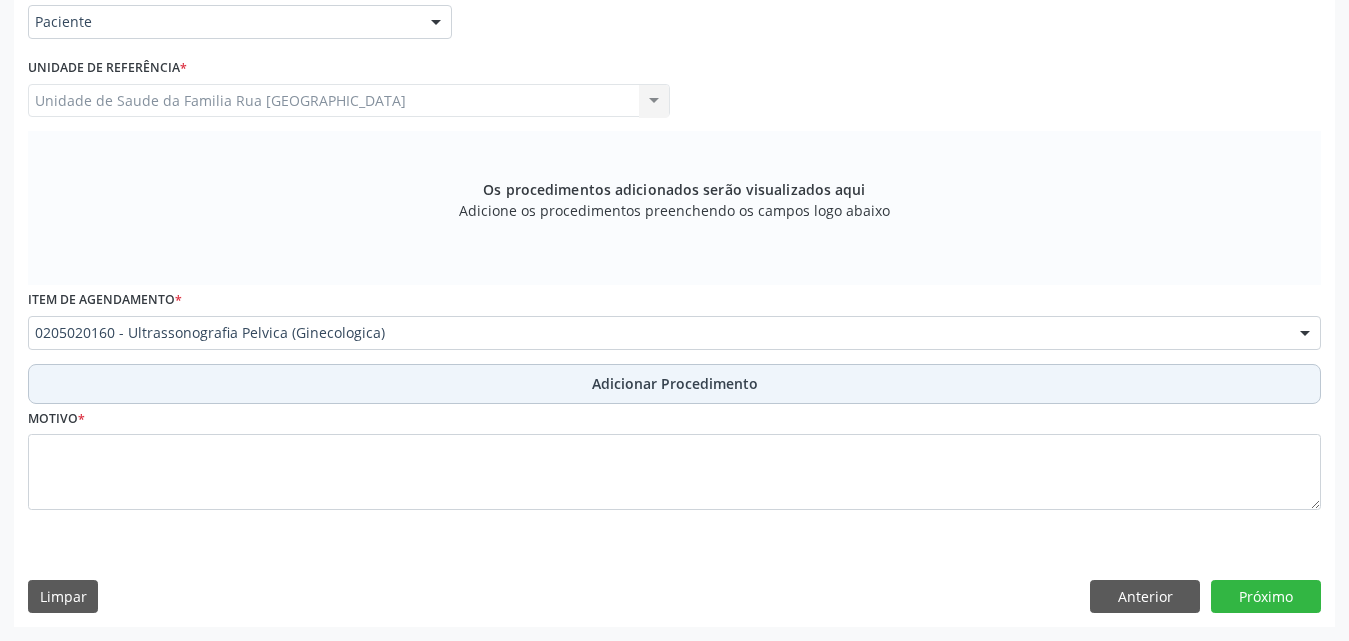 click on "Adicionar Procedimento" at bounding box center [675, 383] 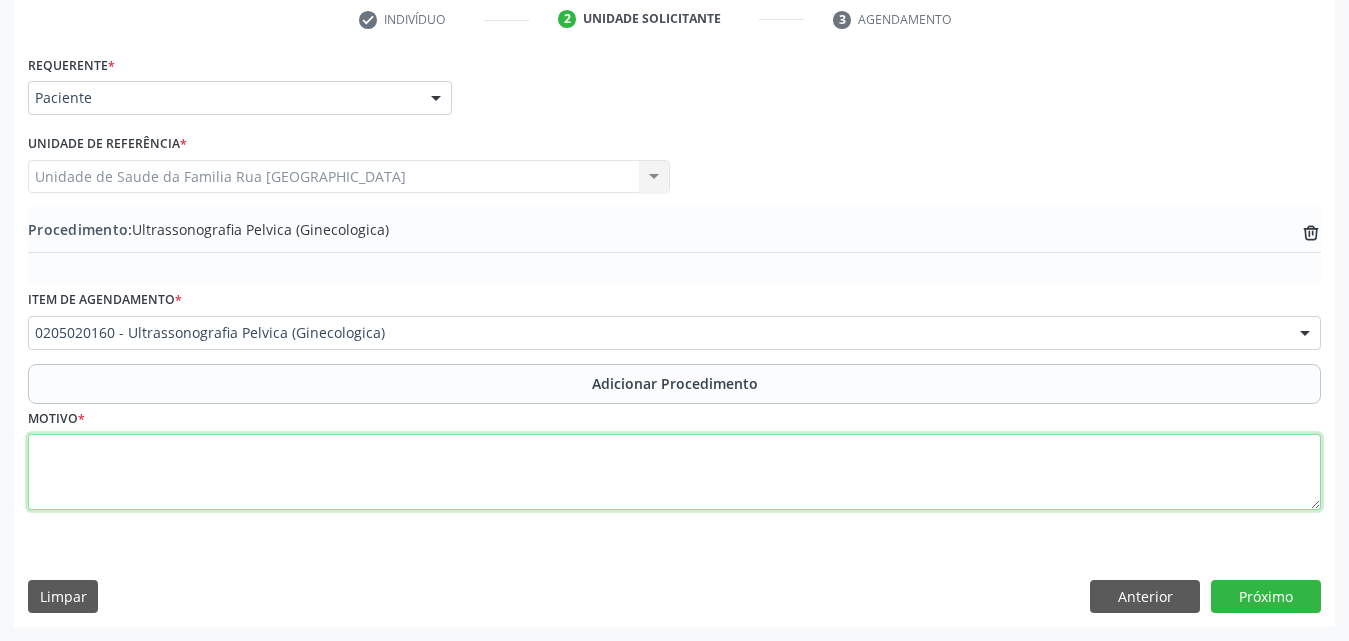 click at bounding box center (674, 472) 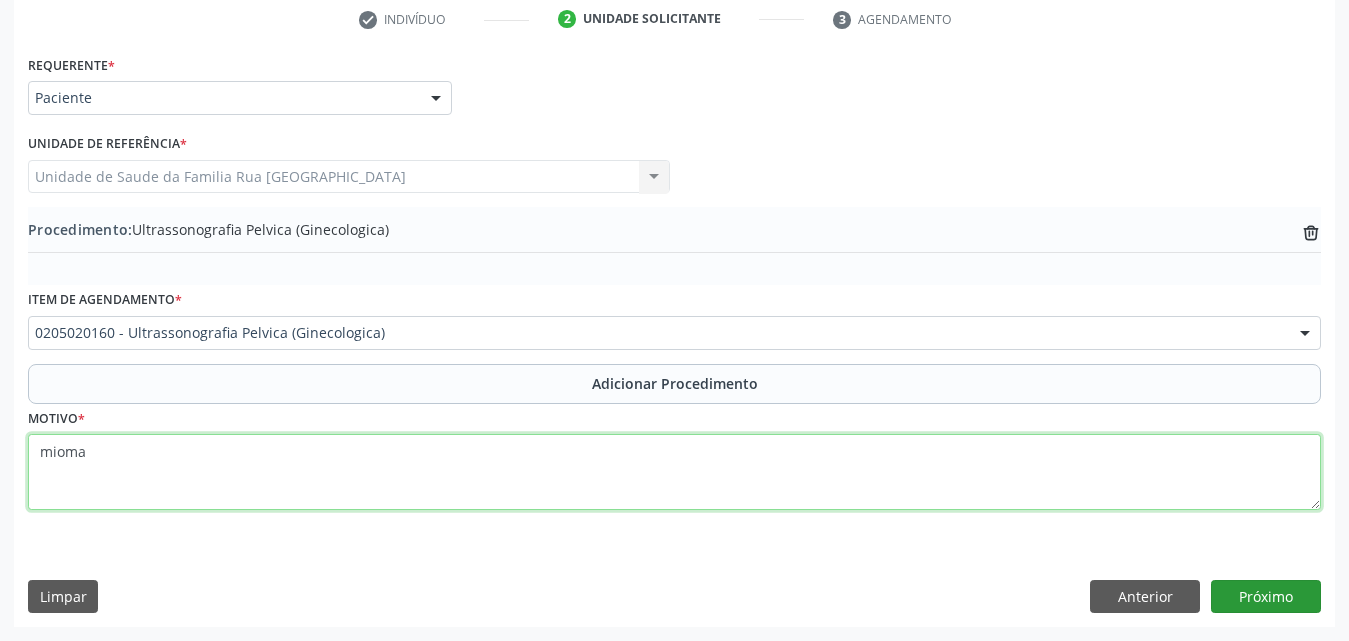 type on "mioma" 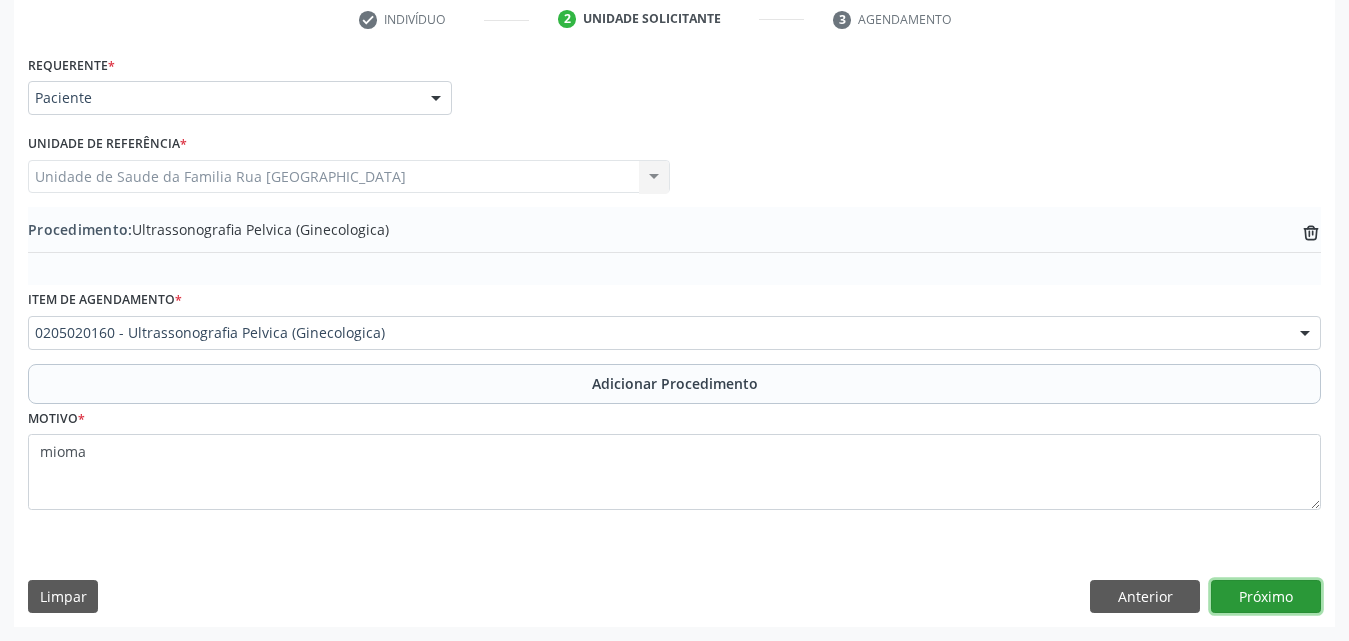 click on "Próximo" at bounding box center [1266, 597] 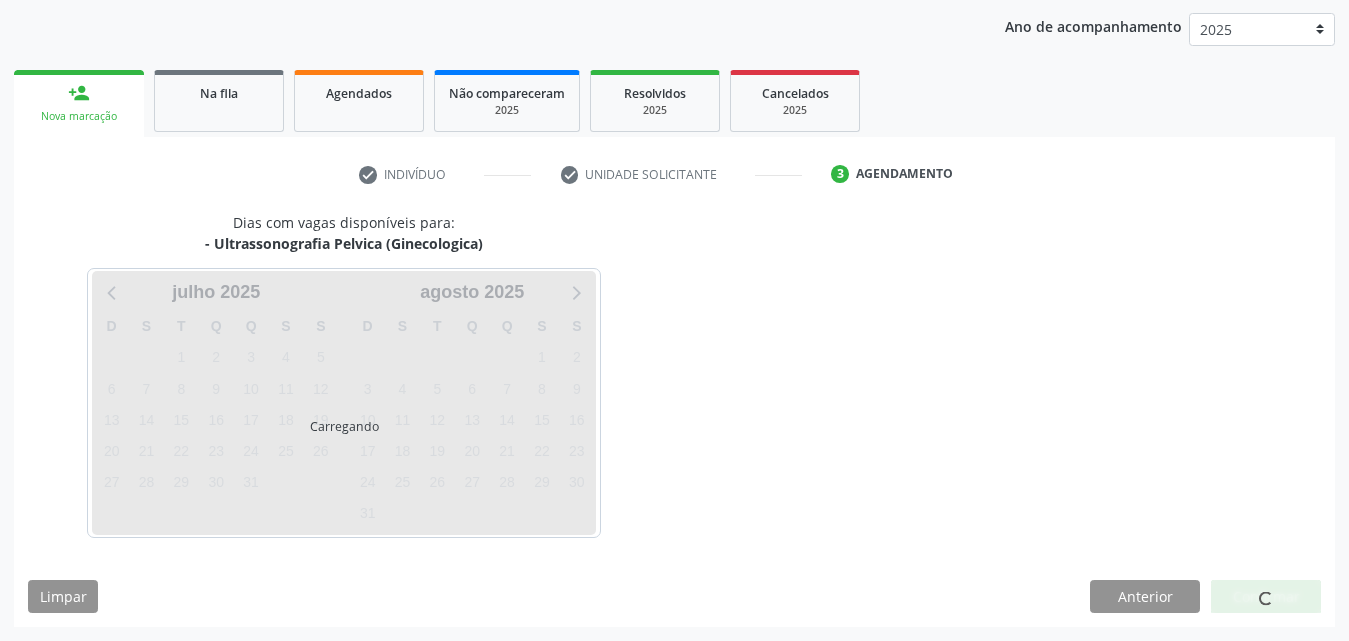 scroll, scrollTop: 316, scrollLeft: 0, axis: vertical 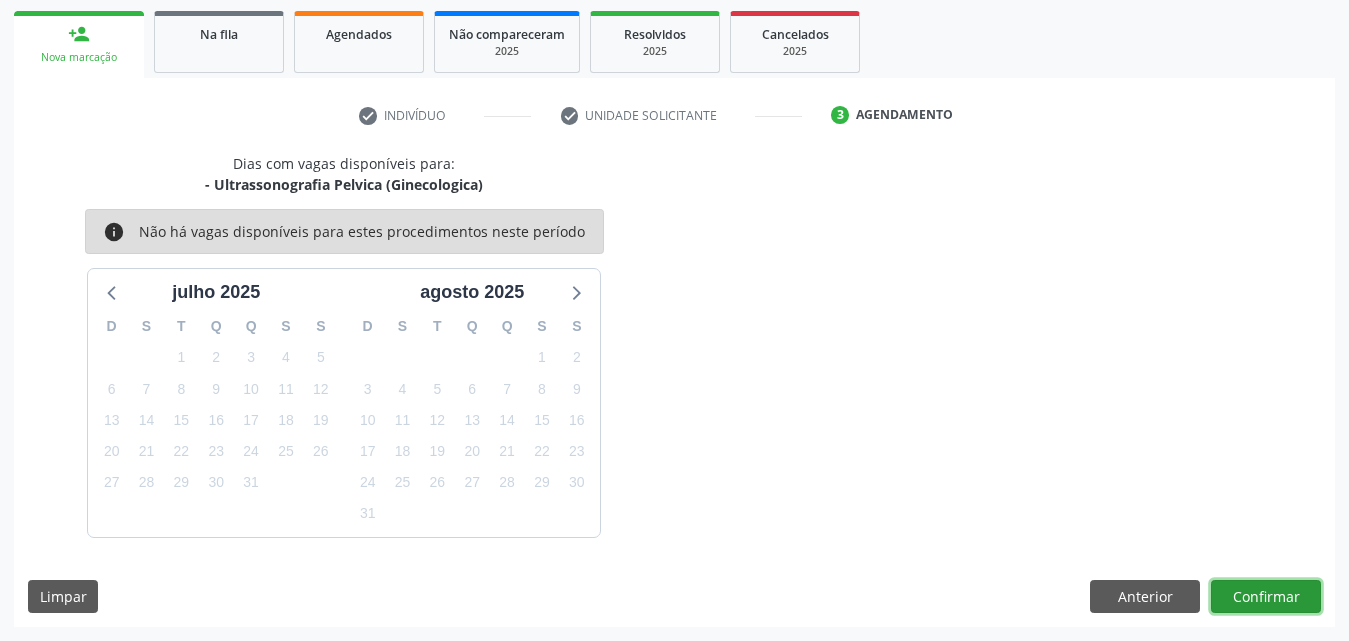 click on "Confirmar" at bounding box center [1266, 597] 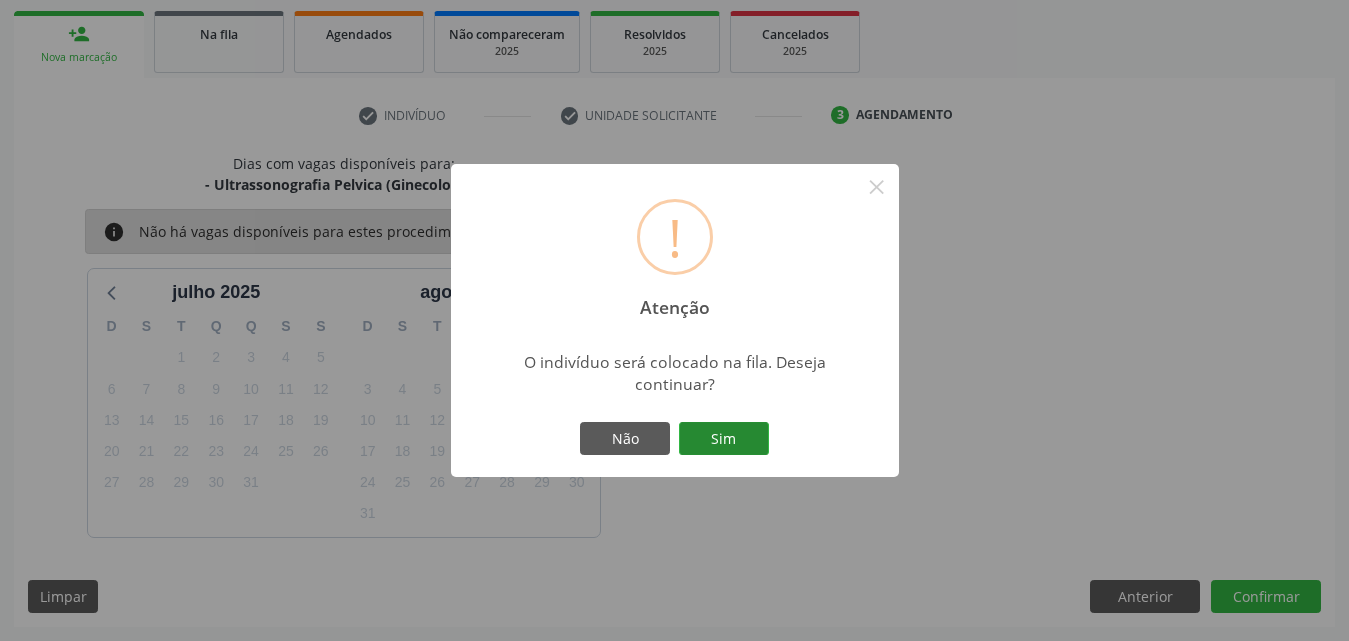 click on "Sim" at bounding box center [724, 439] 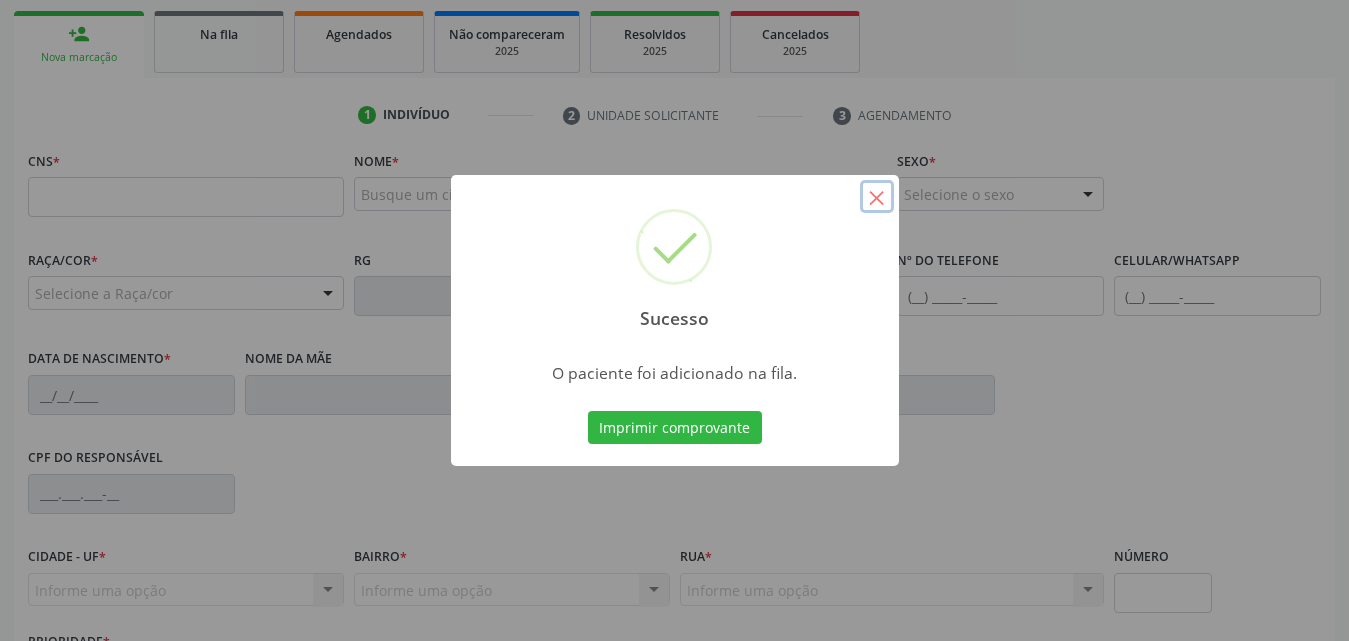 click on "×" at bounding box center [877, 197] 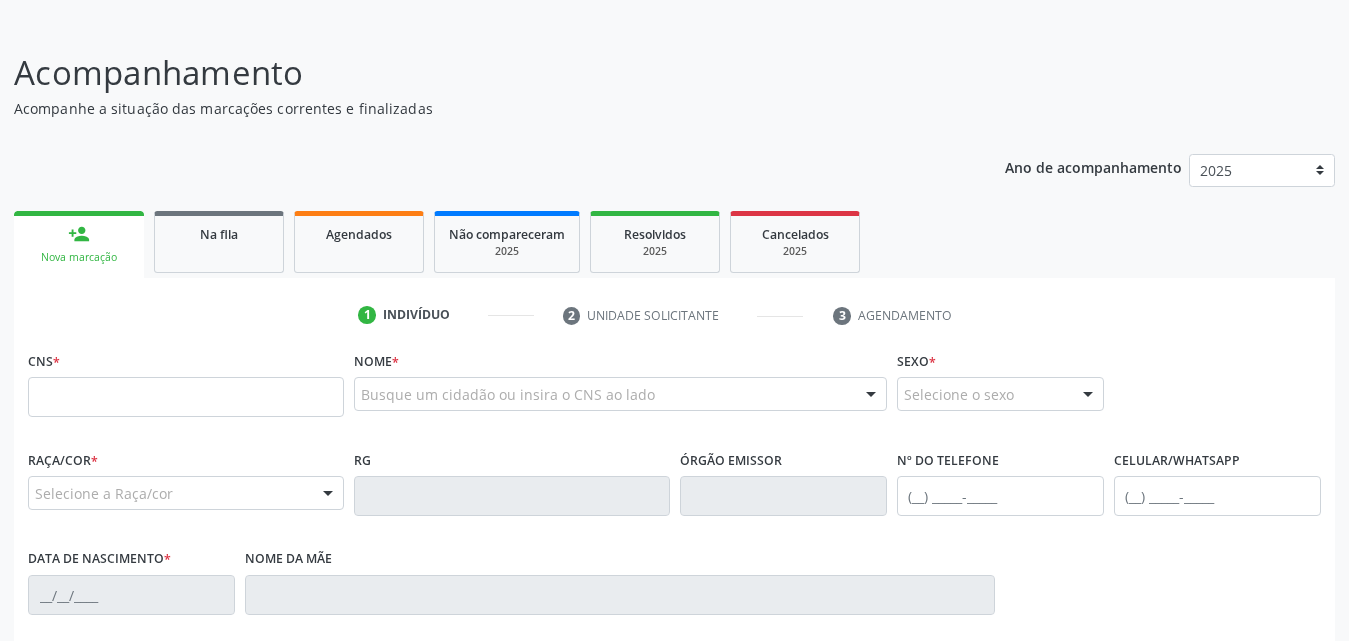 scroll, scrollTop: 0, scrollLeft: 0, axis: both 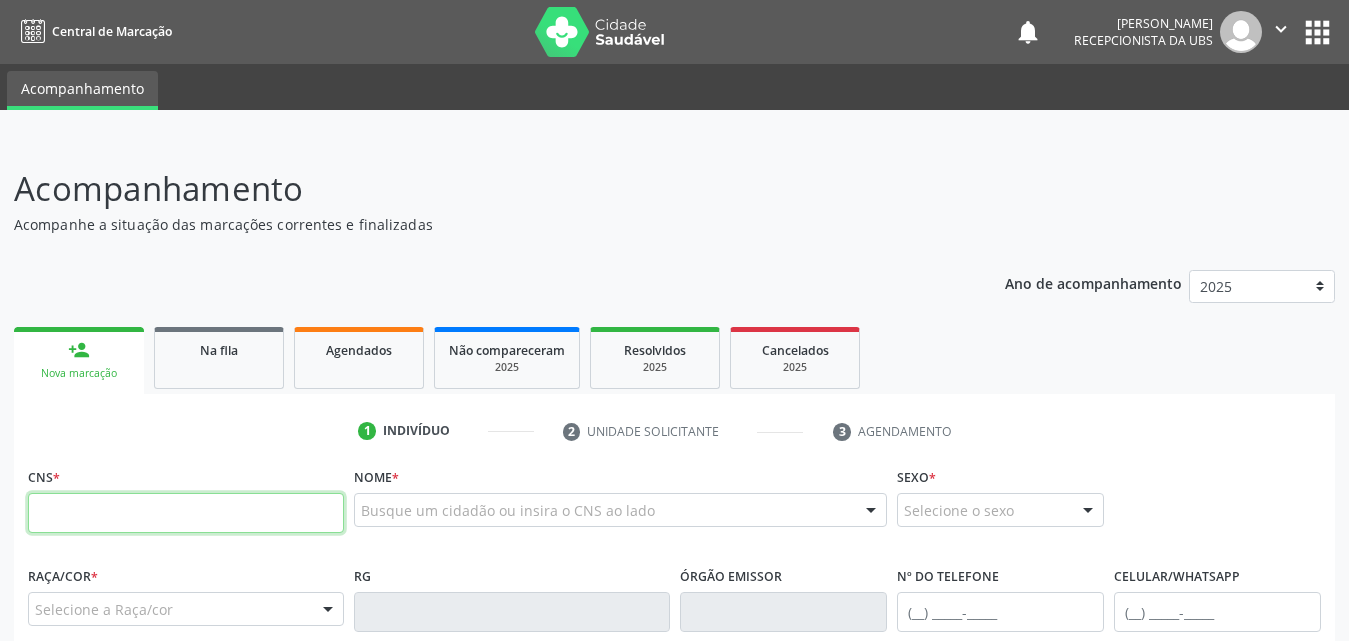 click at bounding box center [186, 513] 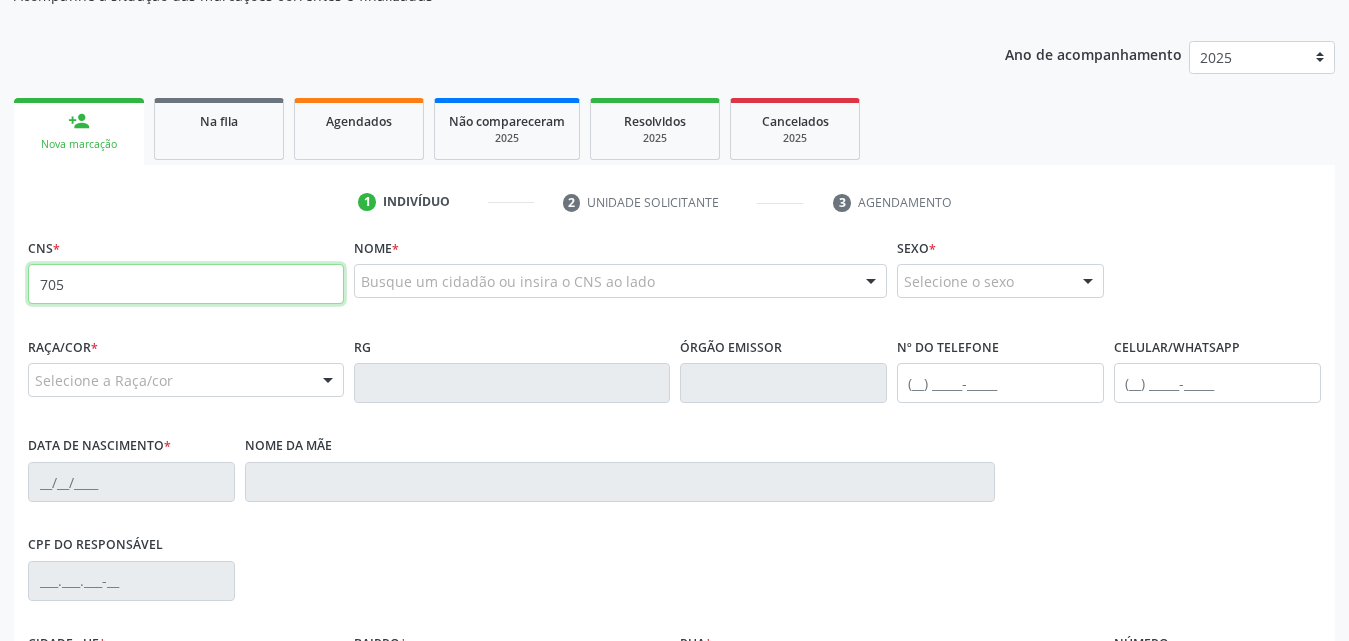 scroll, scrollTop: 471, scrollLeft: 0, axis: vertical 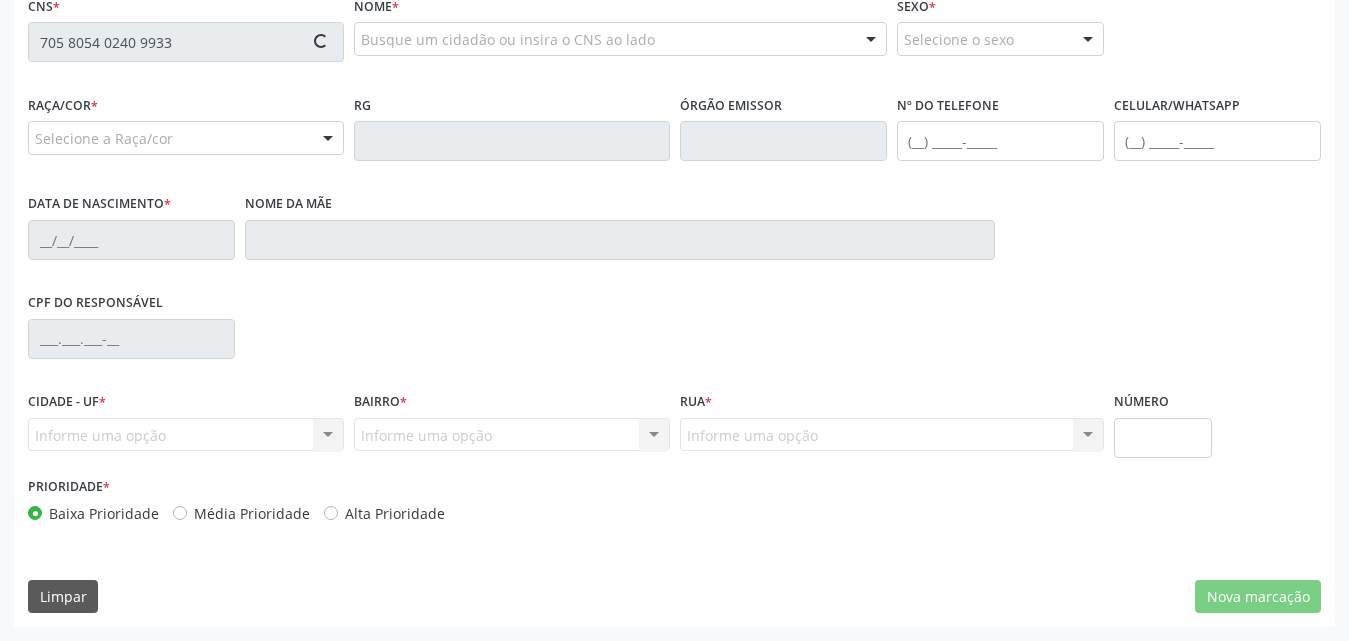 type on "705 8054 0240 9933" 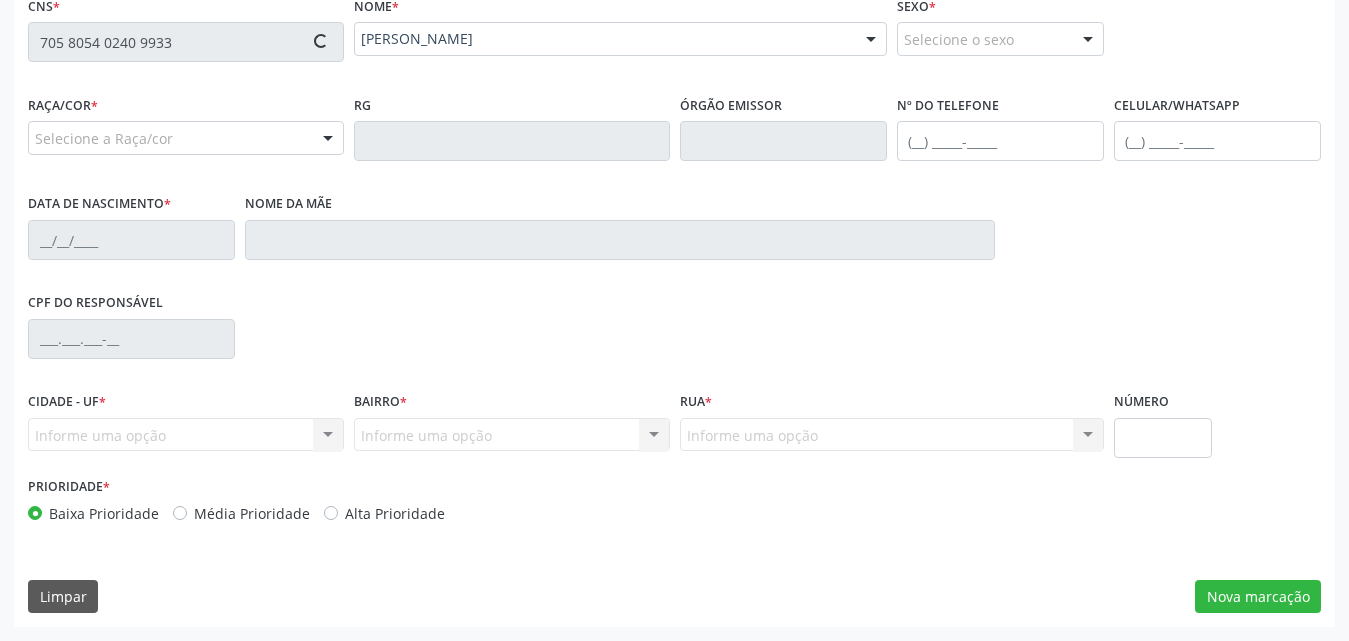 type on "[PHONE_NUMBER]" 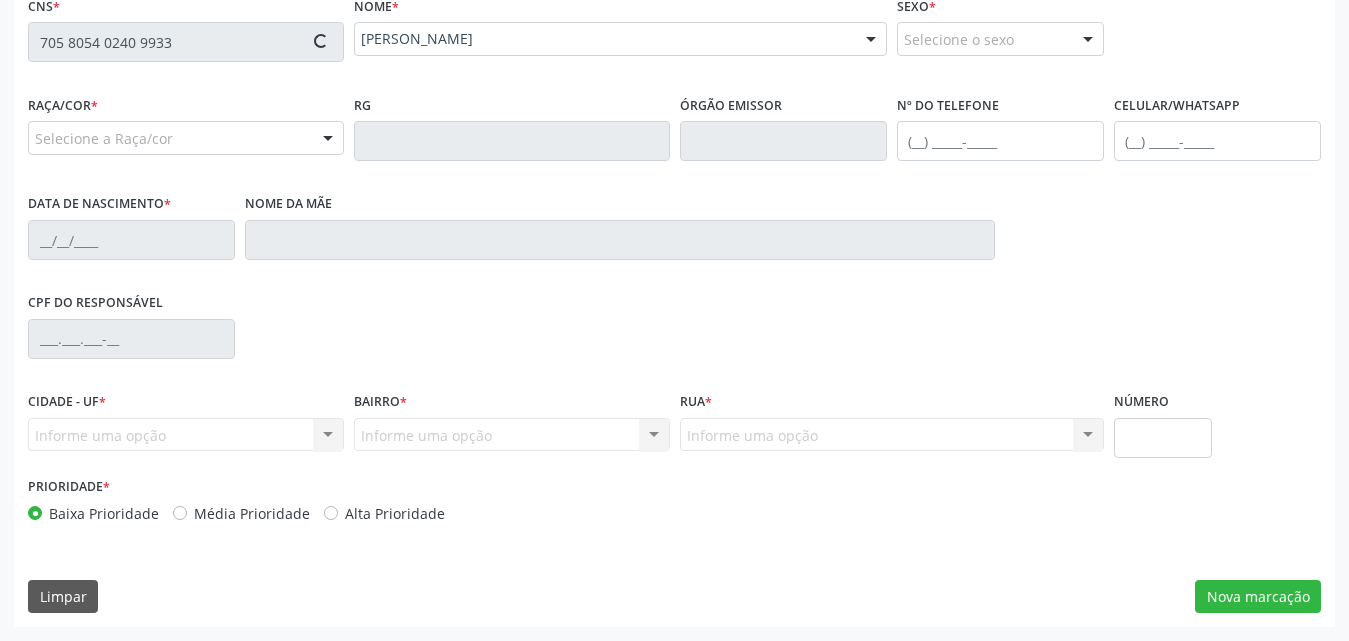 type on "[DATE]" 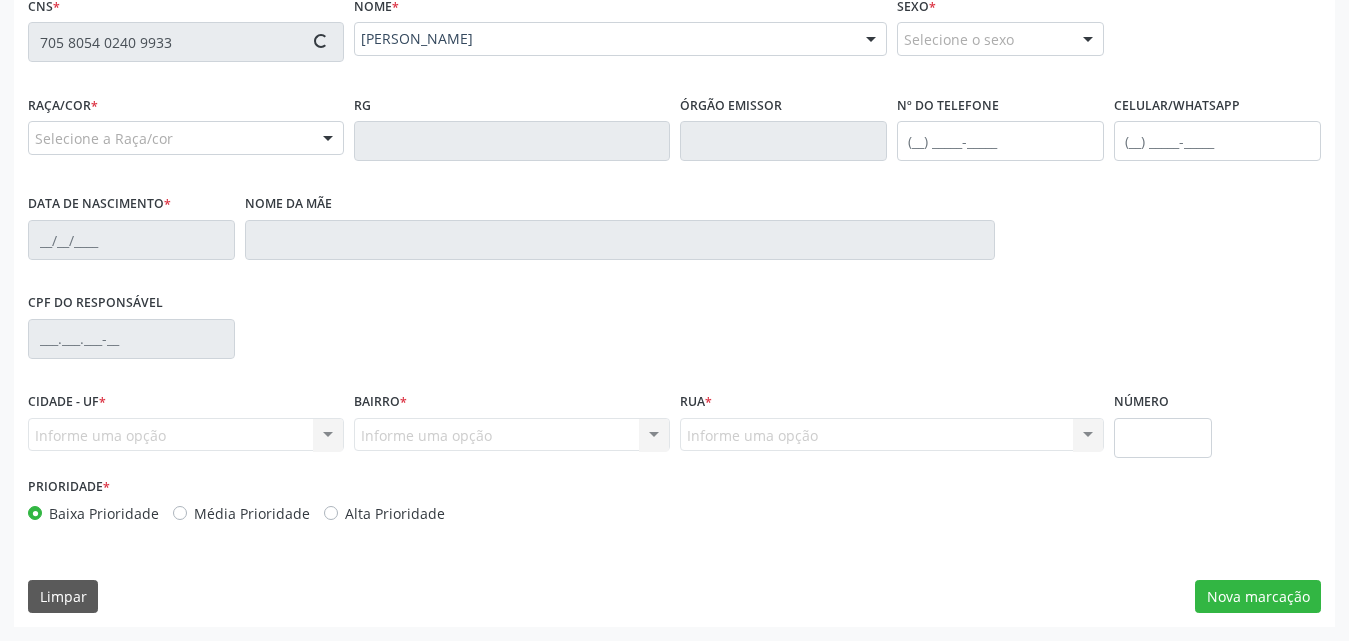 type on "[PERSON_NAME]" 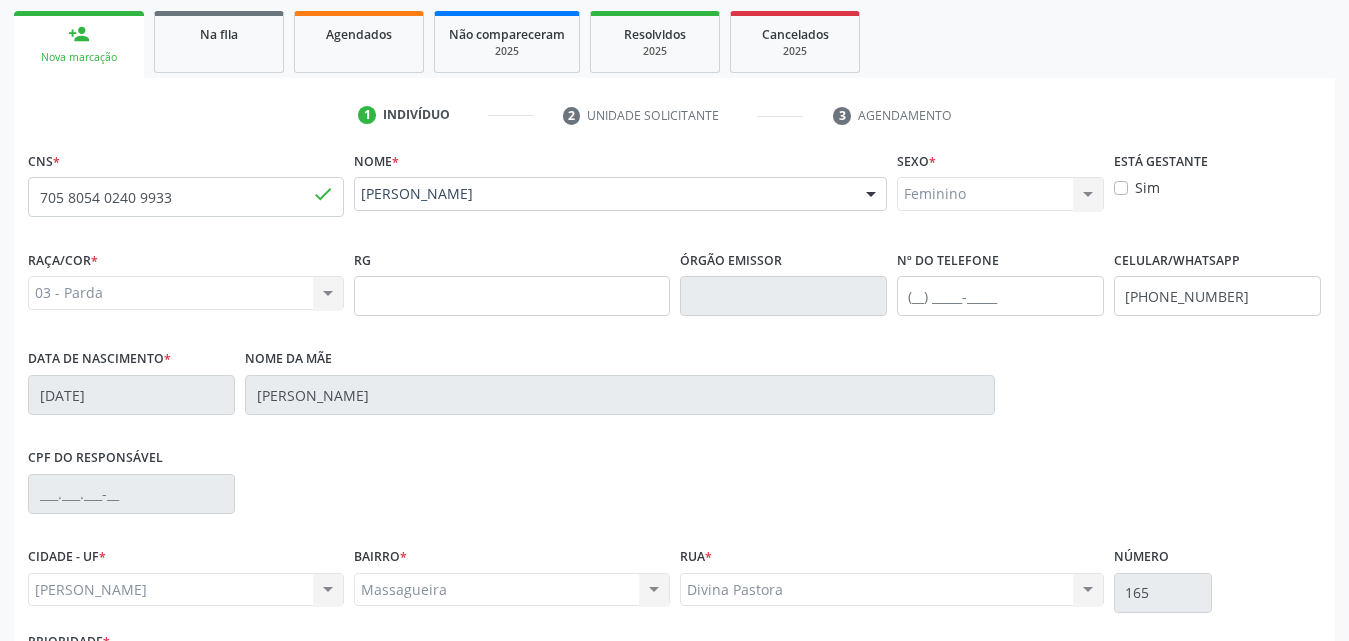 scroll, scrollTop: 471, scrollLeft: 0, axis: vertical 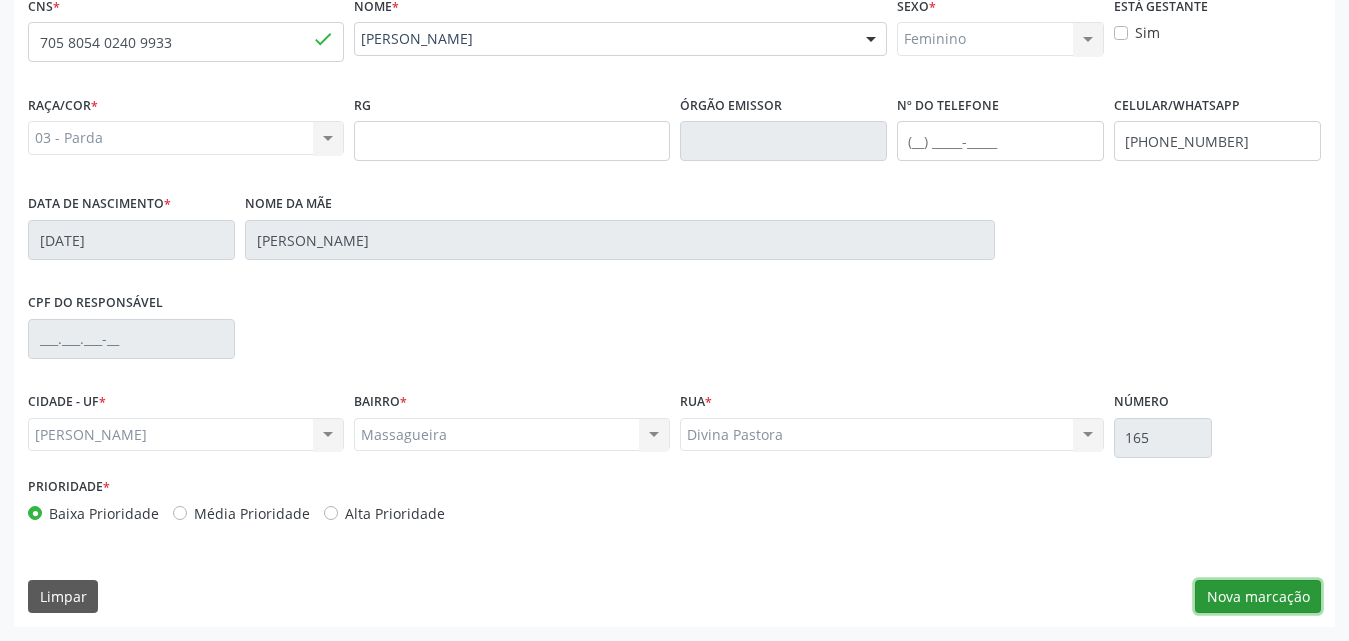 click on "Nova marcação" at bounding box center (1258, 597) 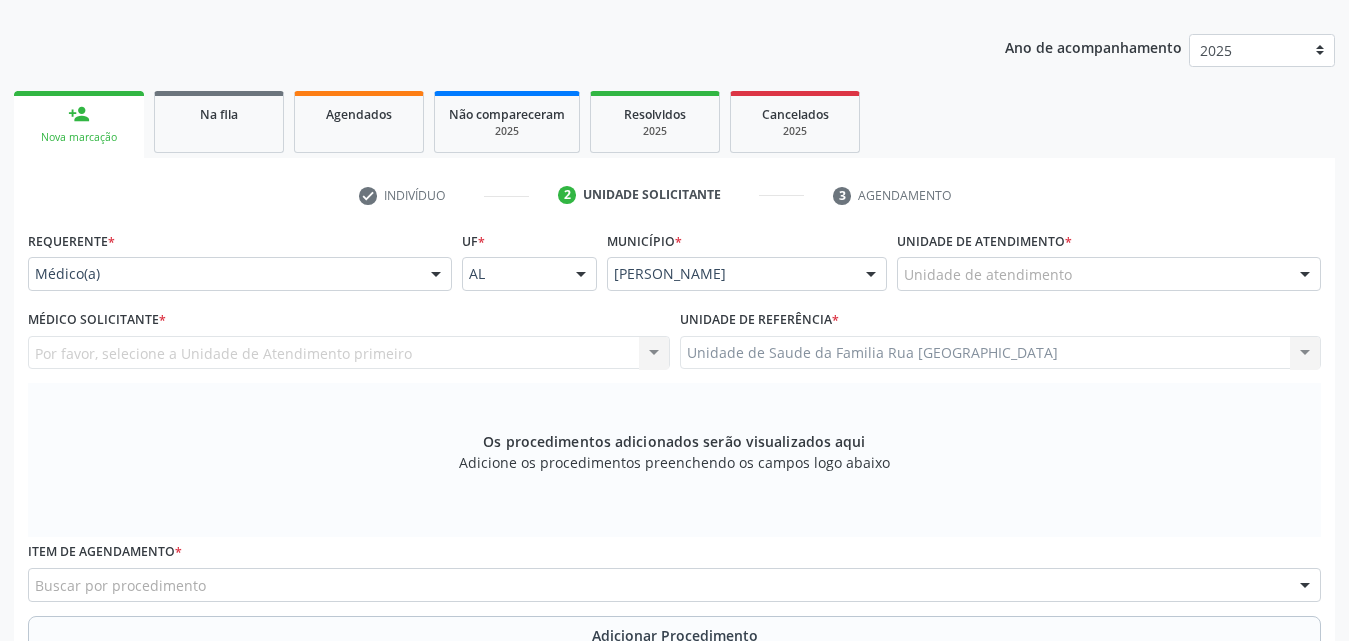 scroll, scrollTop: 271, scrollLeft: 0, axis: vertical 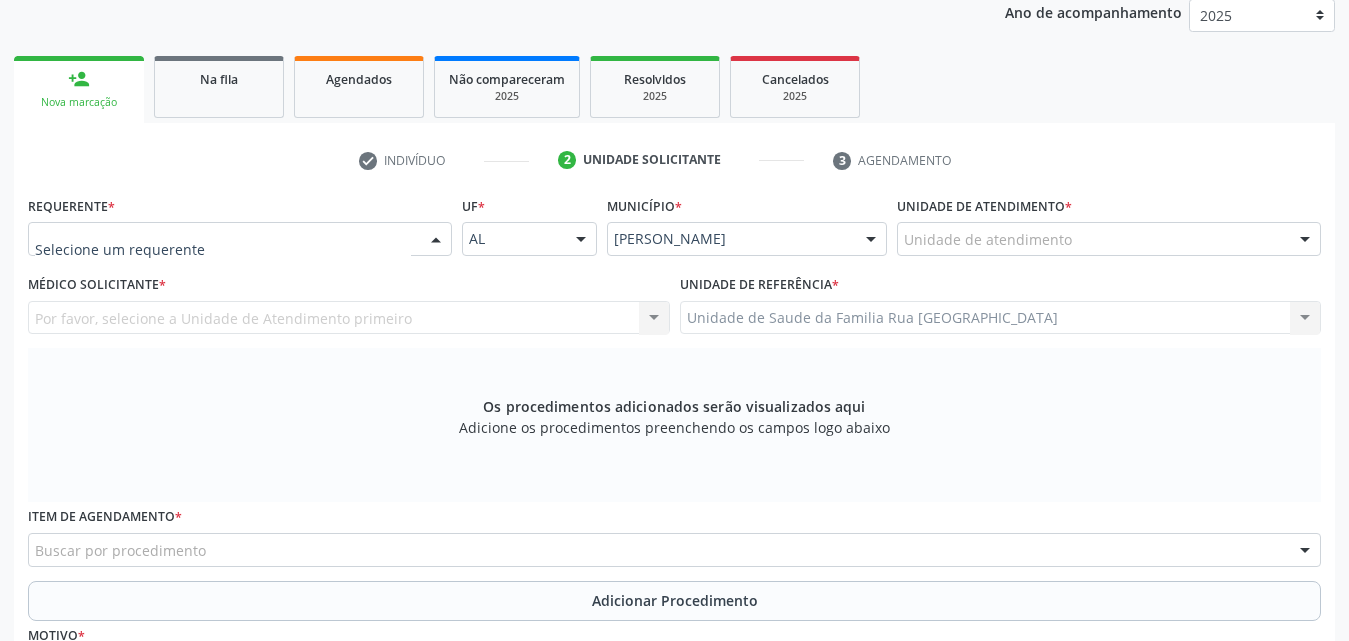 click at bounding box center (436, 240) 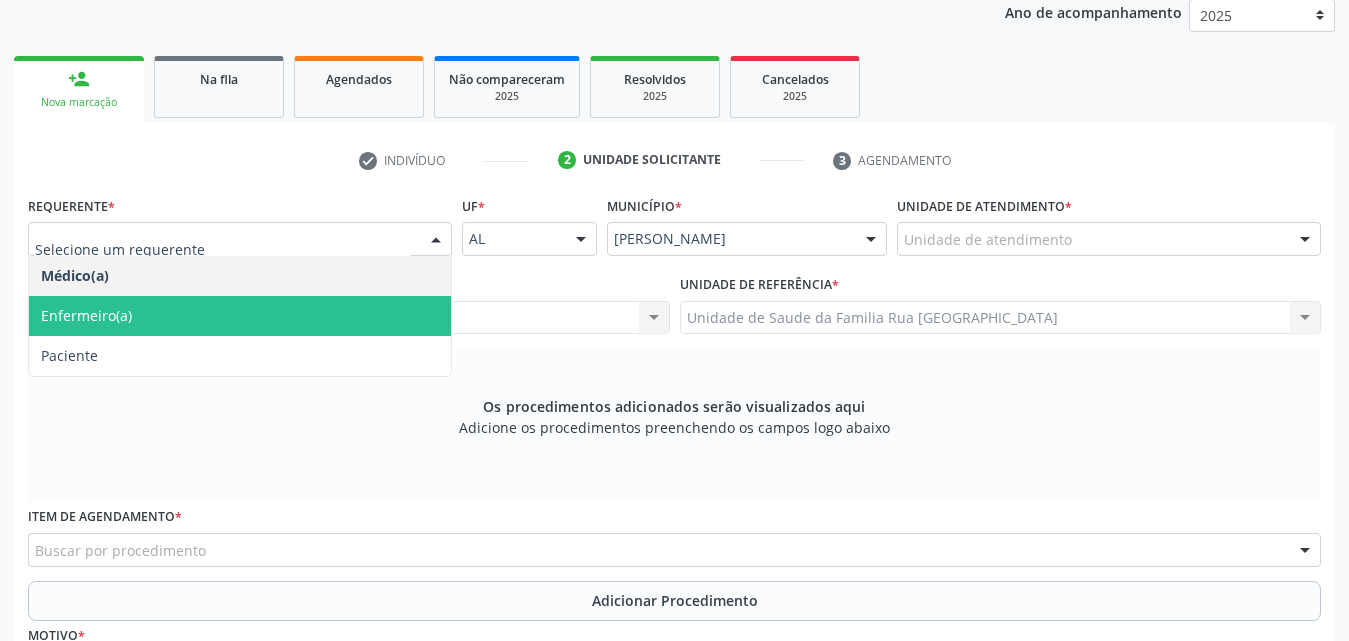 click on "Enfermeiro(a)" at bounding box center (240, 316) 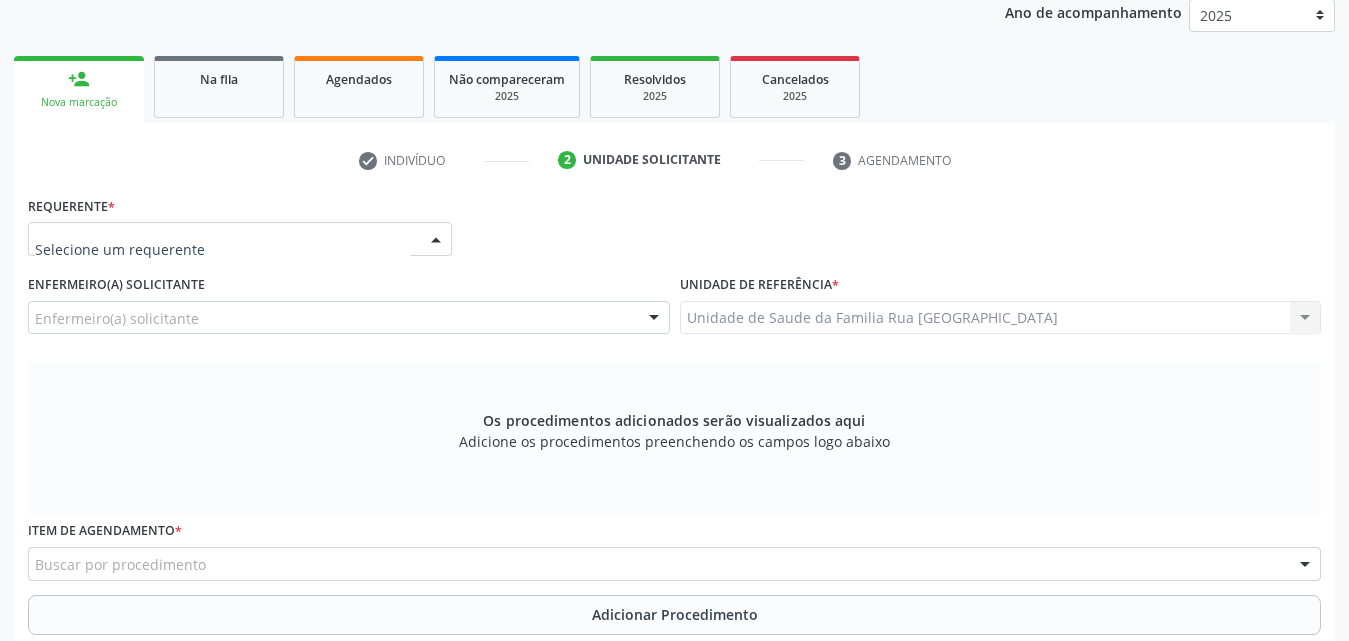 click at bounding box center [436, 240] 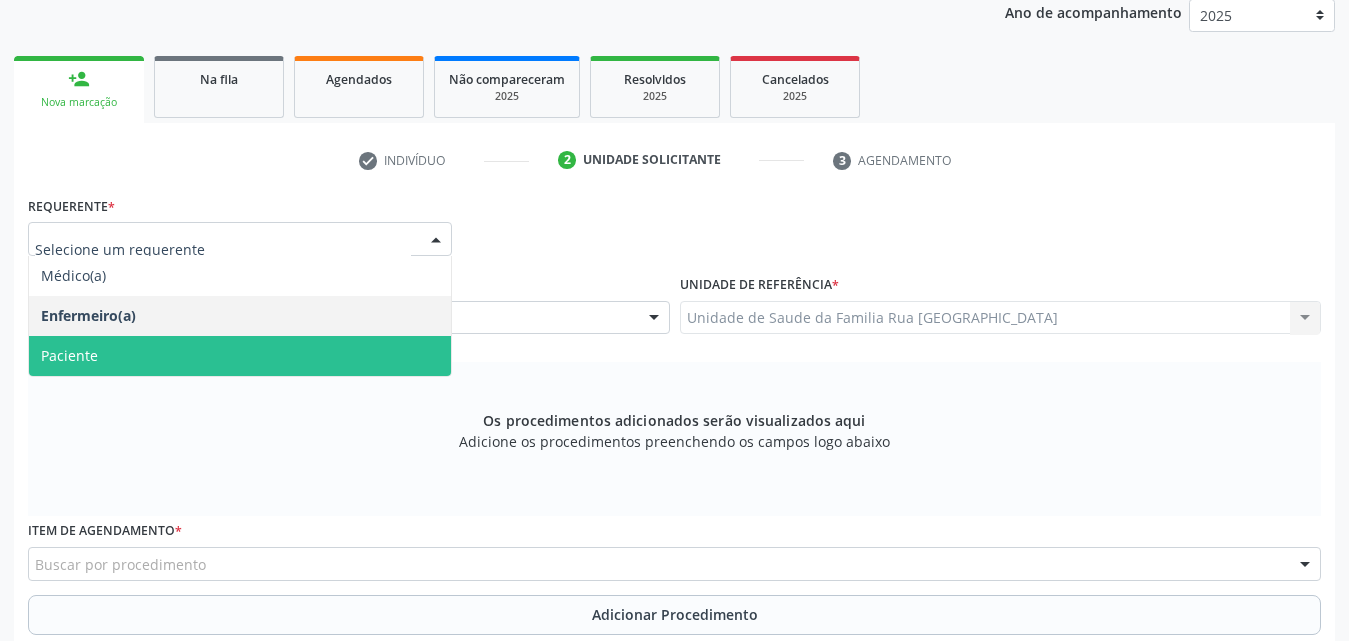 click on "Paciente" at bounding box center [240, 356] 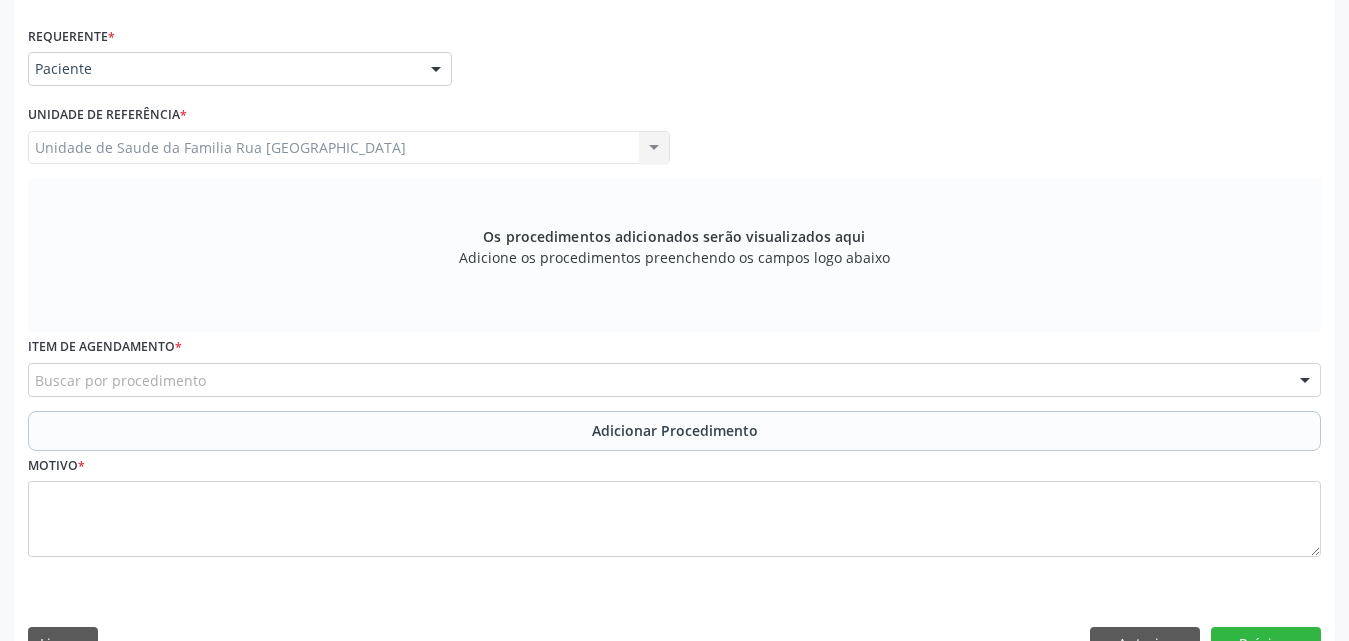scroll, scrollTop: 488, scrollLeft: 0, axis: vertical 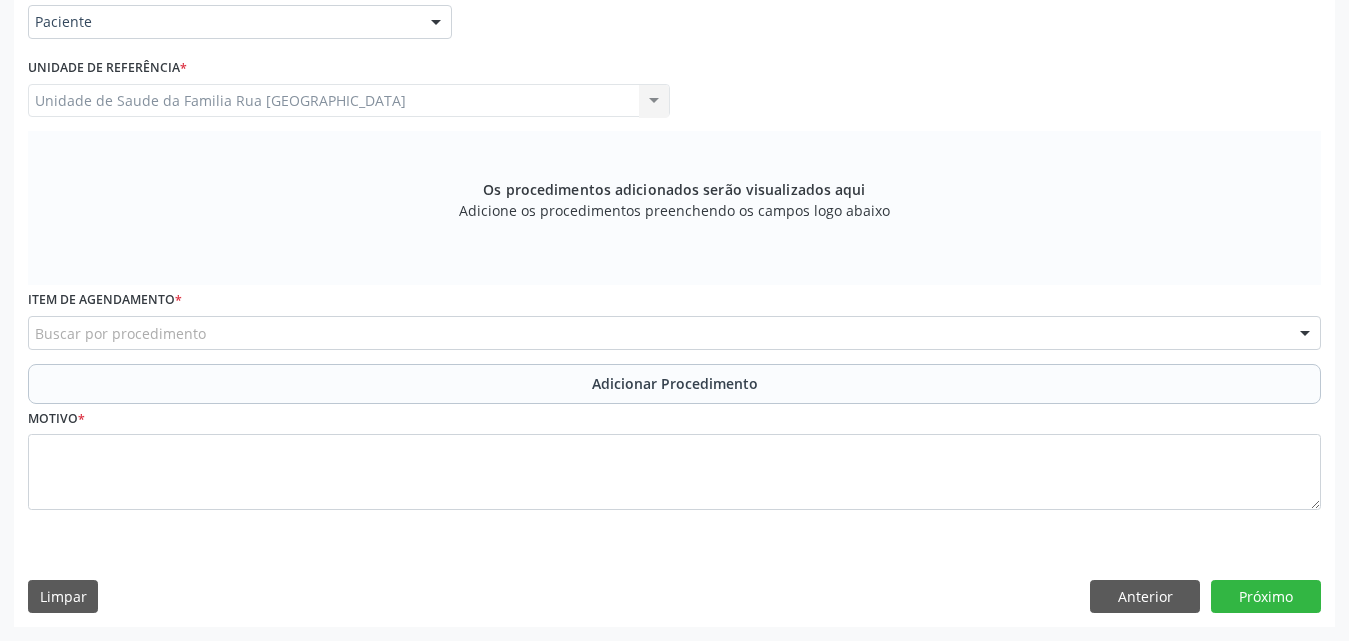 click on "Buscar por procedimento" at bounding box center [674, 333] 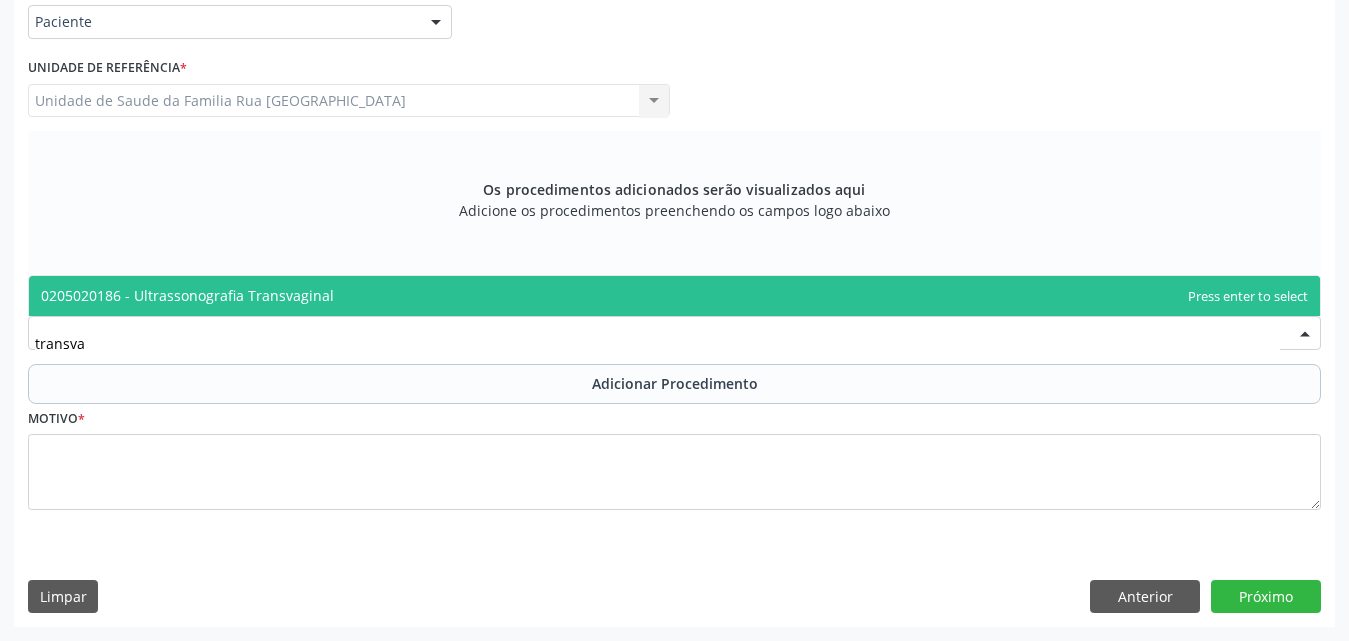type on "transvag" 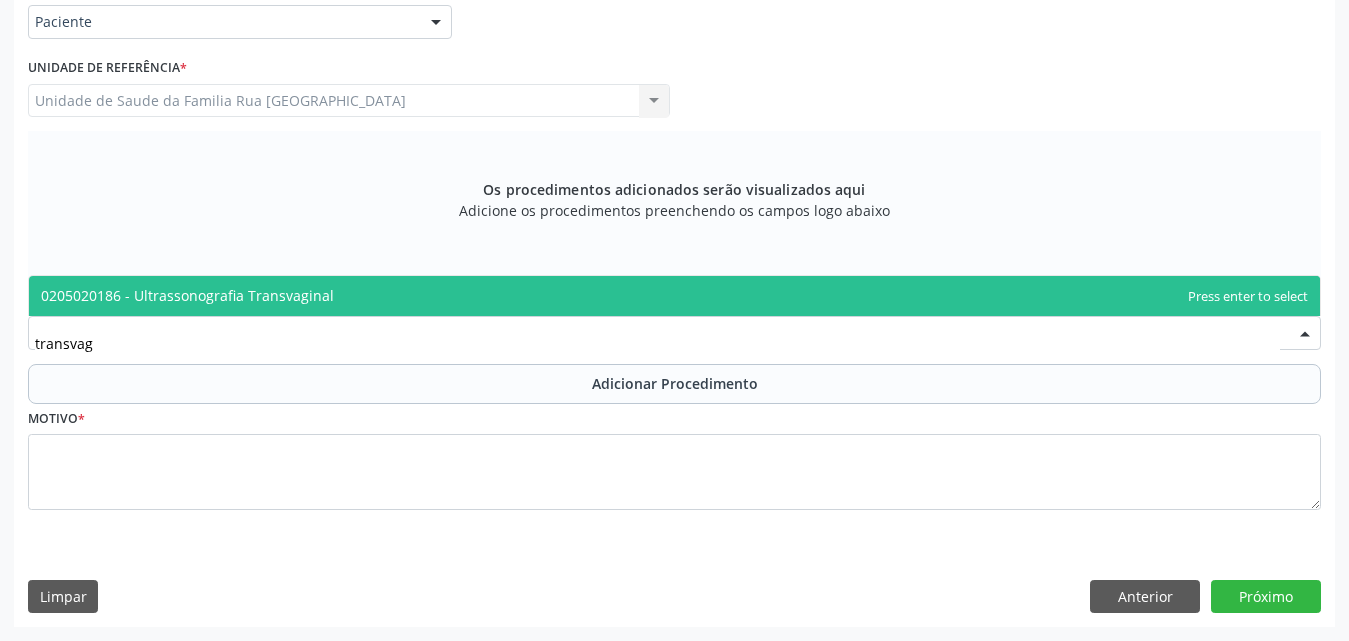 click on "0205020186 - Ultrassonografia Transvaginal" at bounding box center [674, 296] 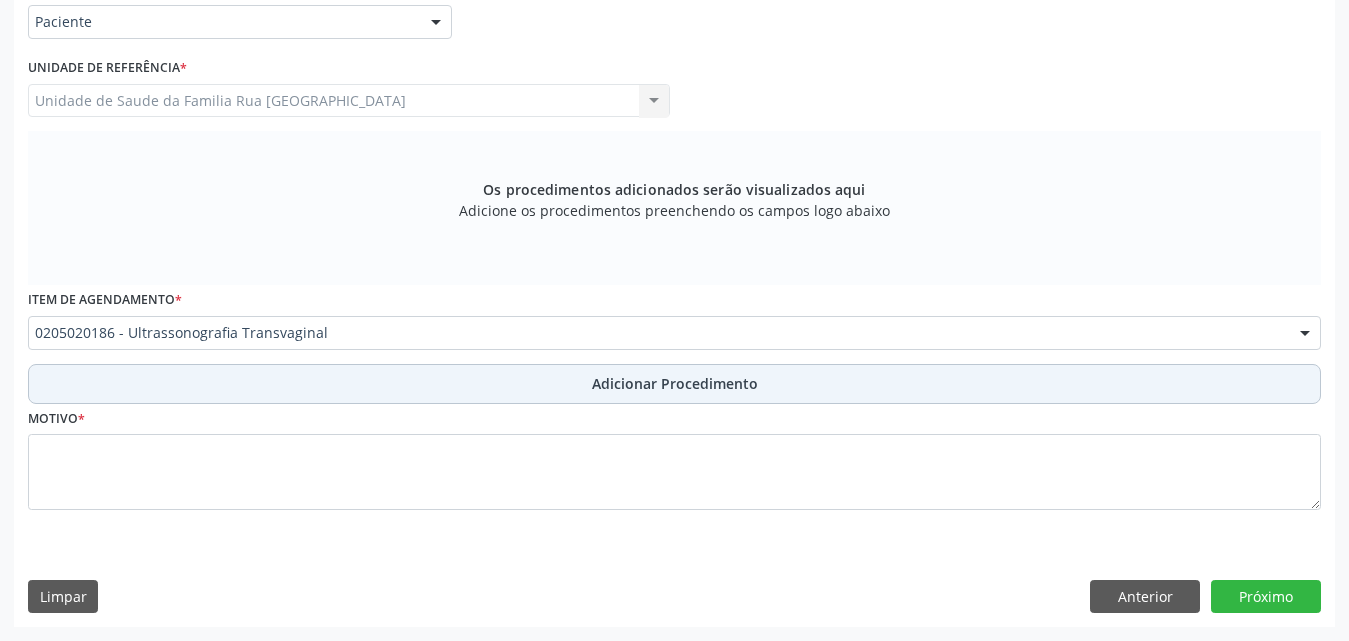 click on "Adicionar Procedimento" at bounding box center (675, 383) 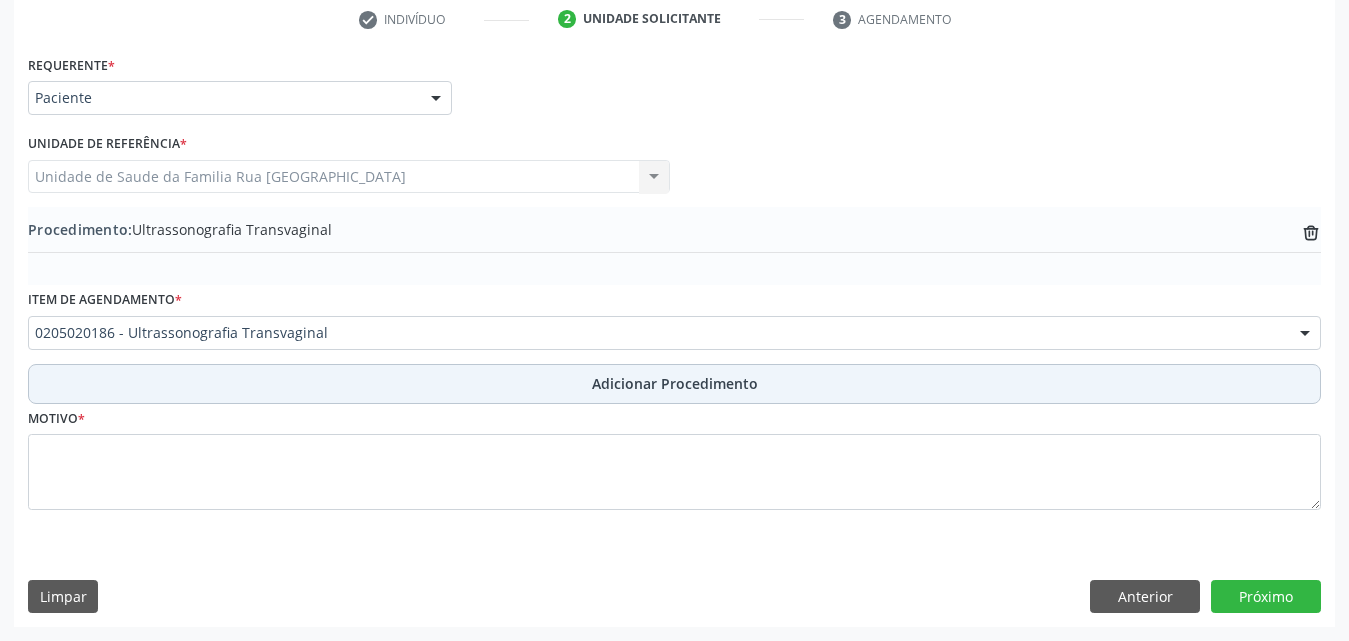 scroll, scrollTop: 412, scrollLeft: 0, axis: vertical 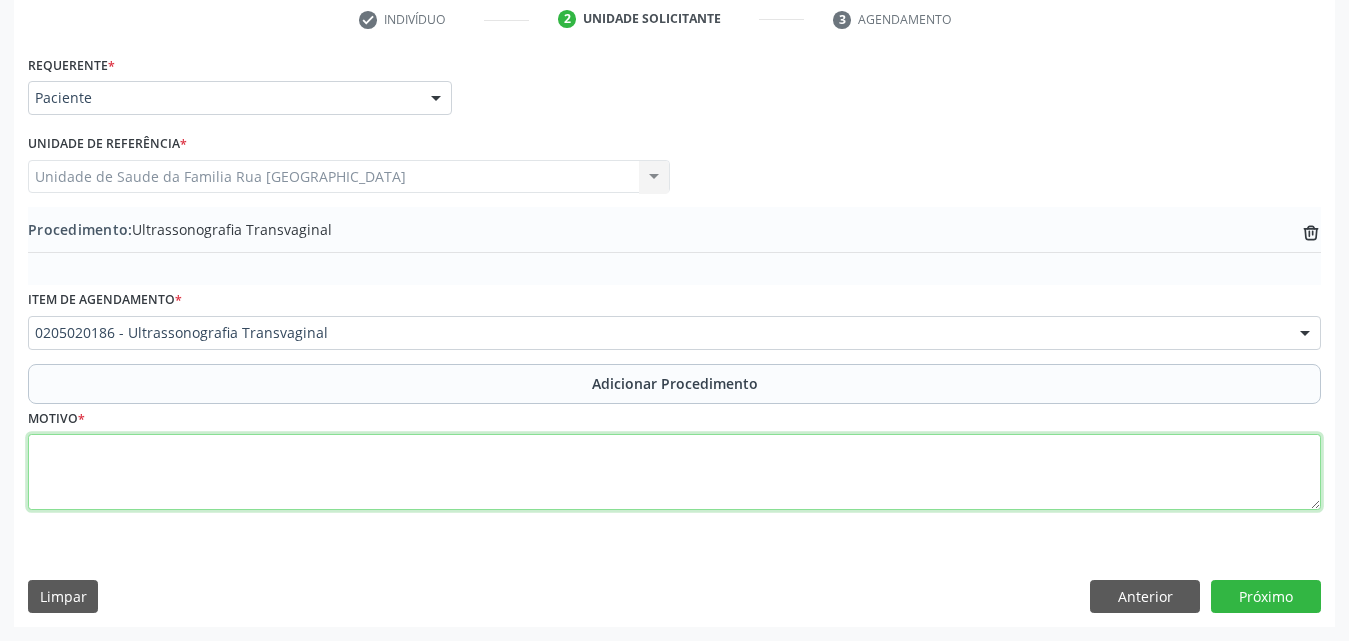 click at bounding box center (674, 472) 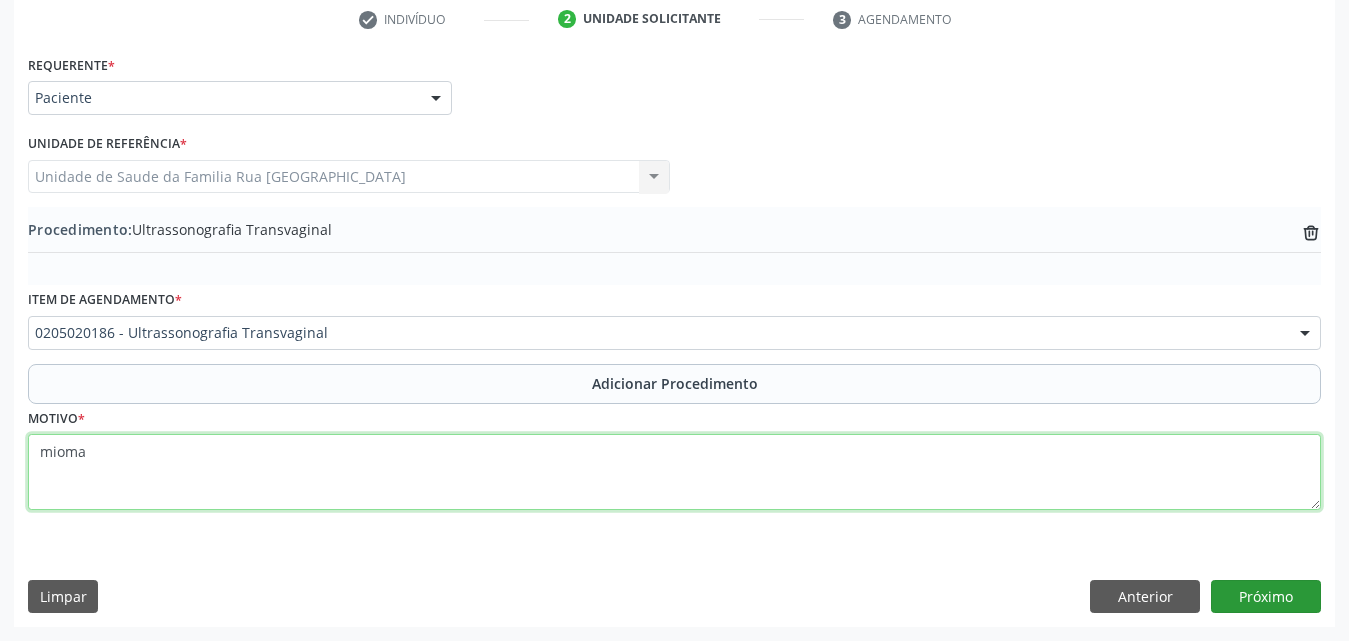 type on "mioma" 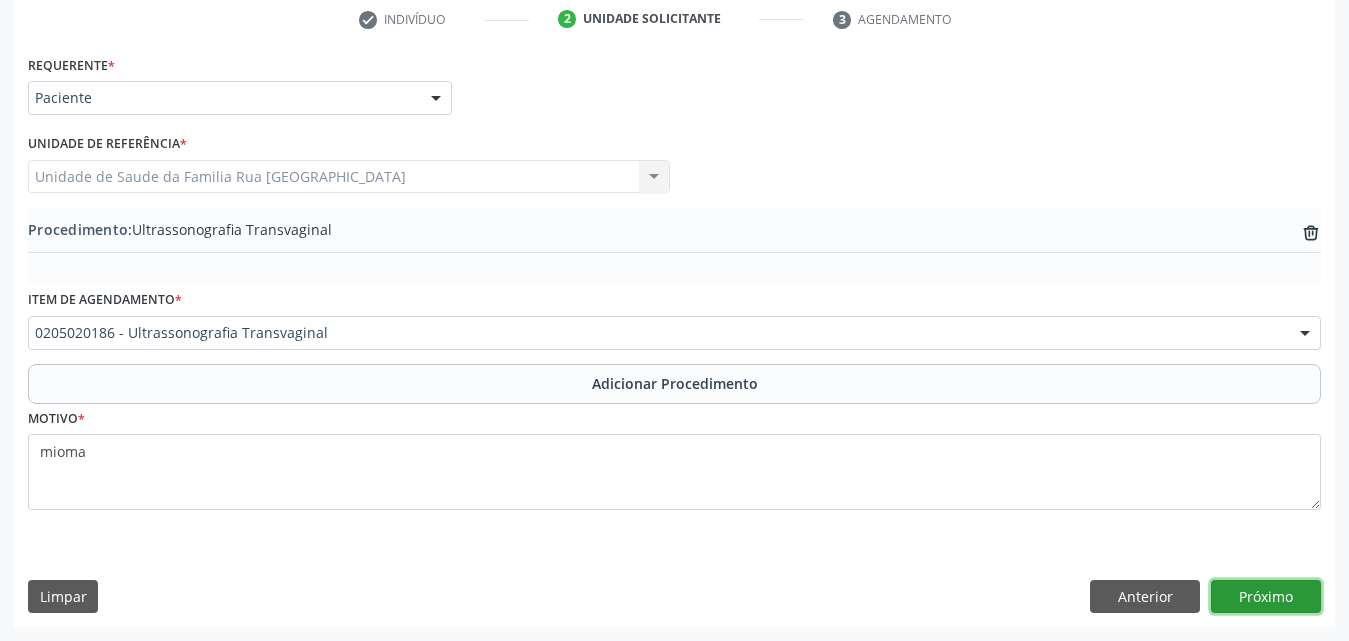 click on "Próximo" at bounding box center (1266, 597) 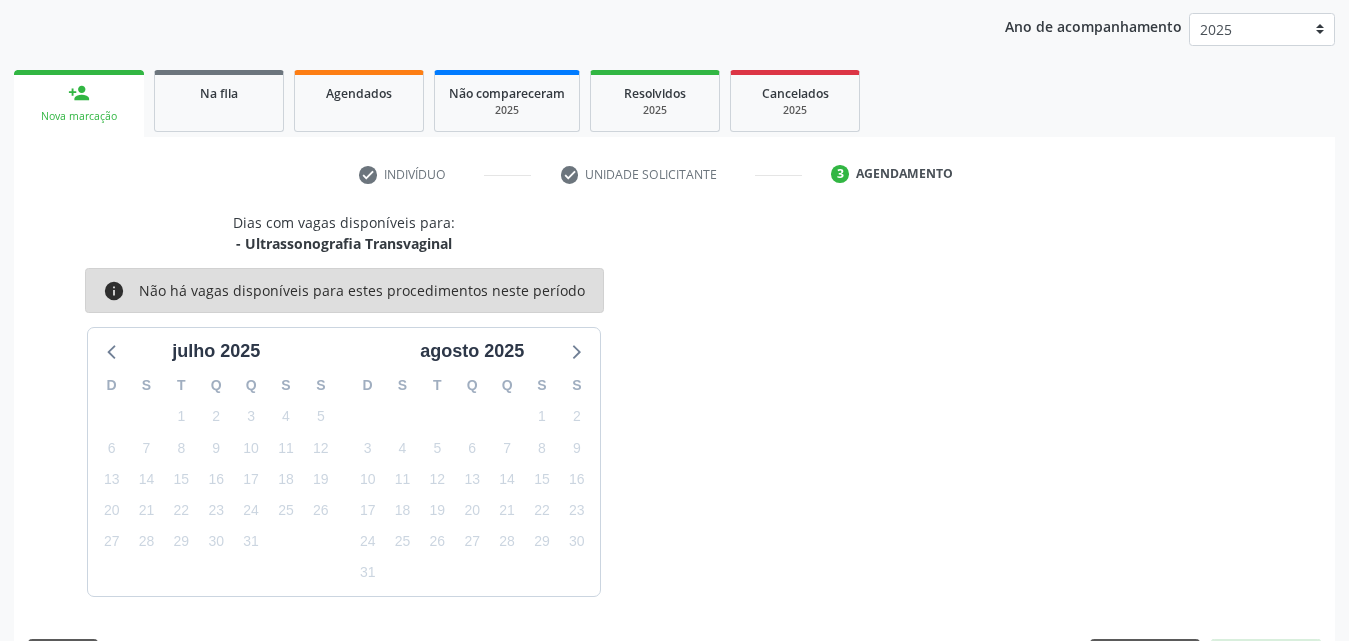 scroll, scrollTop: 316, scrollLeft: 0, axis: vertical 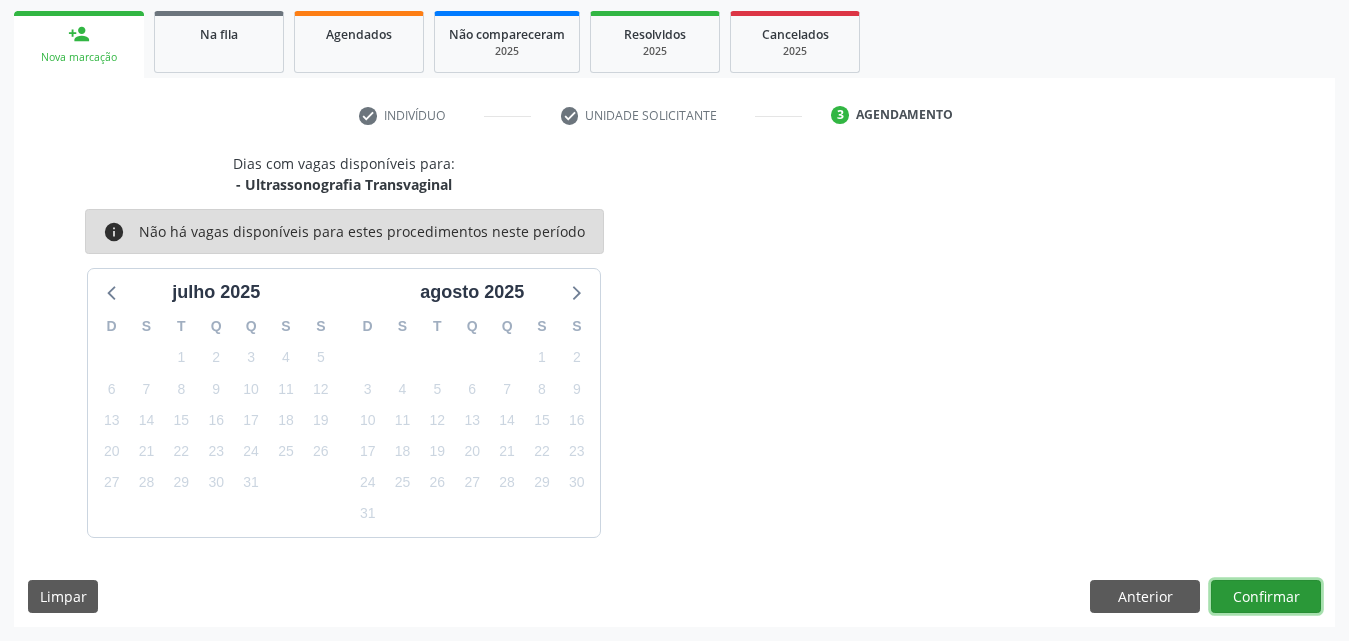 click on "Confirmar" at bounding box center [1266, 597] 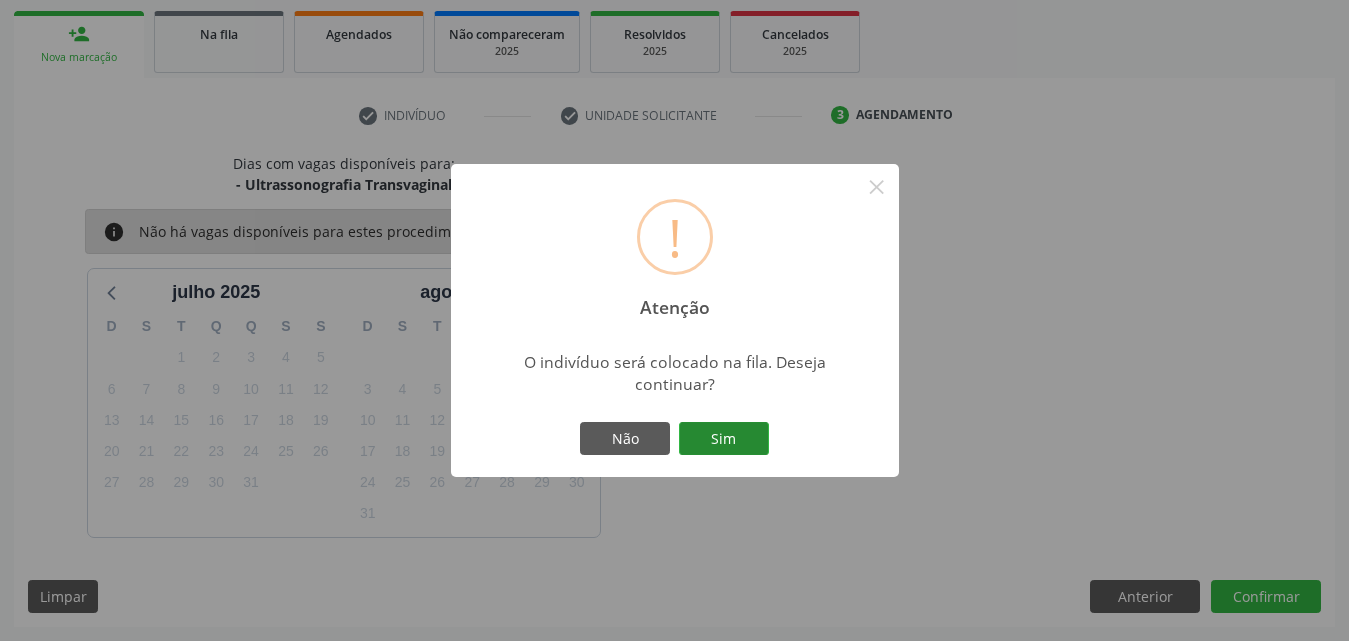 click on "Sim" at bounding box center [724, 439] 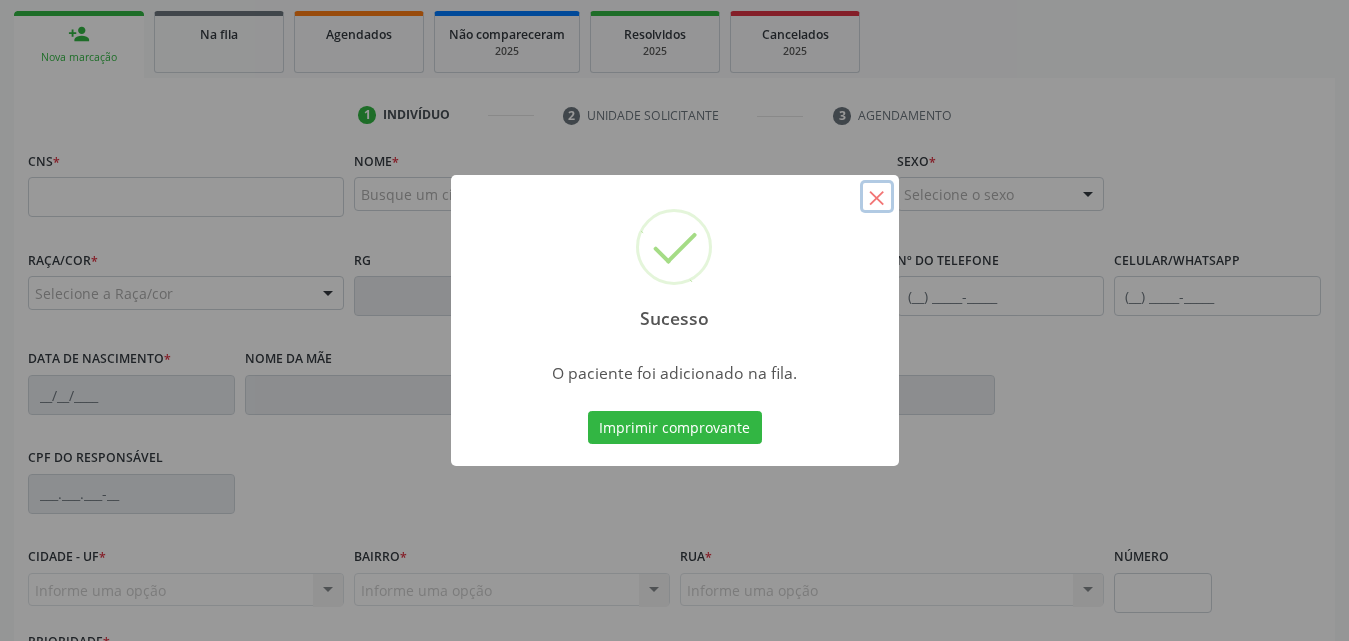 click on "×" at bounding box center [877, 197] 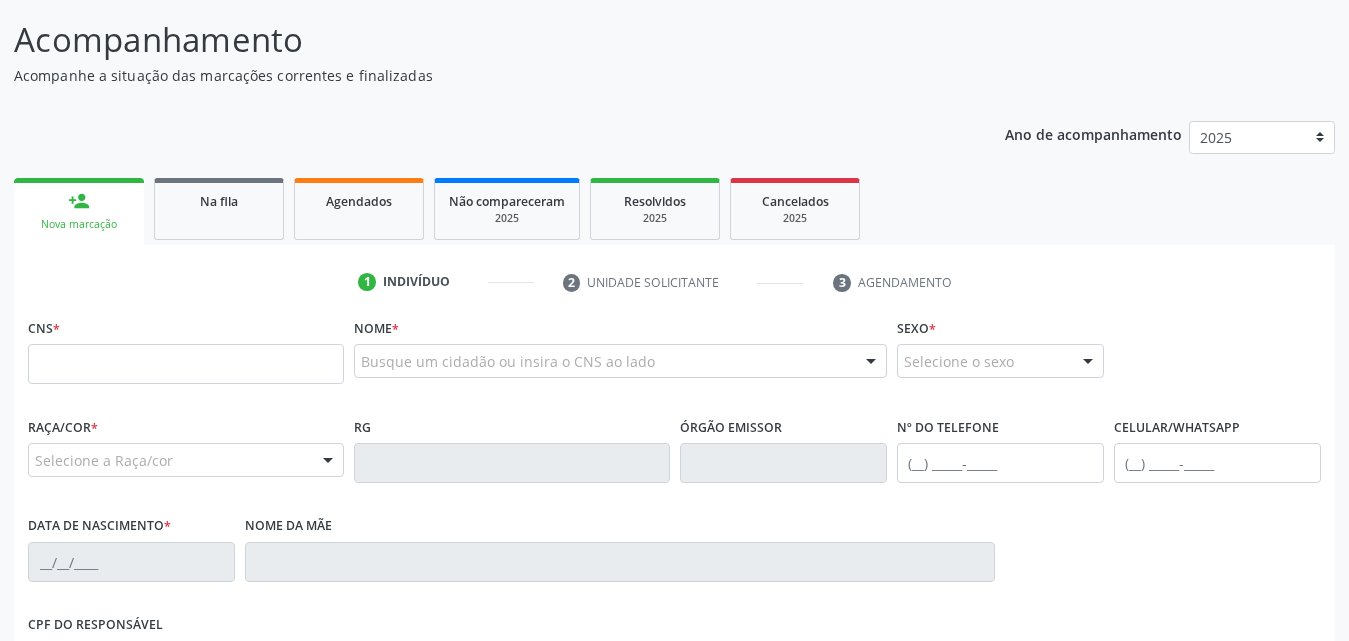 scroll, scrollTop: 0, scrollLeft: 0, axis: both 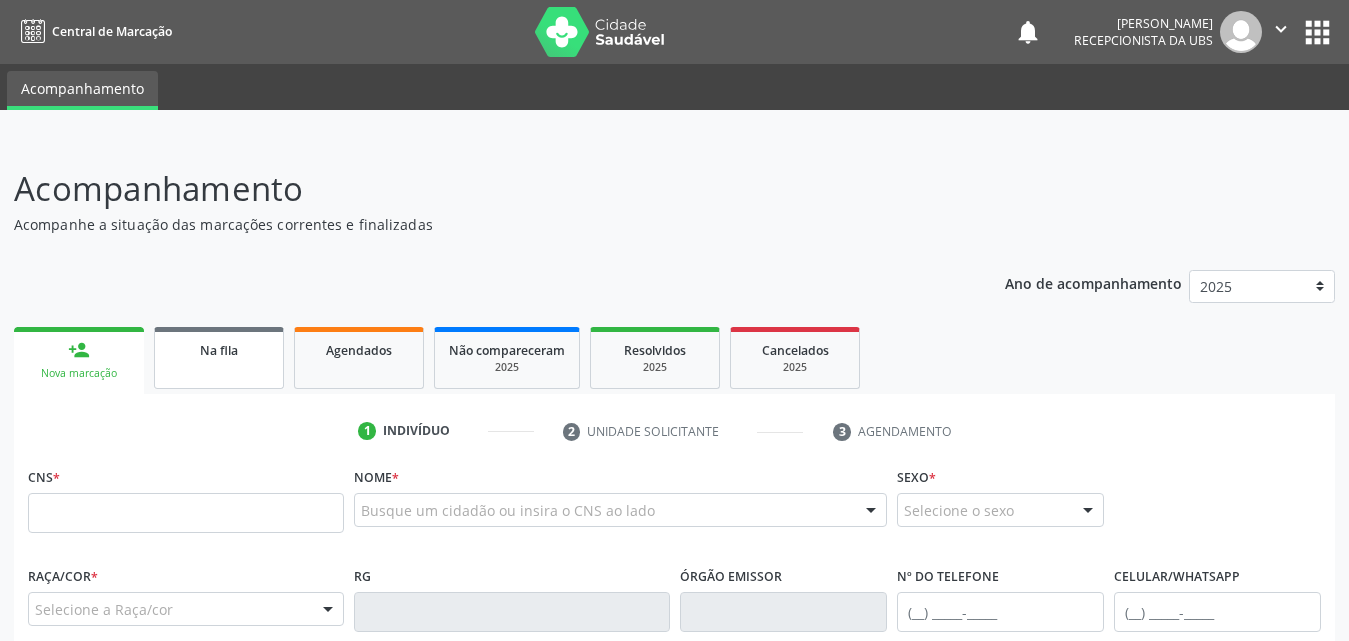 click on "Na fila" at bounding box center [219, 358] 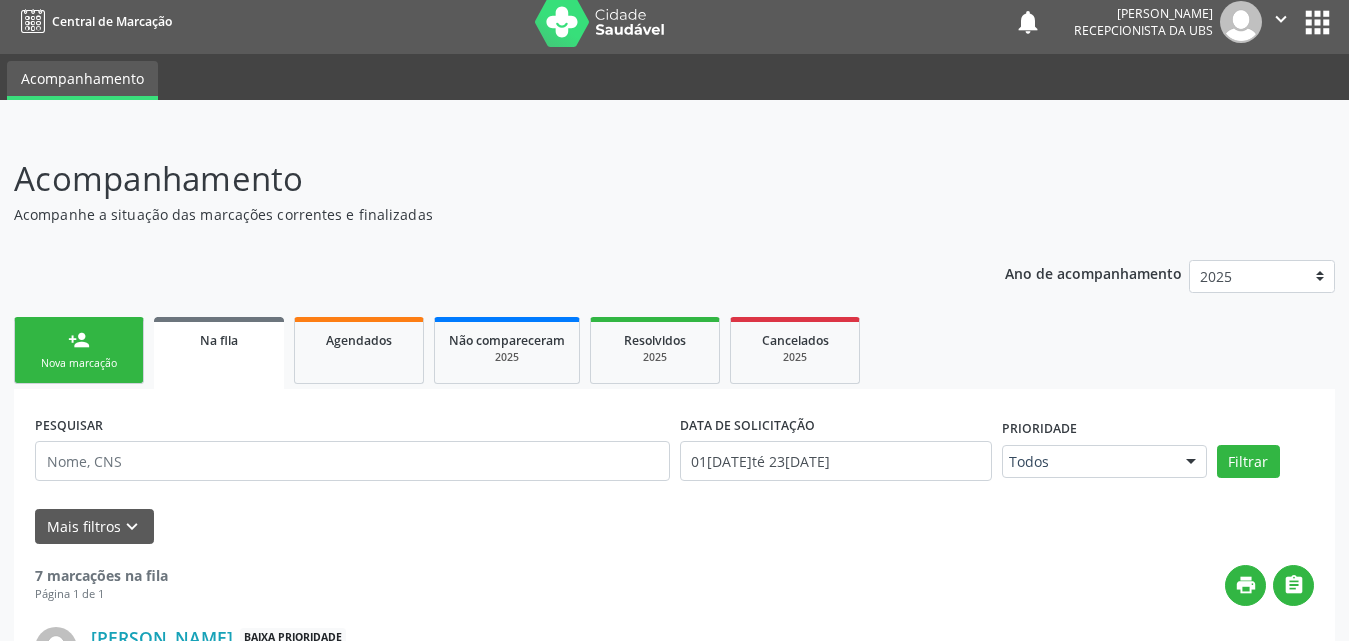 scroll, scrollTop: 0, scrollLeft: 0, axis: both 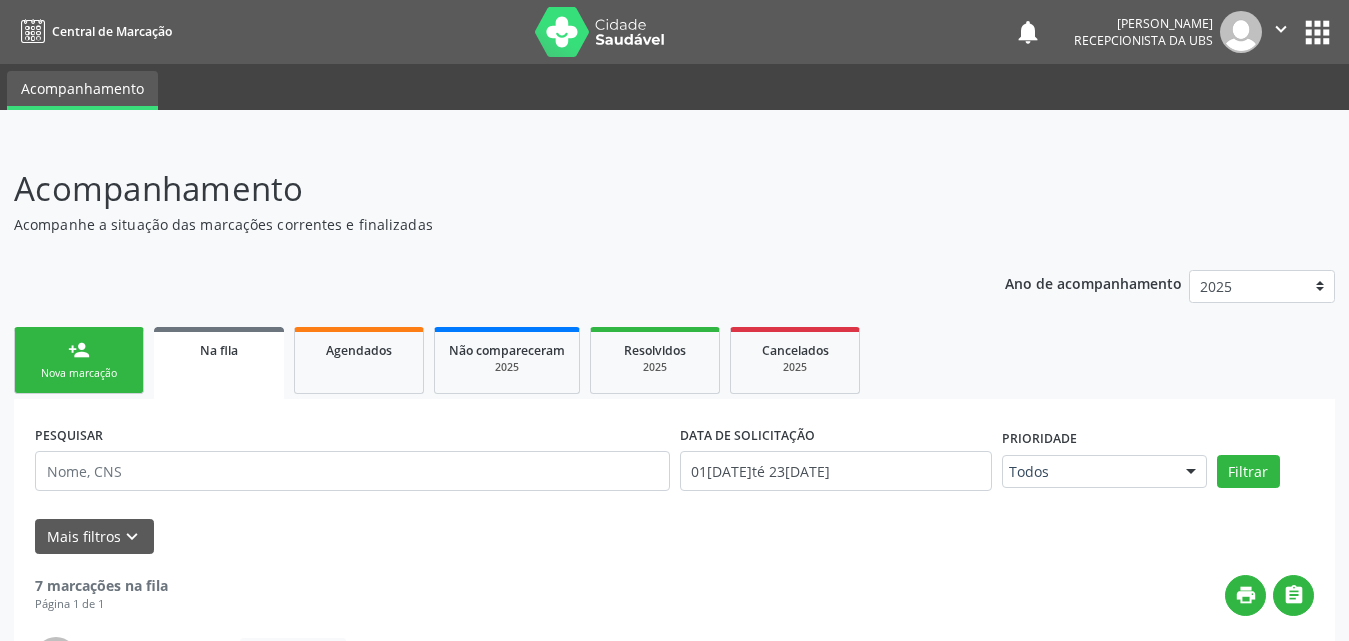 click on "person_add
Nova marcação" at bounding box center [79, 360] 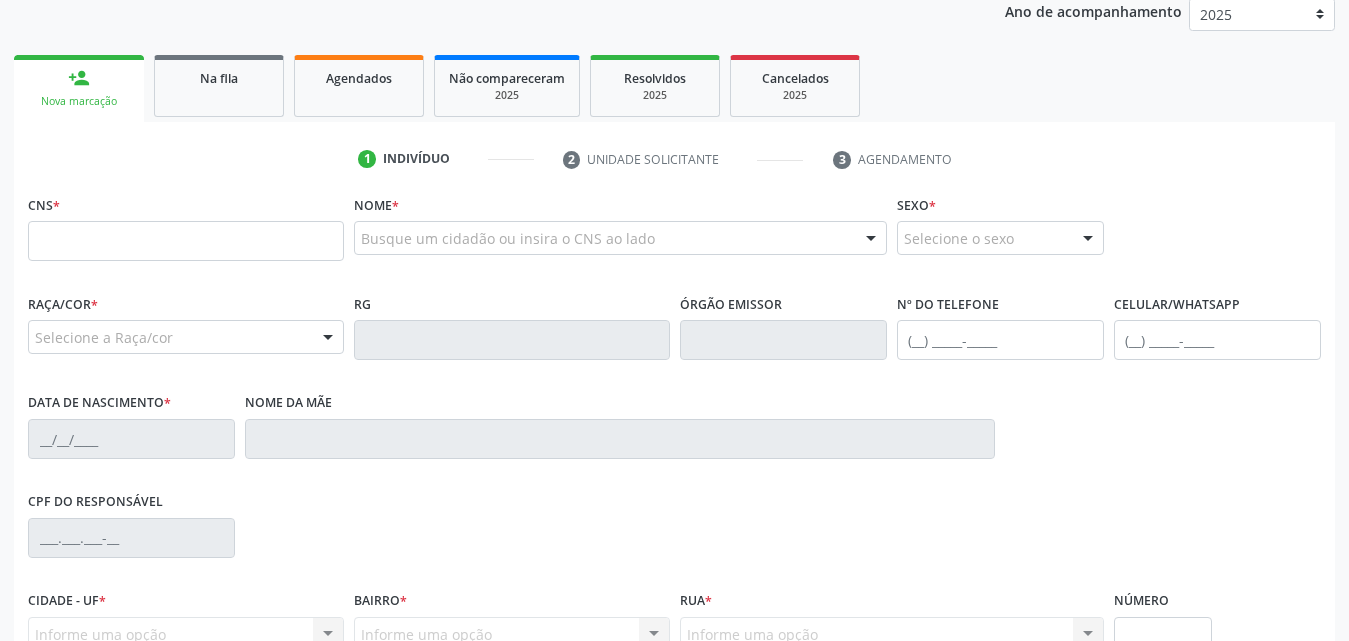 scroll, scrollTop: 271, scrollLeft: 0, axis: vertical 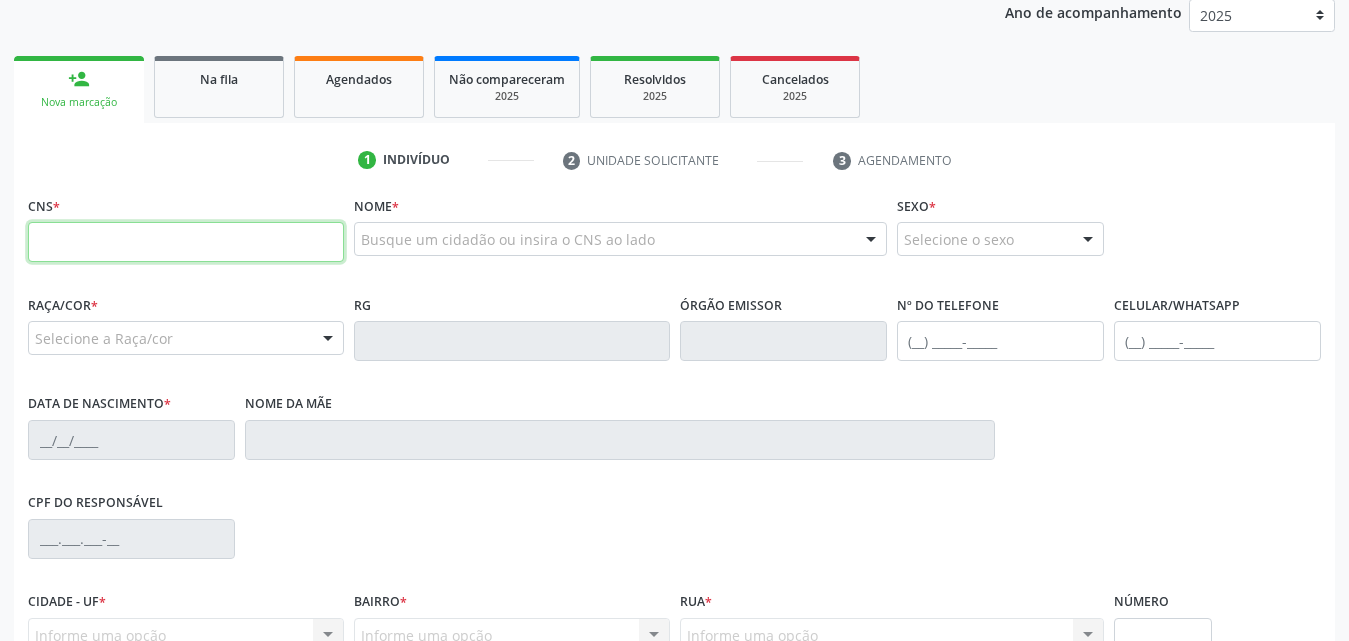 click at bounding box center [186, 242] 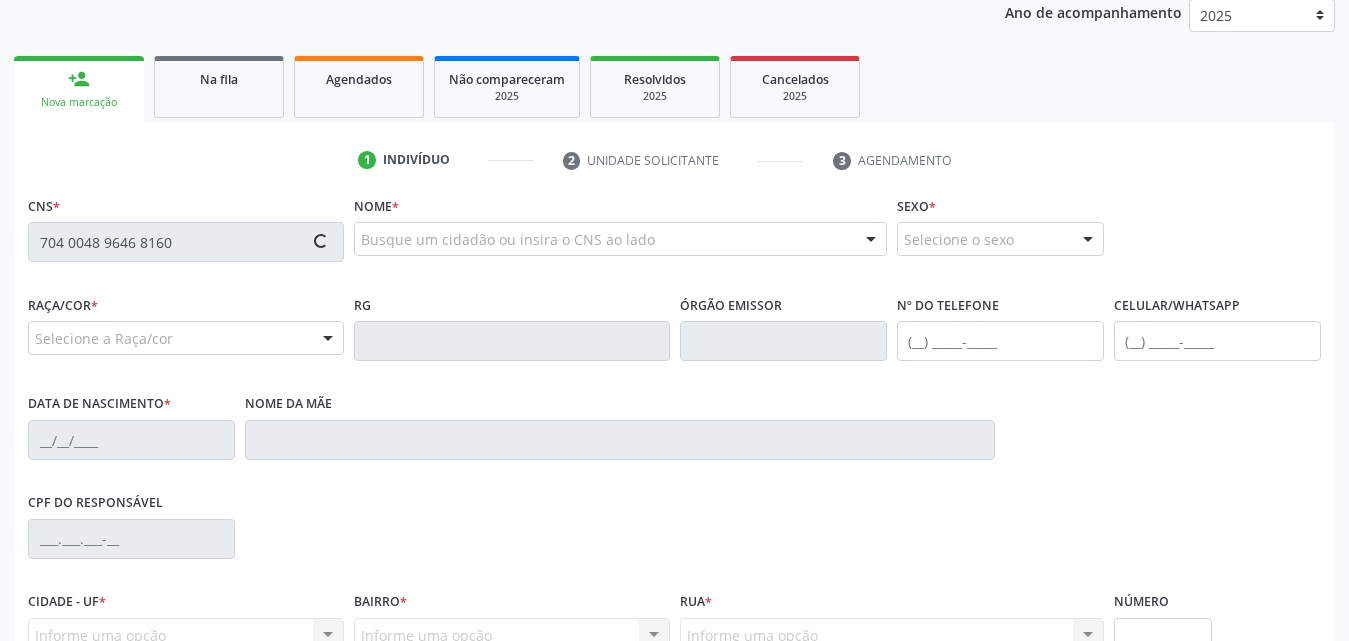 type on "704 0048 9646 8160" 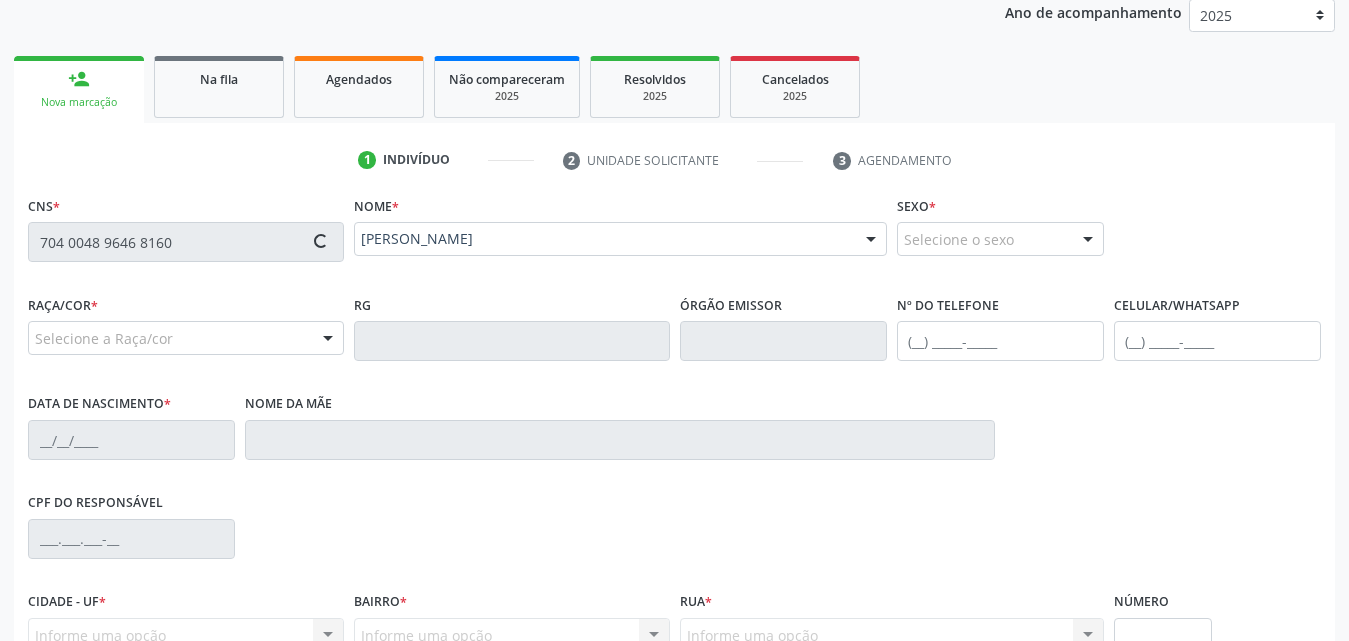 type on "[PHONE_NUMBER]" 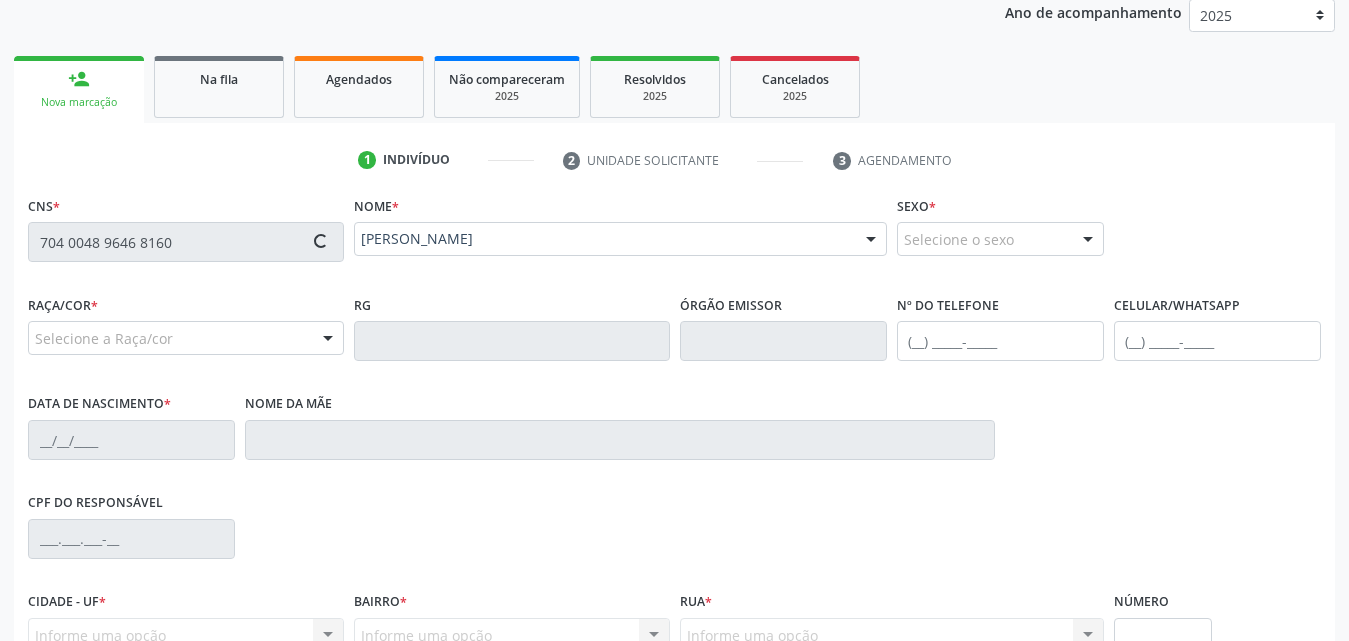 type on "0[DATE]" 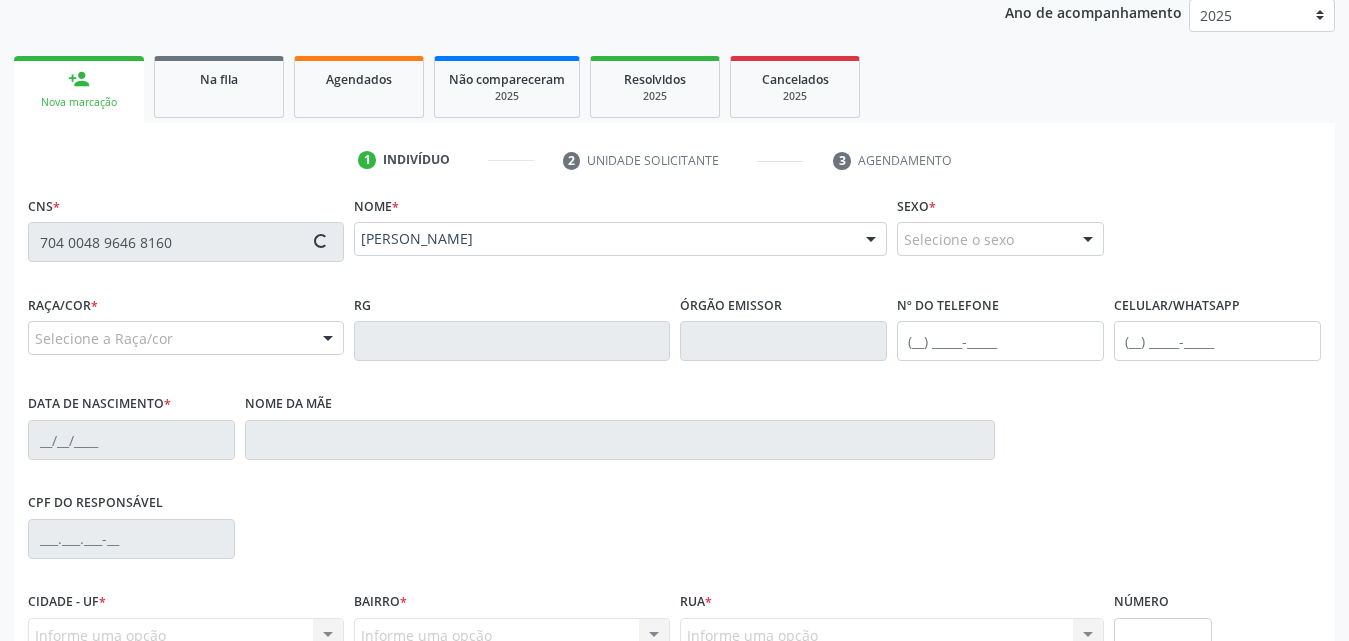 type on "[PERSON_NAME]" 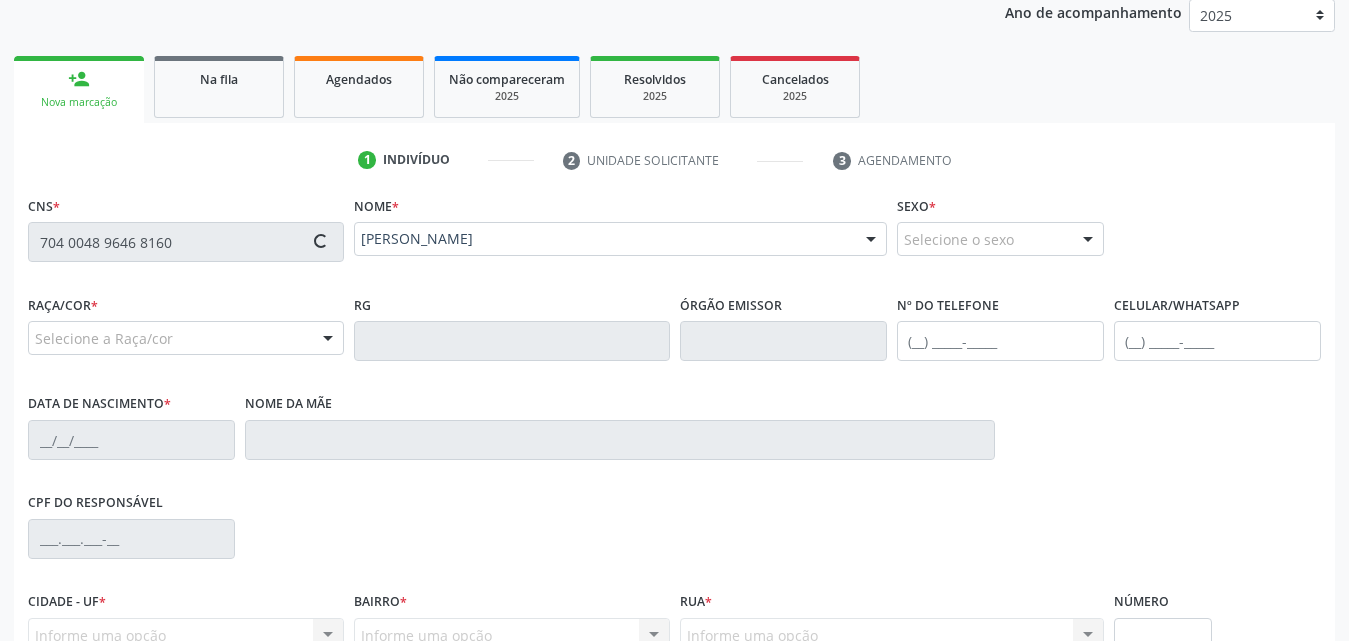 type on "05" 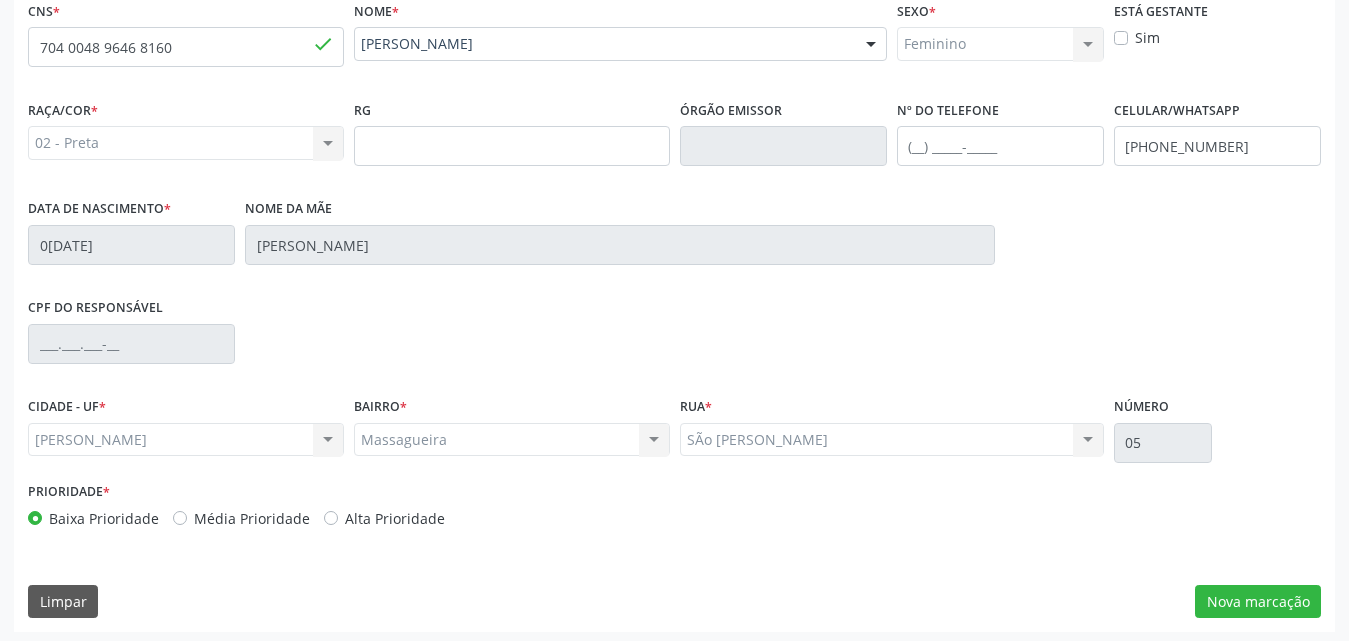 scroll, scrollTop: 471, scrollLeft: 0, axis: vertical 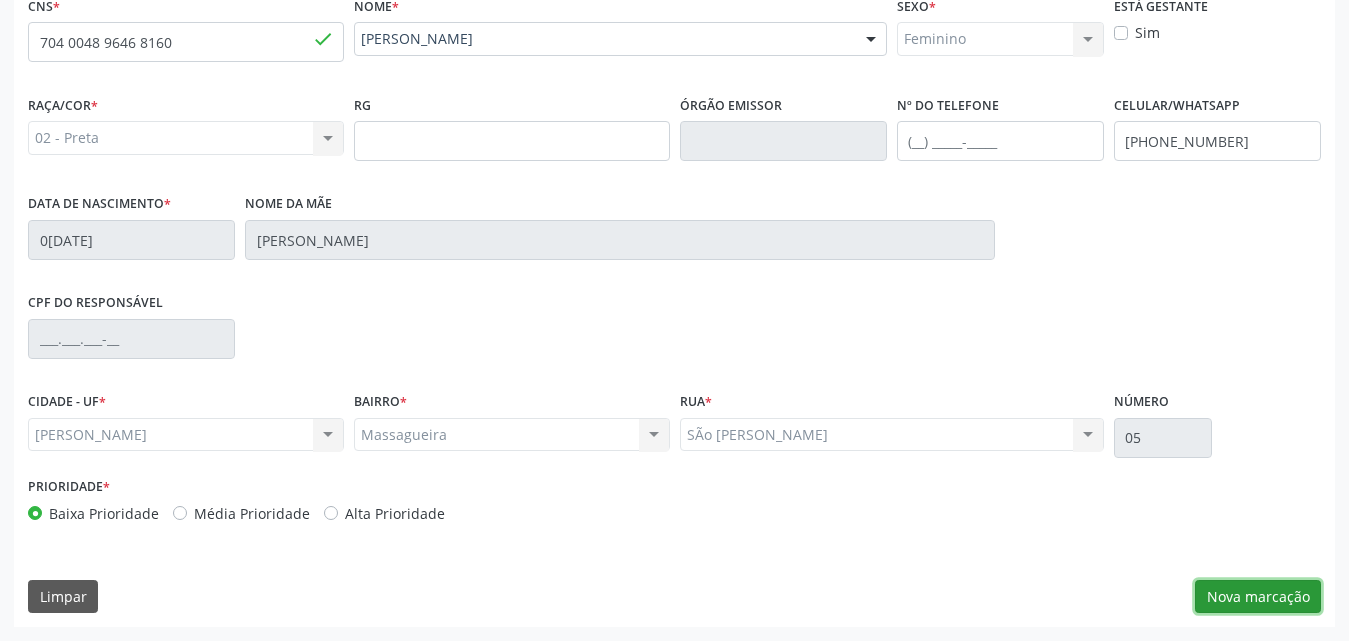 click on "Nova marcação" at bounding box center (1258, 597) 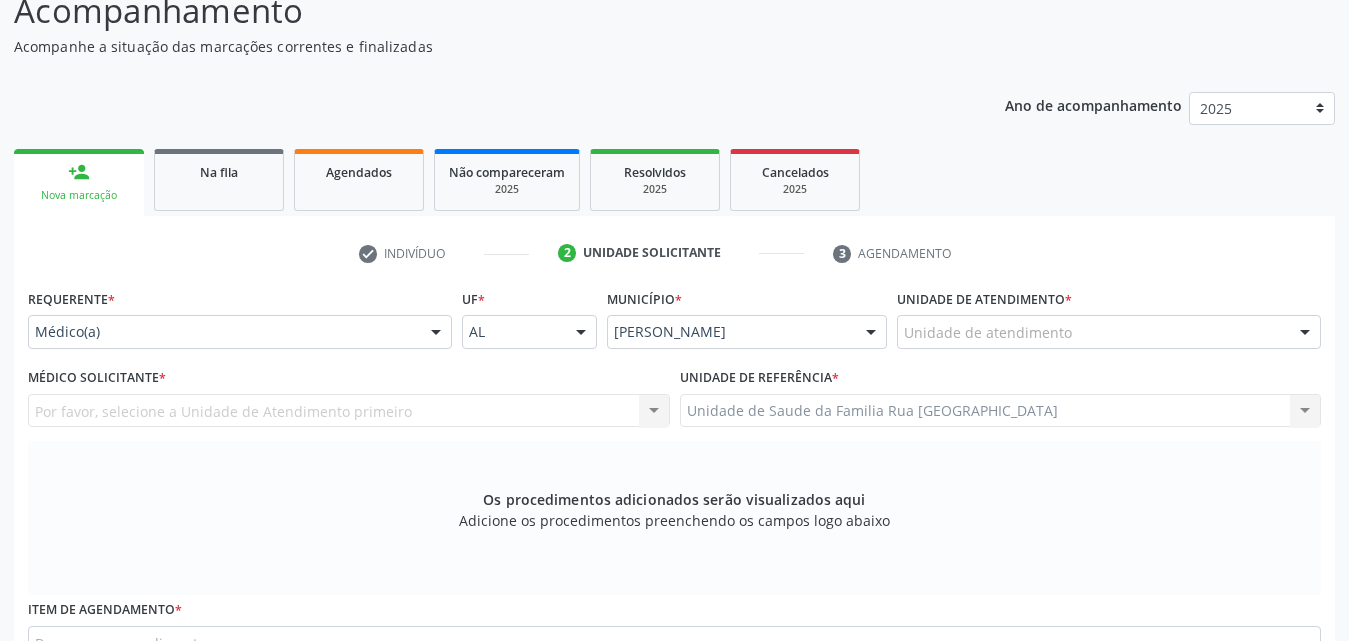 scroll, scrollTop: 171, scrollLeft: 0, axis: vertical 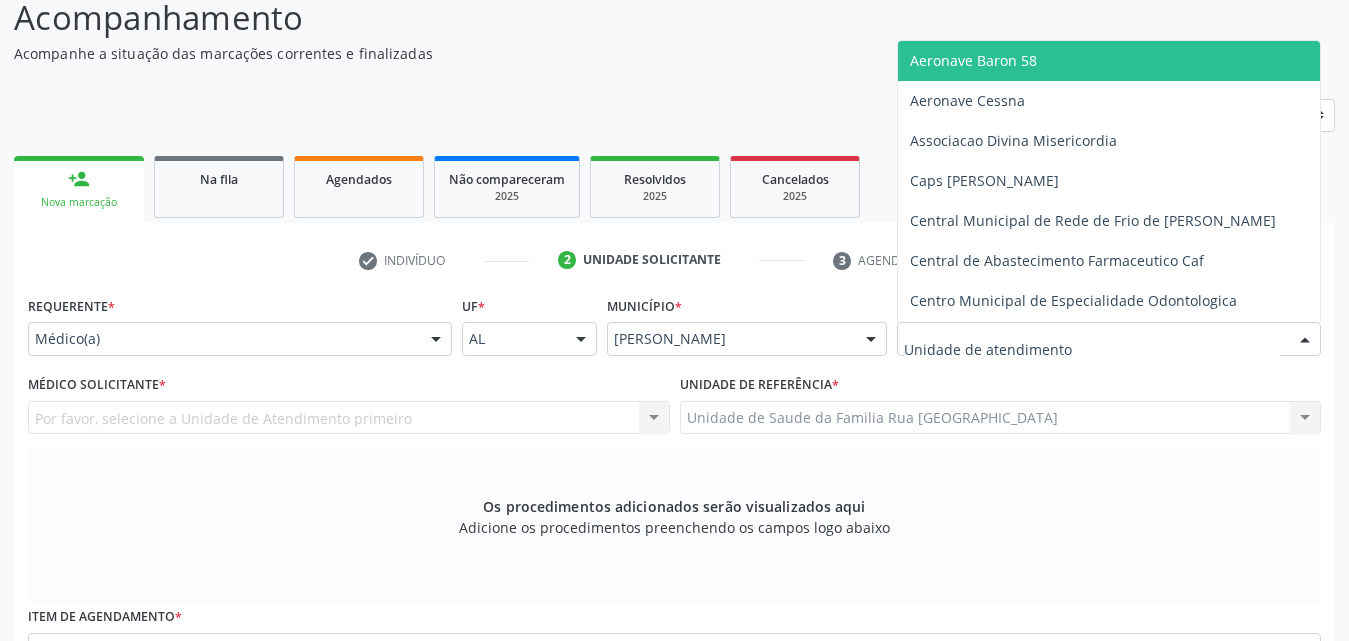 click at bounding box center [1305, 340] 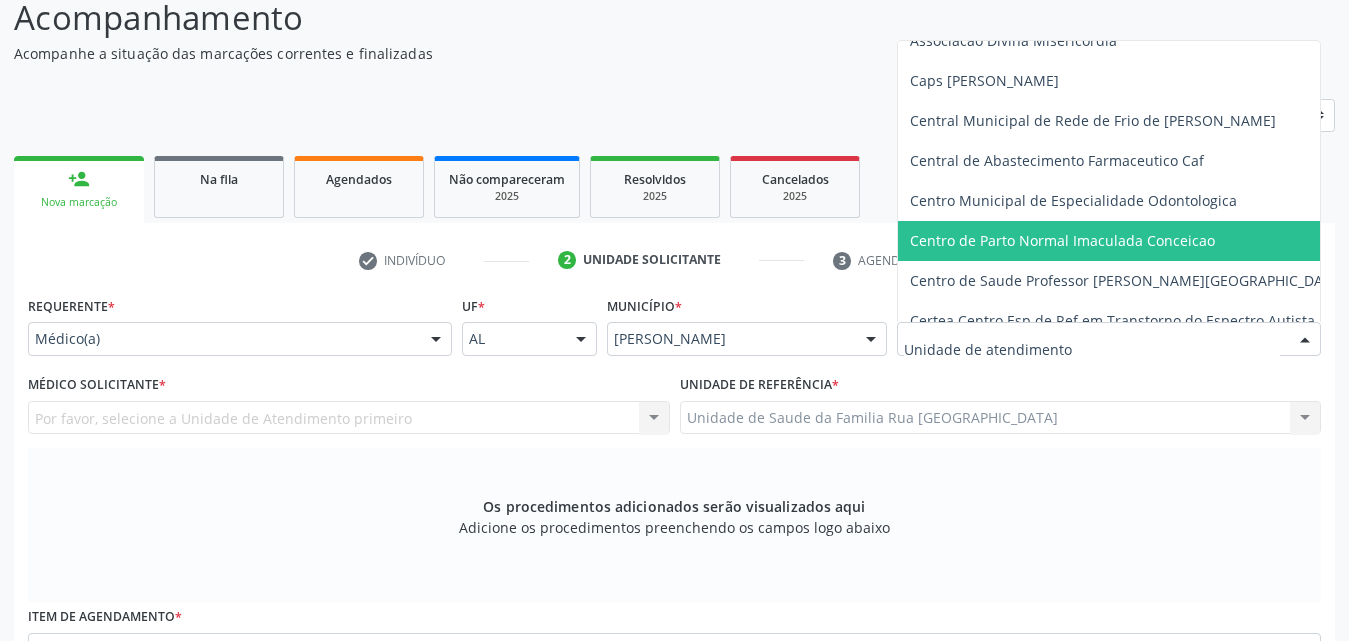 scroll, scrollTop: 200, scrollLeft: 0, axis: vertical 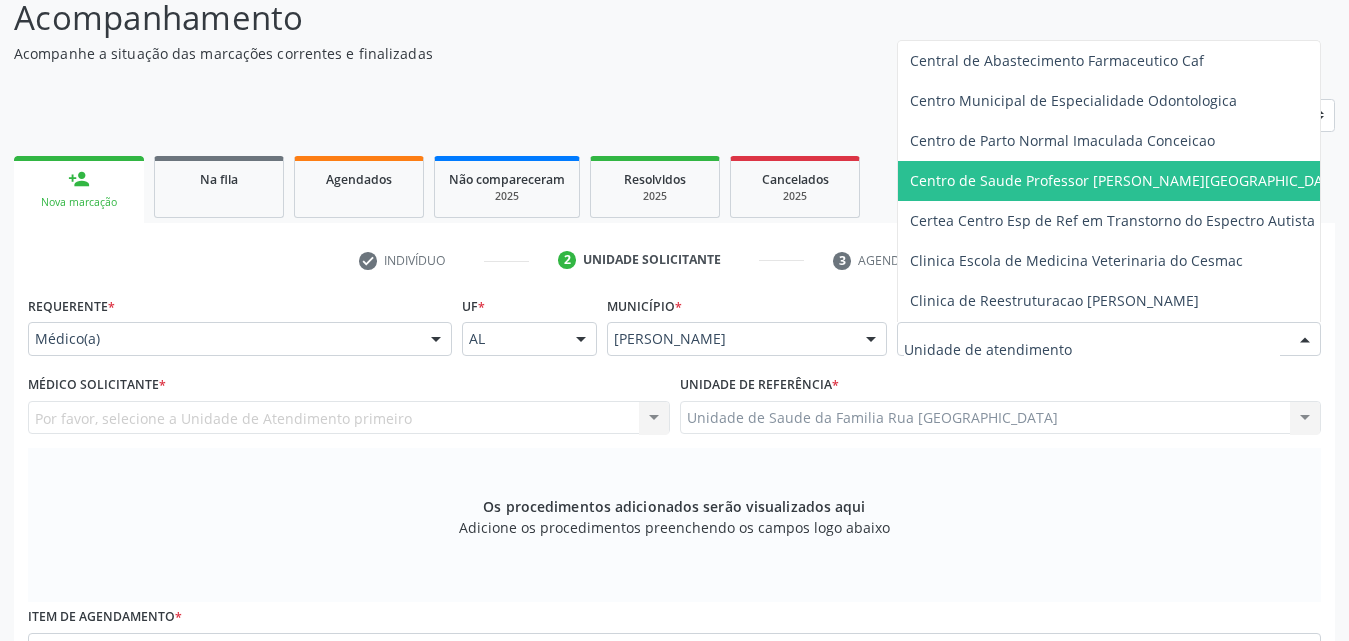 click on "Centro de Saude Professor [PERSON_NAME][GEOGRAPHIC_DATA]" at bounding box center [1127, 180] 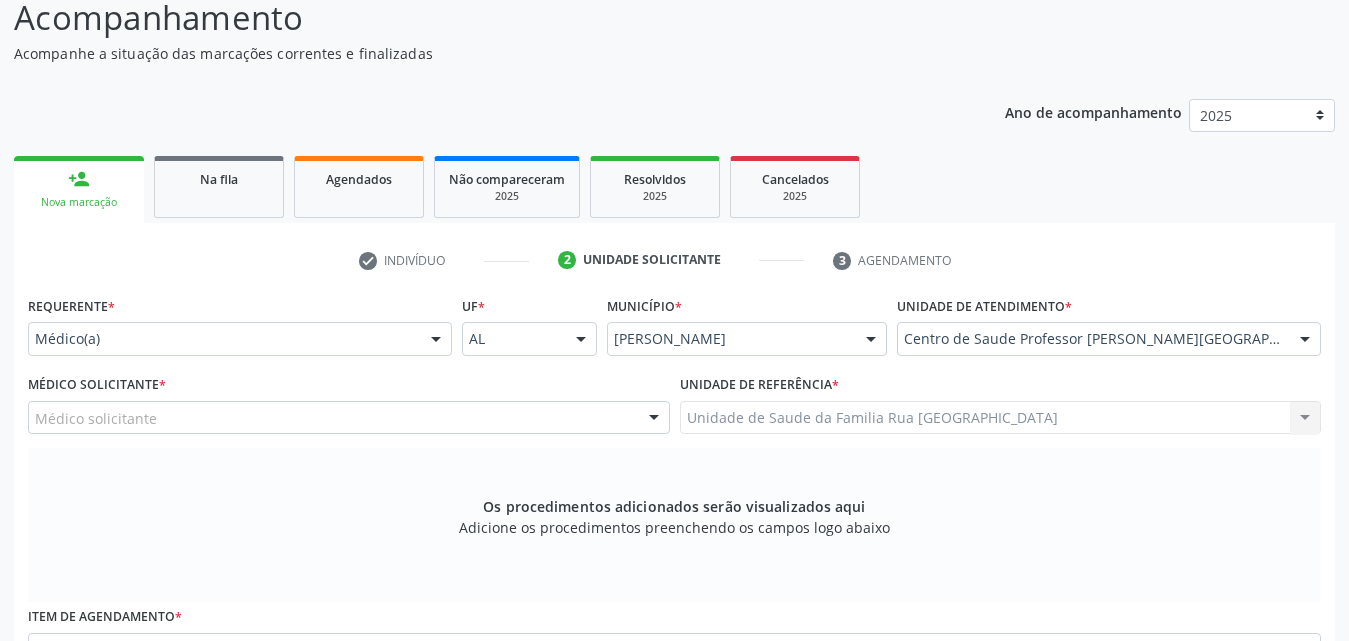 scroll, scrollTop: 271, scrollLeft: 0, axis: vertical 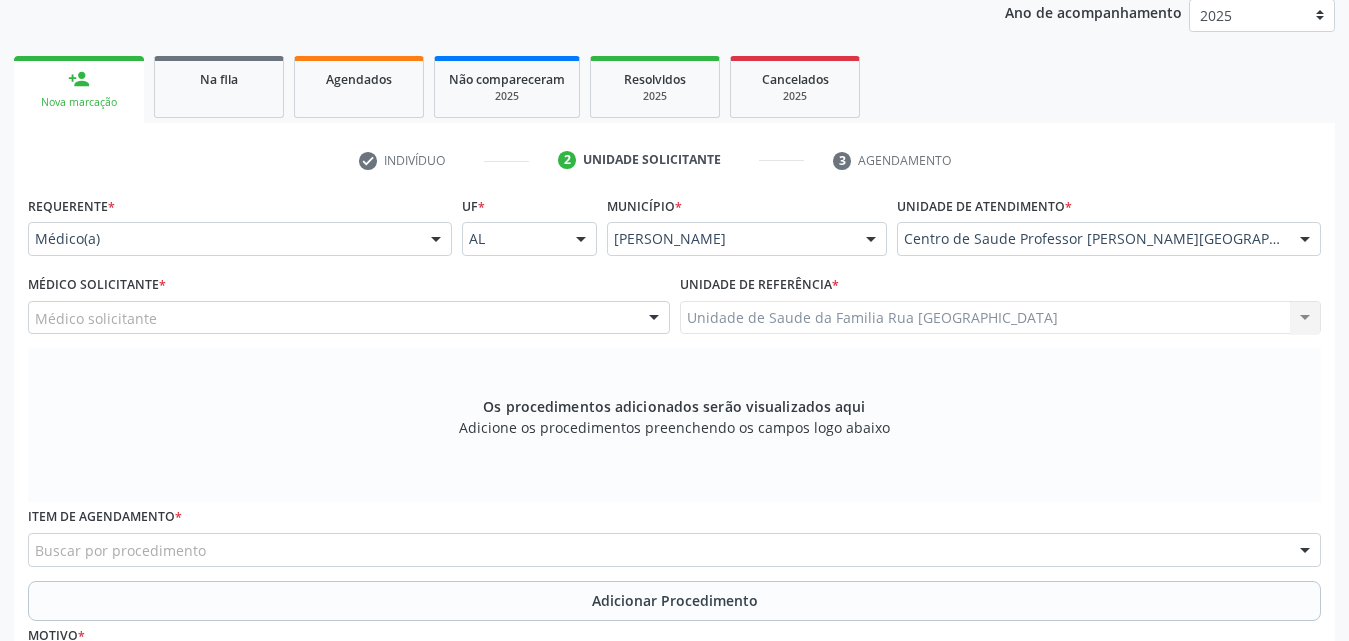 click at bounding box center [654, 319] 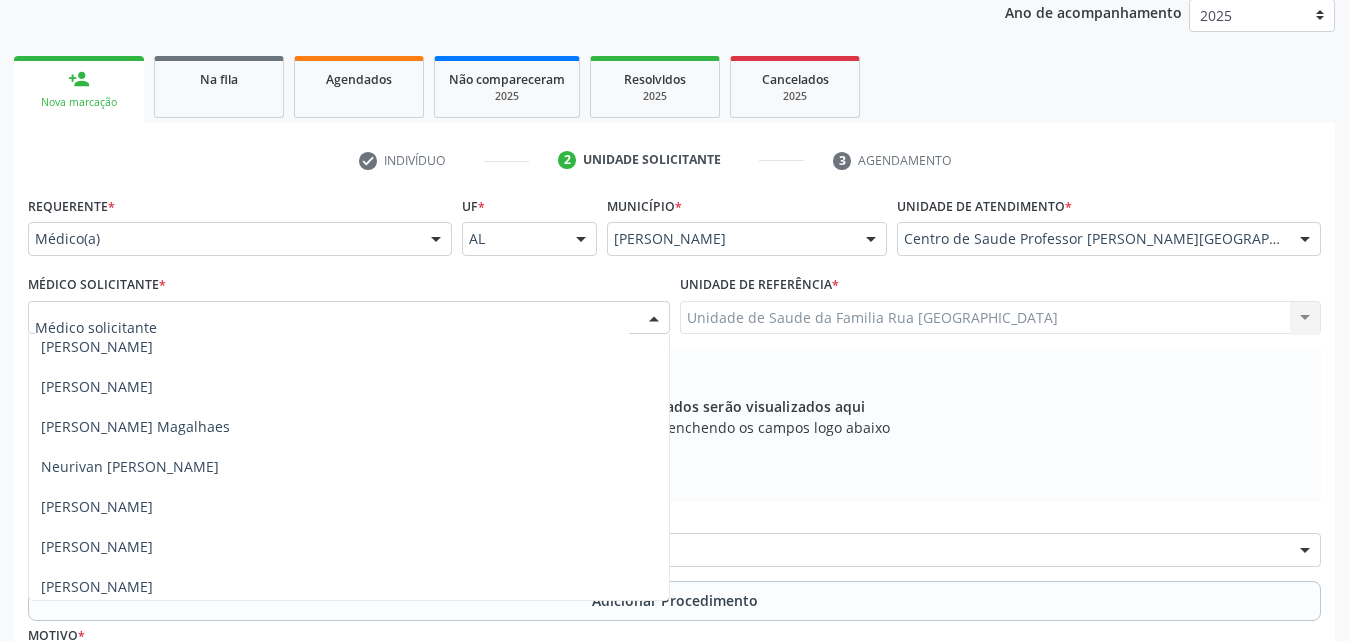 scroll, scrollTop: 1300, scrollLeft: 0, axis: vertical 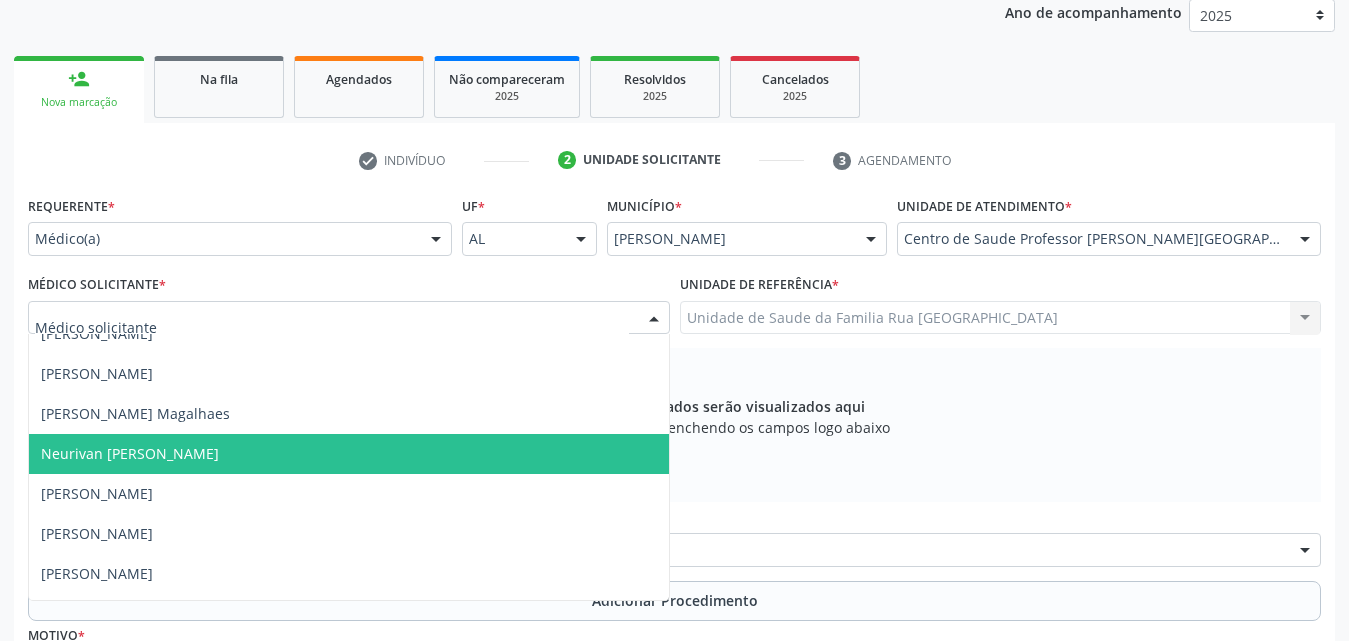 click on "Neurivan [PERSON_NAME]" at bounding box center [130, 453] 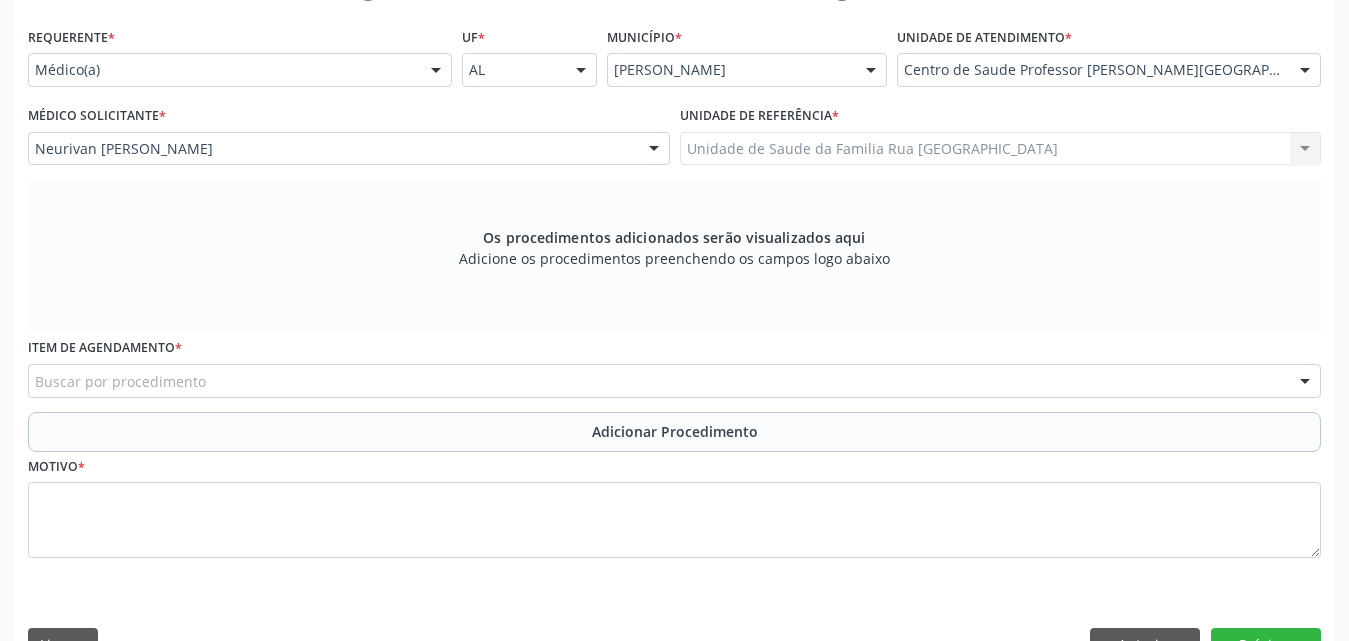 scroll, scrollTop: 488, scrollLeft: 0, axis: vertical 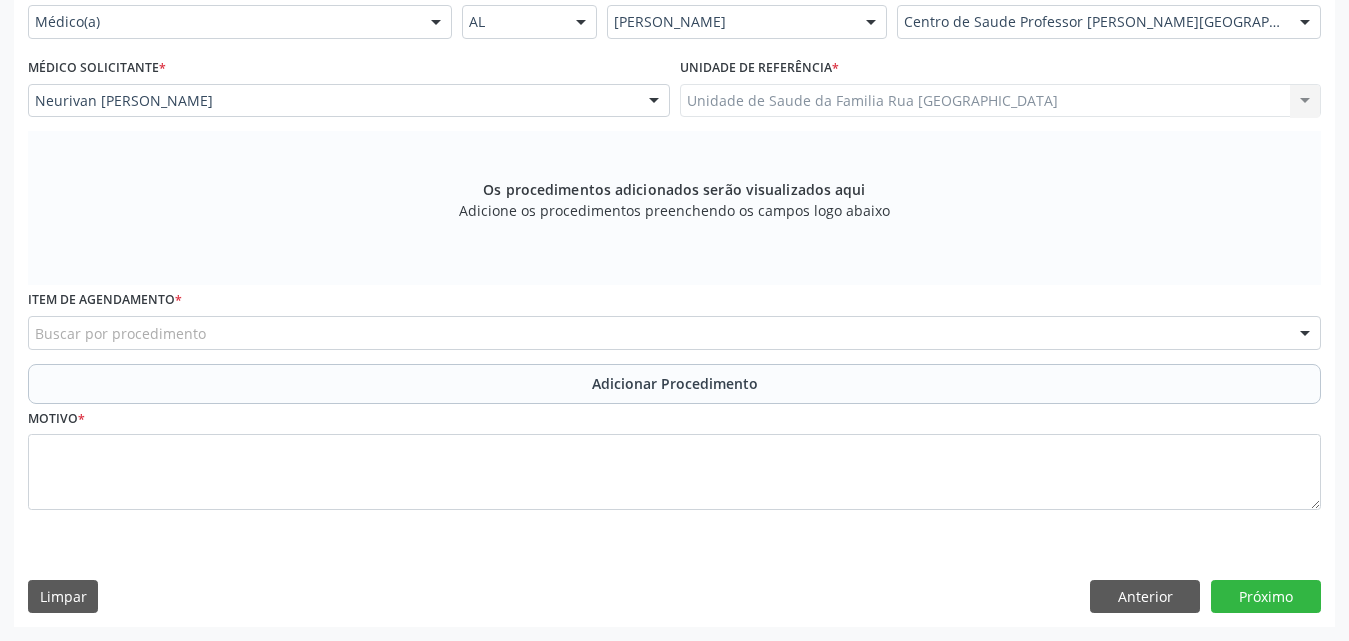 click on "Buscar por procedimento" at bounding box center (674, 333) 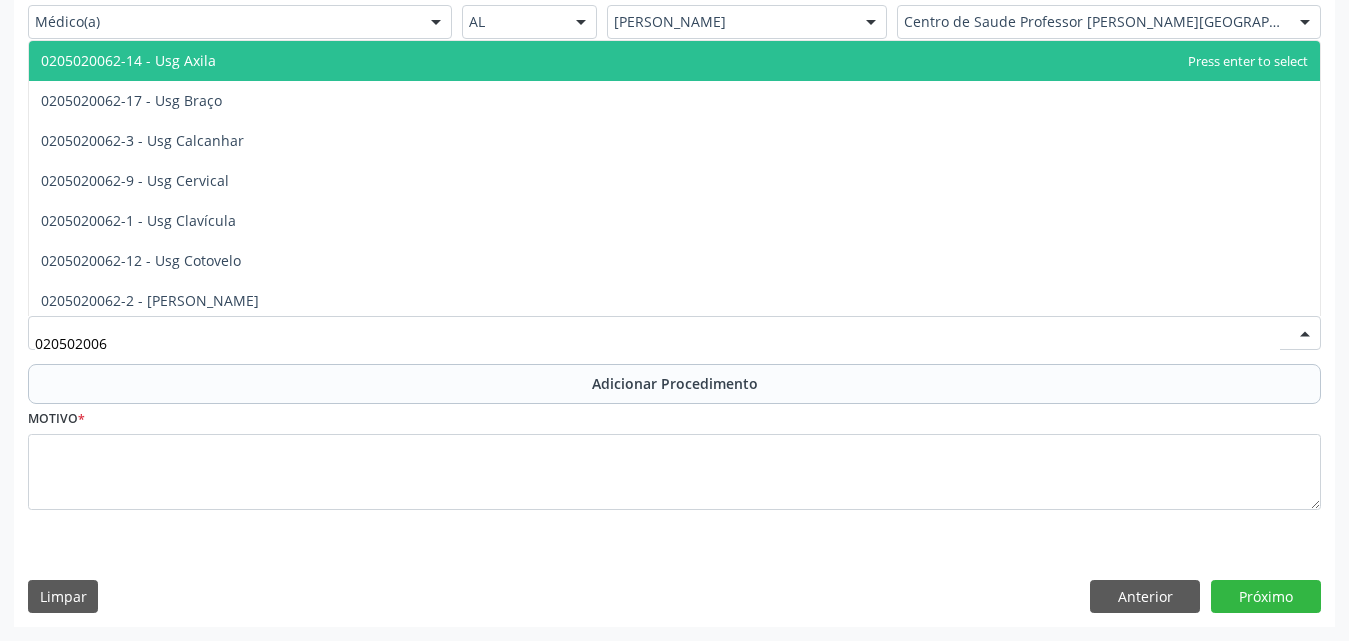 type on "0205020062" 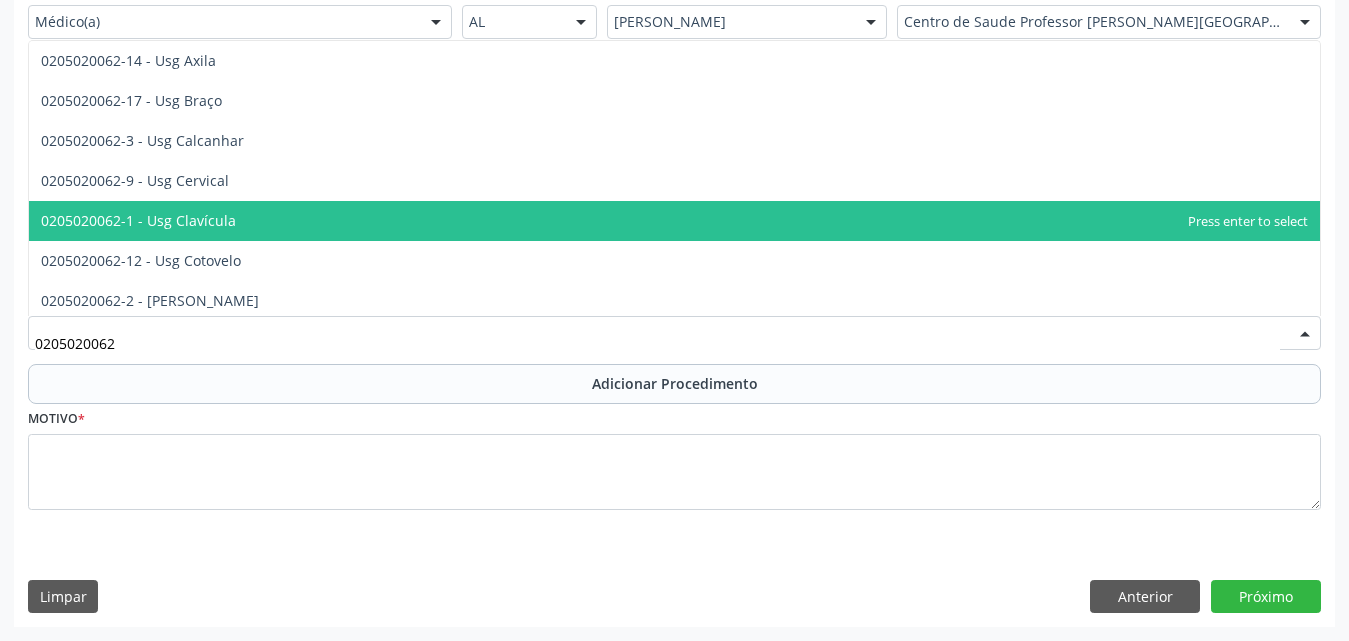 scroll, scrollTop: 288, scrollLeft: 0, axis: vertical 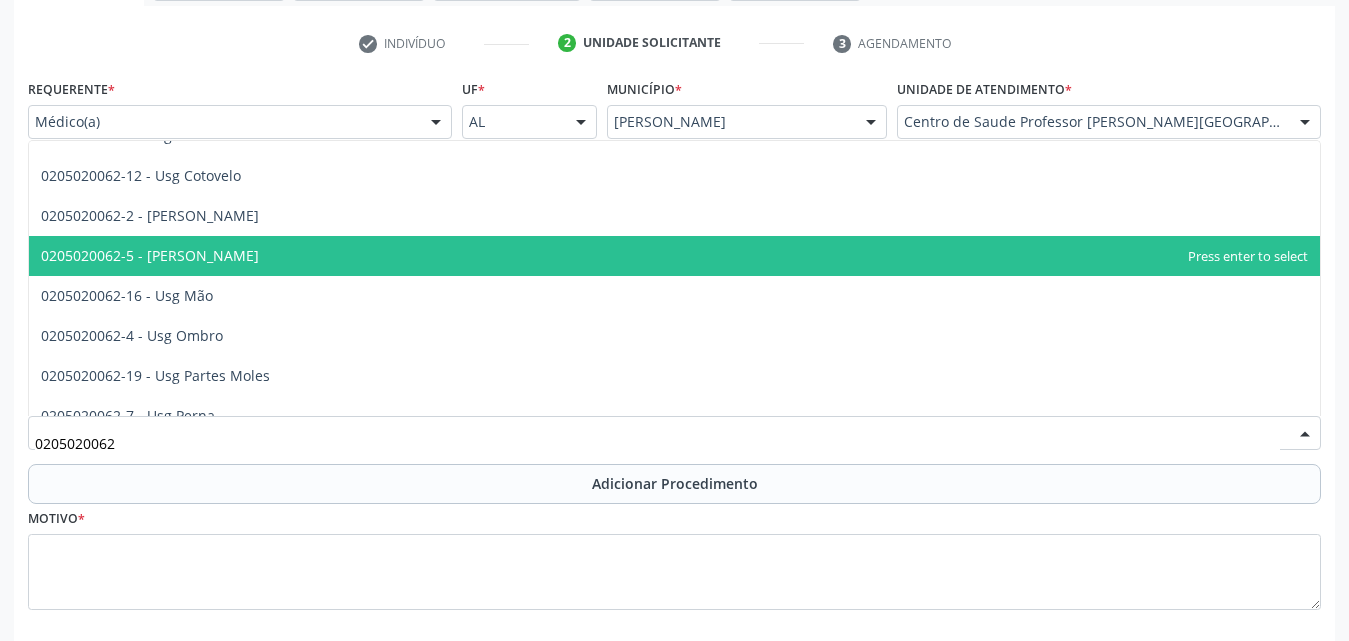 click on "0205020062-5 - [PERSON_NAME]" at bounding box center [674, 256] 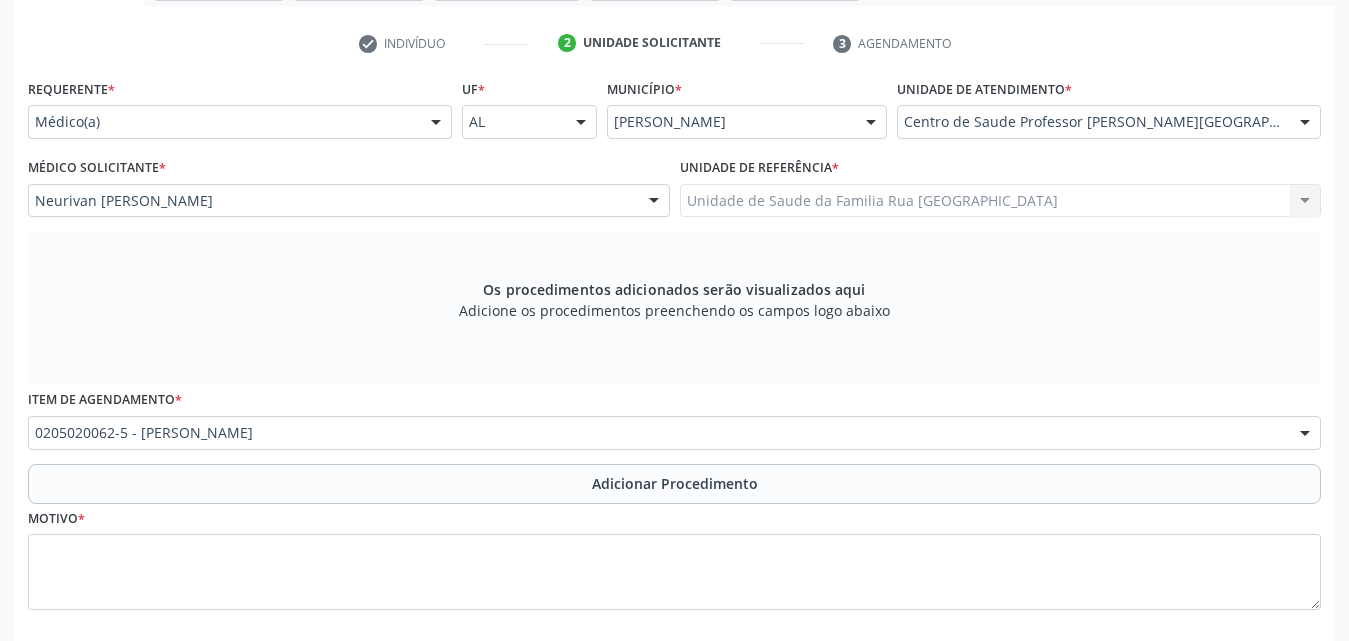 scroll, scrollTop: 488, scrollLeft: 0, axis: vertical 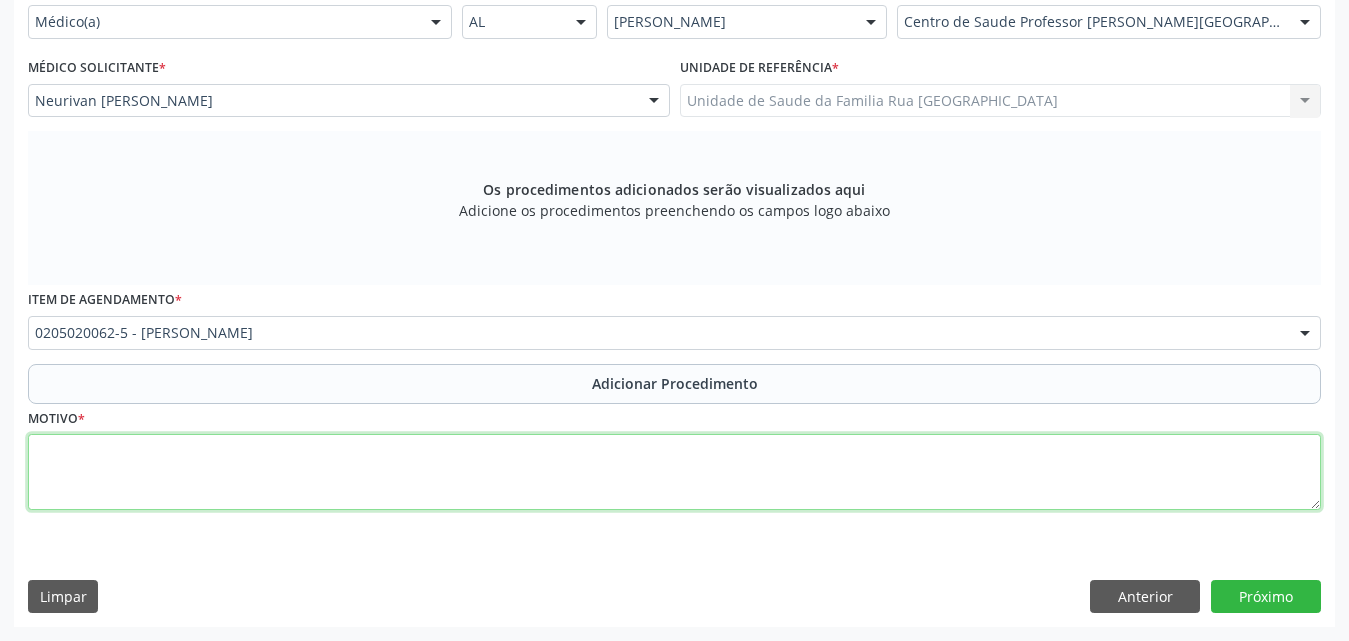 click at bounding box center [674, 472] 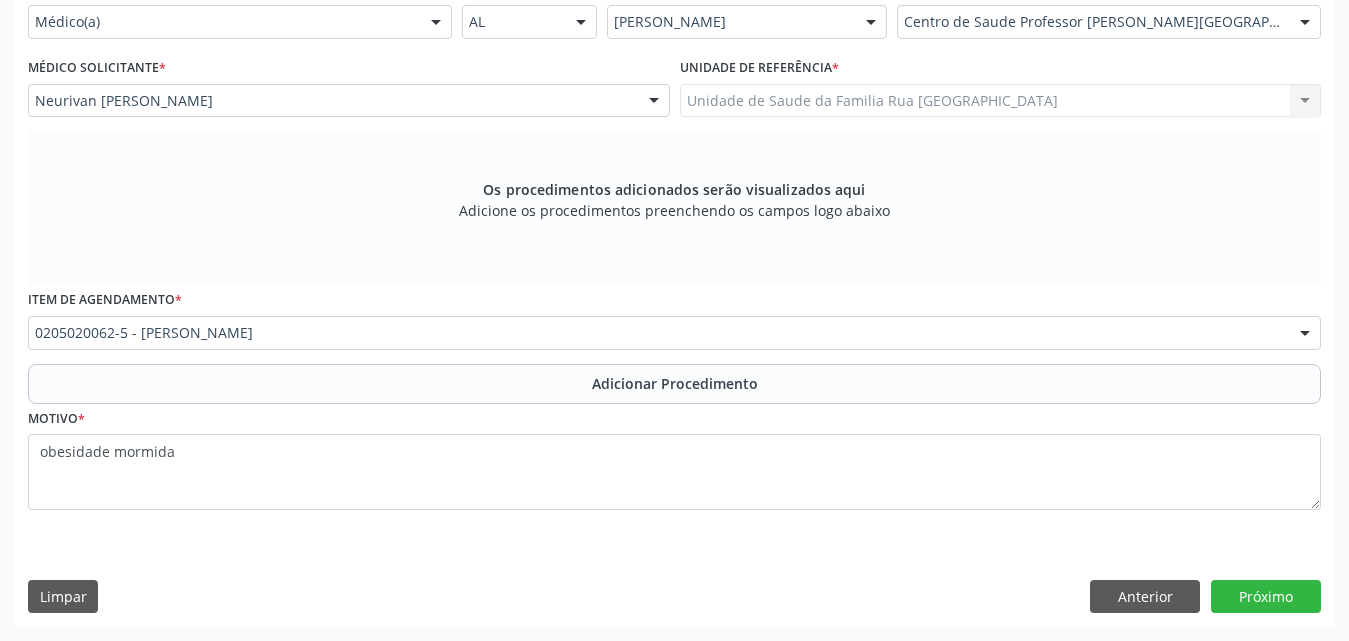 drag, startPoint x: 140, startPoint y: 457, endPoint x: 338, endPoint y: 556, distance: 221.37073 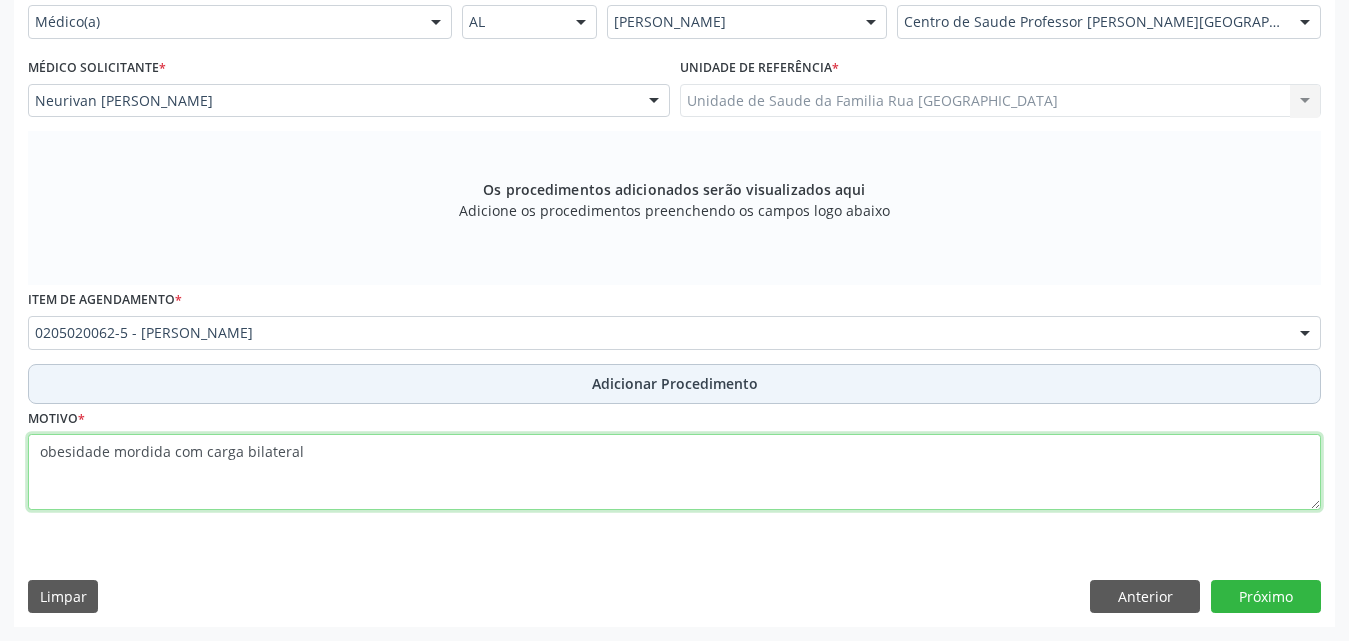 type on "obesidade mordida com carga bilateral" 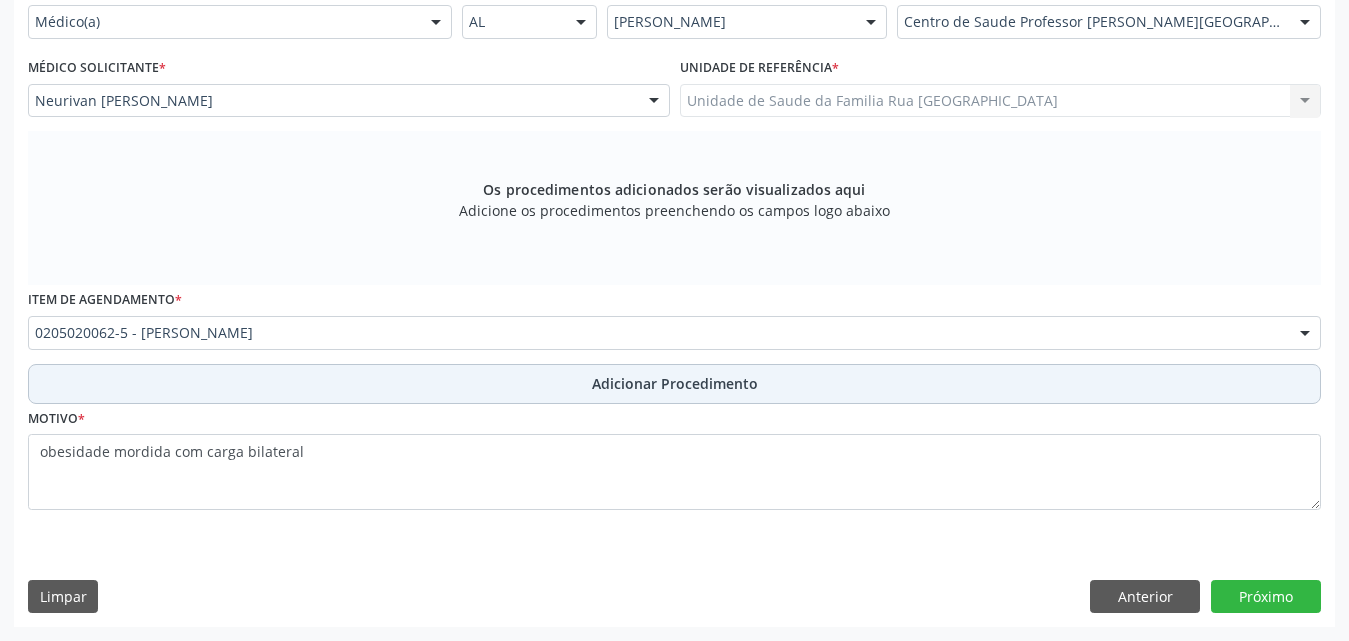 click on "Adicionar Procedimento" at bounding box center [675, 383] 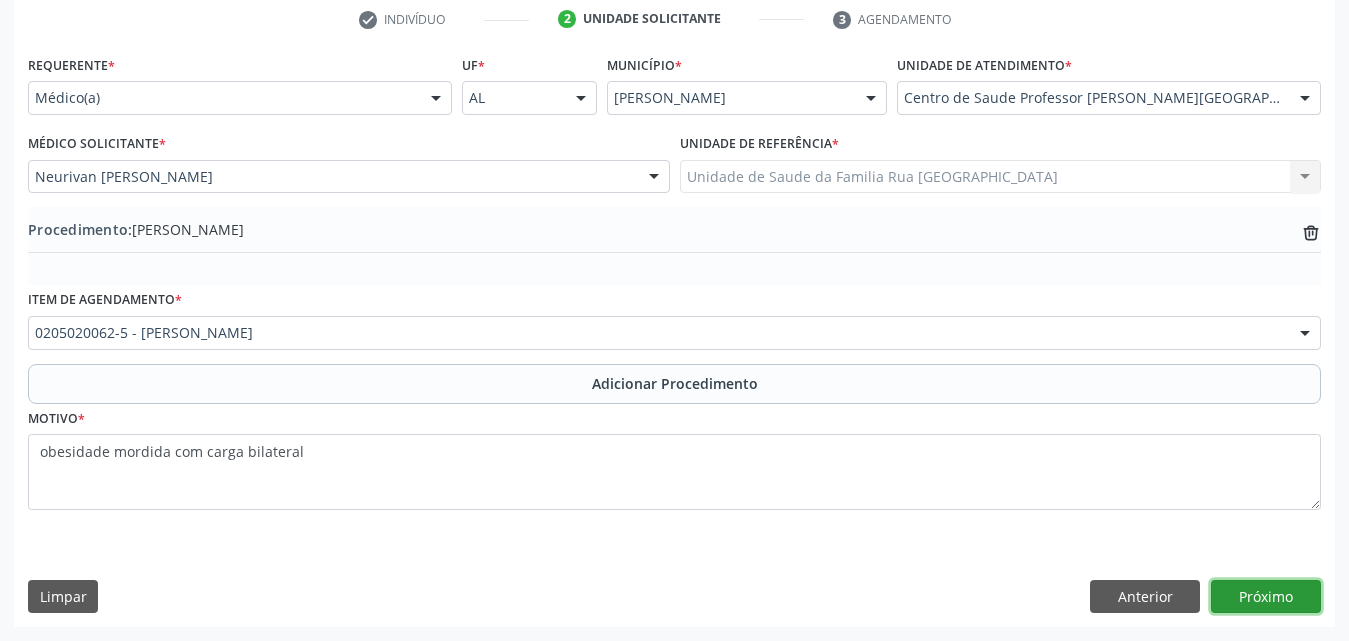 click on "Próximo" at bounding box center [1266, 597] 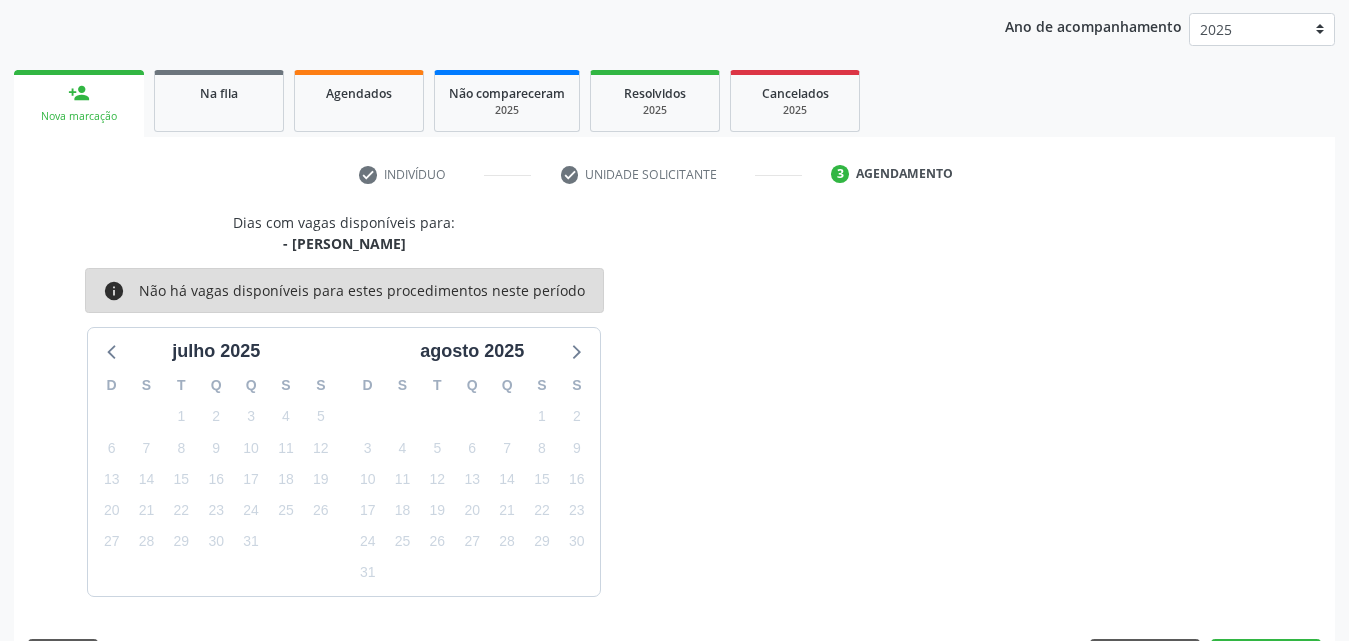scroll, scrollTop: 316, scrollLeft: 0, axis: vertical 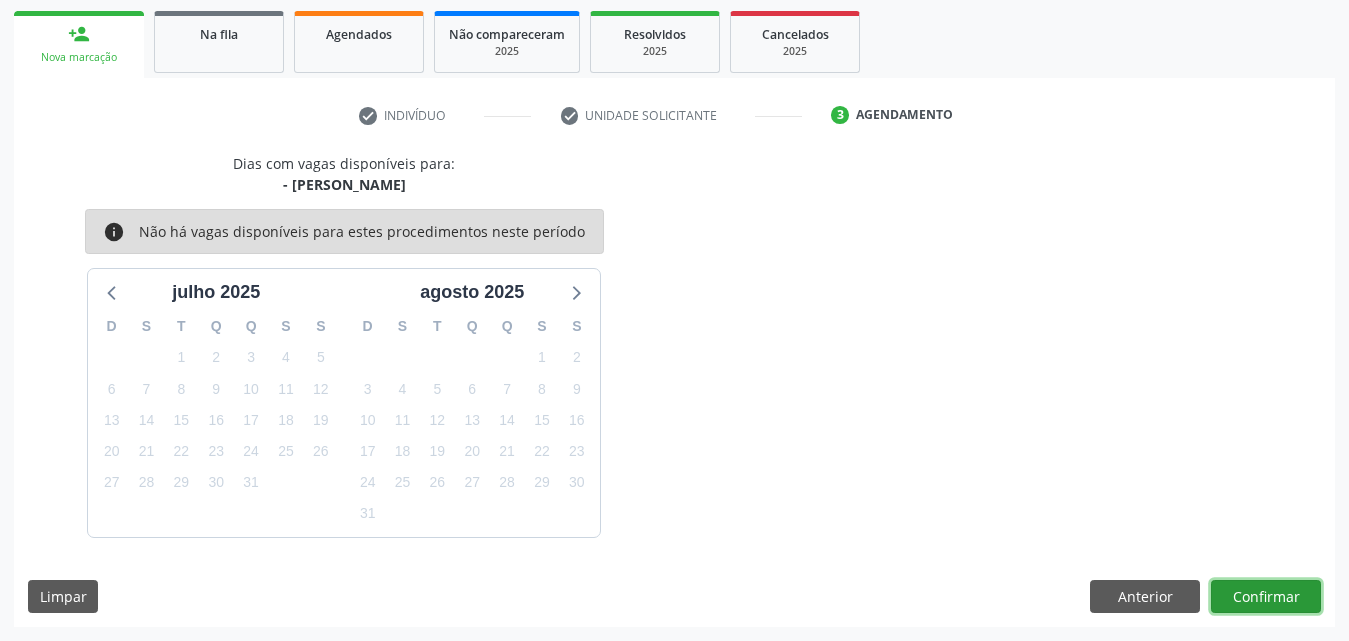 click on "Confirmar" at bounding box center [1266, 597] 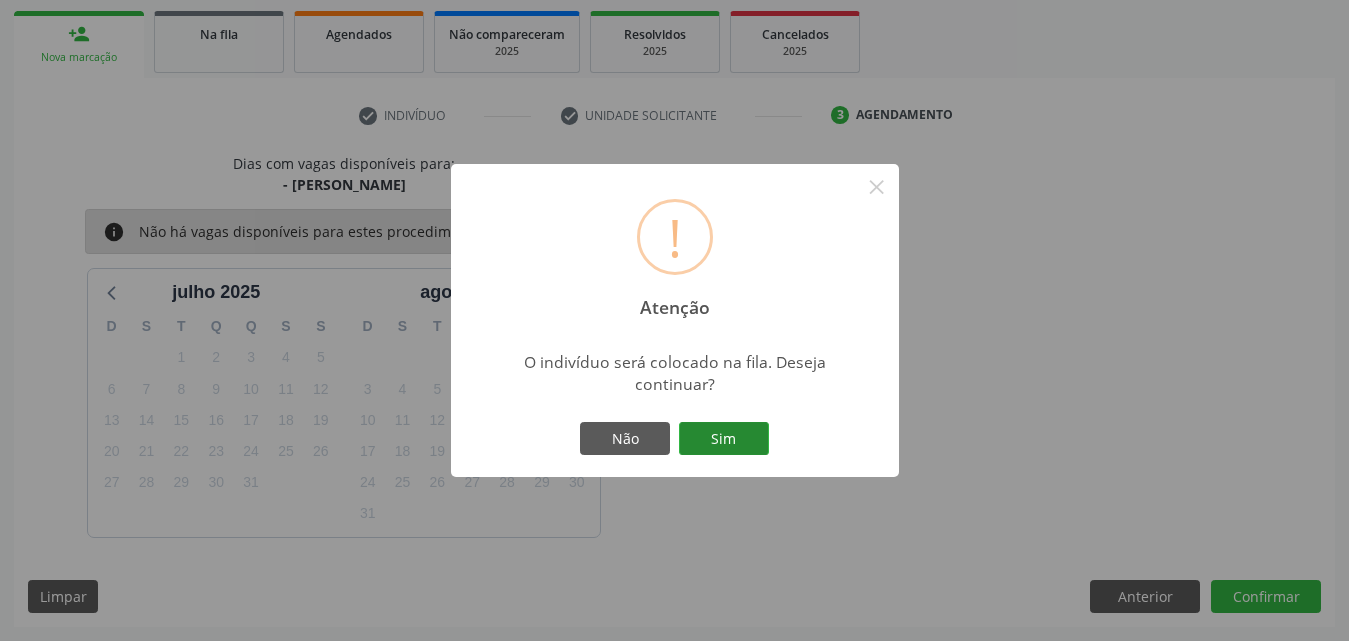 click on "Sim" at bounding box center (724, 439) 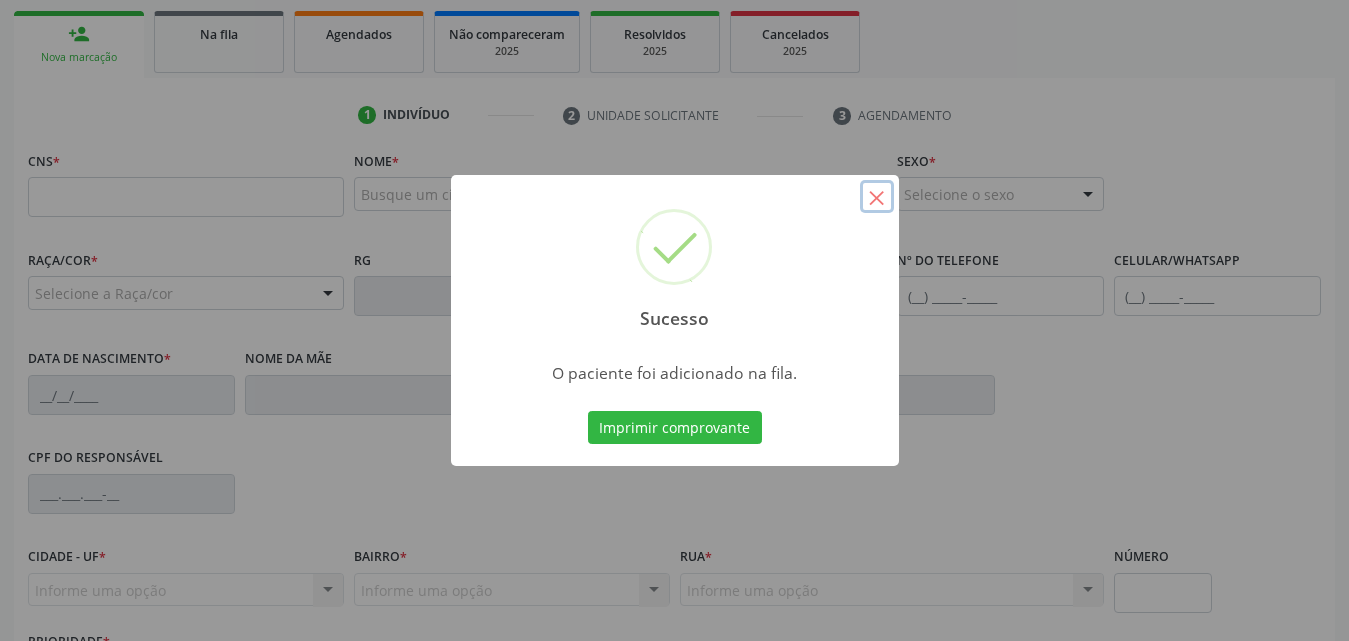 click on "×" at bounding box center [877, 197] 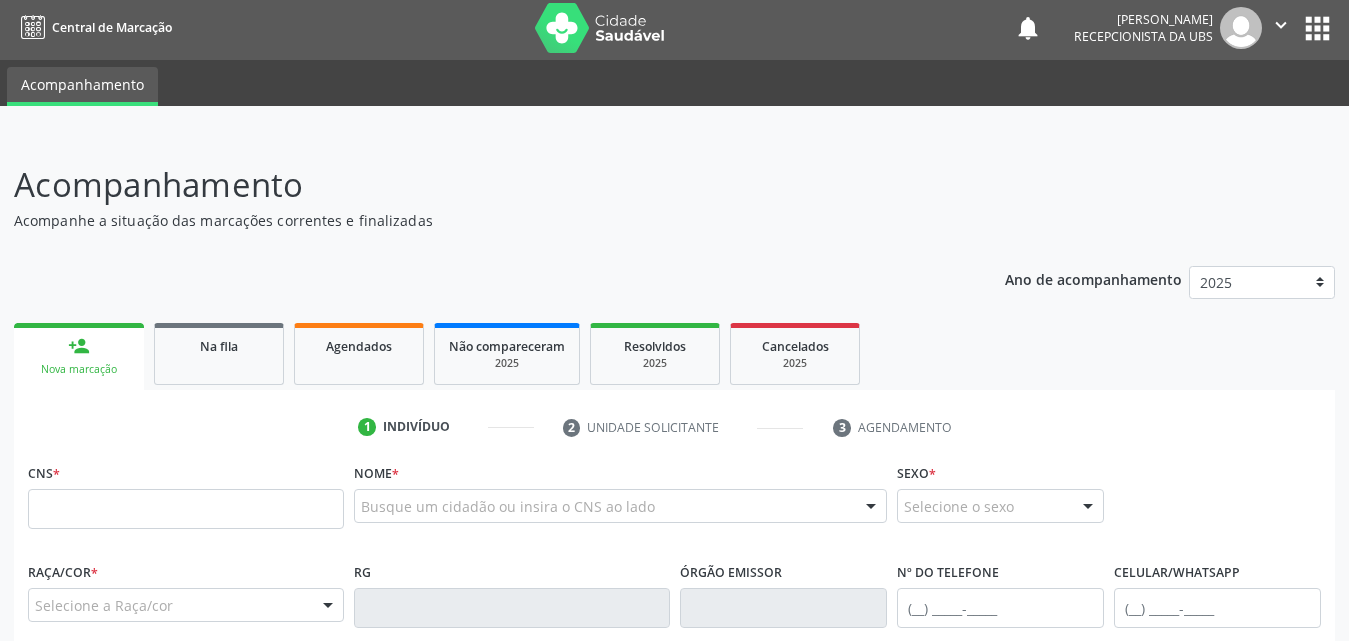 scroll, scrollTop: 0, scrollLeft: 0, axis: both 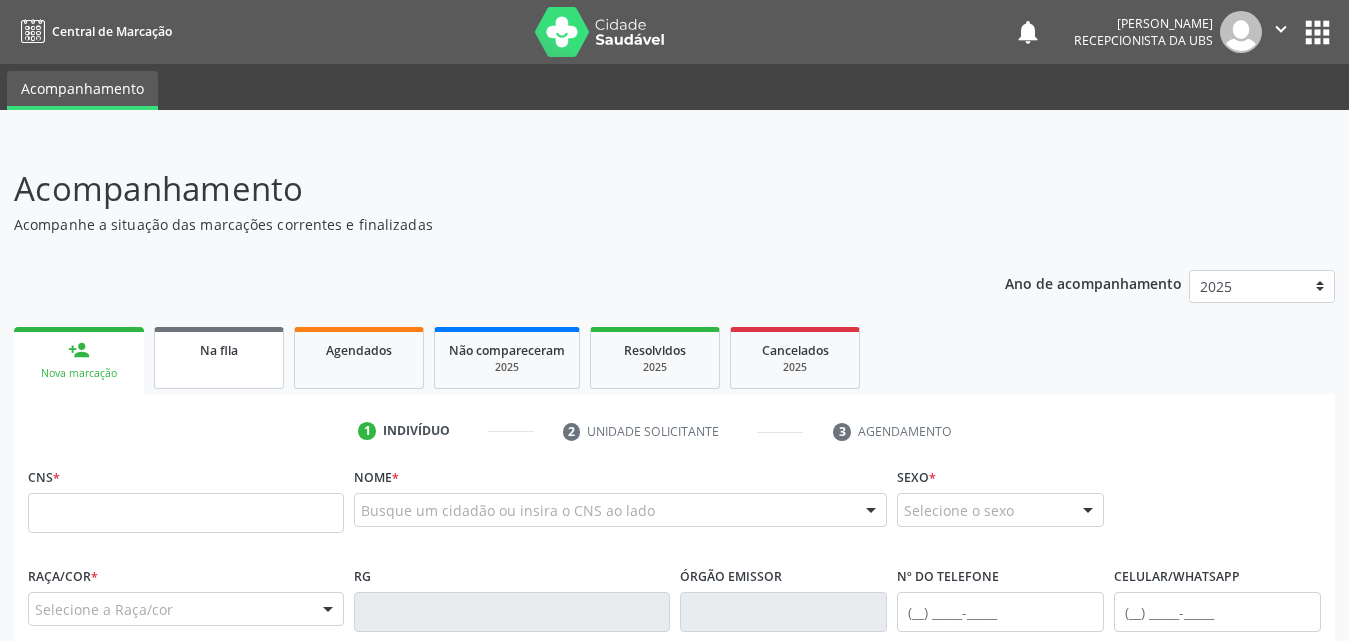 click on "Na fila" at bounding box center (219, 358) 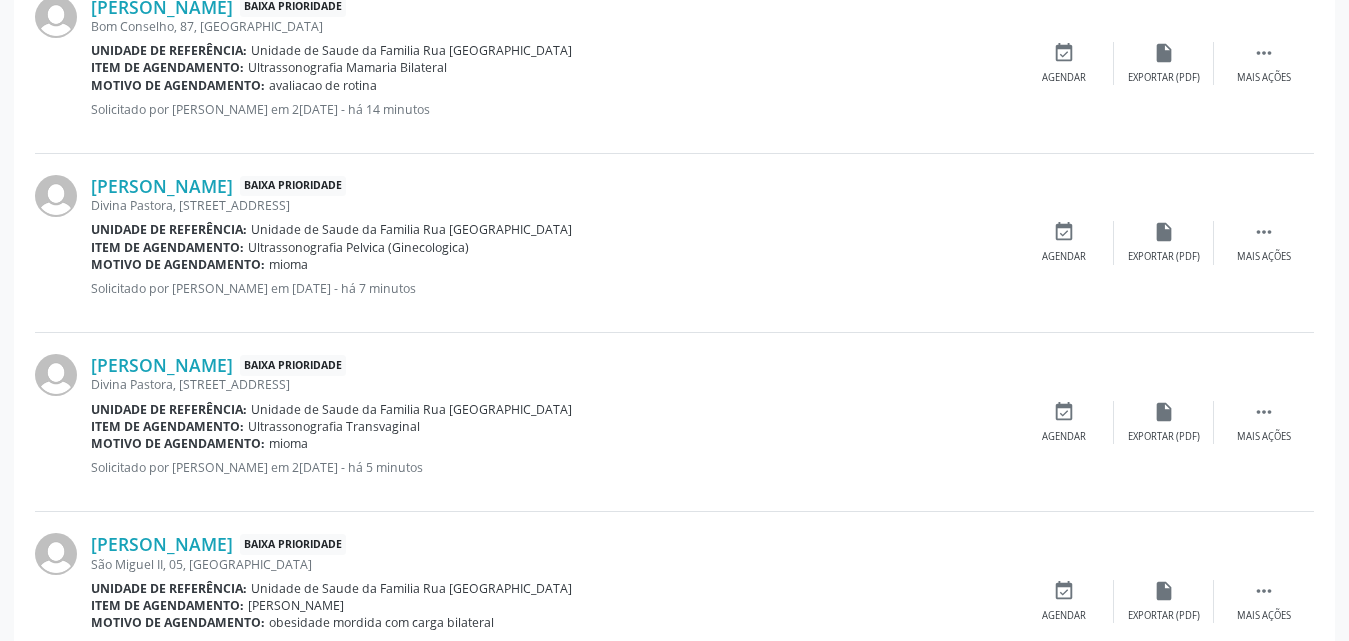 scroll, scrollTop: 1459, scrollLeft: 0, axis: vertical 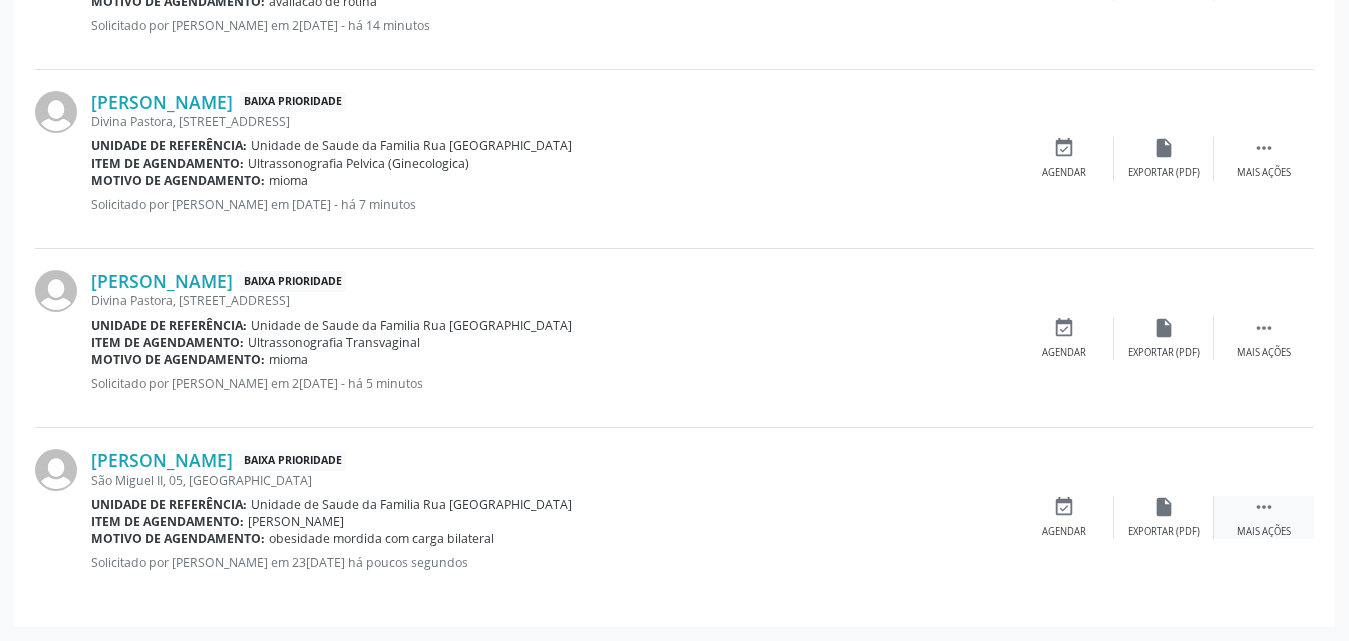 click on "Mais ações" at bounding box center (1264, 532) 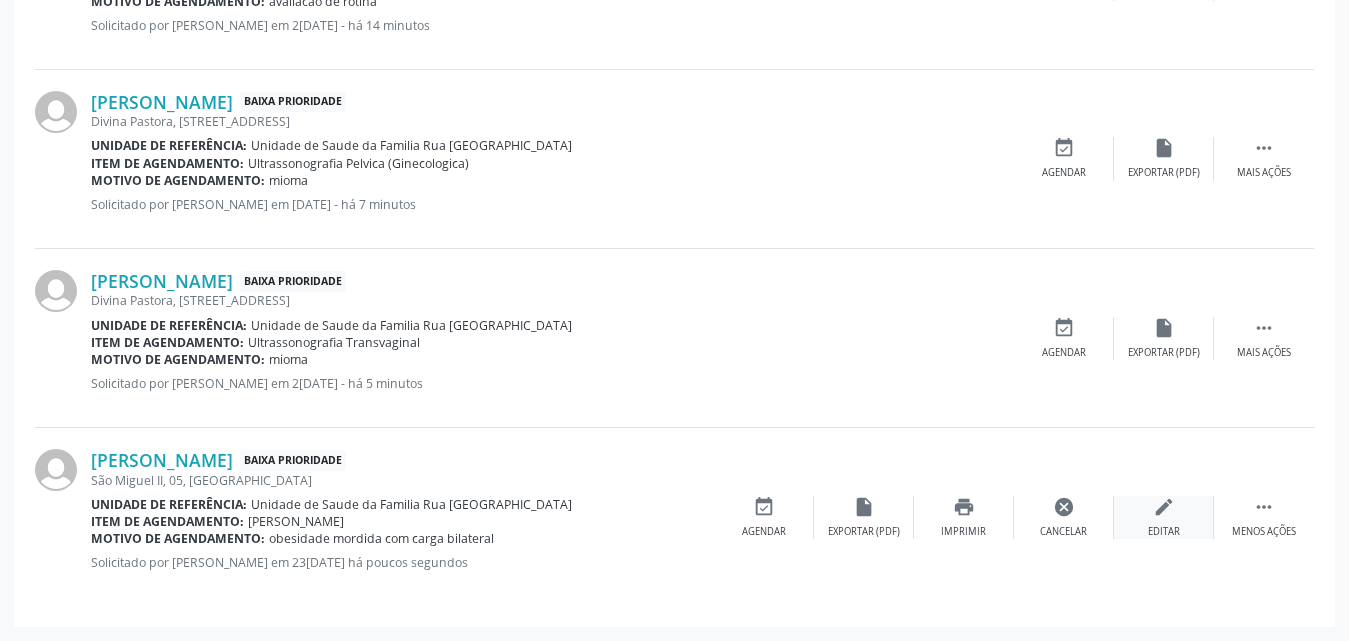 click on "edit
Editar" at bounding box center (1164, 517) 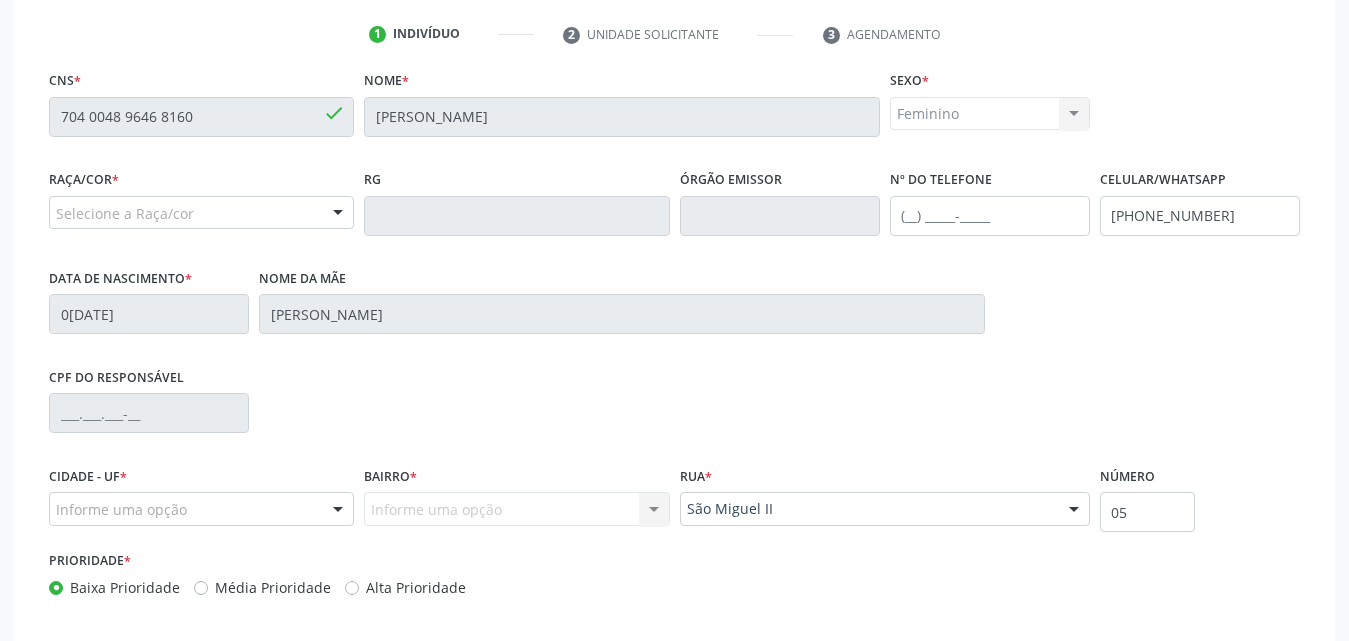 scroll, scrollTop: 498, scrollLeft: 0, axis: vertical 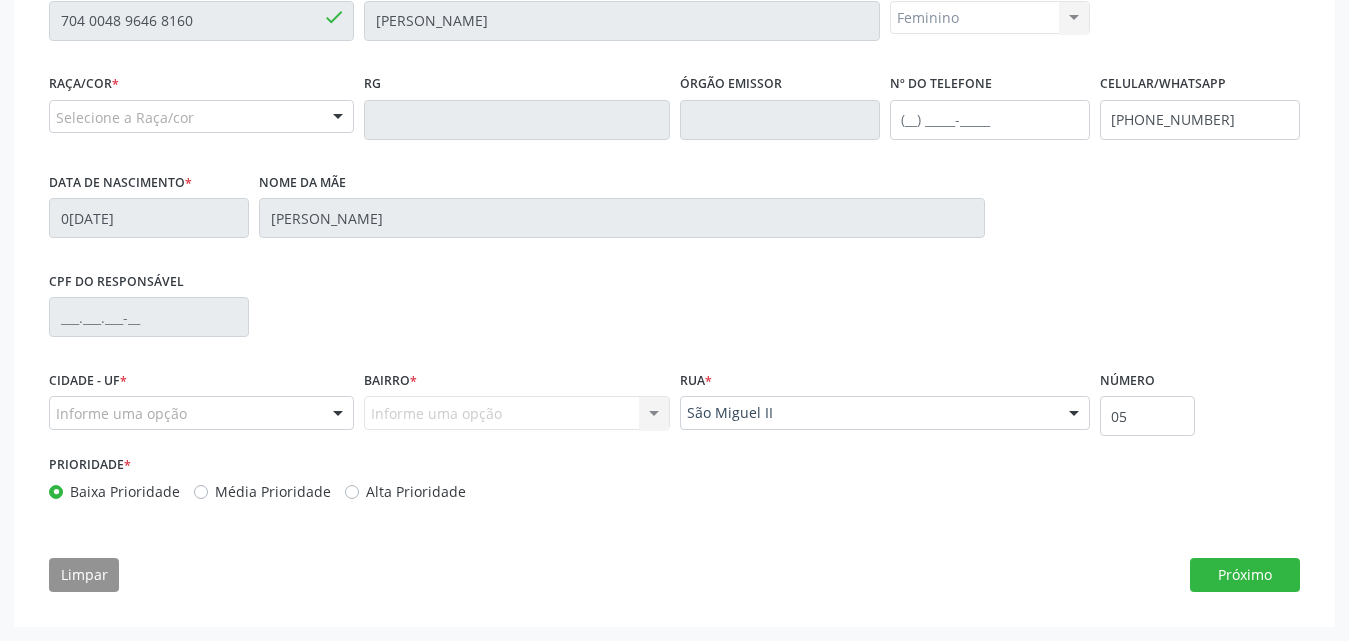click on "Informe uma opção
Nenhum resultado encontrado para: "   "
Nenhuma opção encontrada. Digite para adicionar." at bounding box center [516, 413] 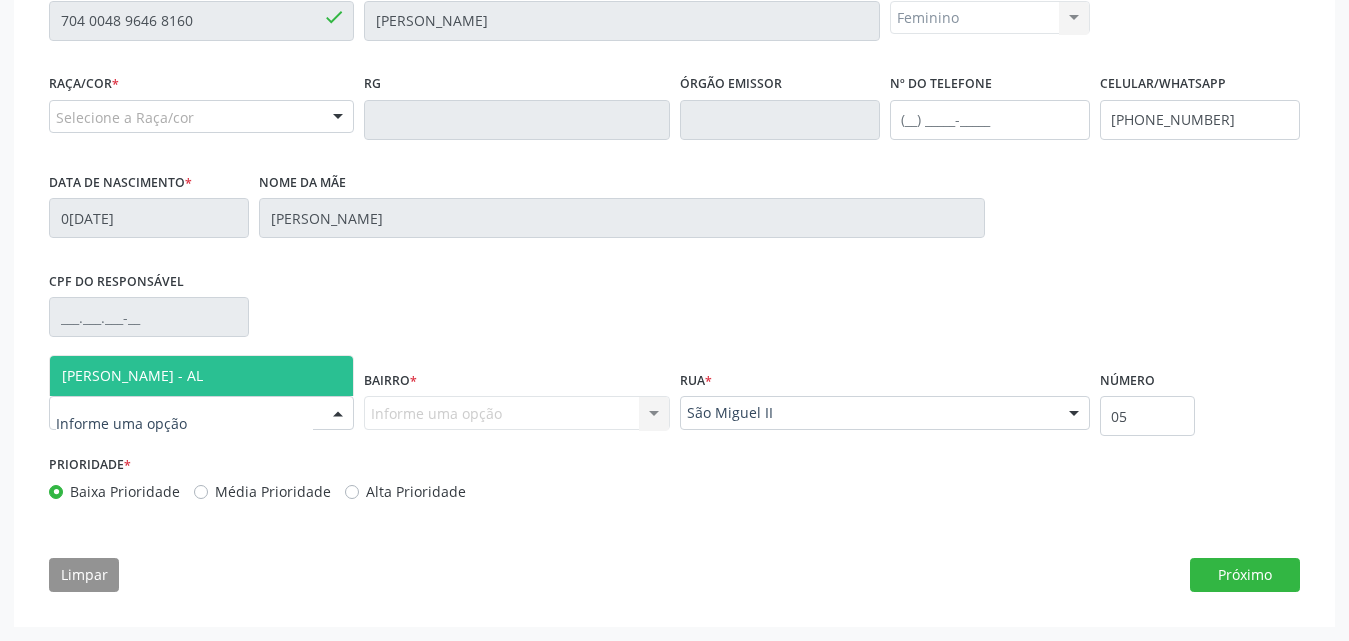 click at bounding box center (338, 414) 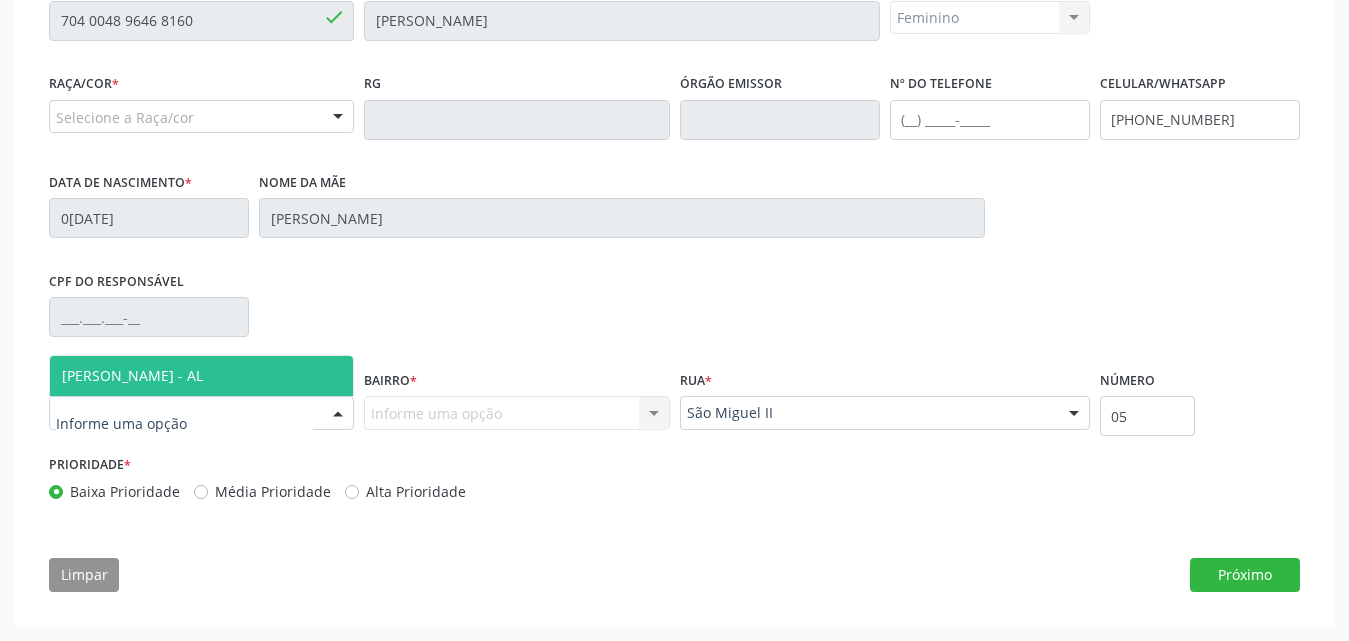 click on "[PERSON_NAME] - AL" at bounding box center (132, 375) 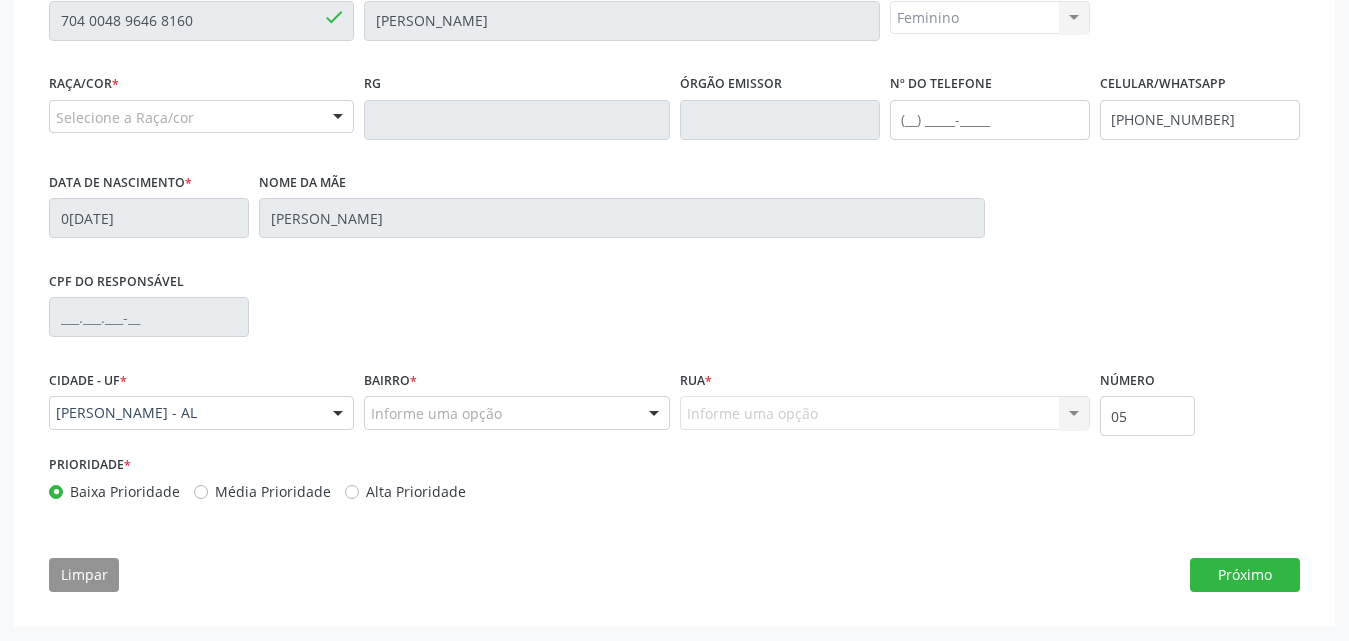 click at bounding box center (654, 414) 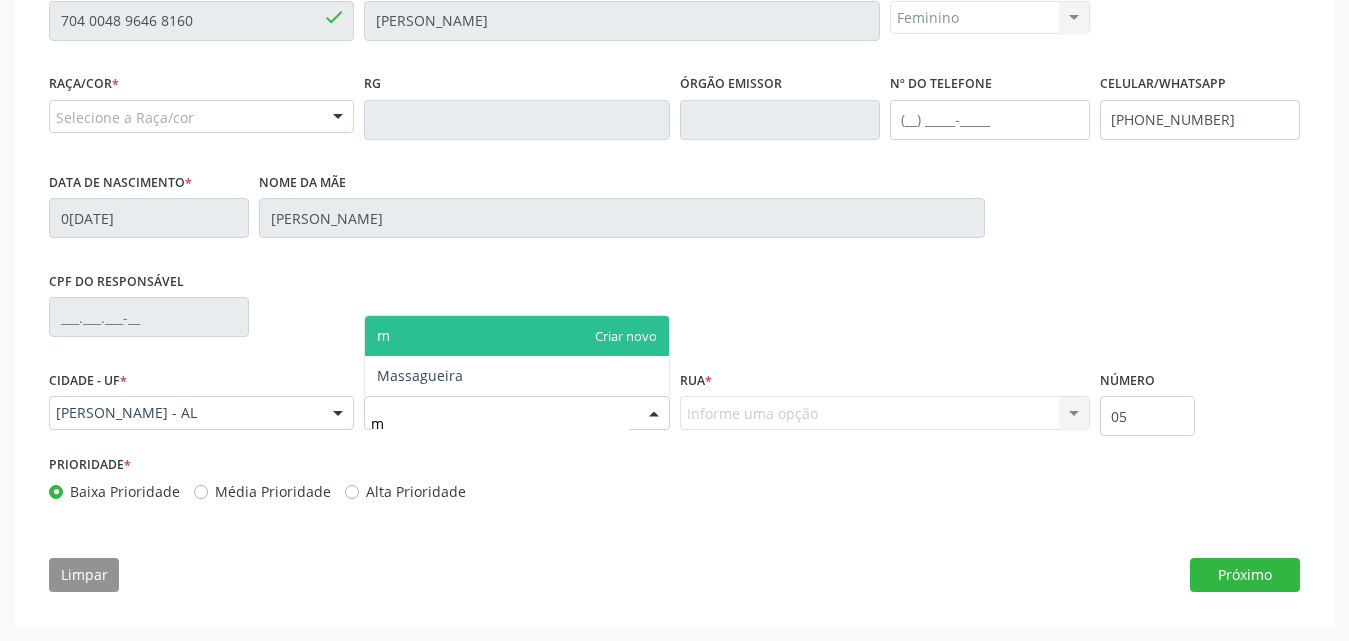 type on "ma" 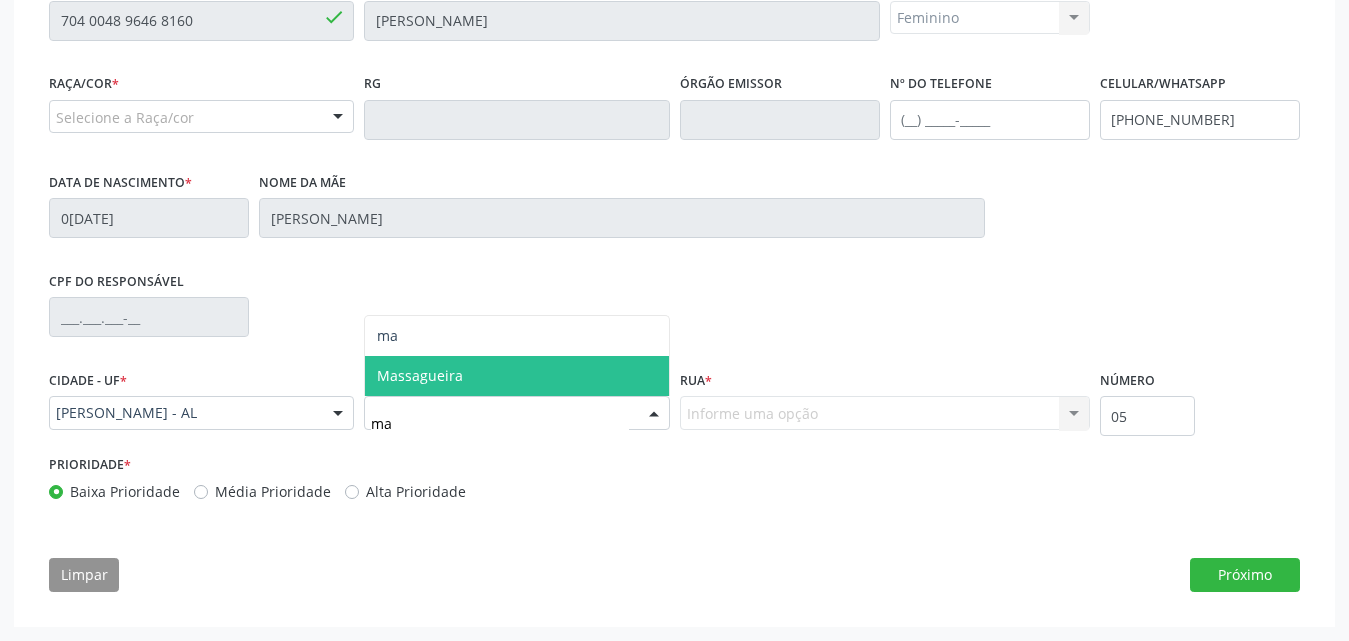 click on "Massagueira" at bounding box center (516, 376) 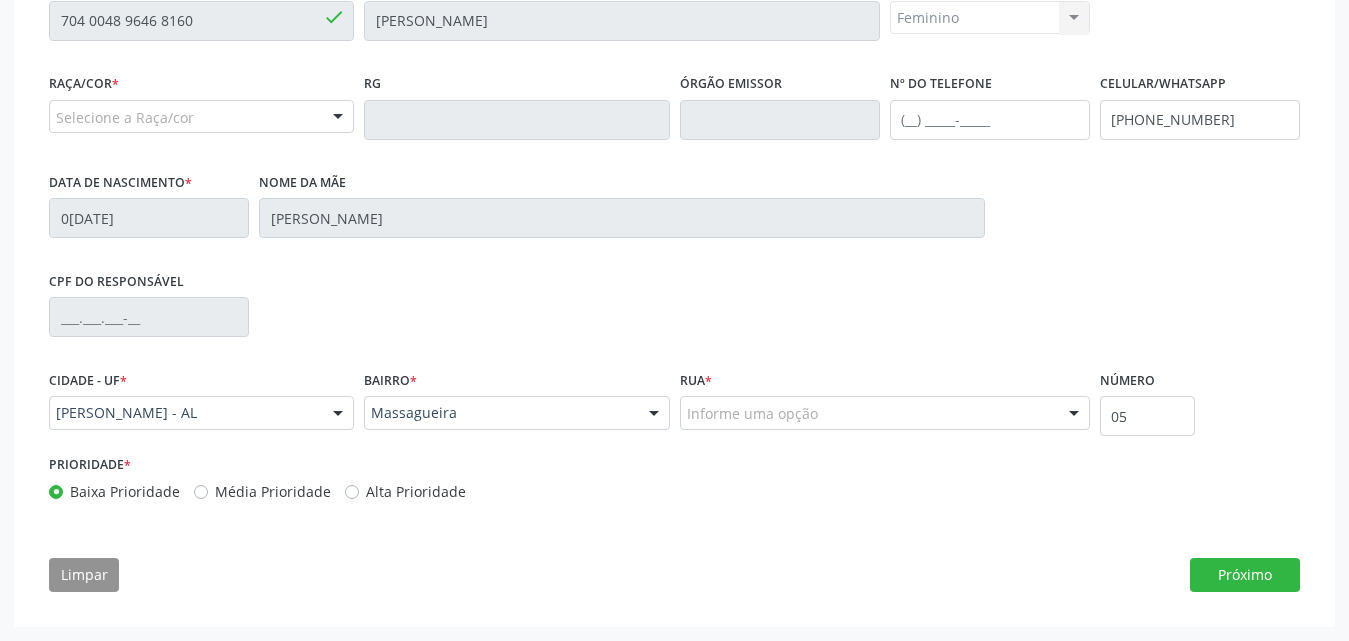 click at bounding box center (1074, 414) 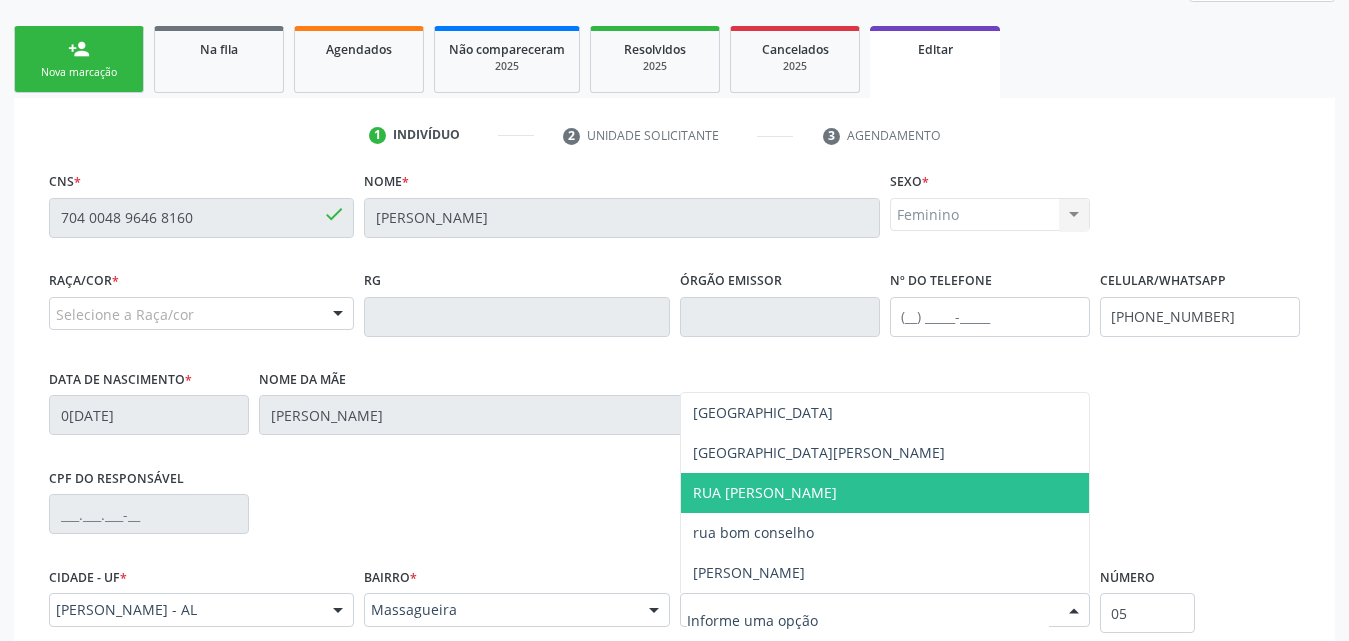 scroll, scrollTop: 498, scrollLeft: 0, axis: vertical 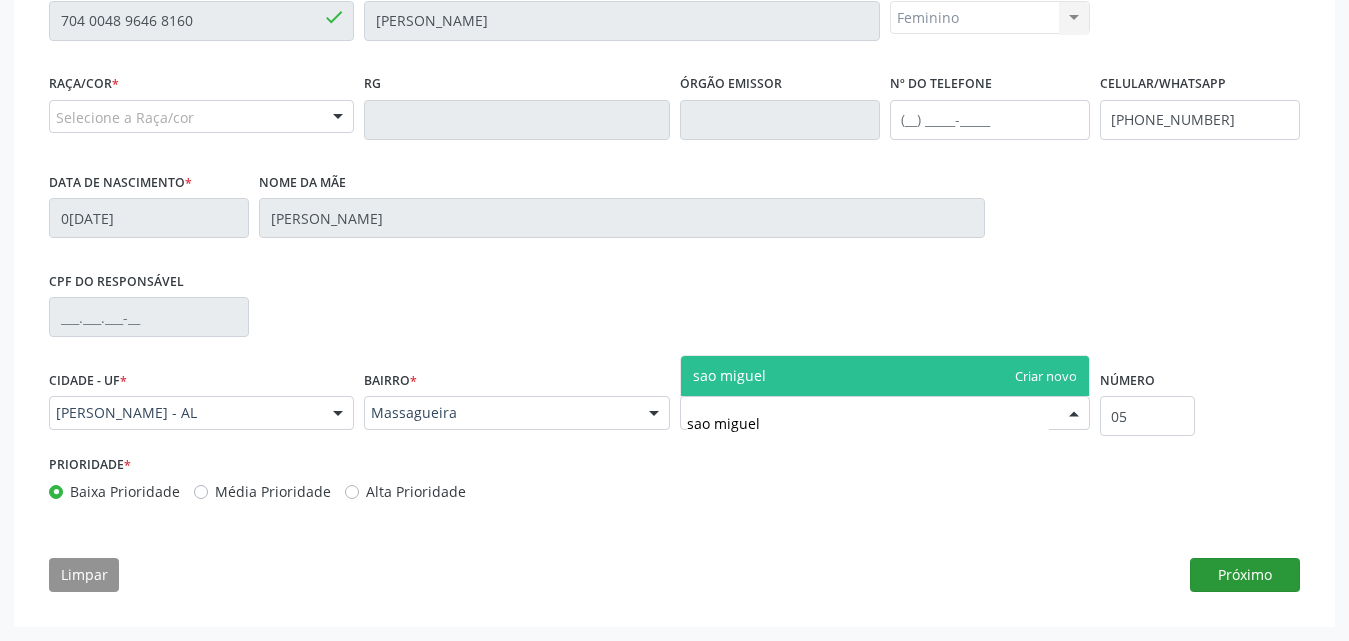 type on "sao miguel" 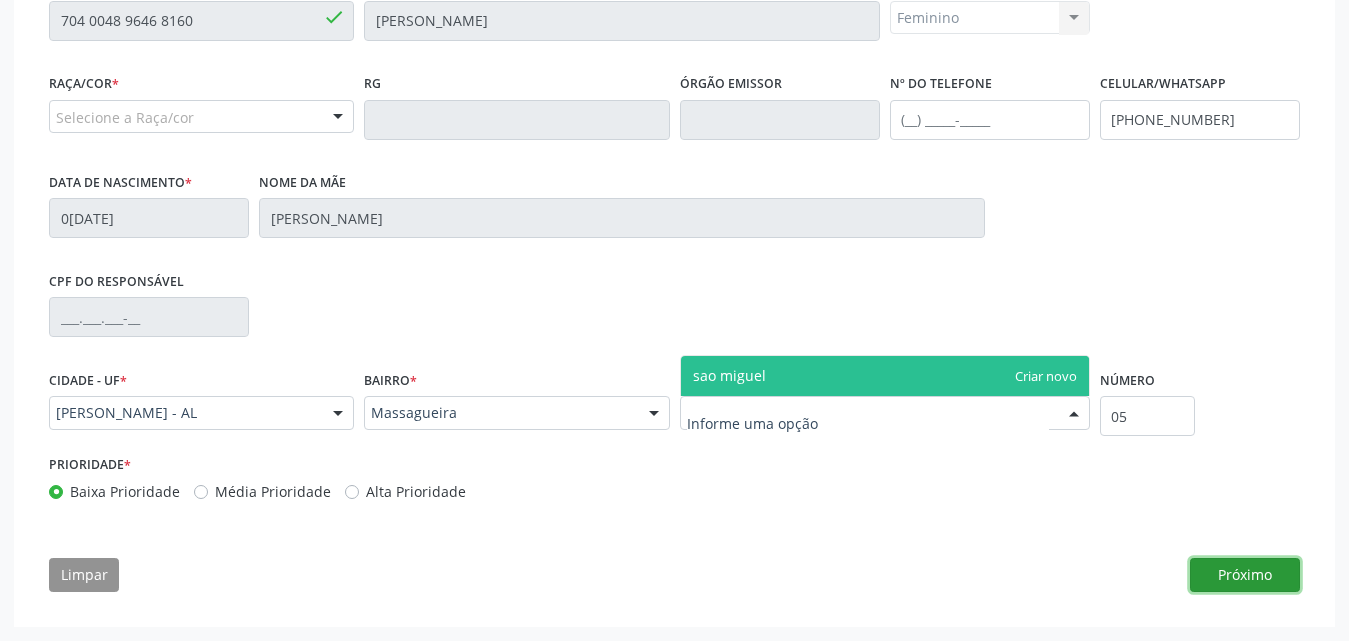 click on "Próximo" at bounding box center (1245, 575) 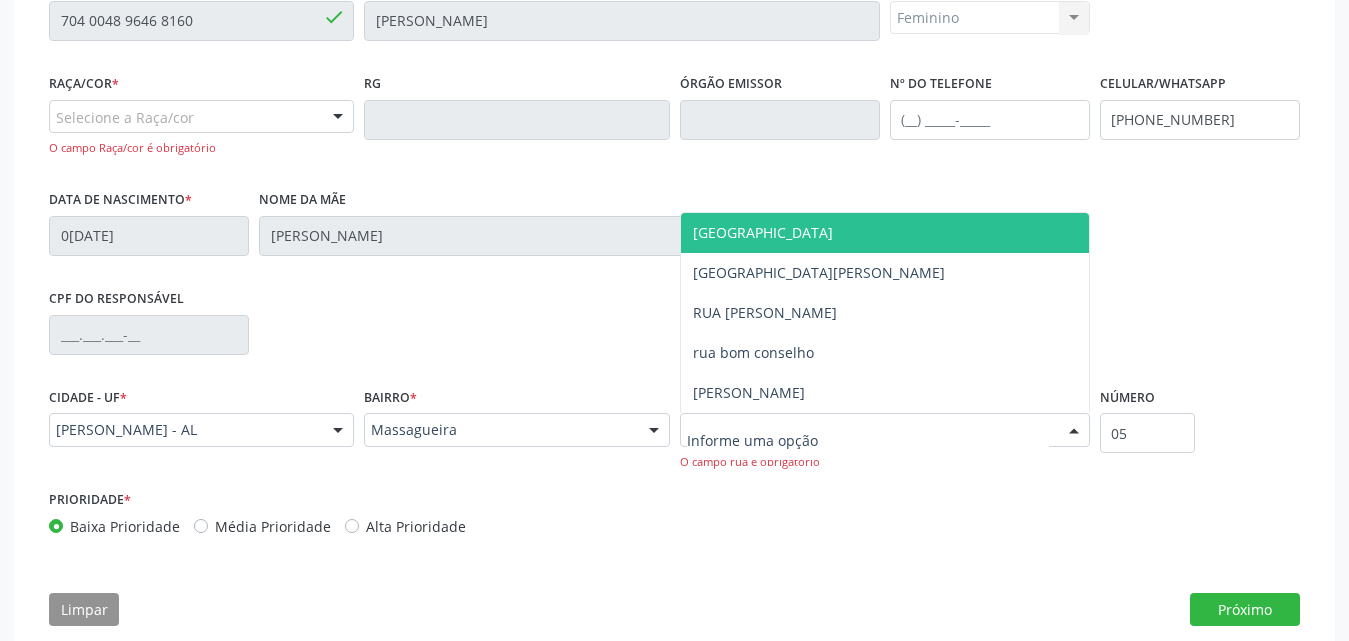 click at bounding box center [1074, 431] 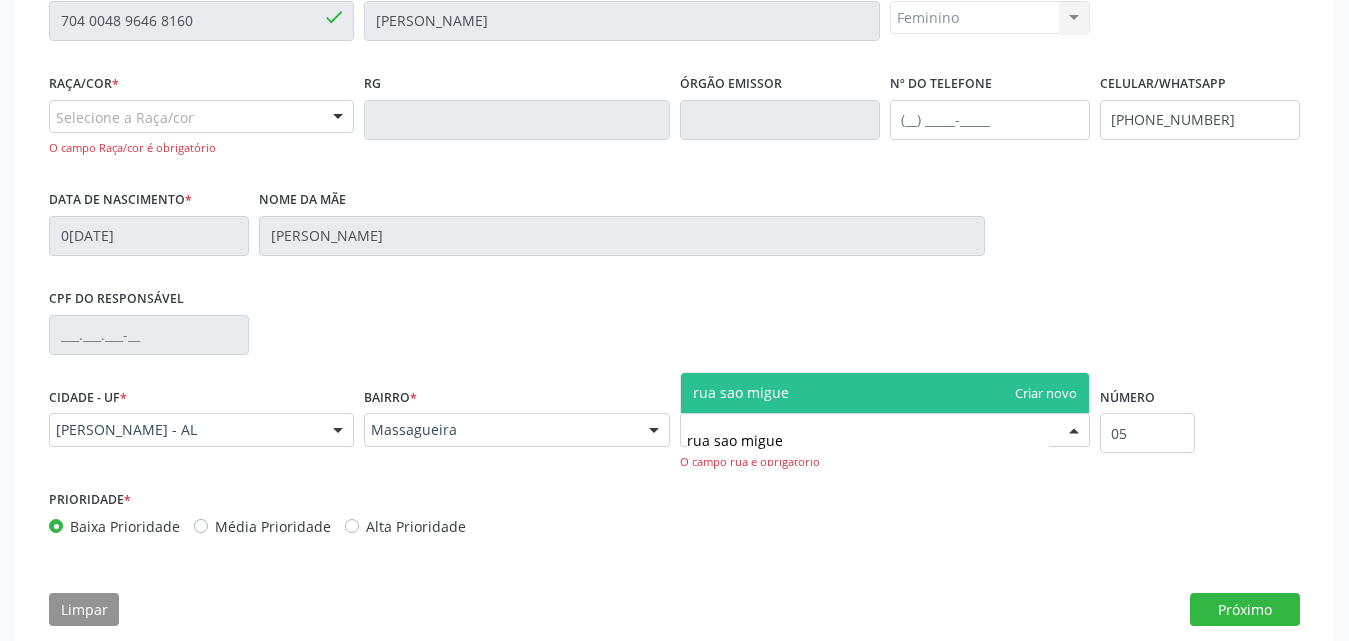 type on "rua [GEOGRAPHIC_DATA]" 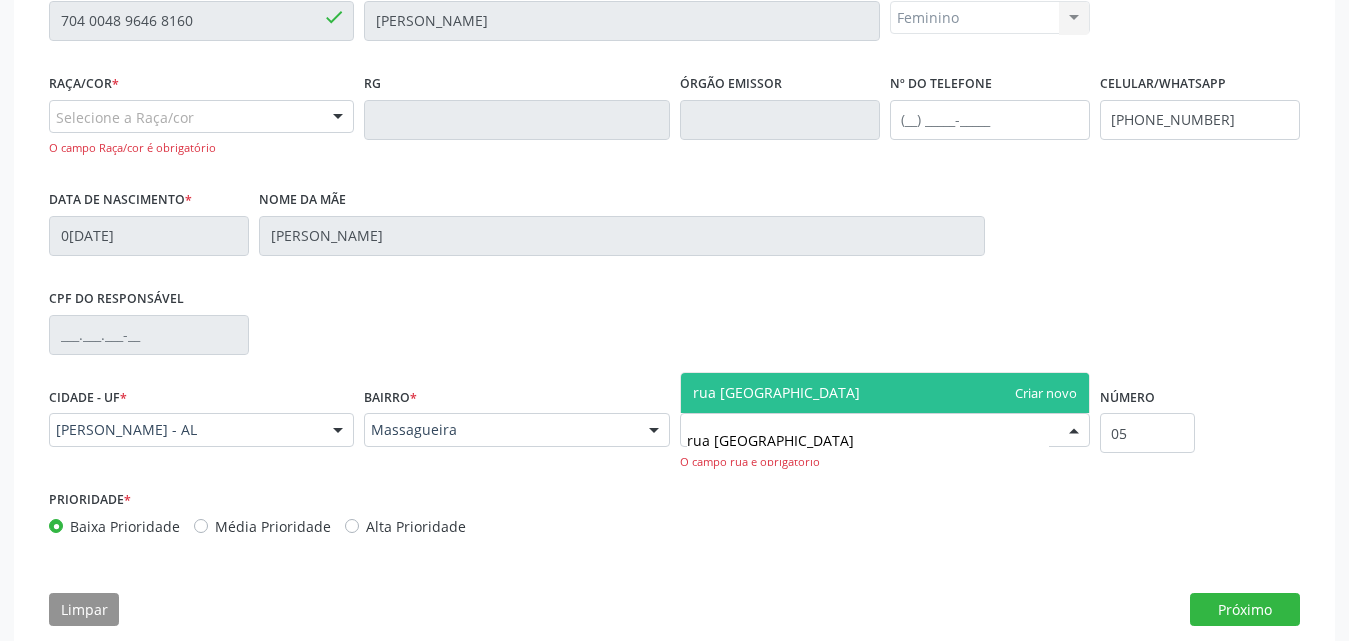 click on "rua [GEOGRAPHIC_DATA]" at bounding box center [776, 392] 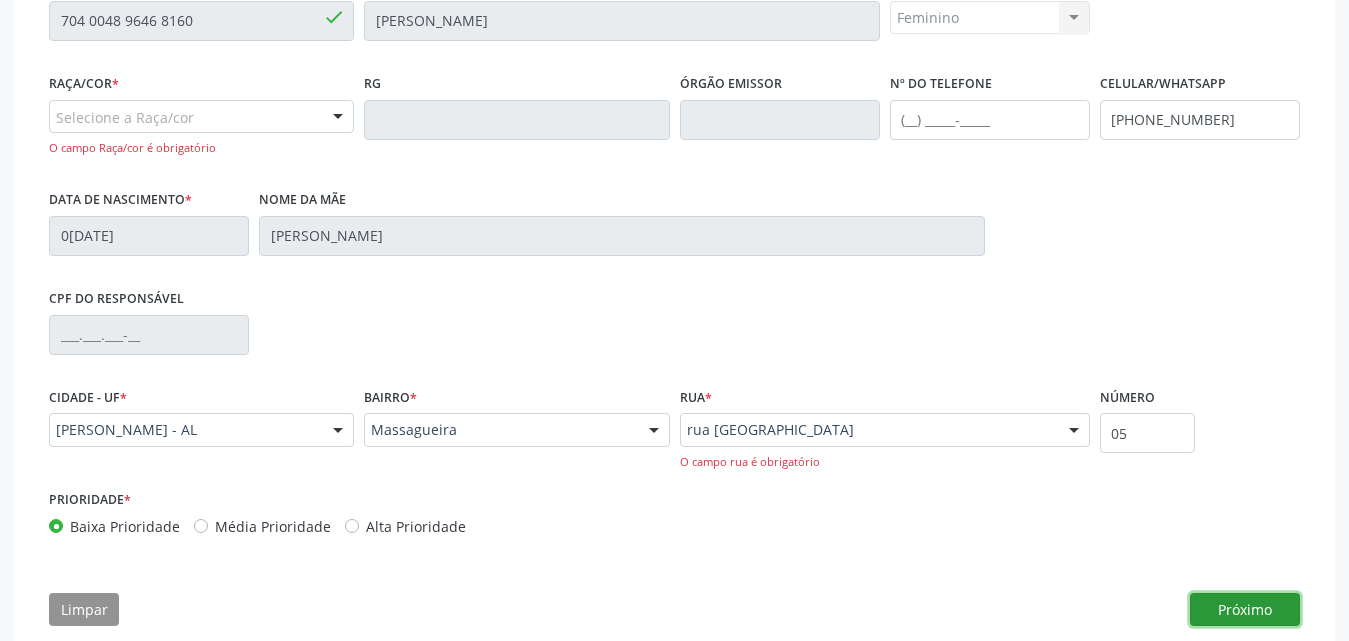 click on "Próximo" at bounding box center (1245, 610) 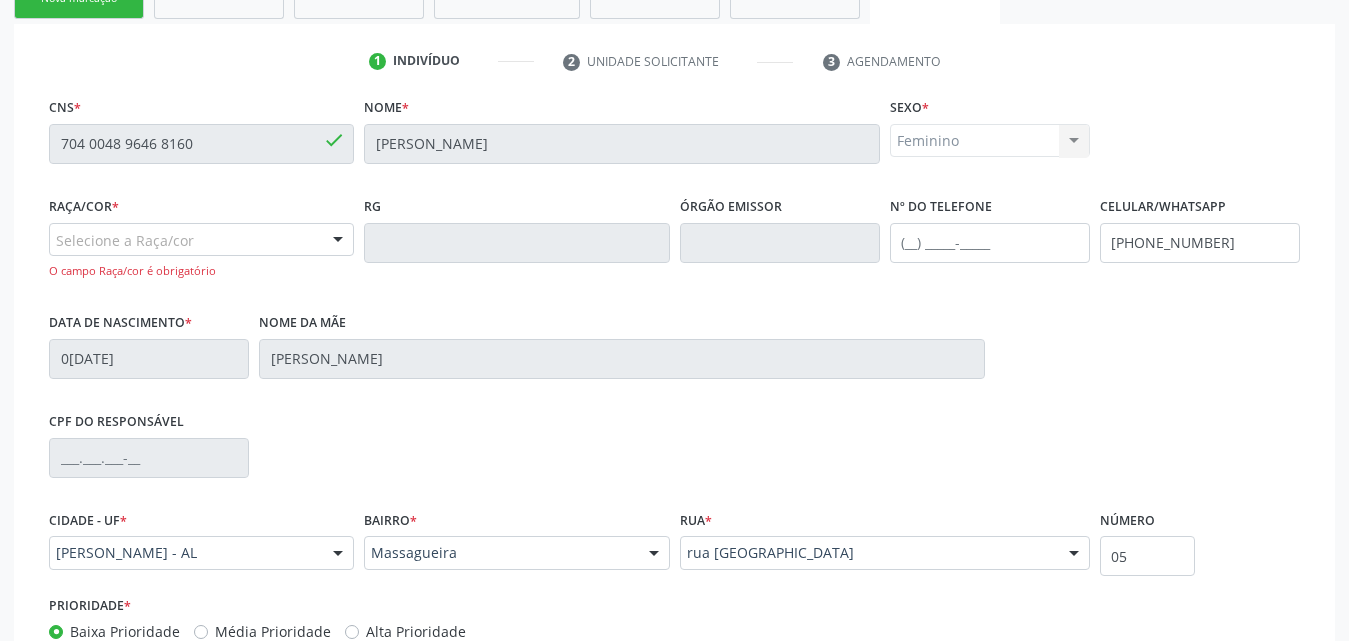 scroll, scrollTop: 198, scrollLeft: 0, axis: vertical 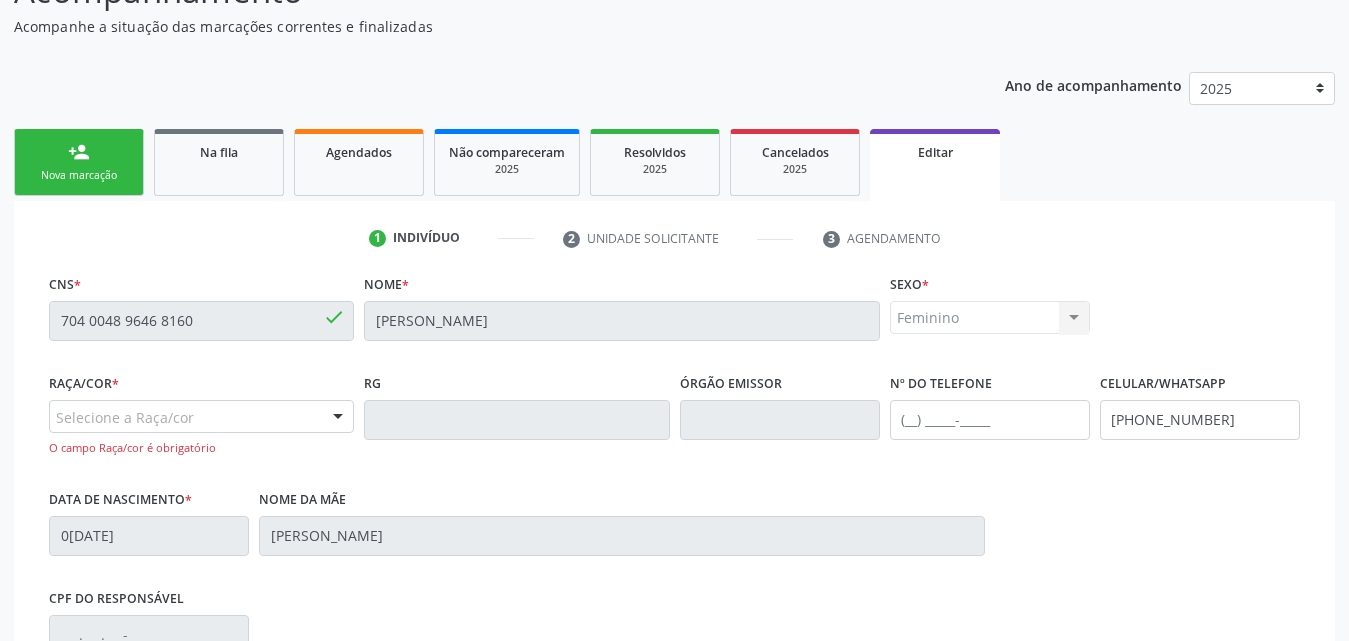 click at bounding box center (338, 418) 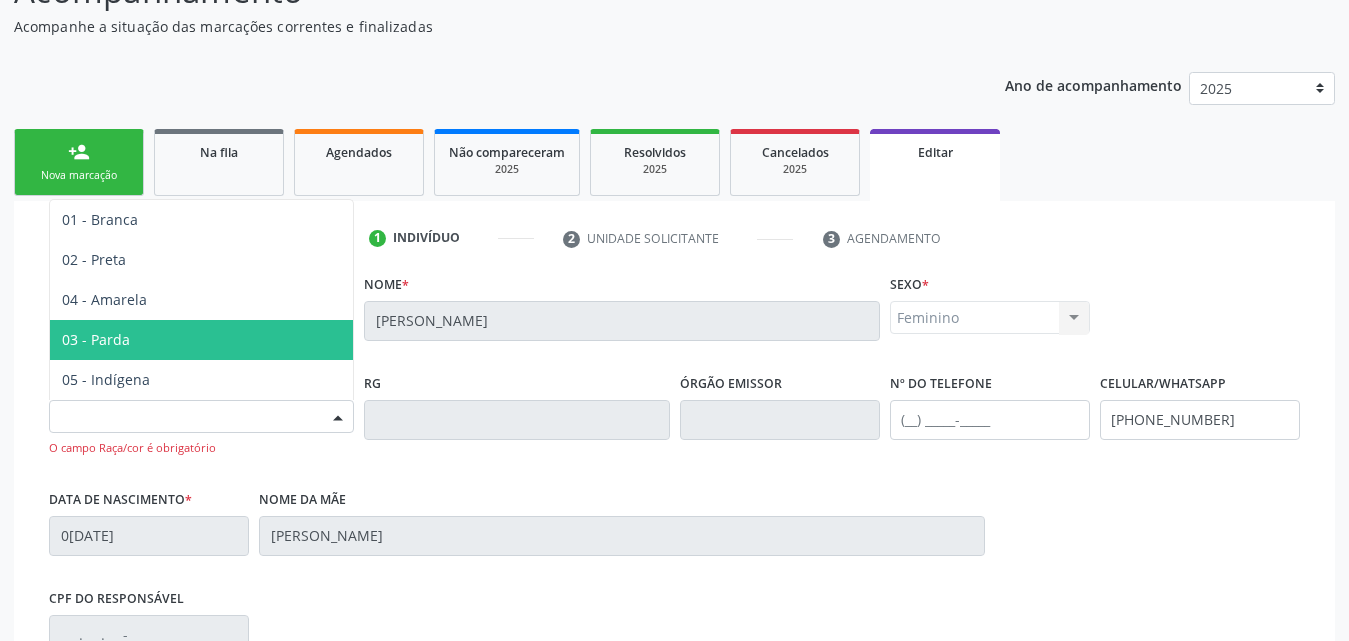 click on "03 - Parda" at bounding box center (201, 340) 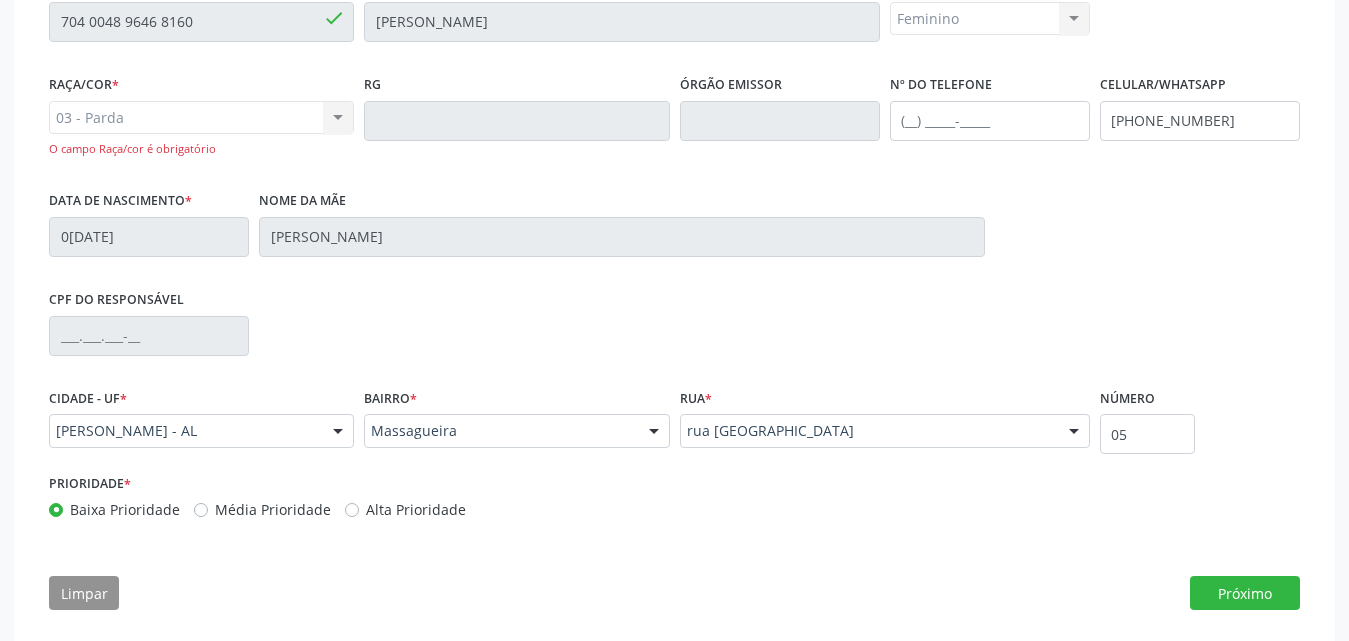 scroll, scrollTop: 498, scrollLeft: 0, axis: vertical 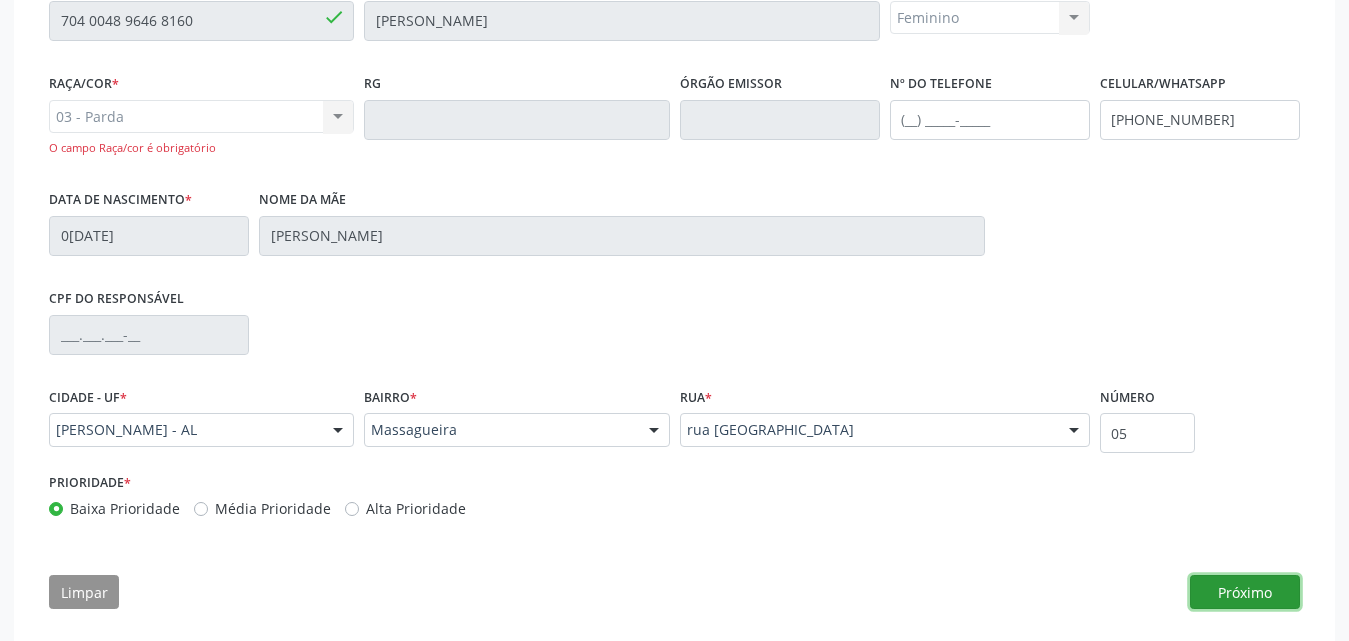 click on "Próximo" at bounding box center (1245, 592) 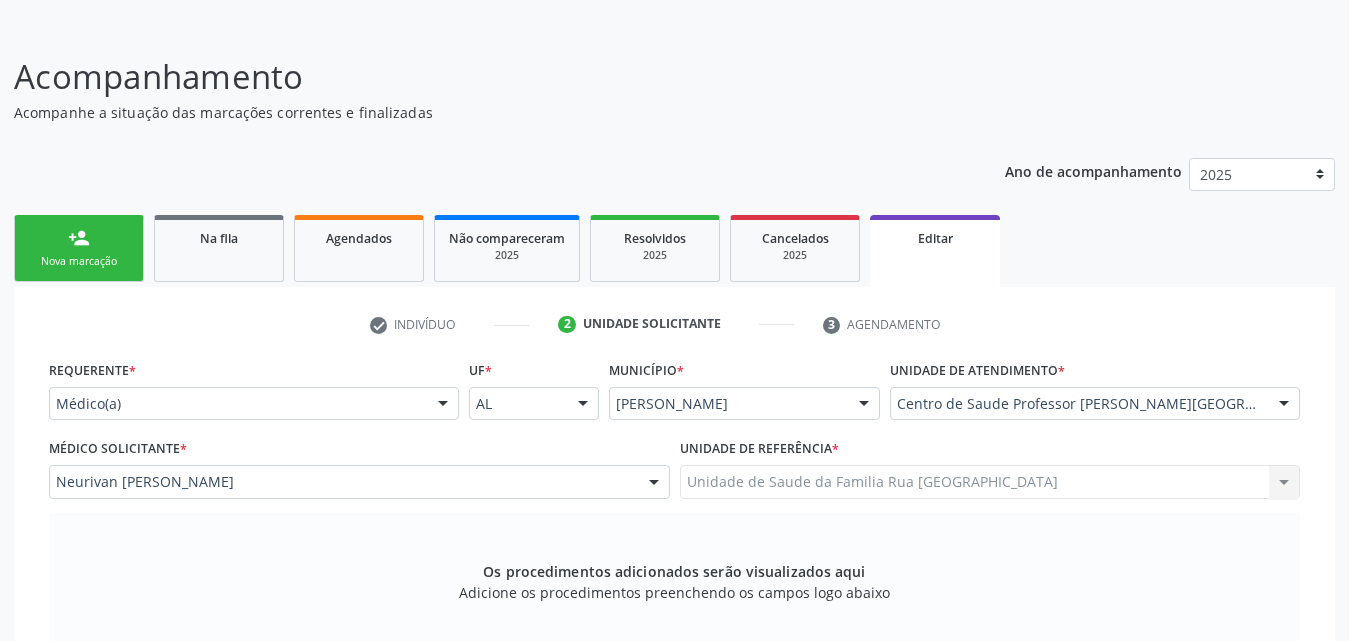 scroll, scrollTop: 98, scrollLeft: 0, axis: vertical 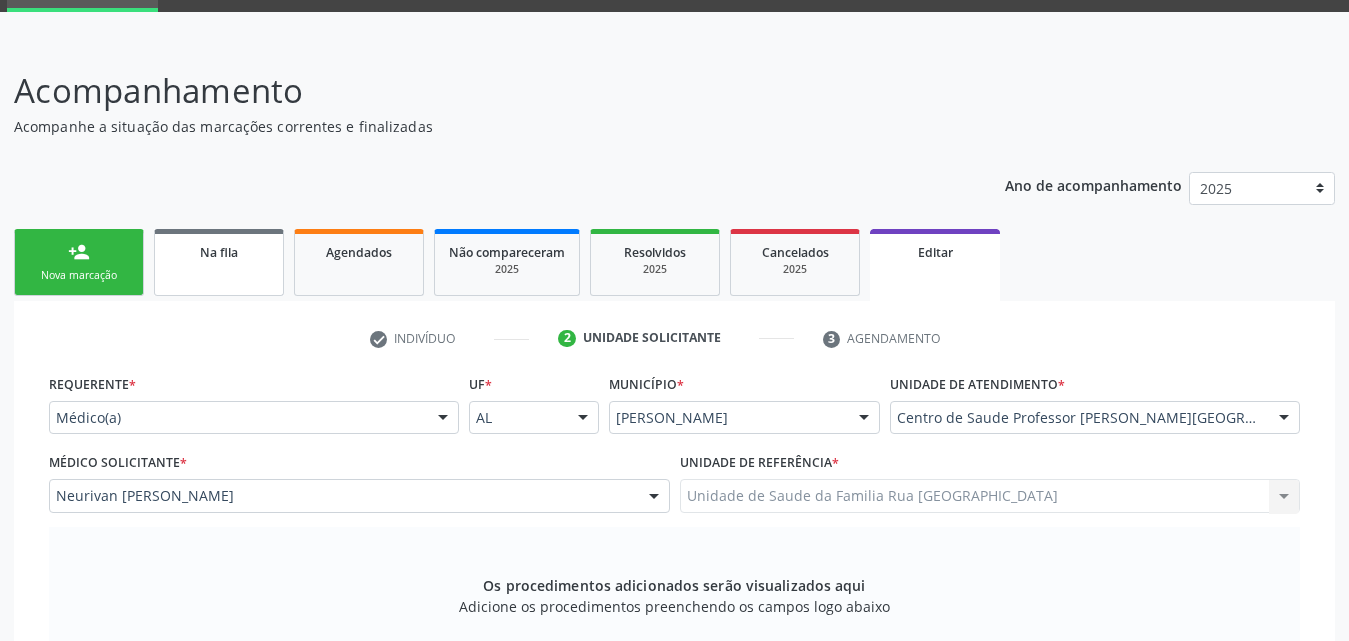click on "Na fila" at bounding box center [219, 252] 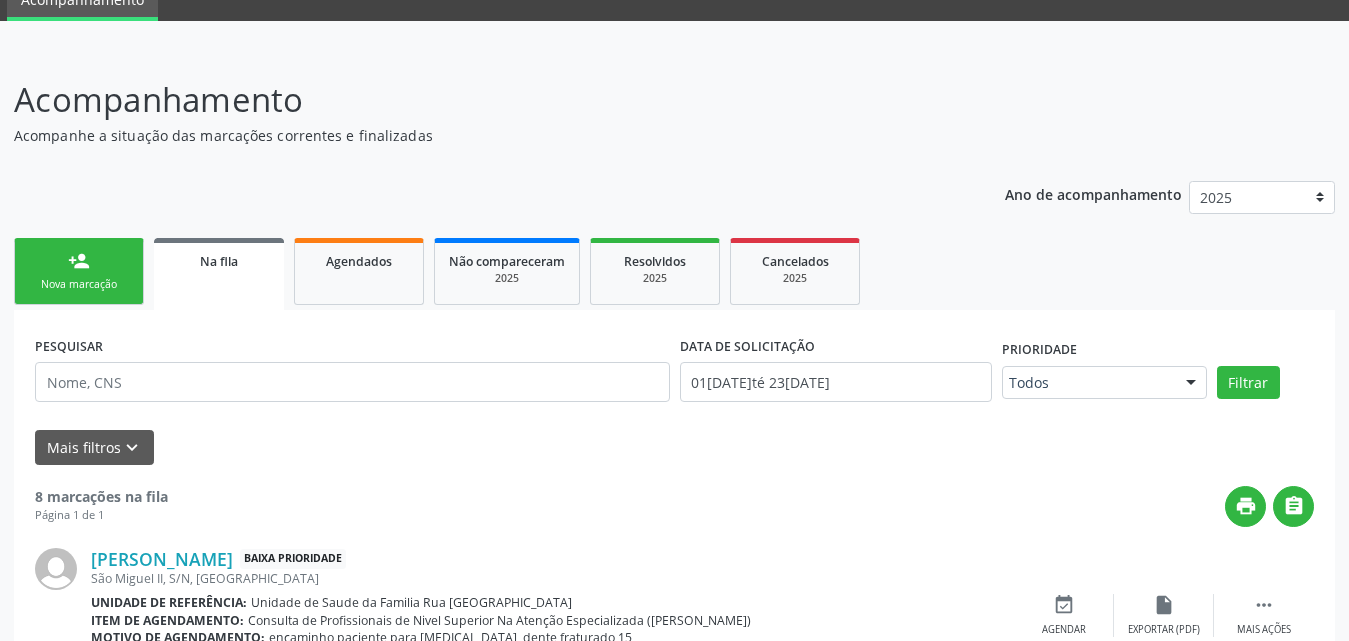 scroll, scrollTop: 0, scrollLeft: 0, axis: both 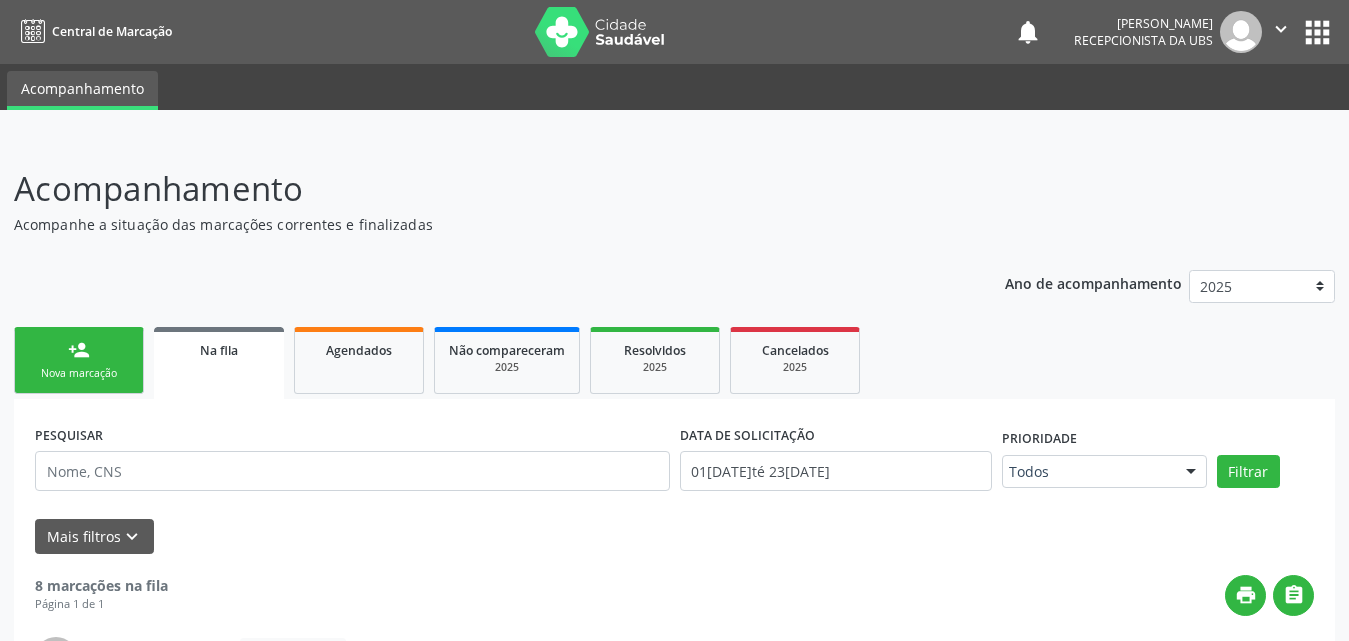 click on "Nova marcação" at bounding box center (79, 373) 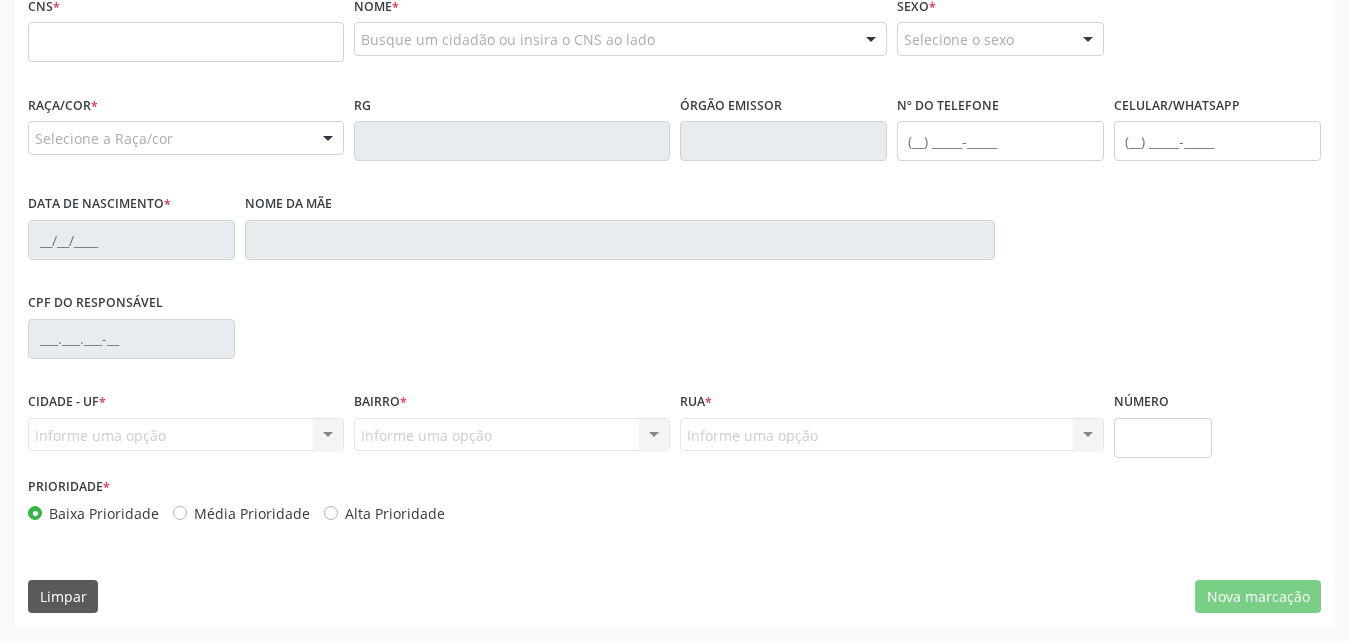 scroll, scrollTop: 0, scrollLeft: 0, axis: both 